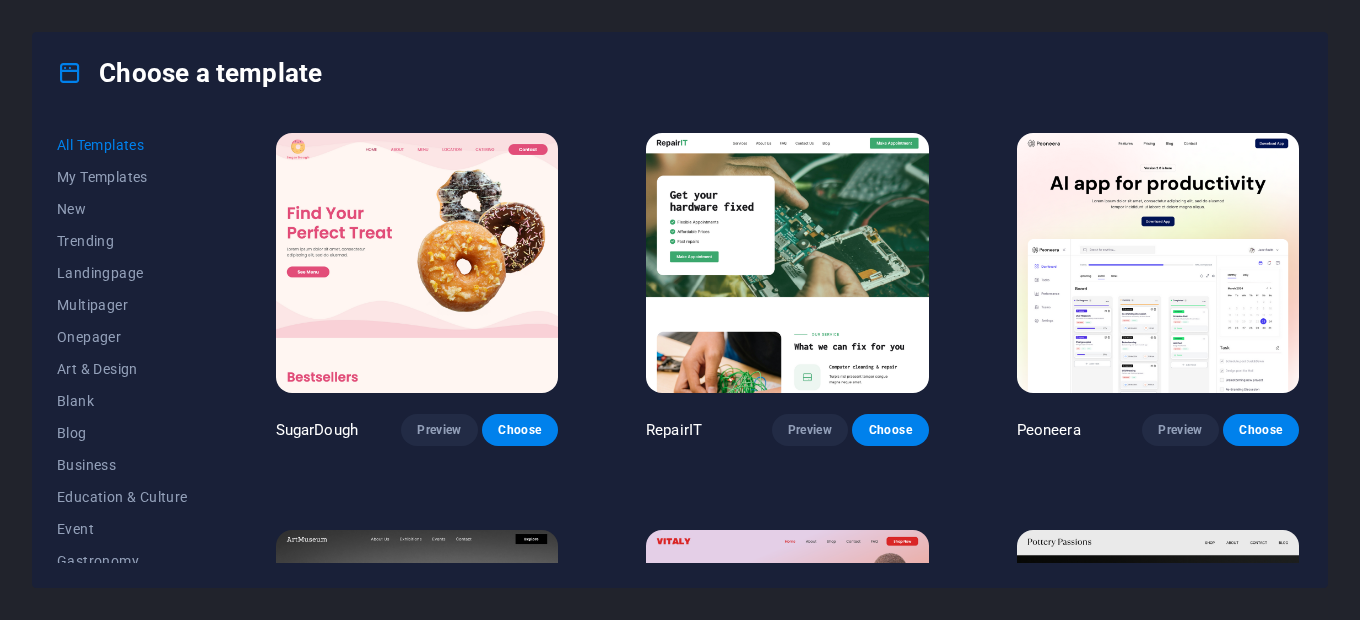 scroll, scrollTop: 0, scrollLeft: 0, axis: both 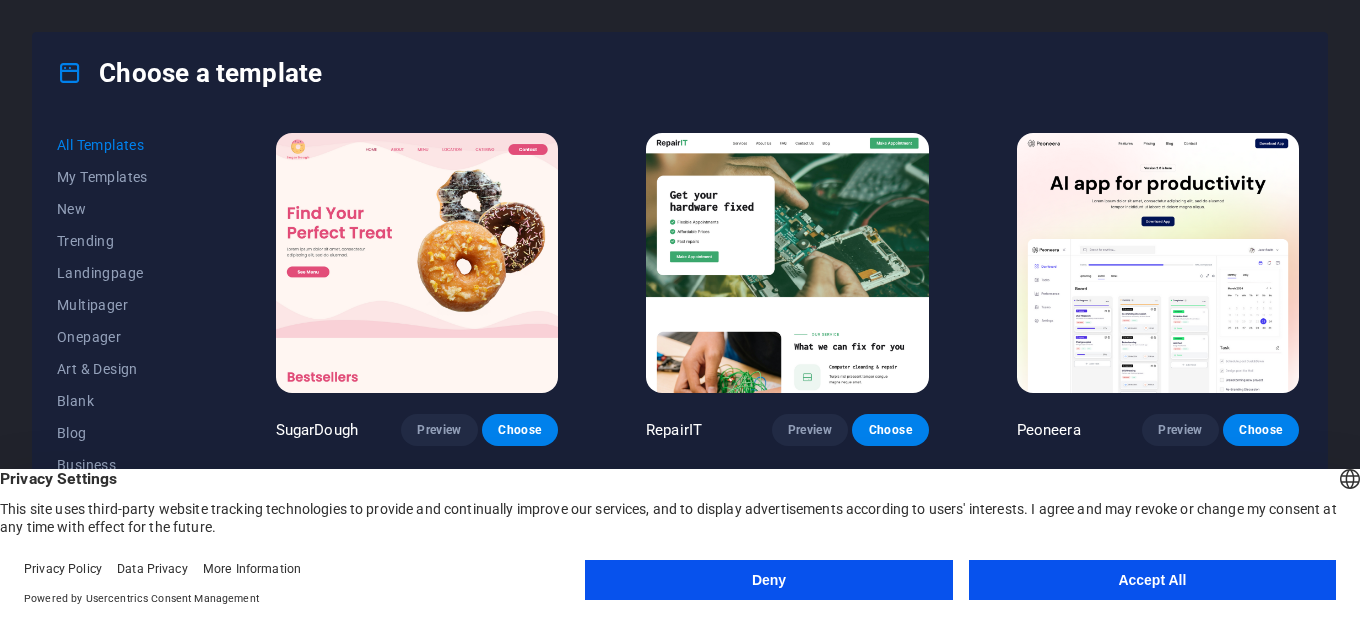 click on "Accept All" at bounding box center (1152, 580) 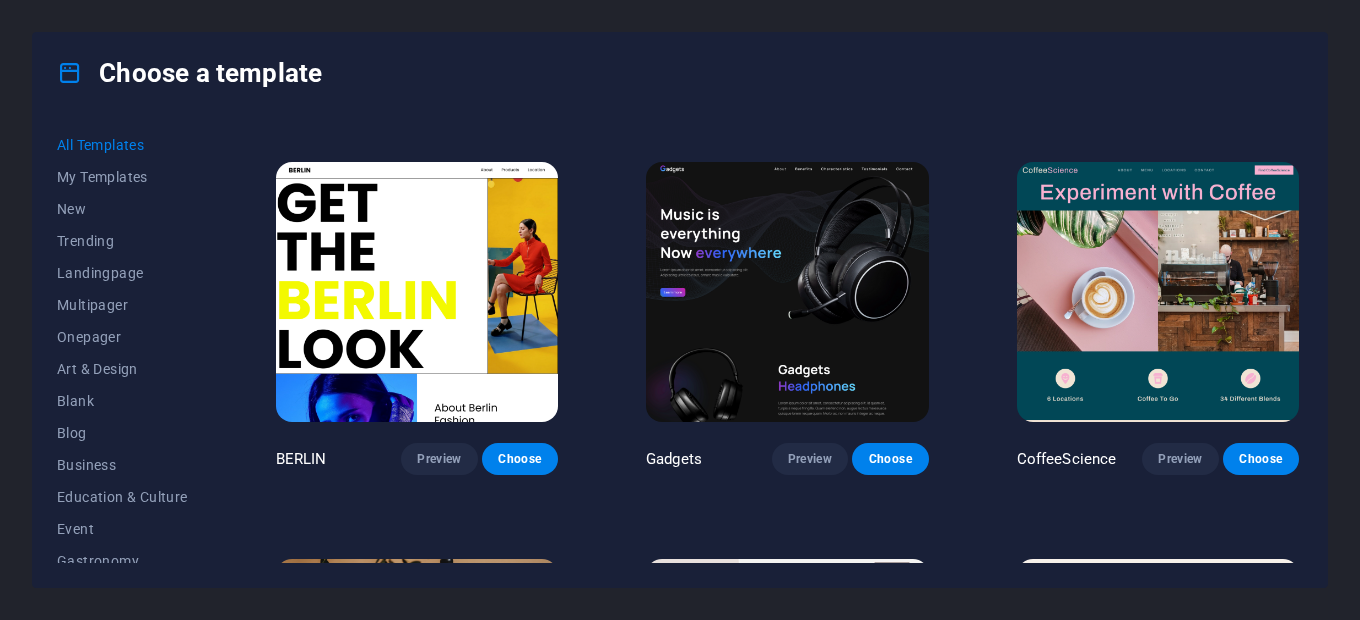 scroll, scrollTop: 5149, scrollLeft: 0, axis: vertical 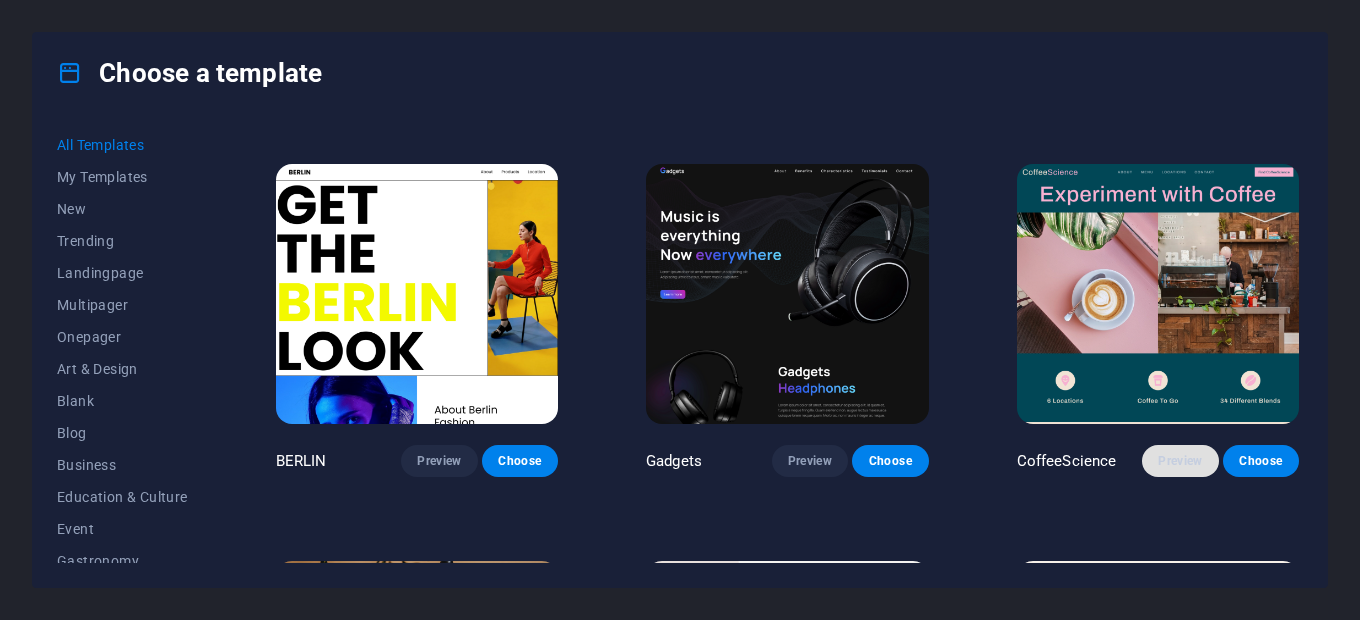click on "Preview" at bounding box center [1180, 461] 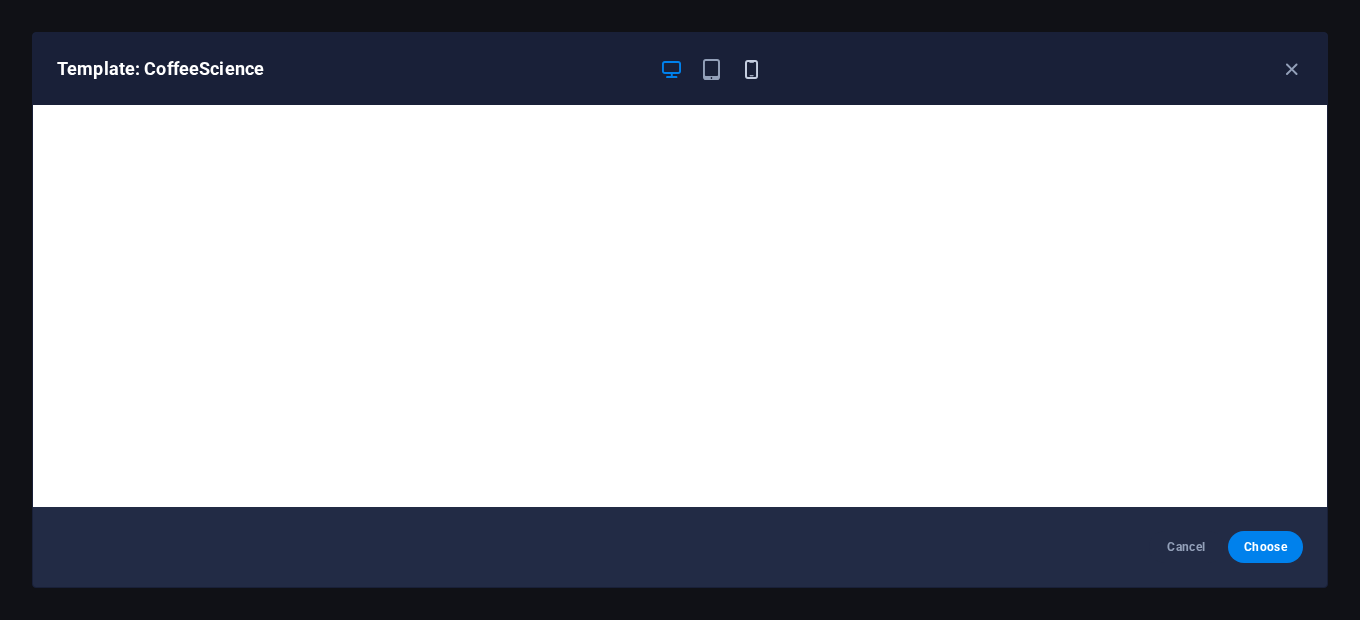 click at bounding box center (751, 69) 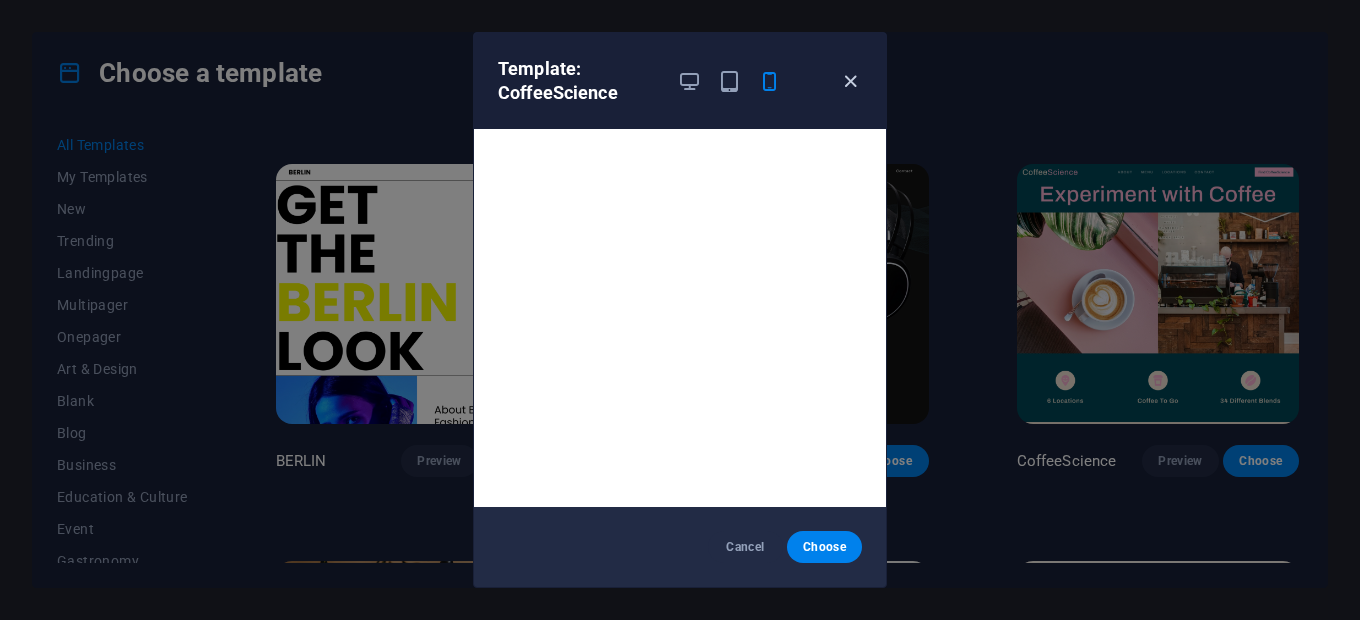click at bounding box center [850, 81] 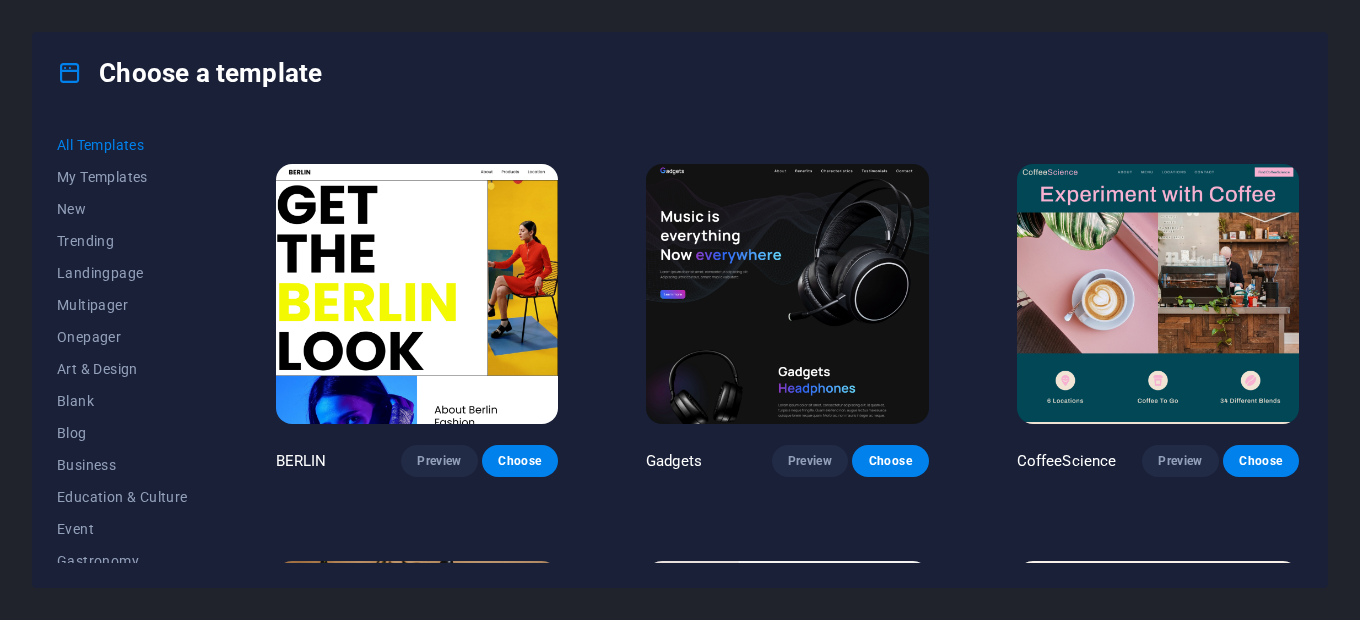 click on "SugarDough Preview Choose RepairIT Preview Choose Peoneera Preview Choose Art Museum Preview Choose Vitaly Preview Choose Pottery Passions Preview Choose Home Decor Preview Choose Toyland Preview Choose Pet Shop Preview Choose Wonder Planner Preview Choose Transportable Preview Choose S&L Preview Choose WePaint Preview Choose Eco-Con Preview Choose MeetUp Preview Choose Help & Care Preview Choose Podcaster Preview Choose Academix Preview Choose BIG Barber Shop Preview Choose Health & Food Preview Choose UrbanNest Interiors Preview Choose Green Change Preview Choose The Beauty Temple Preview Choose WeTrain Preview Choose Cleaner Preview Choose Johanna James Preview Choose Delicioso Preview Choose Dream Garden Preview Choose LumeDeAqua Preview Choose Pets Care Preview Choose SafeSpace Preview Choose Midnight Rain Bar Preview Choose Drive Preview Choose Estator Preview Choose Health Group Preview Choose MakeIt Agency Preview Choose Flower Shop Preview Choose Wanderlust Preview Choose WeSpa Preview Choose BERLIN" at bounding box center [787, 6678] 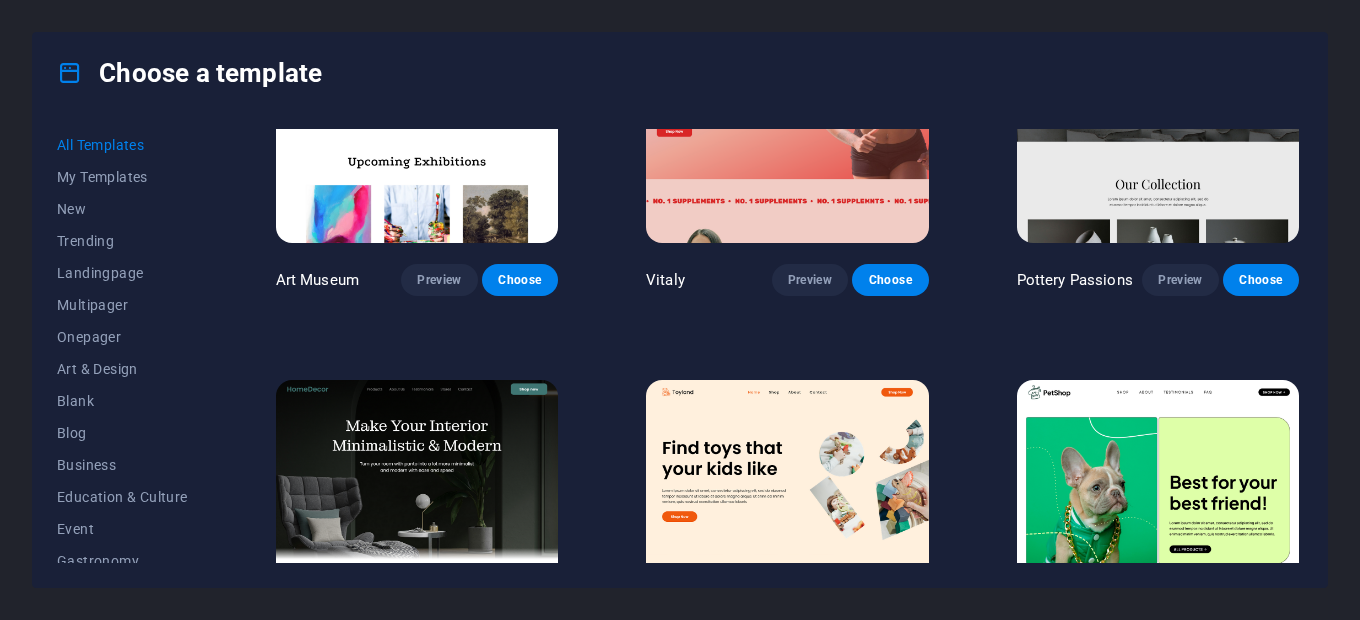 scroll, scrollTop: 0, scrollLeft: 0, axis: both 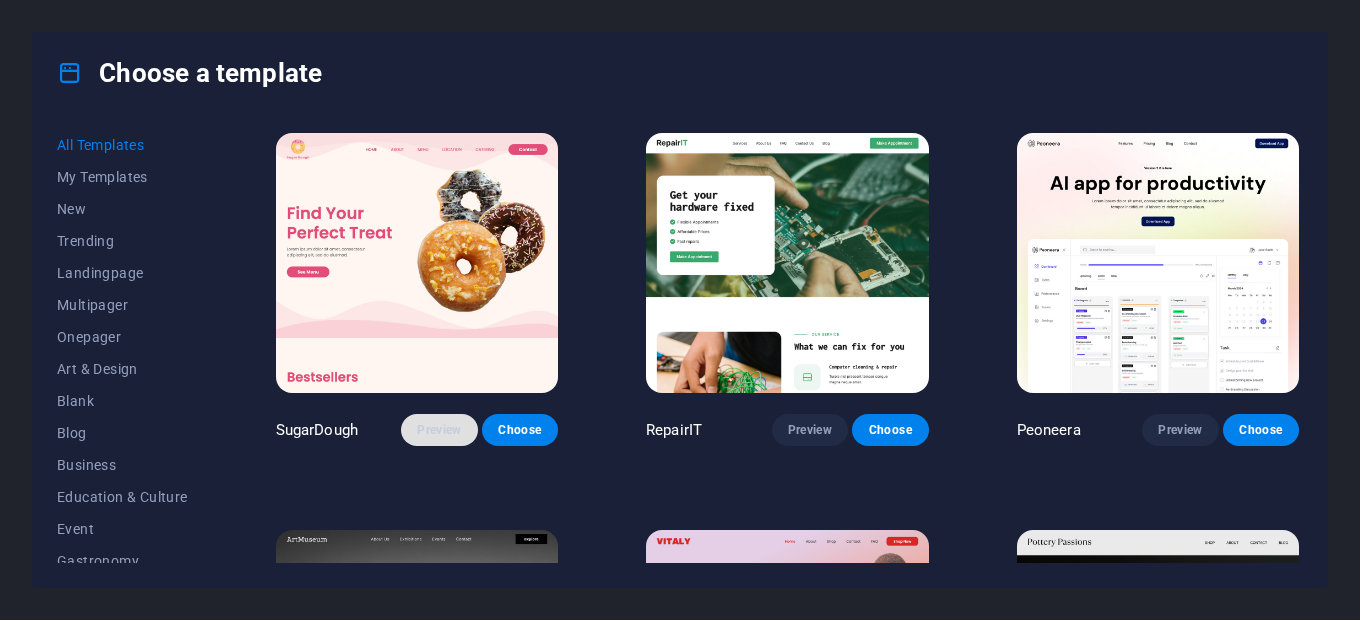 click on "Preview" at bounding box center (439, 430) 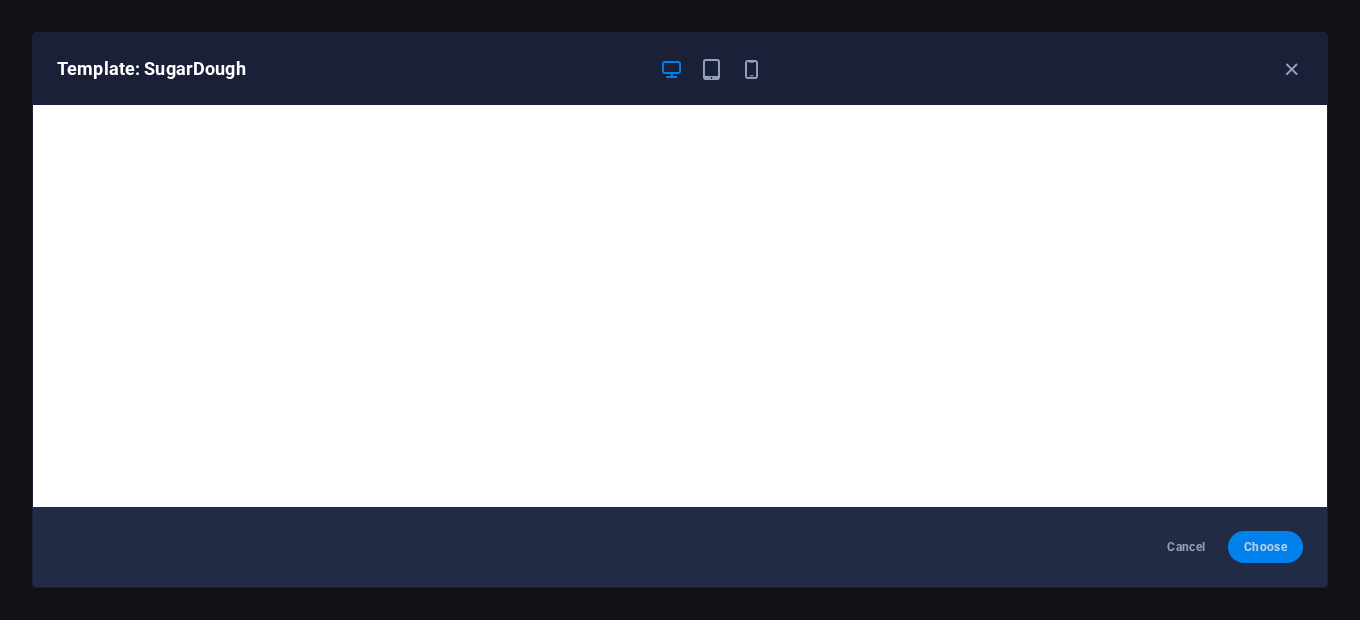 click on "Choose" at bounding box center [1265, 547] 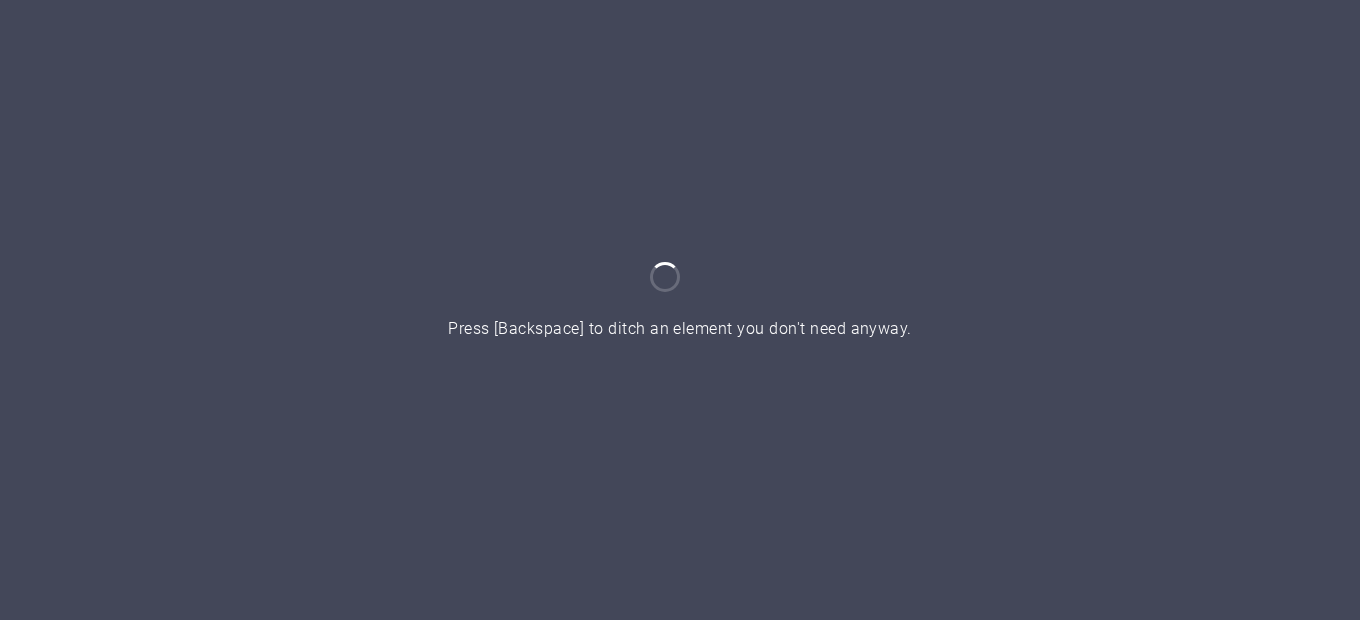 scroll, scrollTop: 0, scrollLeft: 0, axis: both 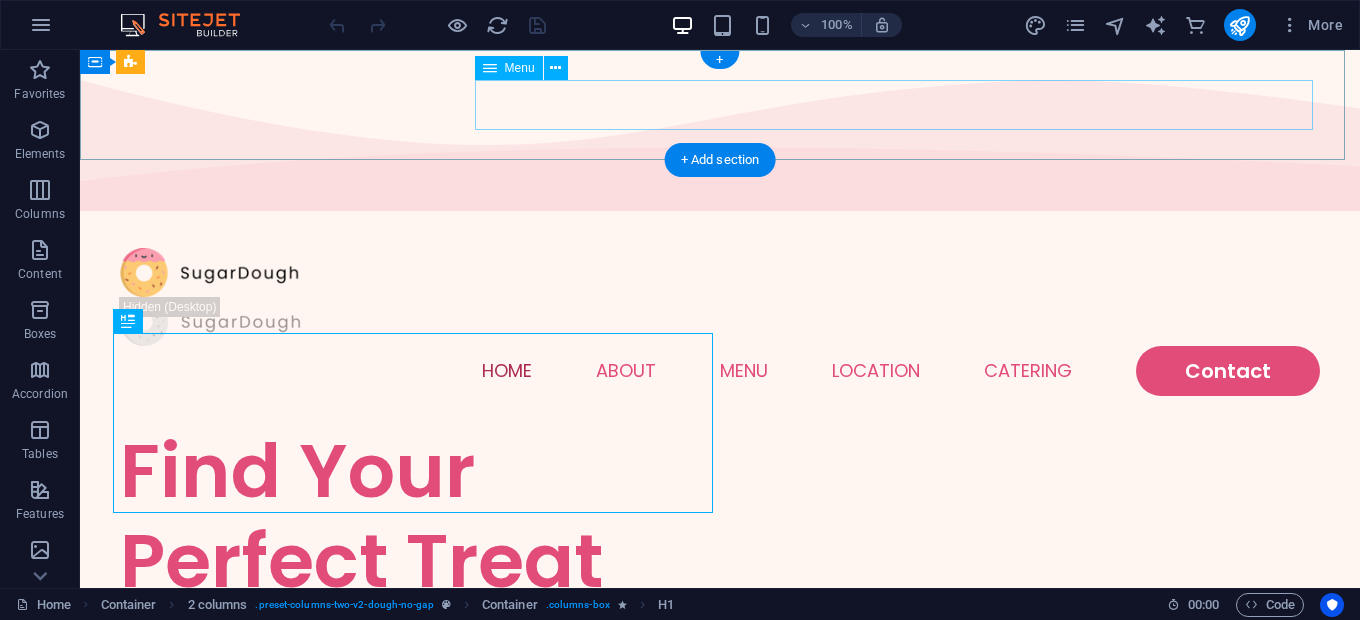 click on "Home About Menu Location Catering Contact" at bounding box center [720, 371] 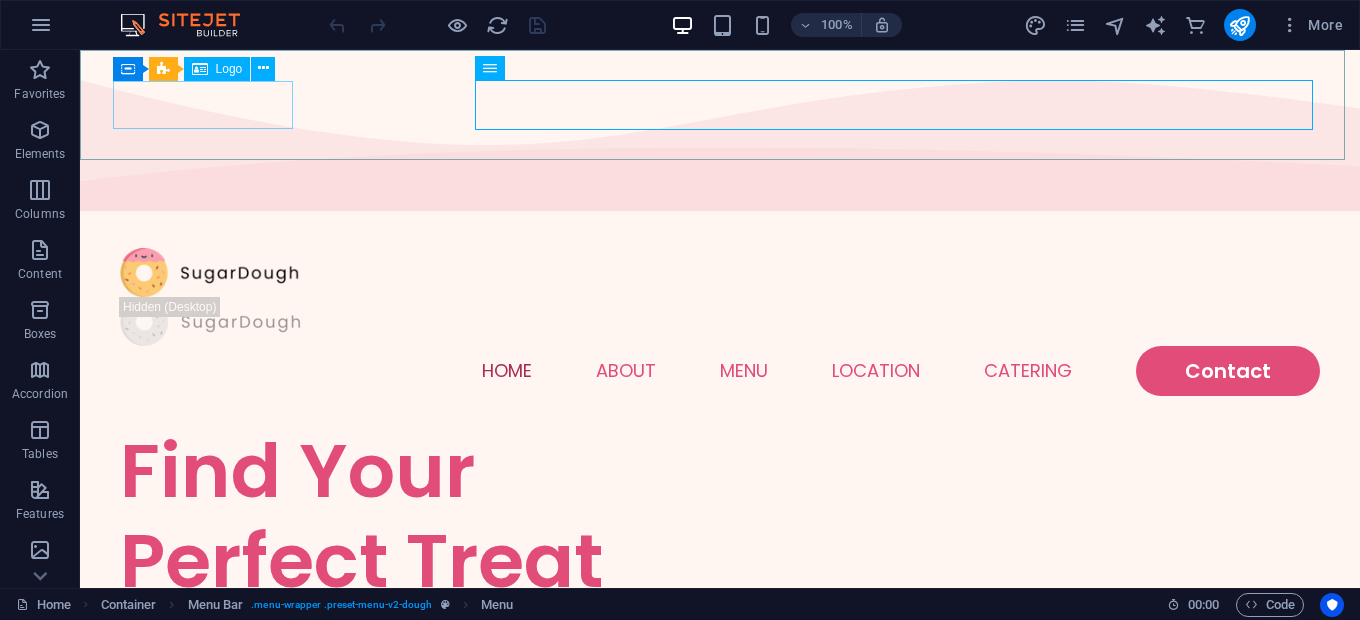 click on "Logo" at bounding box center [229, 69] 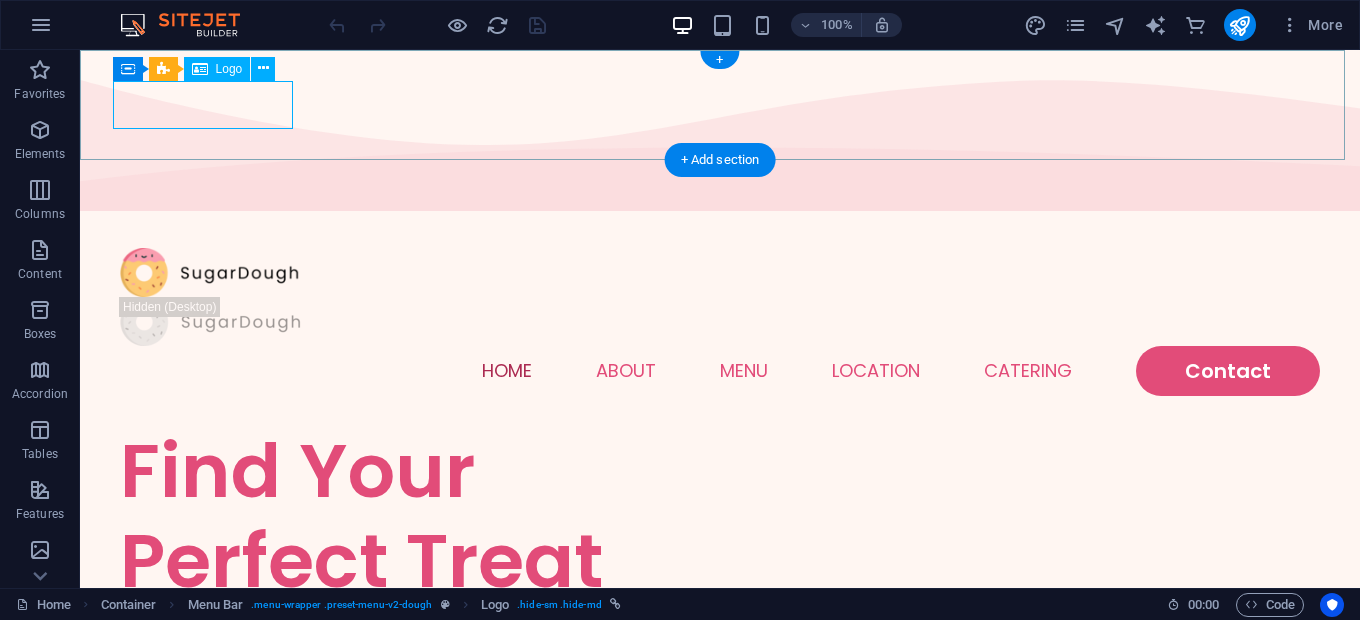 click at bounding box center (720, 272) 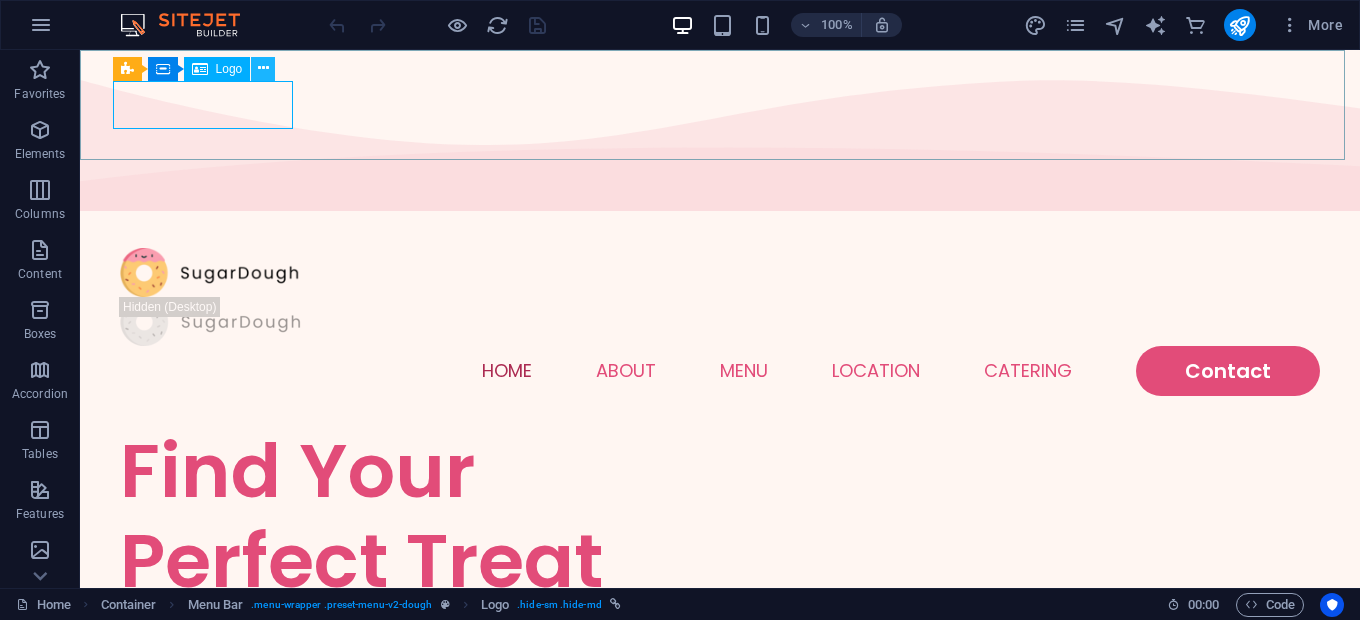 click at bounding box center (263, 68) 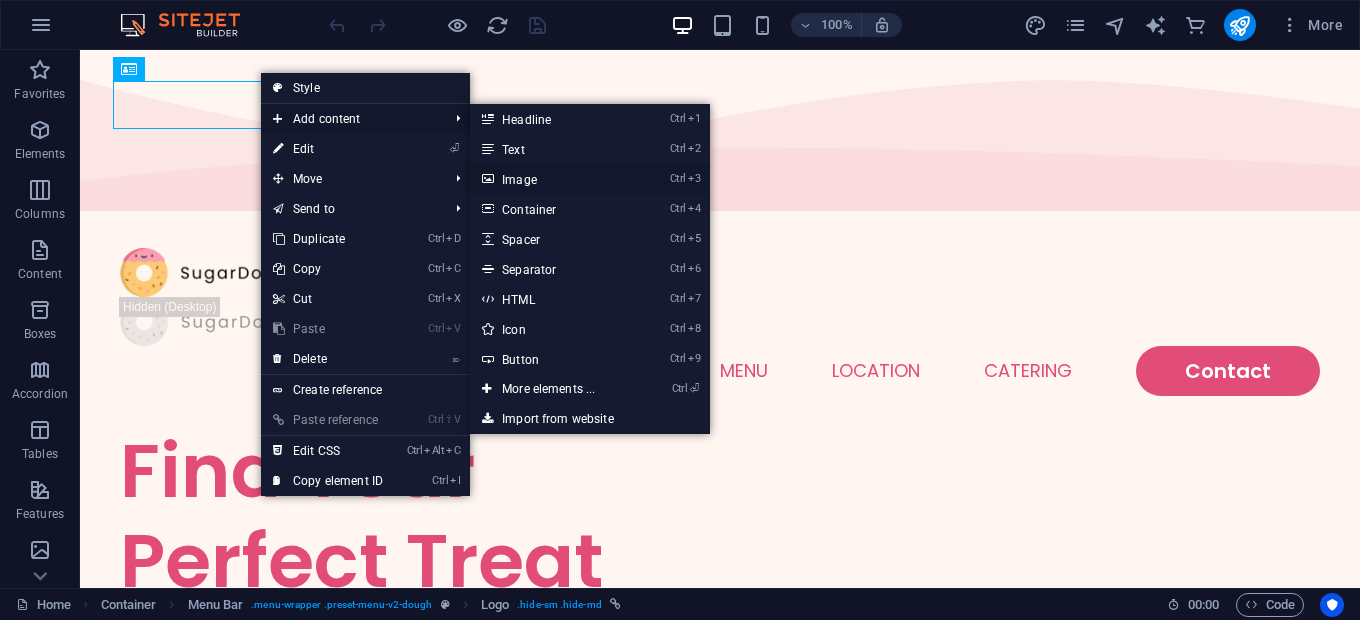 click on "Ctrl 3  Image" at bounding box center [552, 179] 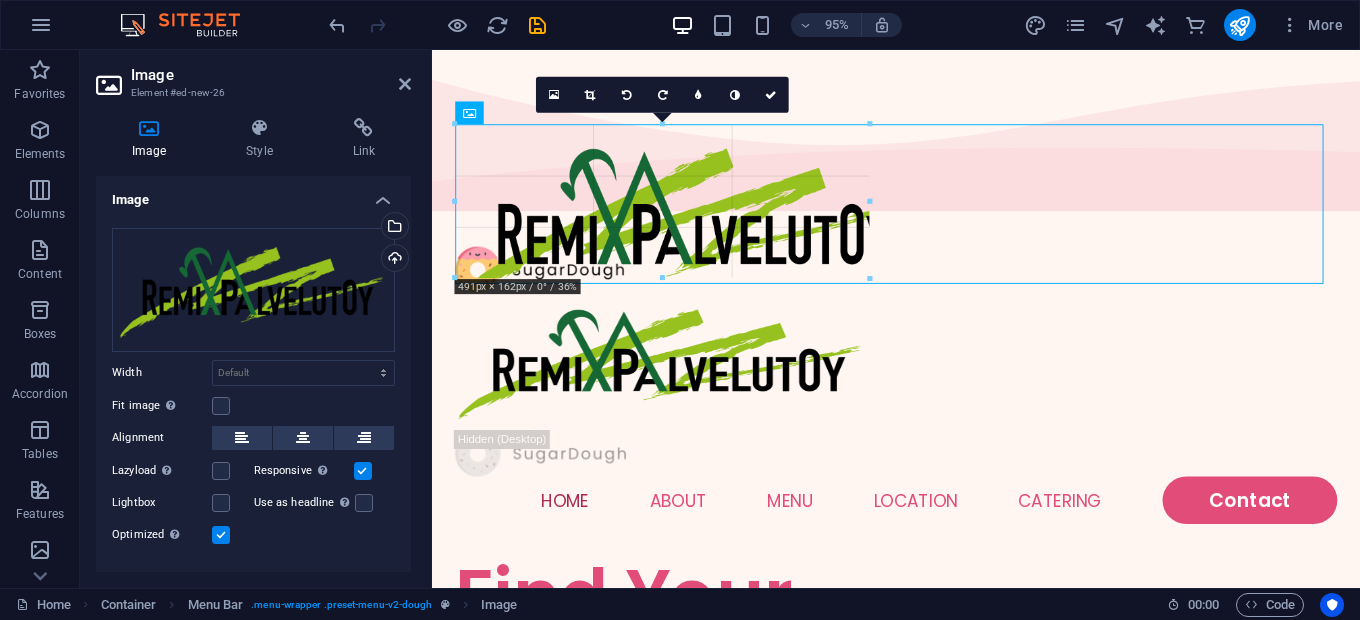 drag, startPoint x: 1326, startPoint y: 490, endPoint x: 718, endPoint y: 253, distance: 652.55884 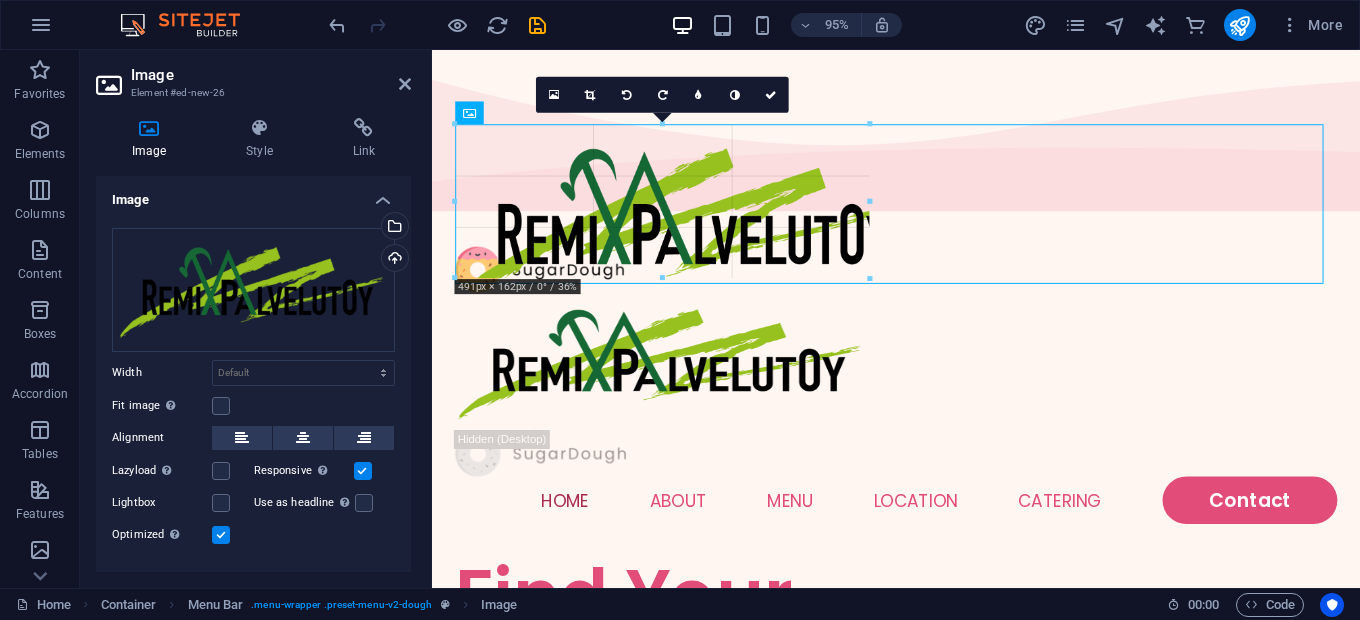 type on "488" 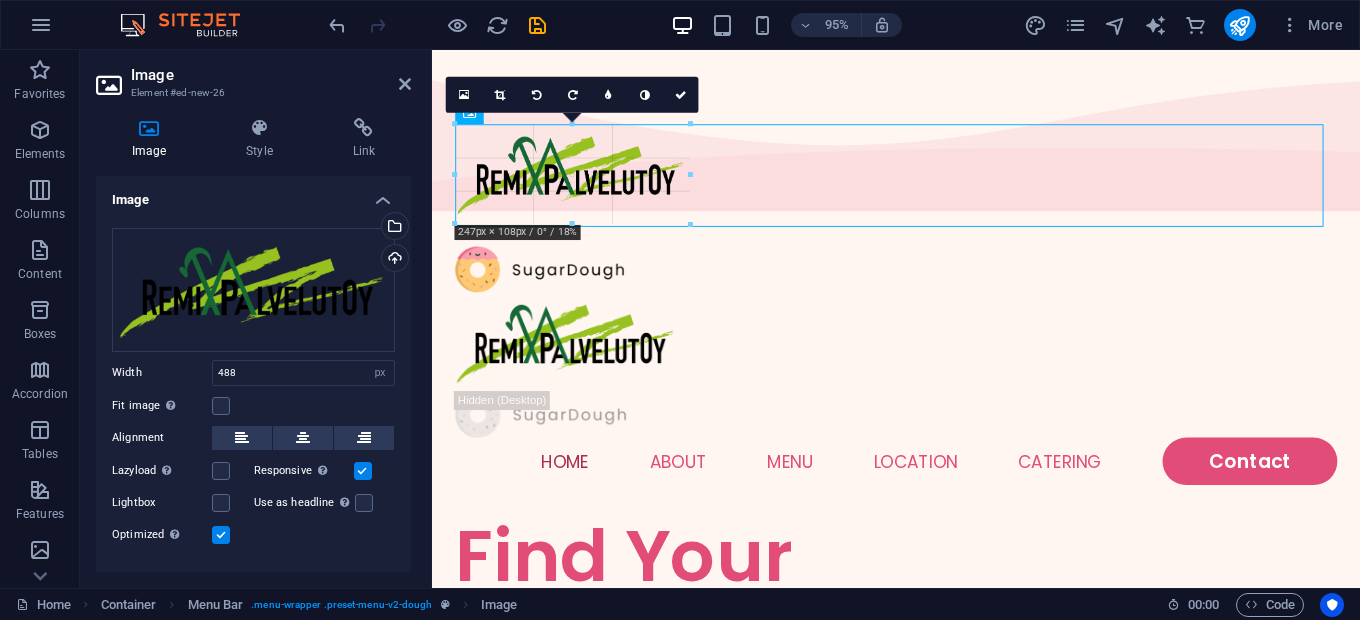drag, startPoint x: 917, startPoint y: 317, endPoint x: 666, endPoint y: 202, distance: 276.09058 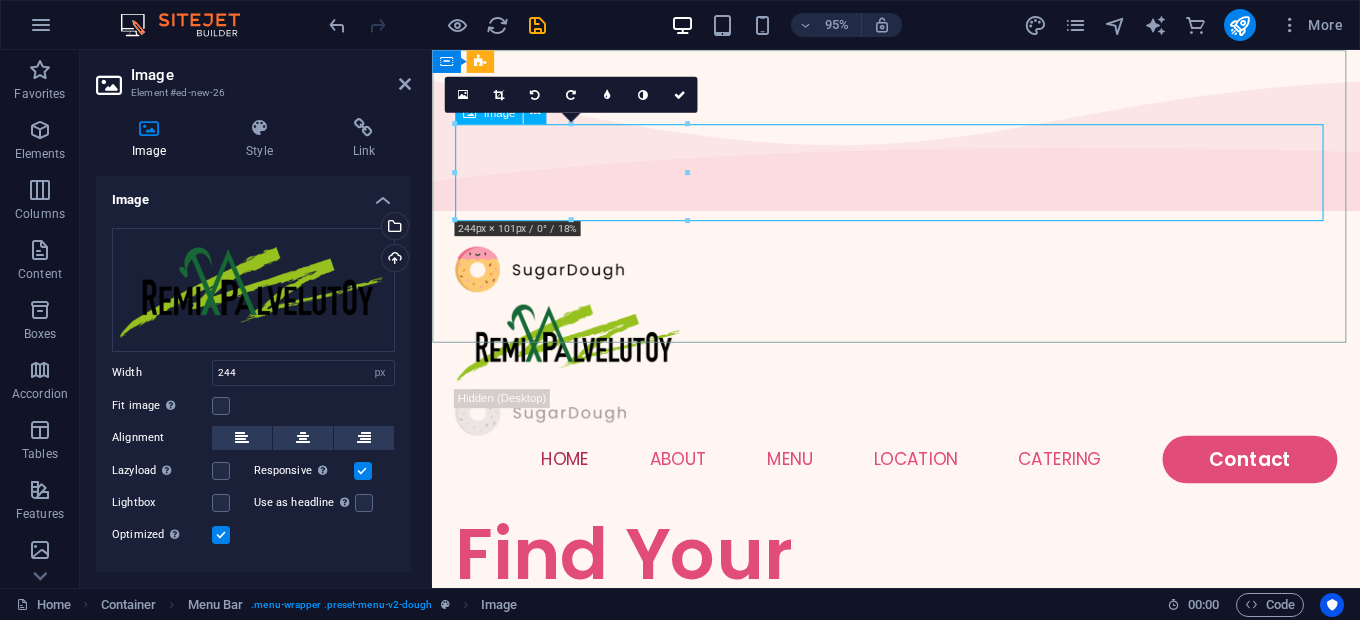 drag, startPoint x: 1120, startPoint y: 268, endPoint x: 574, endPoint y: 172, distance: 554.3753 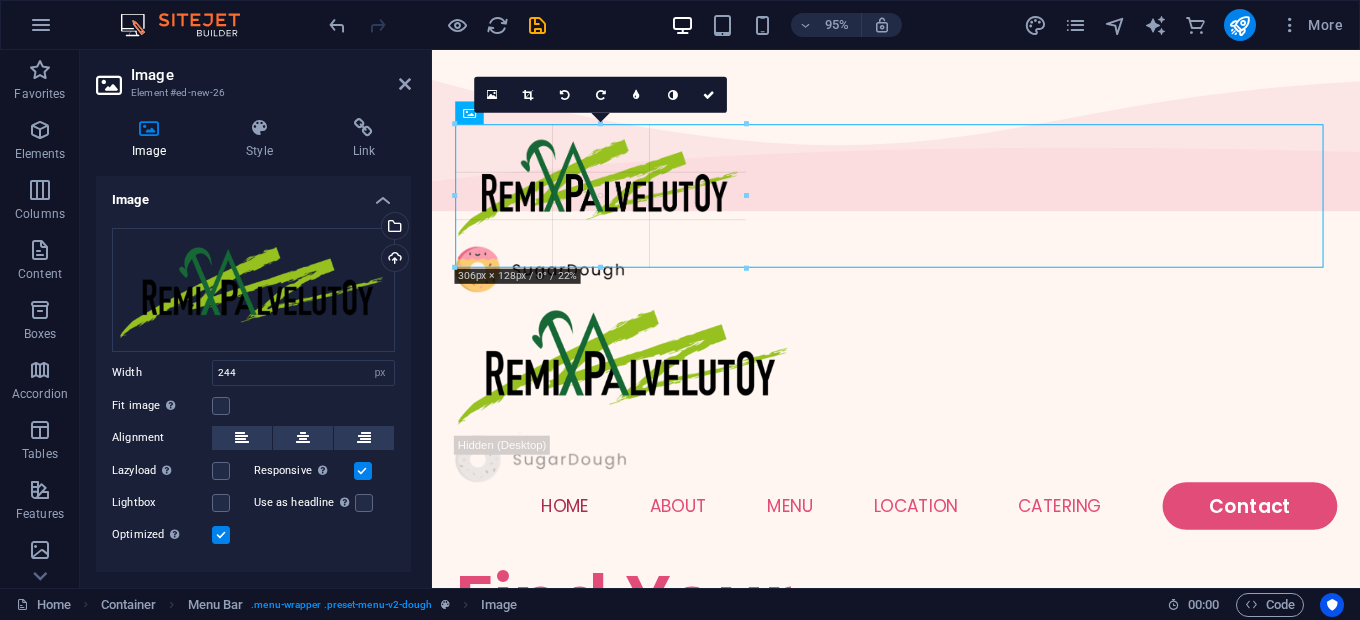 click at bounding box center [889, 195] 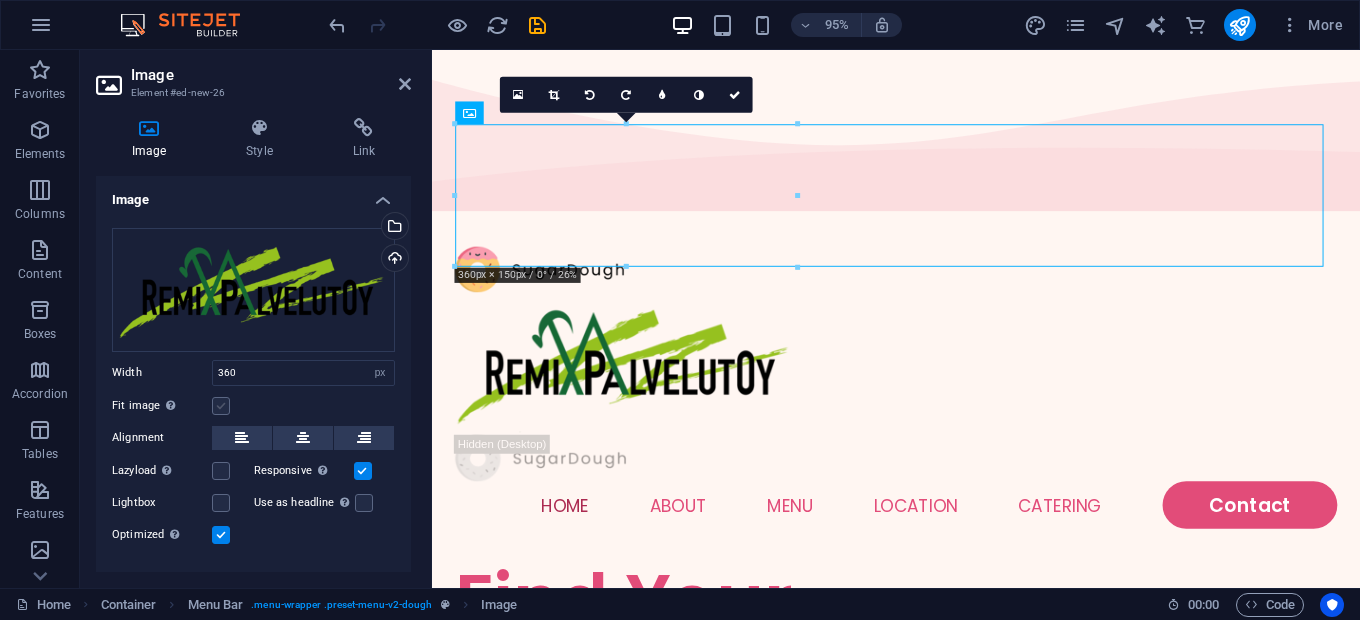 click at bounding box center [221, 406] 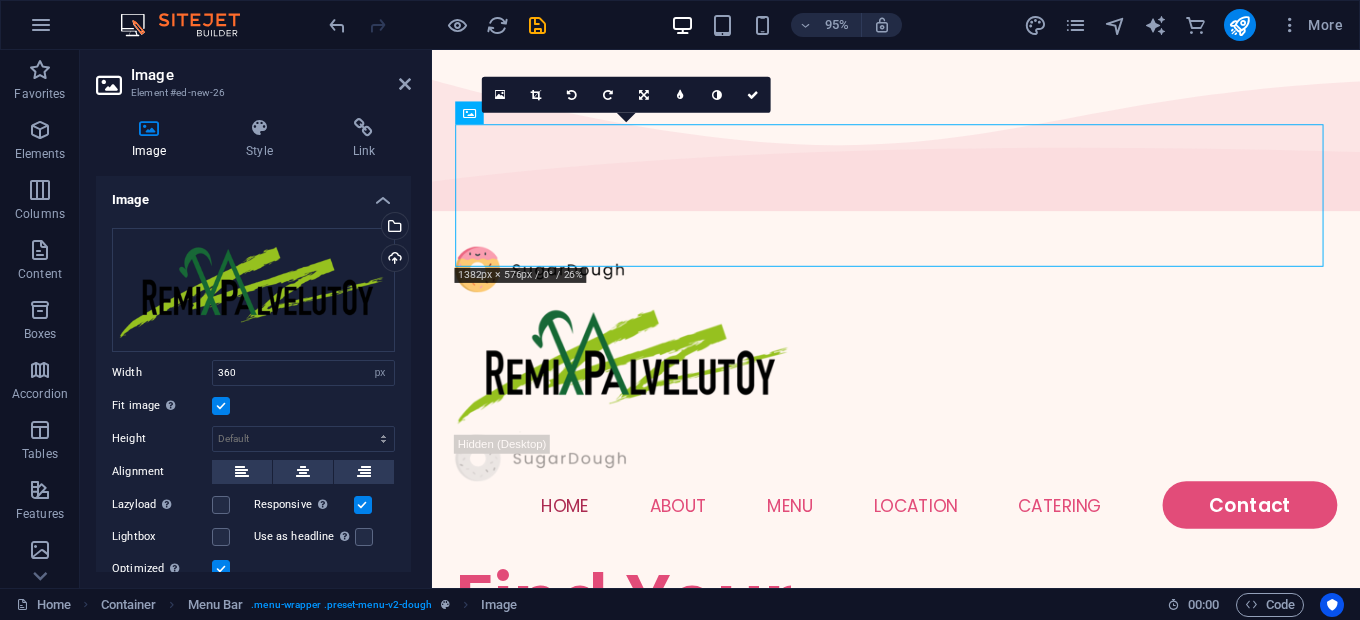 click at bounding box center [221, 406] 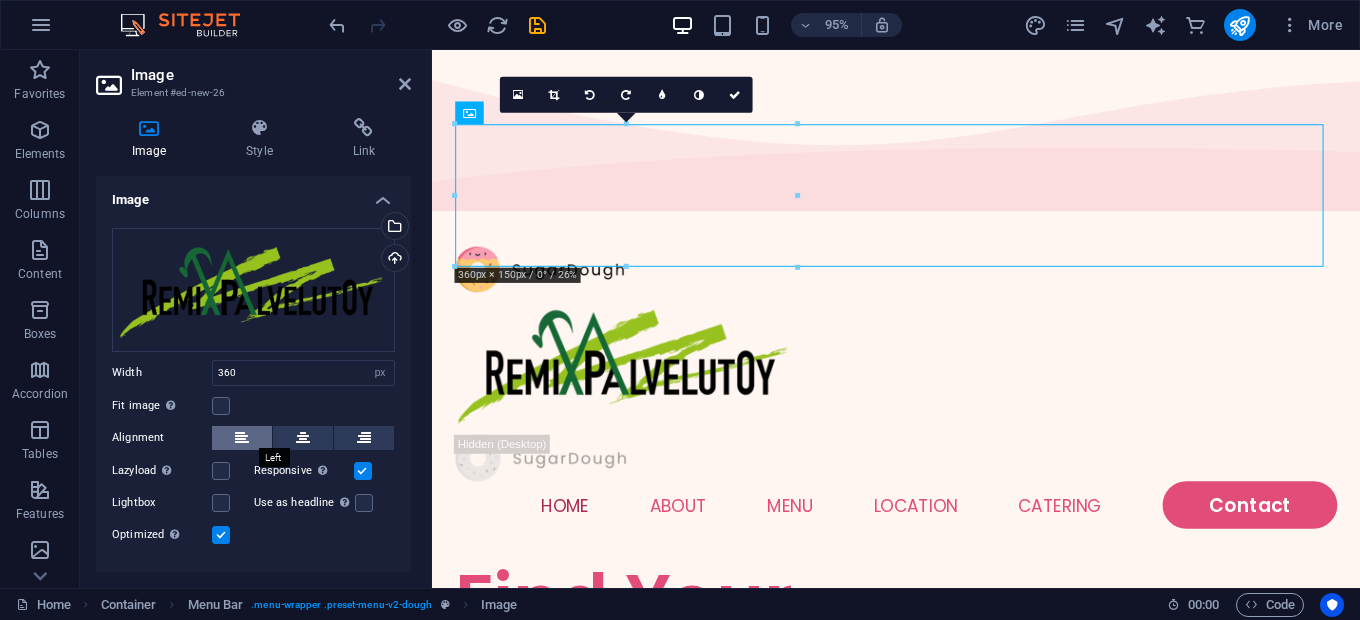 click at bounding box center (242, 438) 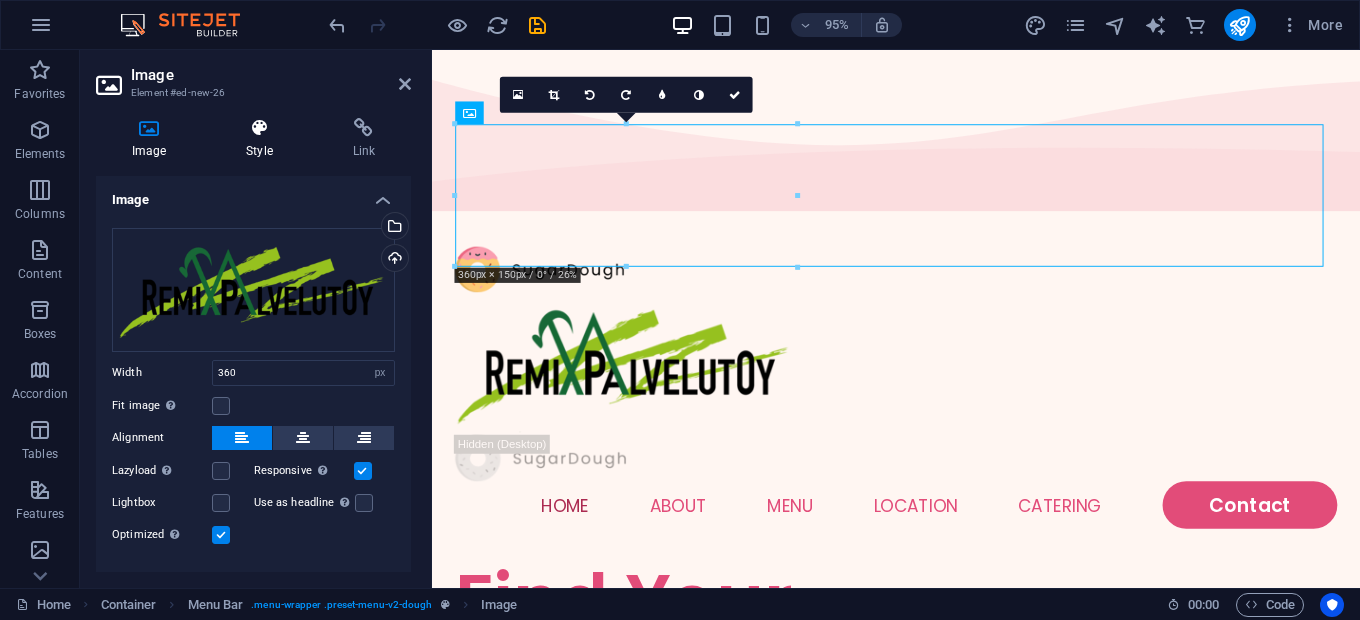 click on "Style" at bounding box center (263, 139) 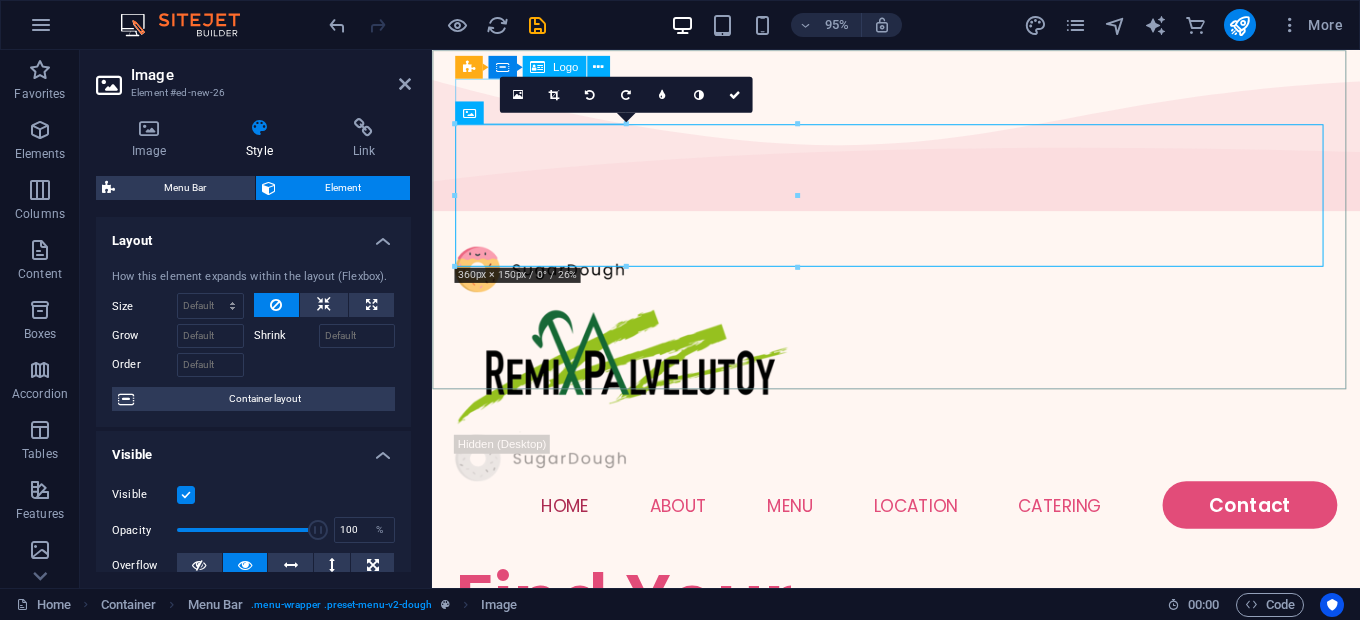 click at bounding box center [920, 281] 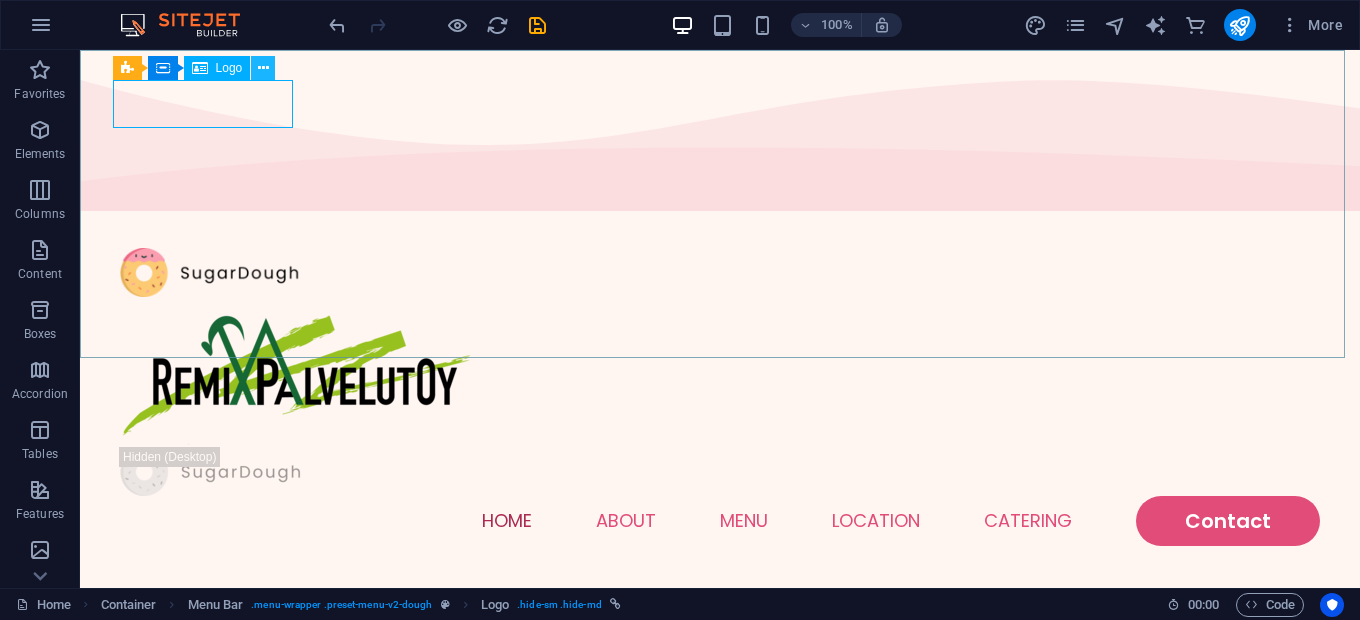 click at bounding box center (263, 68) 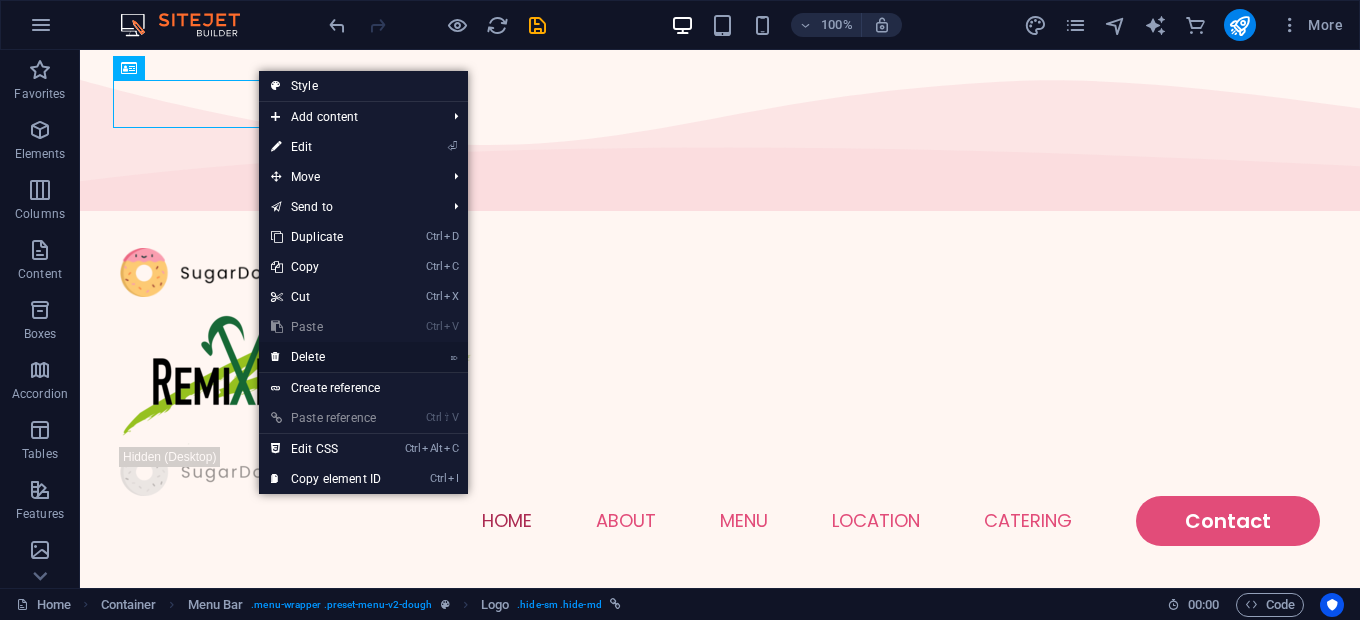 click on "⌦  Delete" at bounding box center (326, 357) 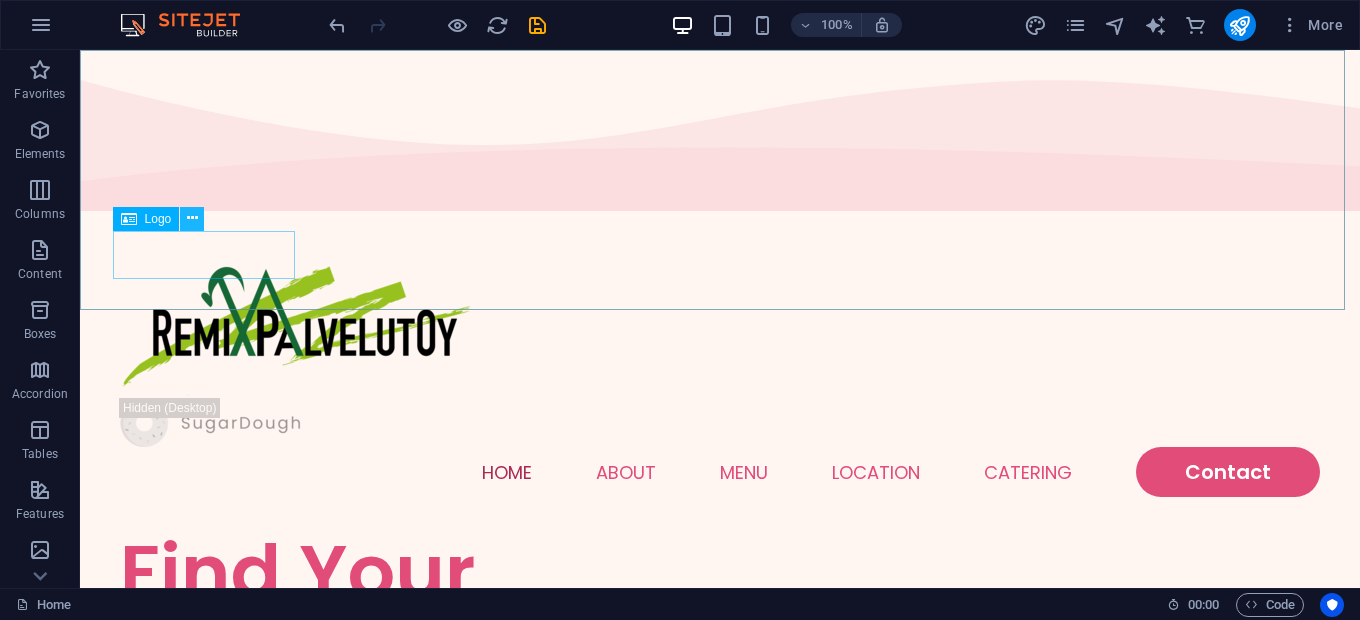 click at bounding box center (192, 218) 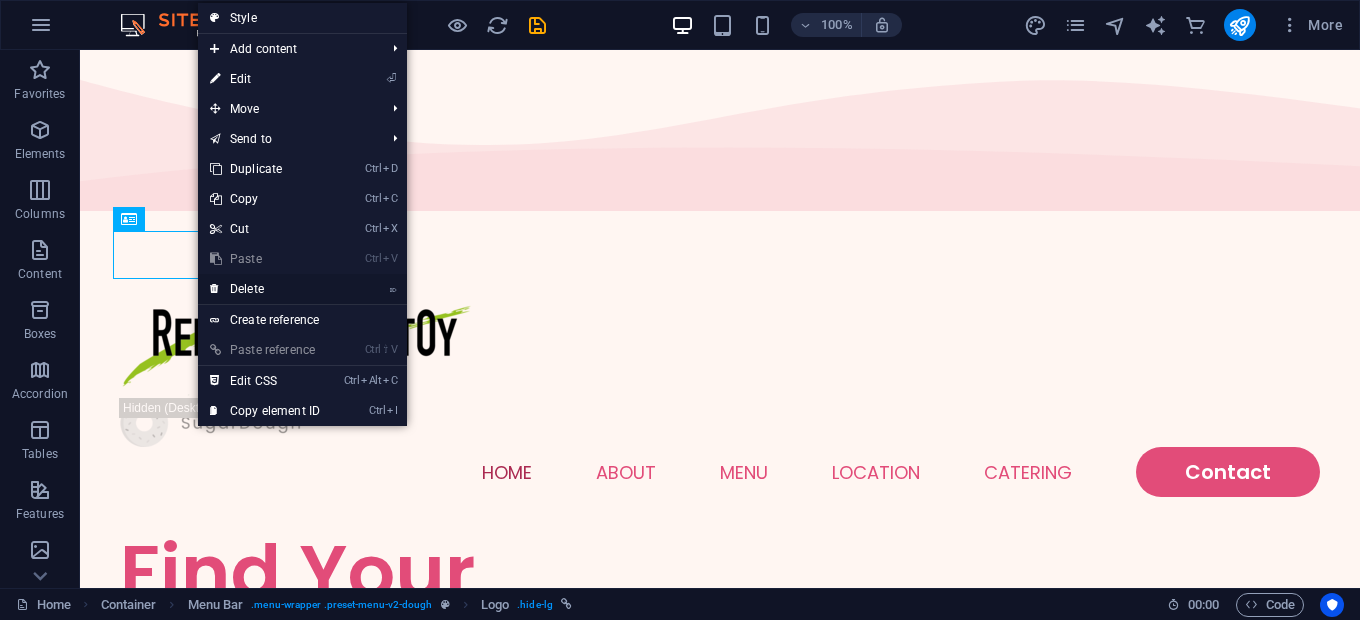 click on "⌦  Delete" at bounding box center (265, 289) 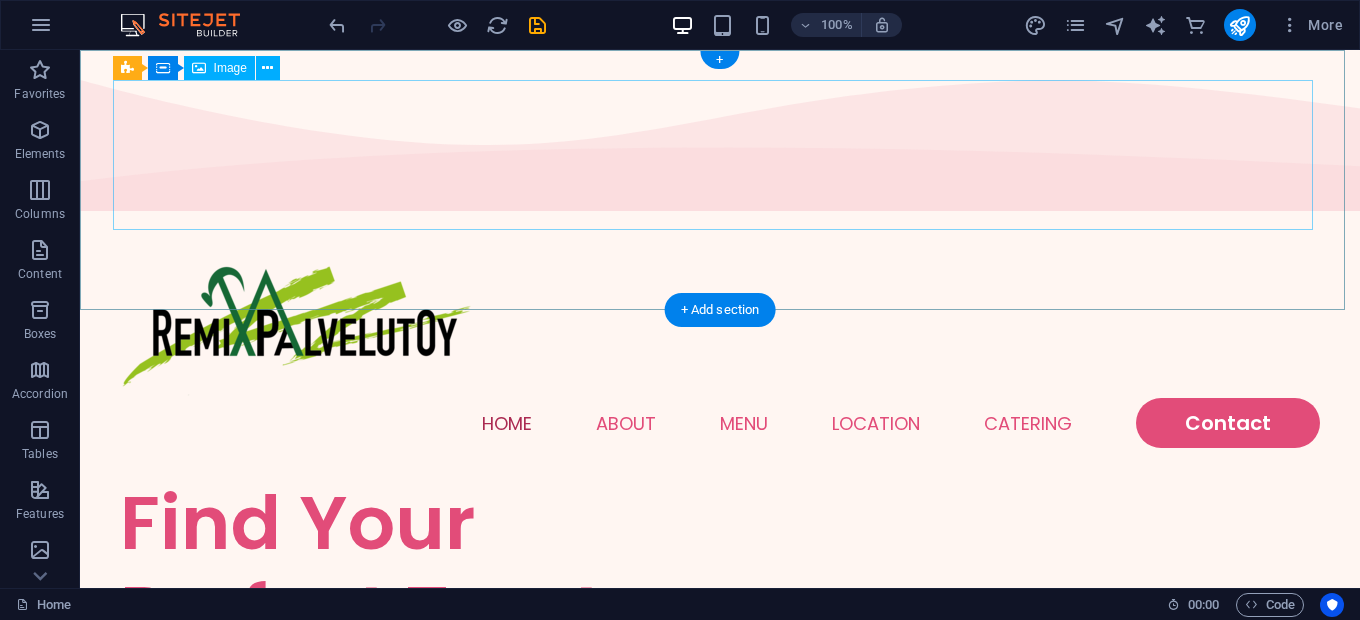 click at bounding box center [720, 323] 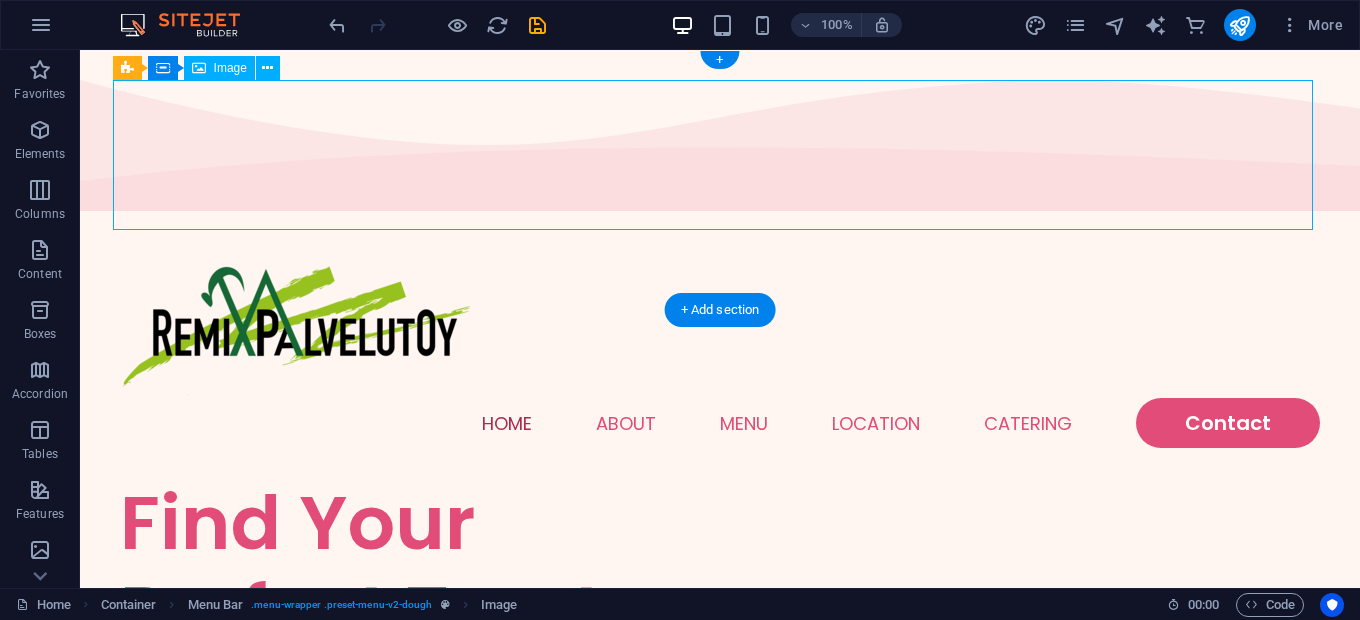 click at bounding box center [720, 323] 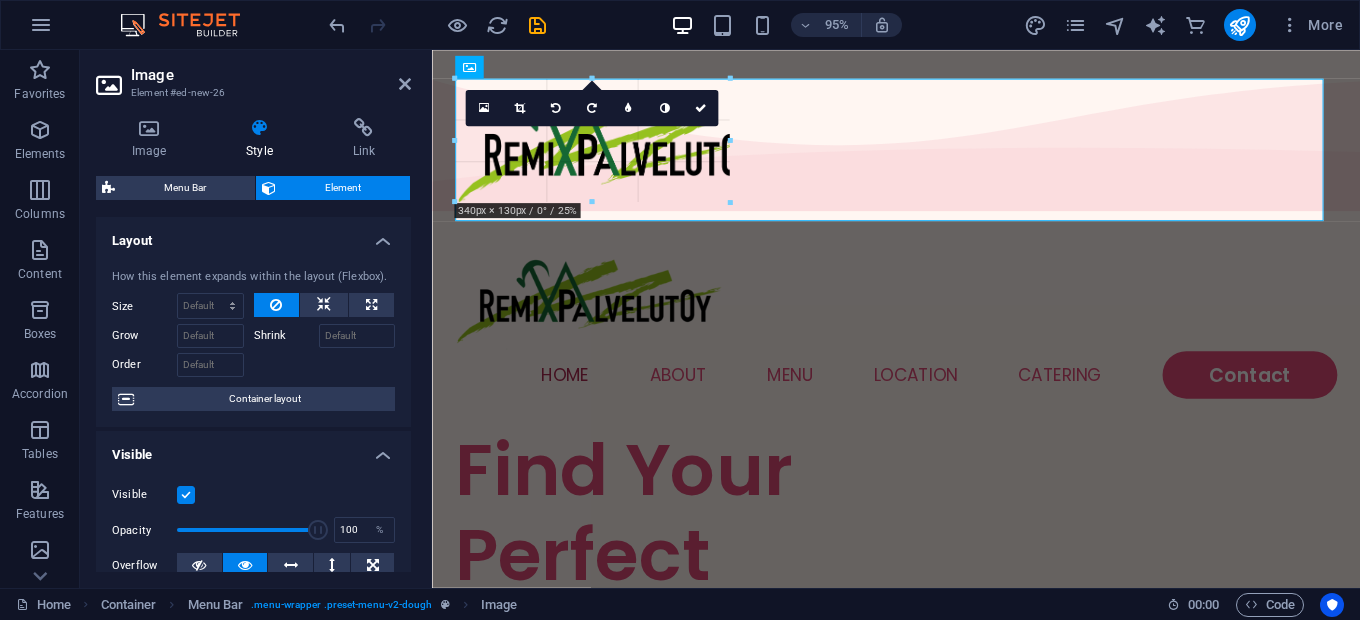 drag, startPoint x: 798, startPoint y: 220, endPoint x: 670, endPoint y: 180, distance: 134.10443 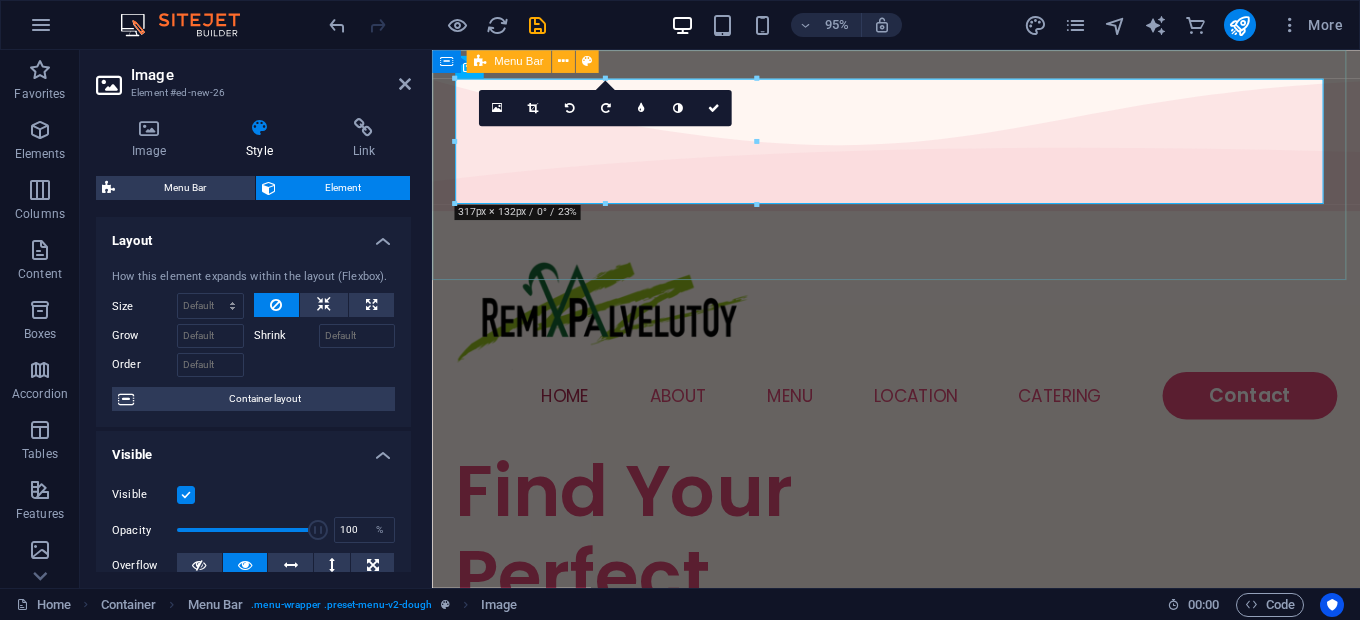 click on "Home About Menu Location Catering Contact" at bounding box center (920, 348) 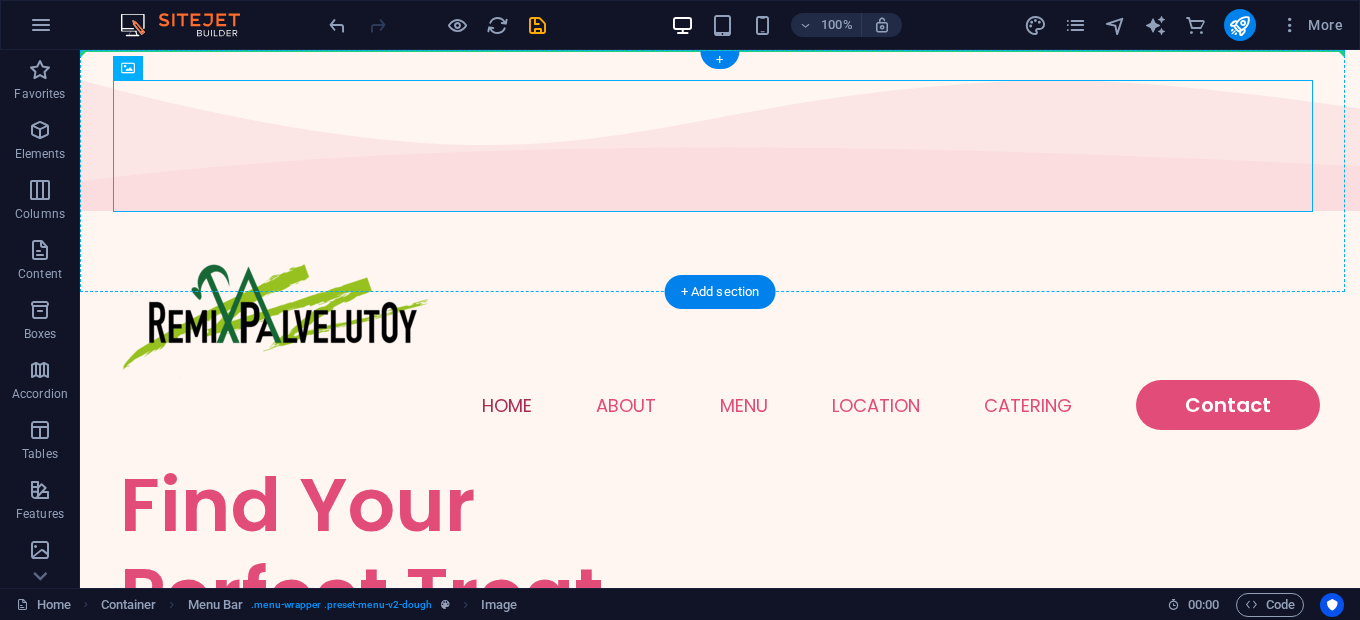 drag, startPoint x: 261, startPoint y: 164, endPoint x: 288, endPoint y: 73, distance: 94.92102 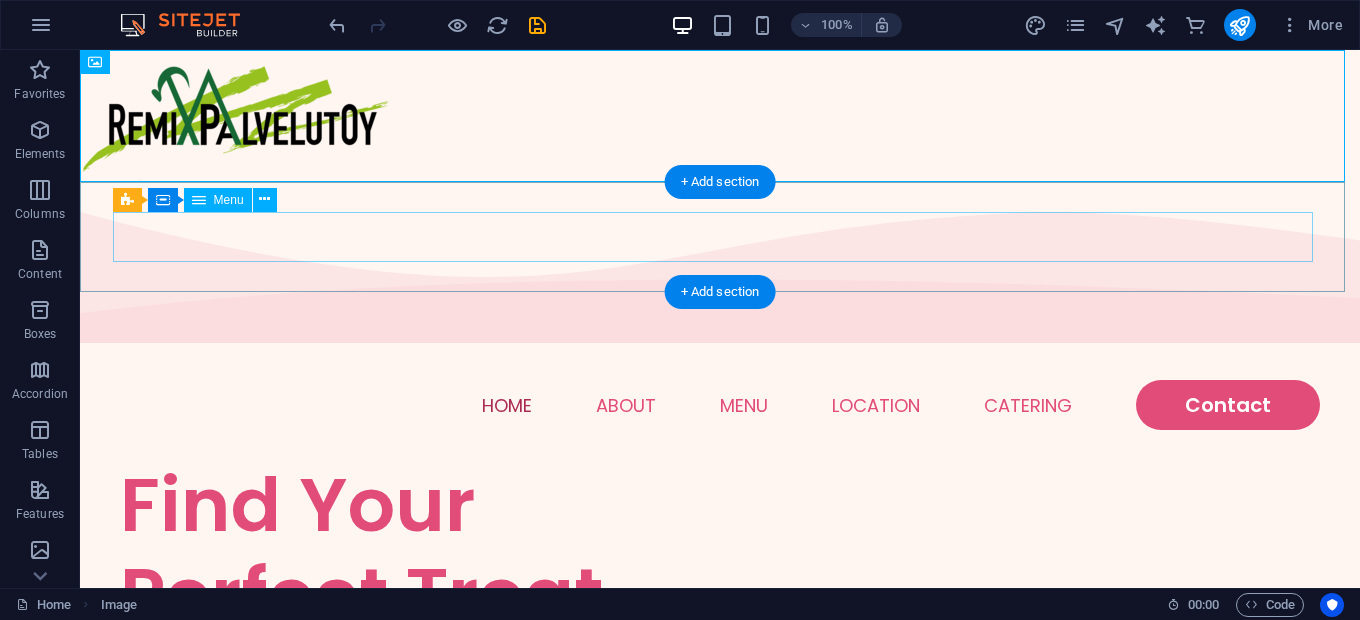 click on "Home About Menu Location Catering Contact" at bounding box center [720, 405] 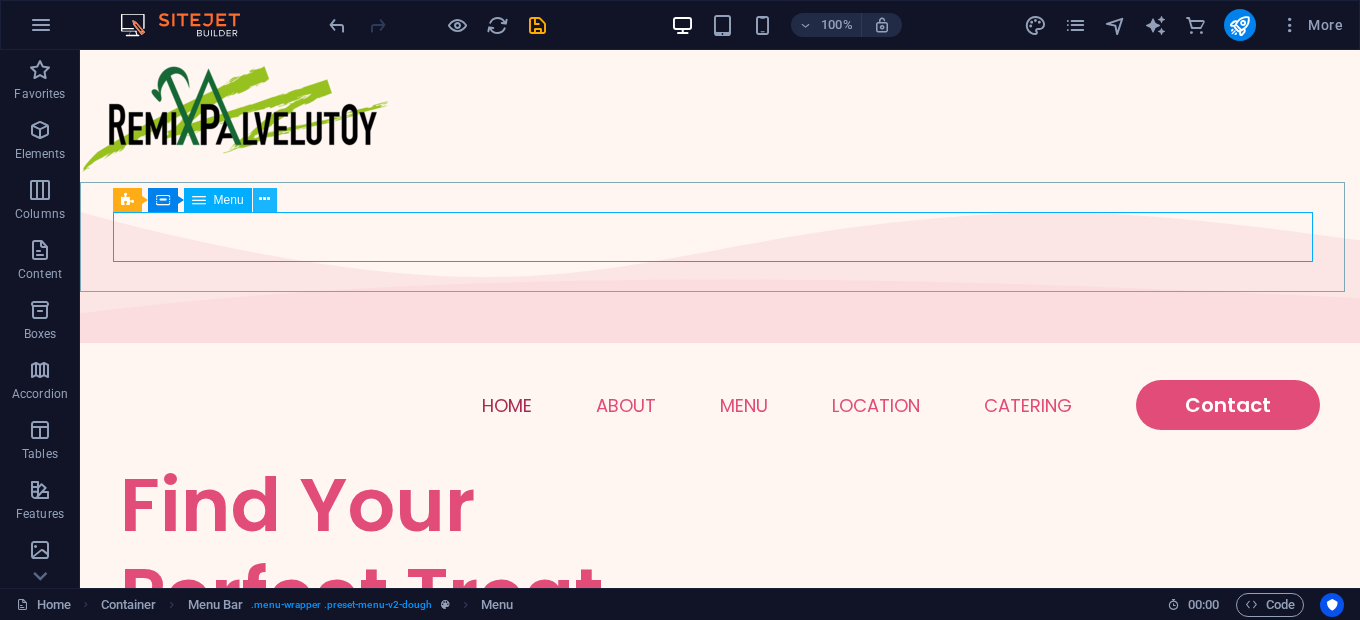 click at bounding box center [264, 199] 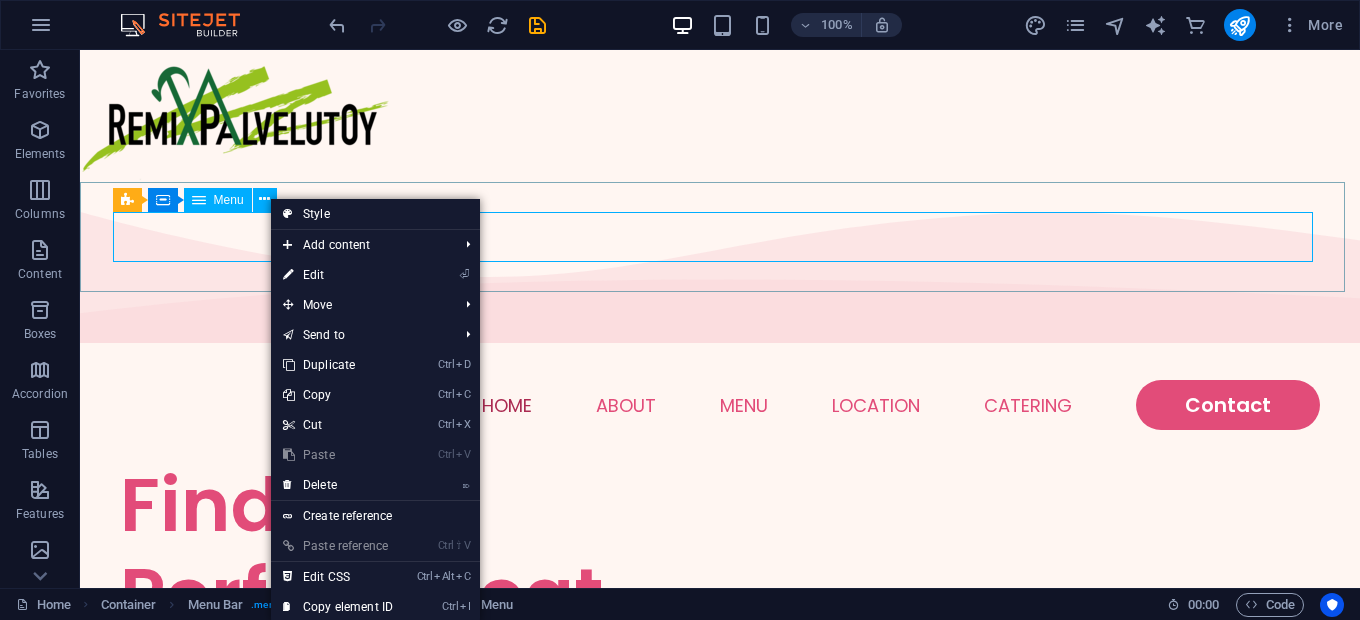 click on "Menu" at bounding box center (229, 200) 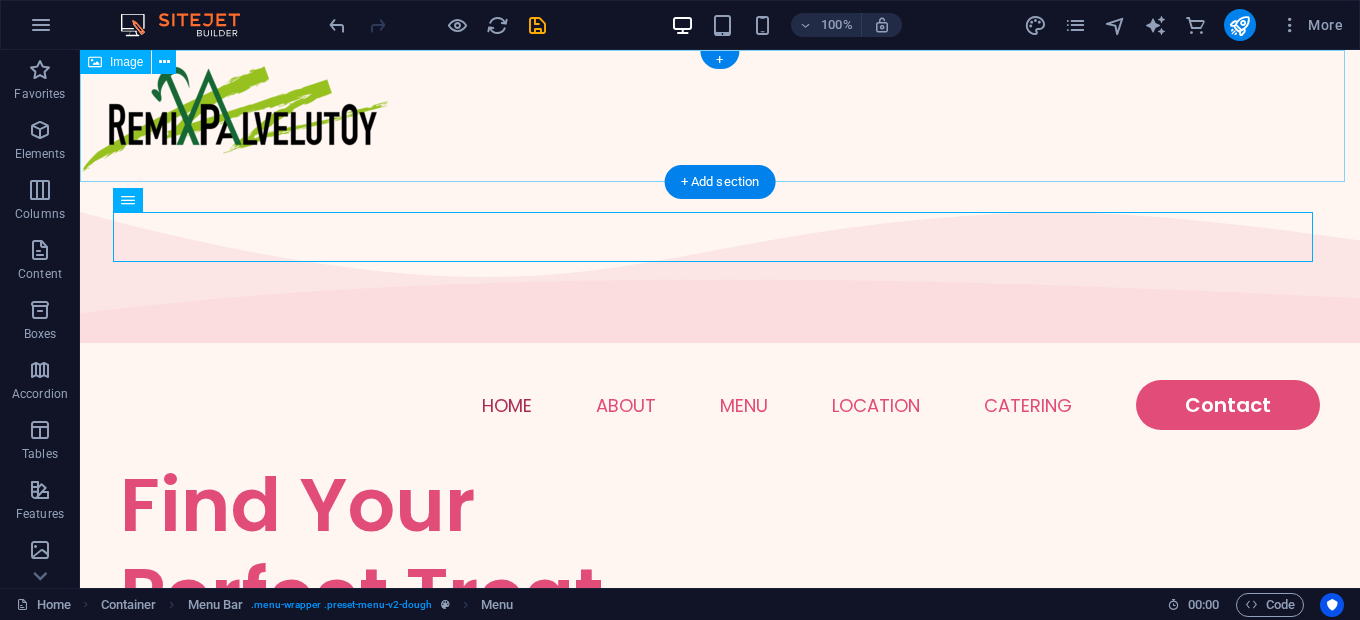 click at bounding box center (720, 116) 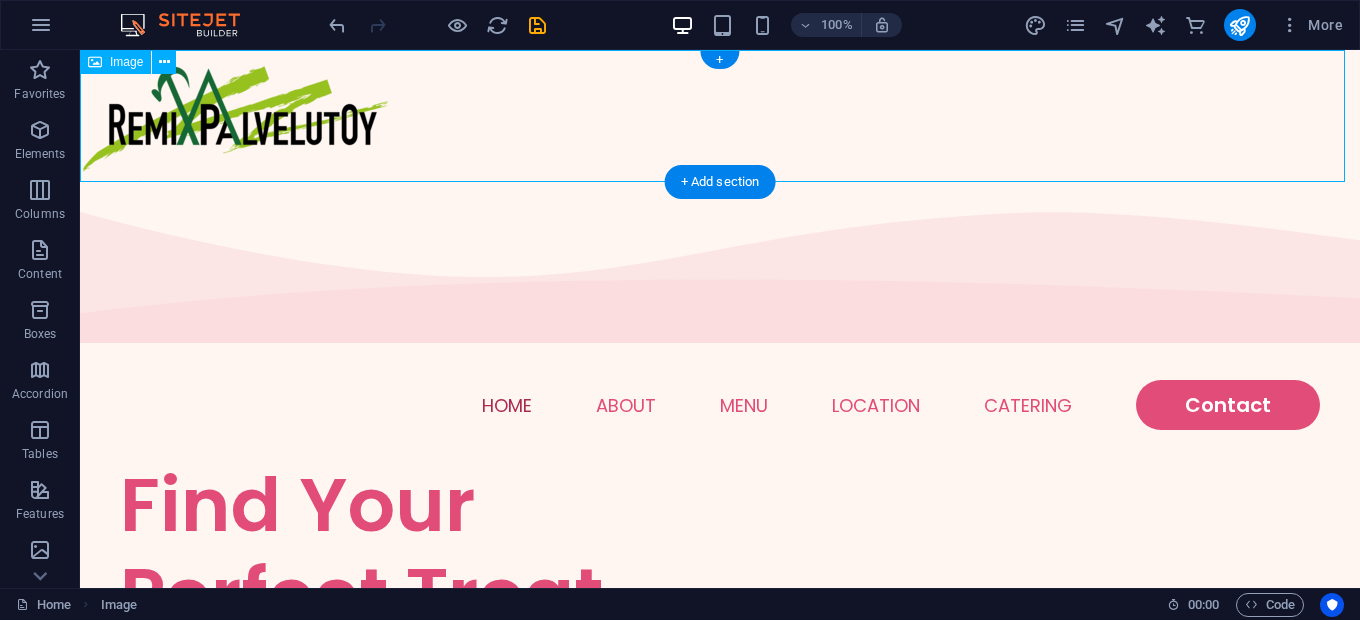 click at bounding box center (720, 116) 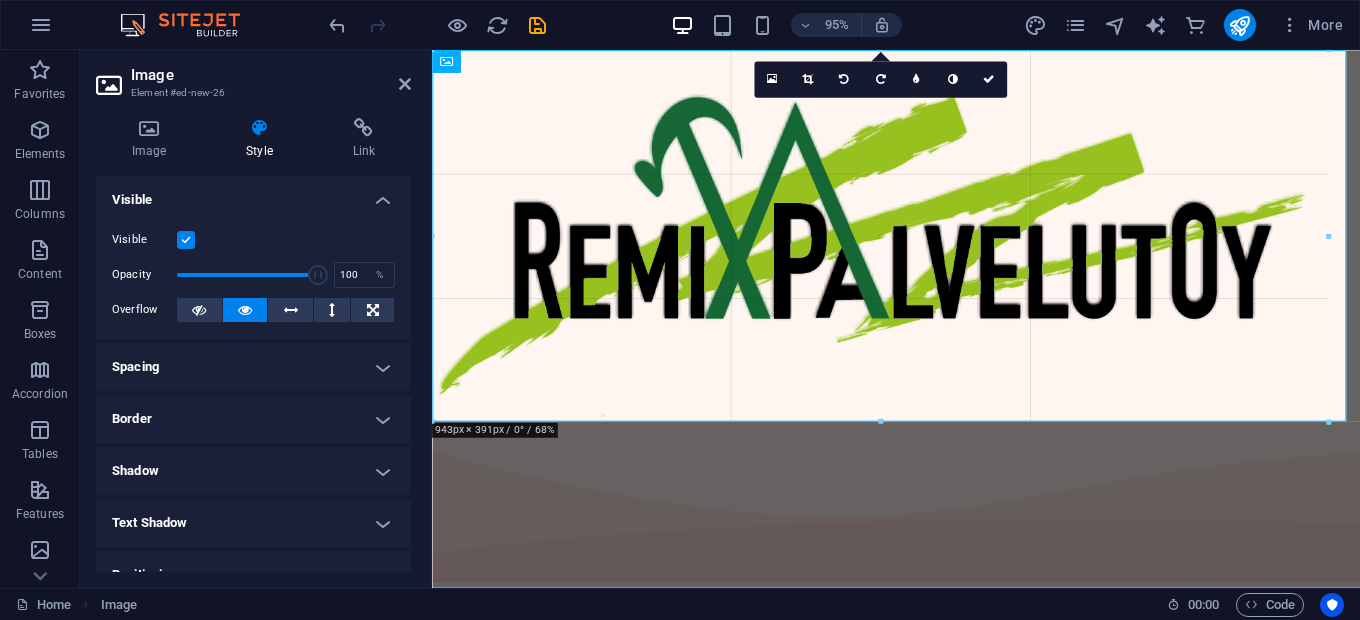 drag, startPoint x: 732, startPoint y: 173, endPoint x: 975, endPoint y: 274, distance: 263.15396 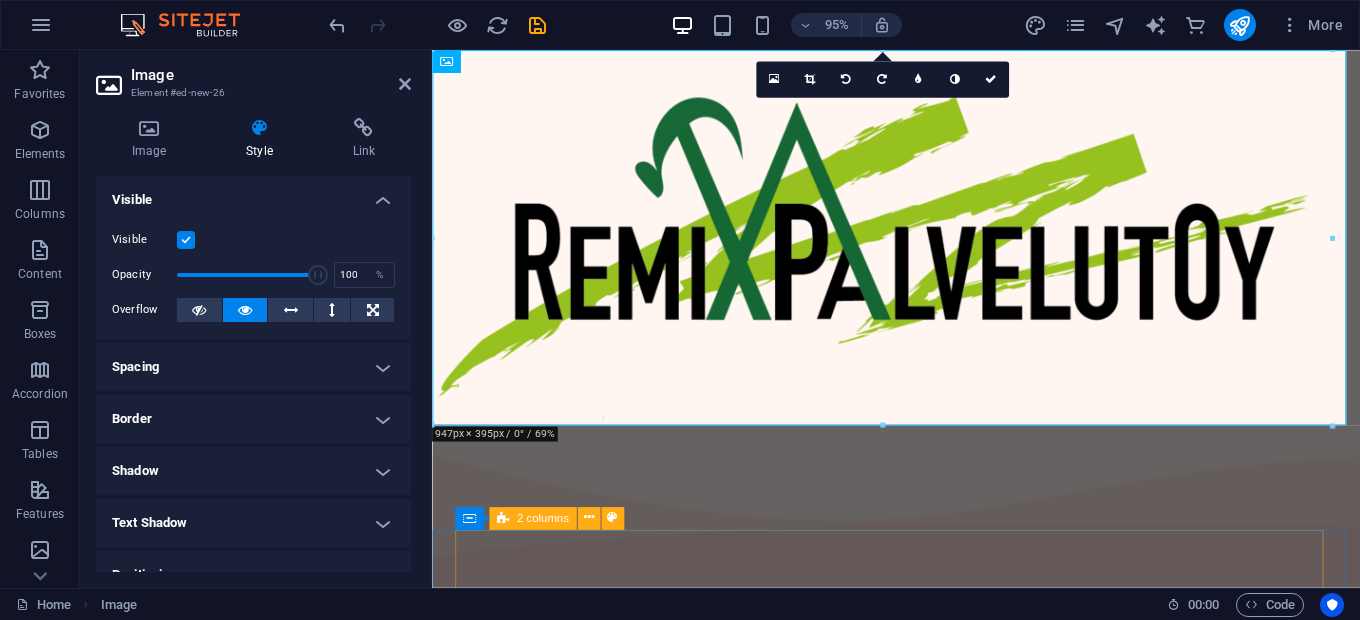click on "Find Your Perfect Treat Lorem ipsum dolor sit amet, consectetur adipiscing elit, sed do eiusmod. See Menu" at bounding box center [920, 1532] 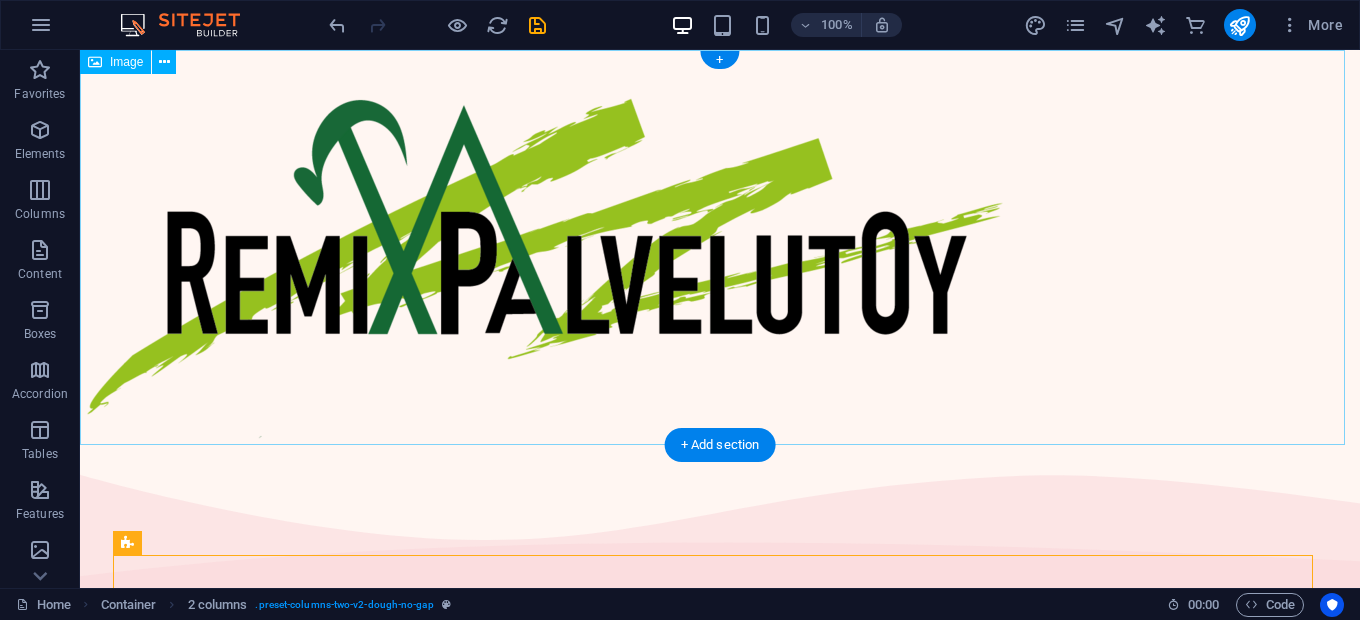 click at bounding box center (720, 247) 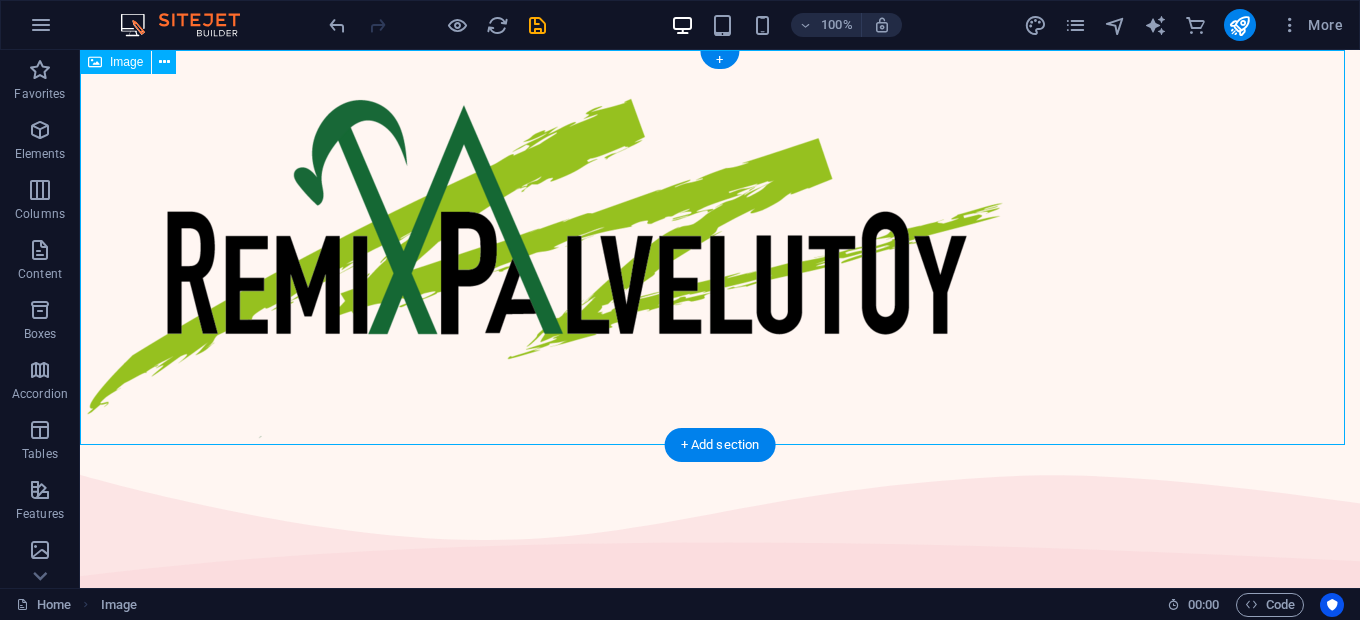 click at bounding box center (720, 247) 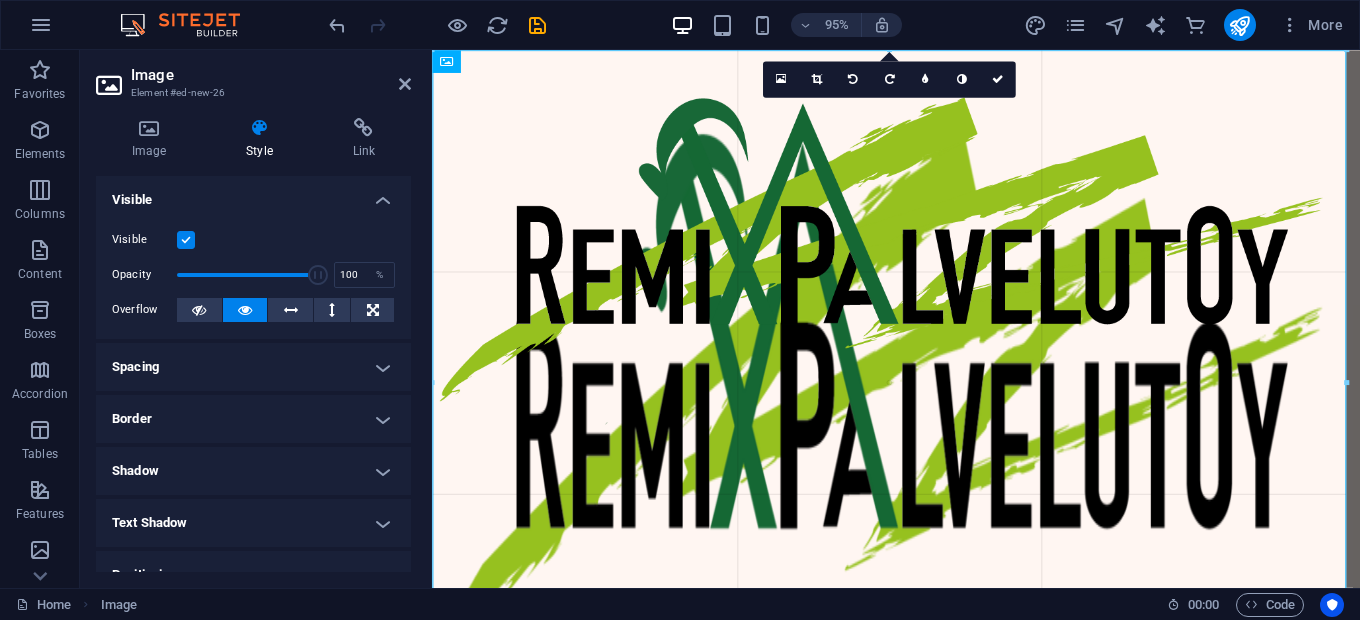 drag, startPoint x: 1328, startPoint y: 423, endPoint x: 1338, endPoint y: 289, distance: 134.37262 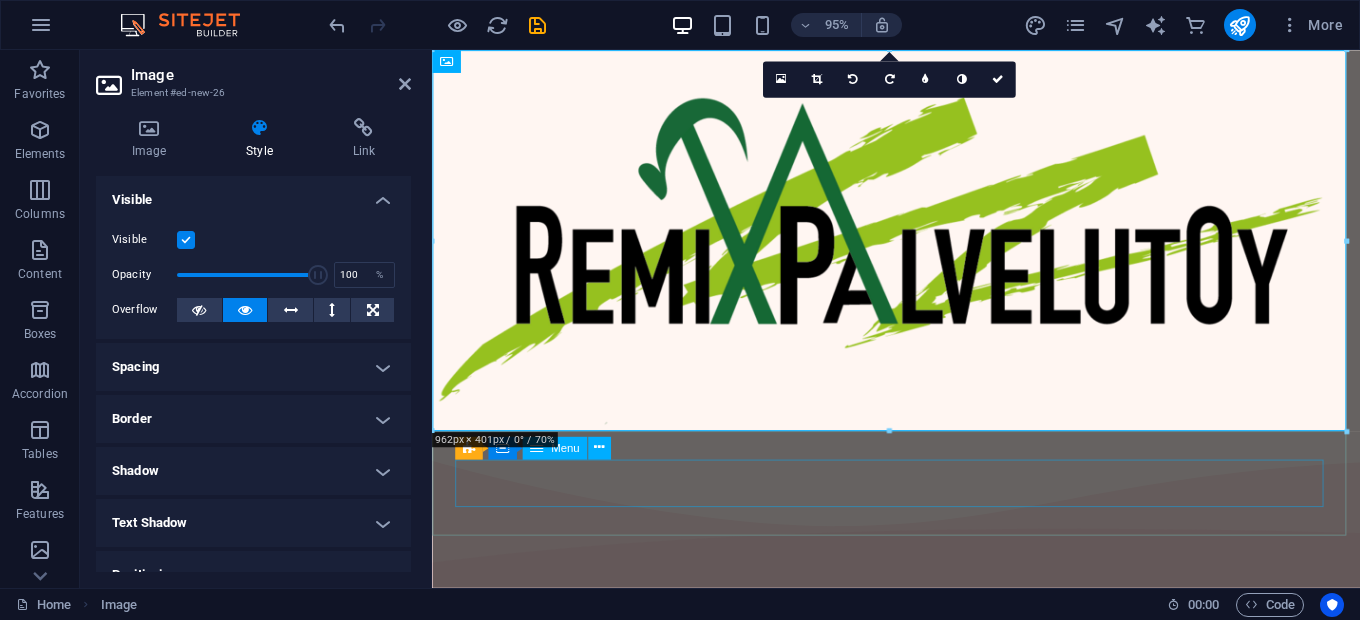 click on "Home About Menu Location Catering Contact" at bounding box center (920, 683) 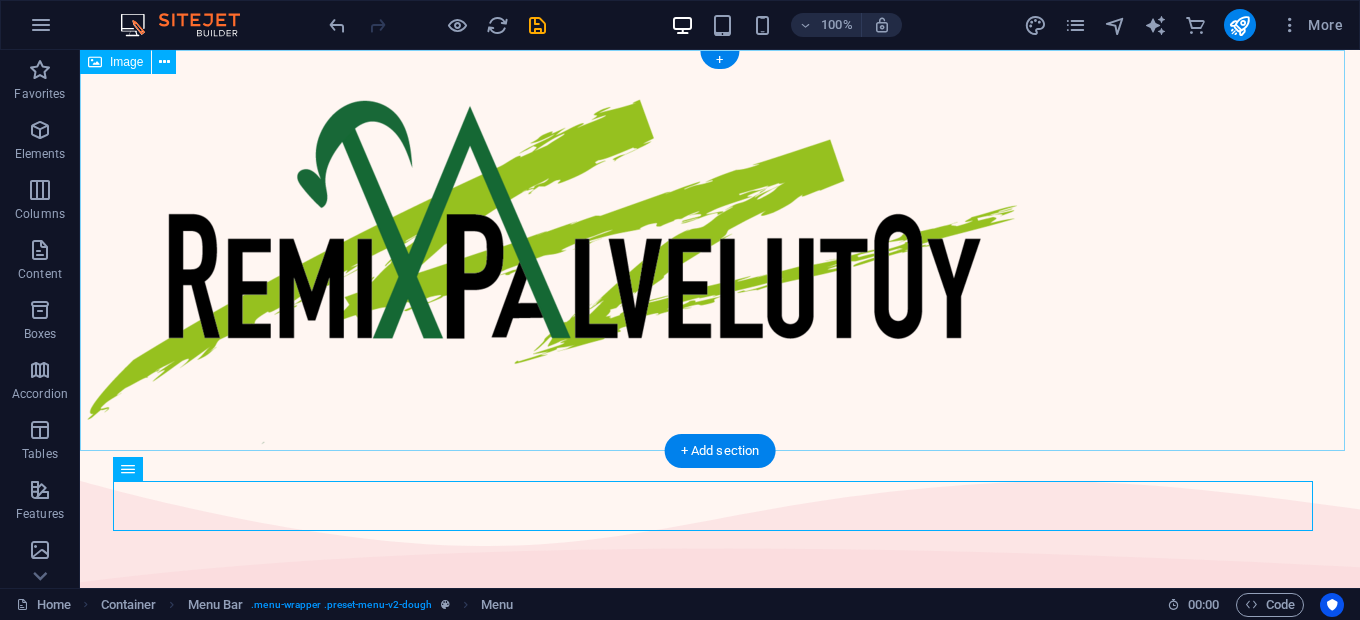 click at bounding box center [720, 250] 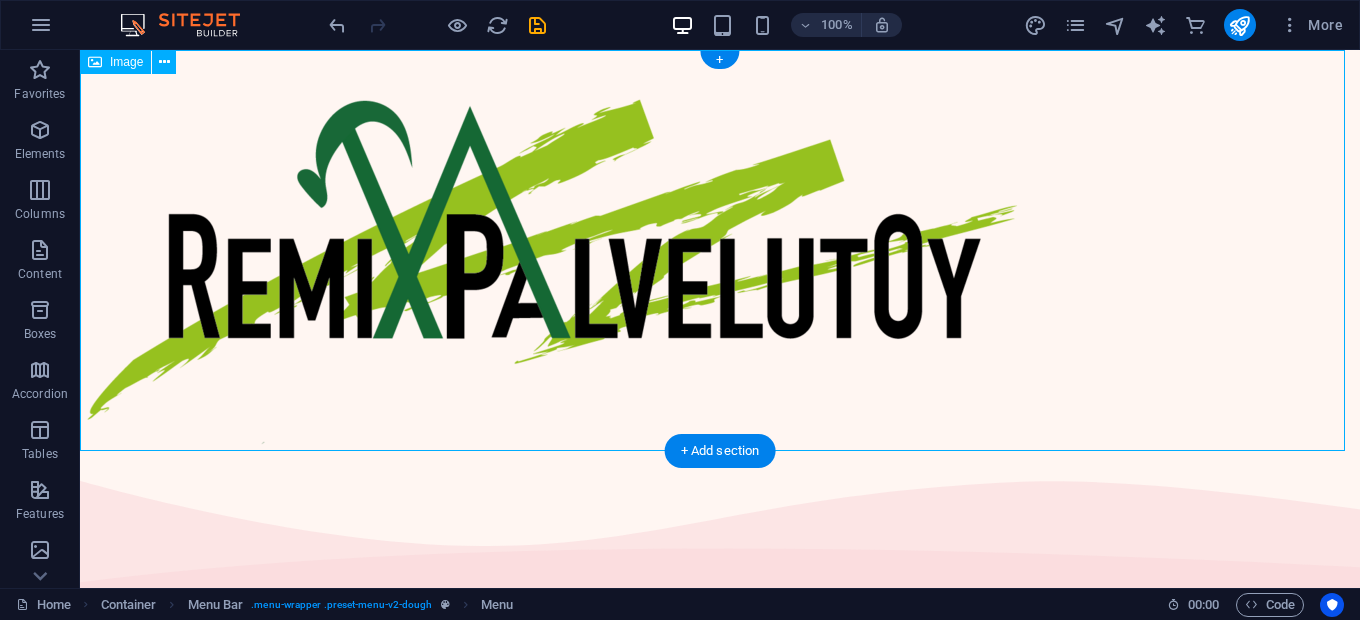 click at bounding box center [720, 250] 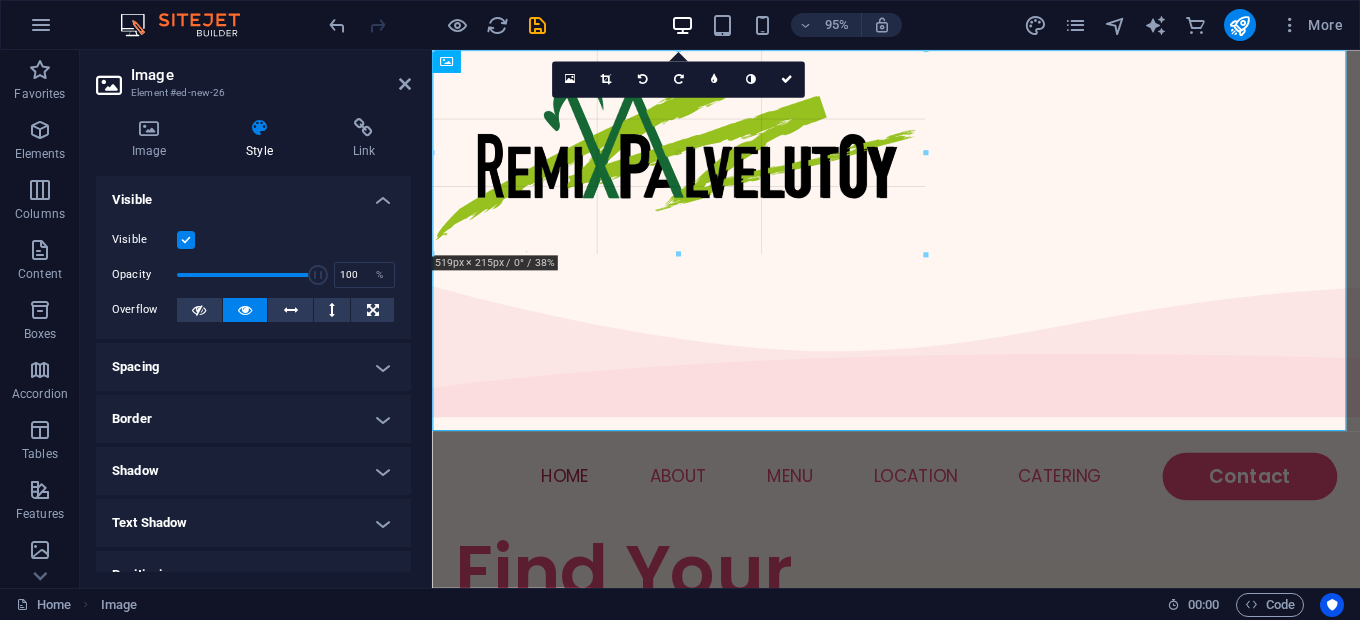 drag, startPoint x: 1350, startPoint y: 434, endPoint x: 496, endPoint y: 202, distance: 884.95197 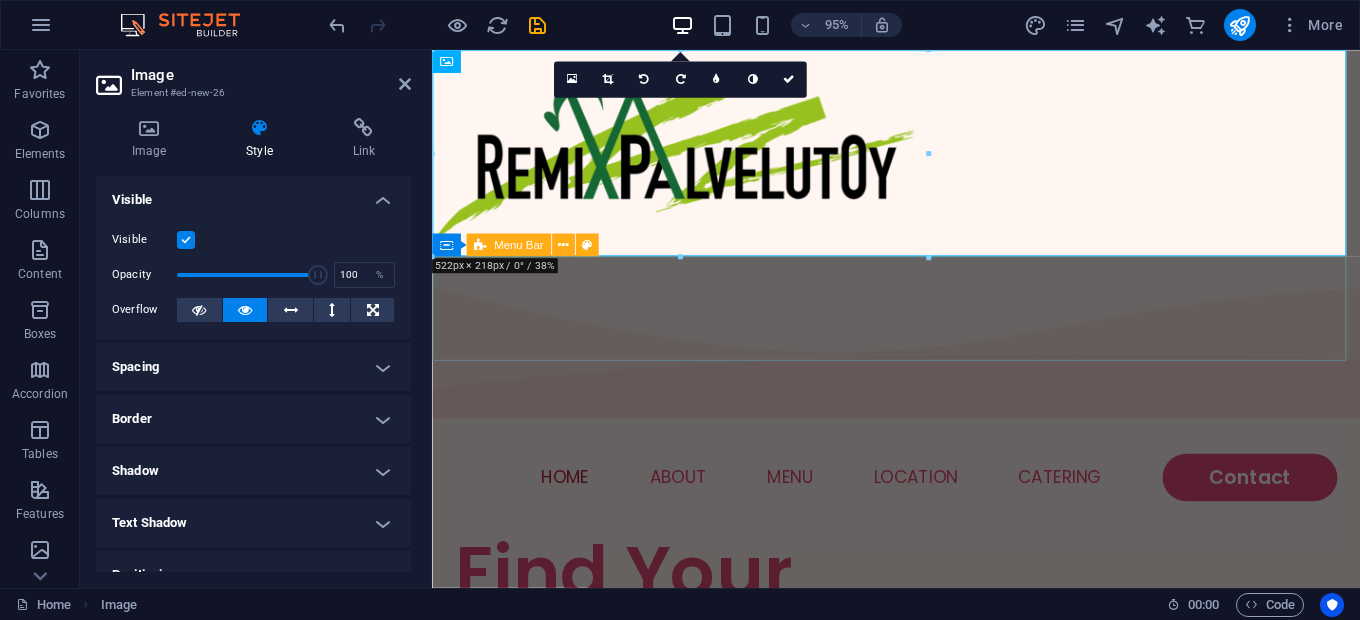 click on "Home About Menu Location Catering Contact" at bounding box center (920, 500) 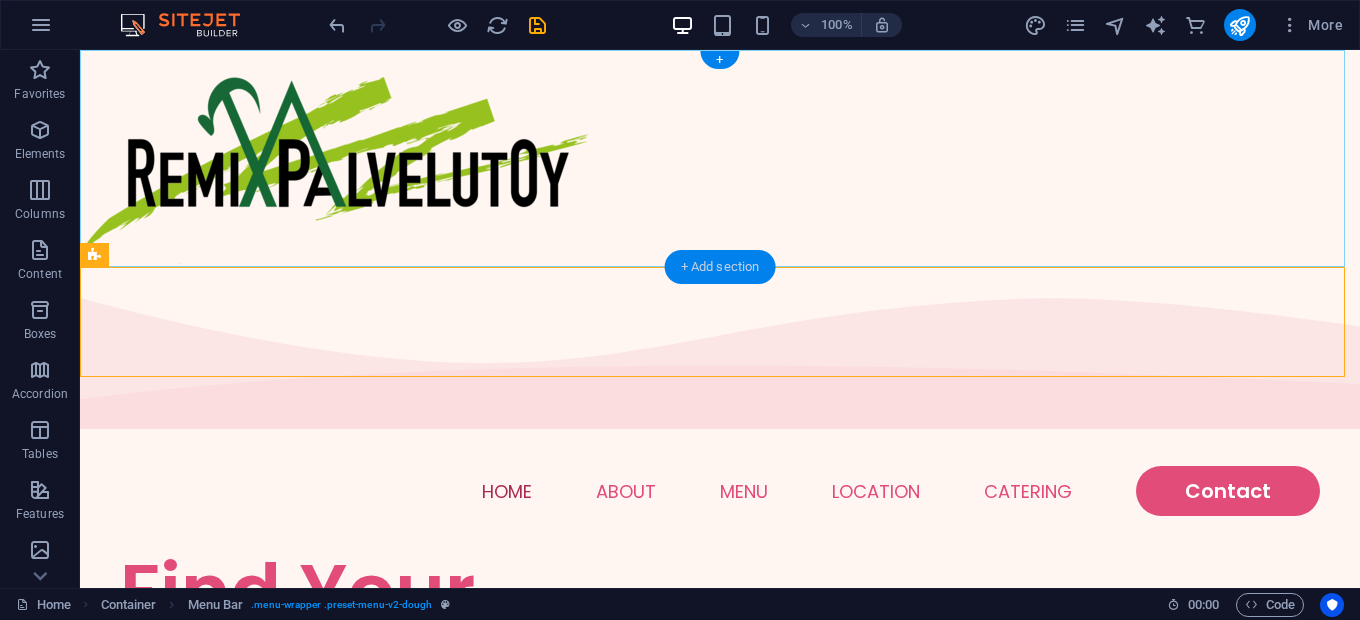 click on "+ Add section" at bounding box center (720, 267) 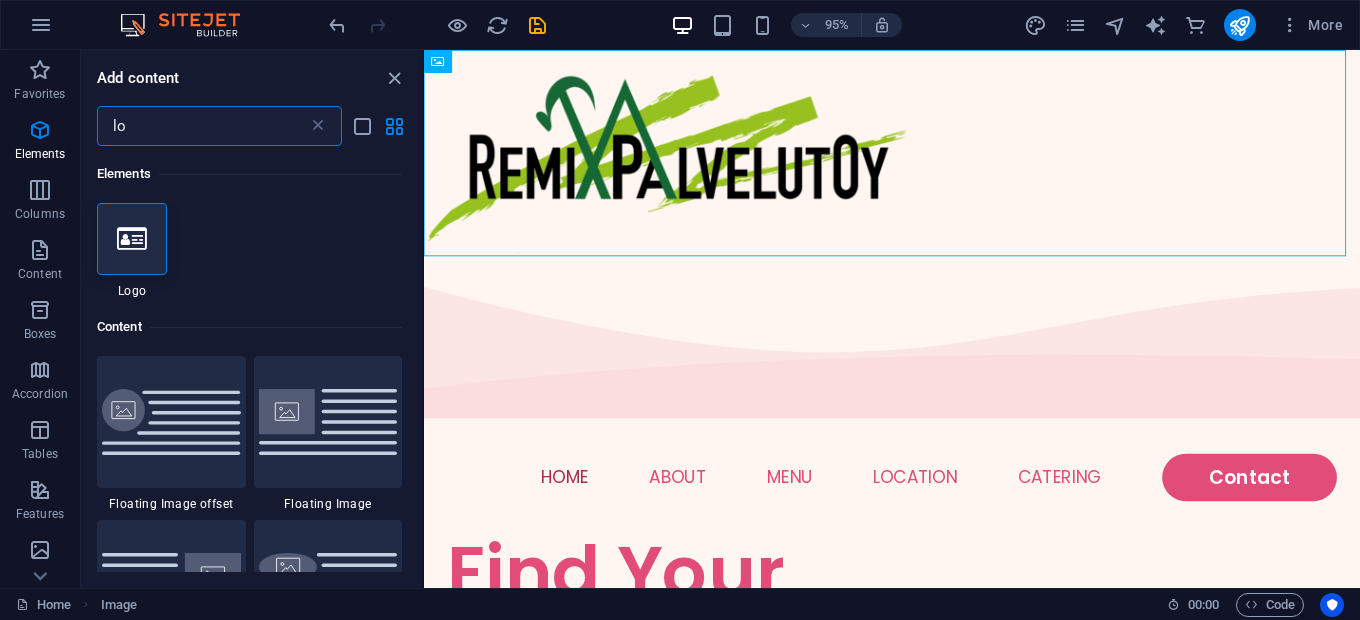 scroll, scrollTop: 0, scrollLeft: 0, axis: both 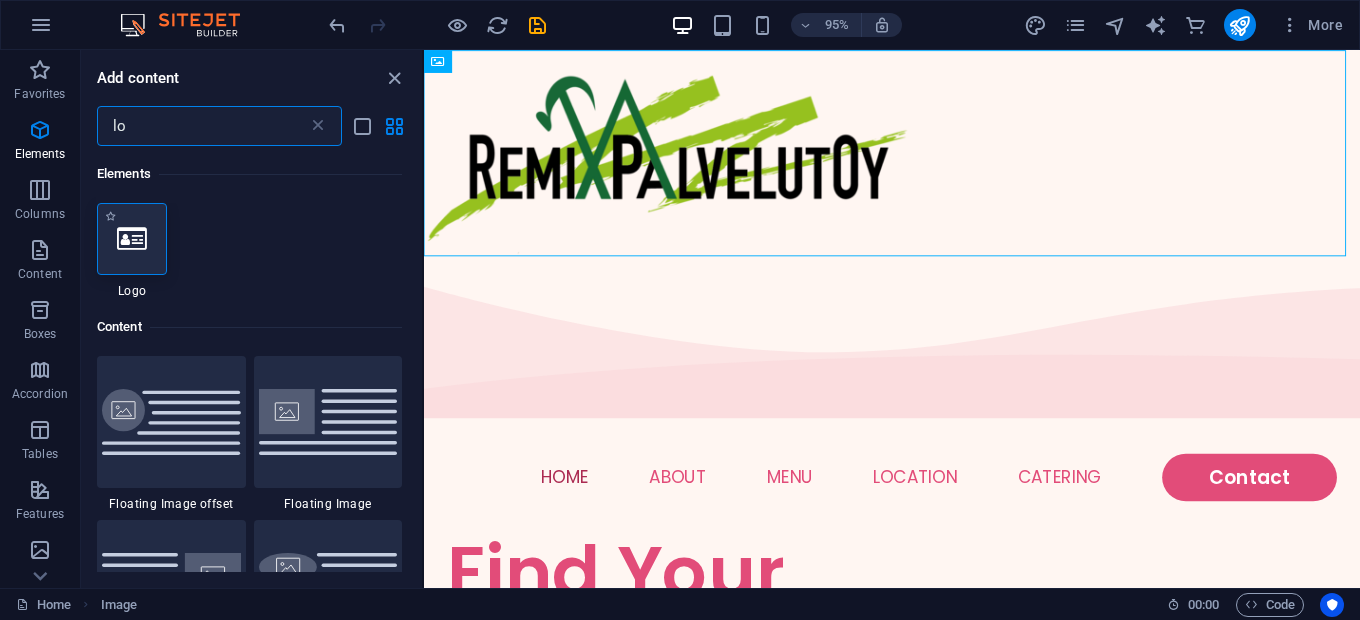 type on "lo" 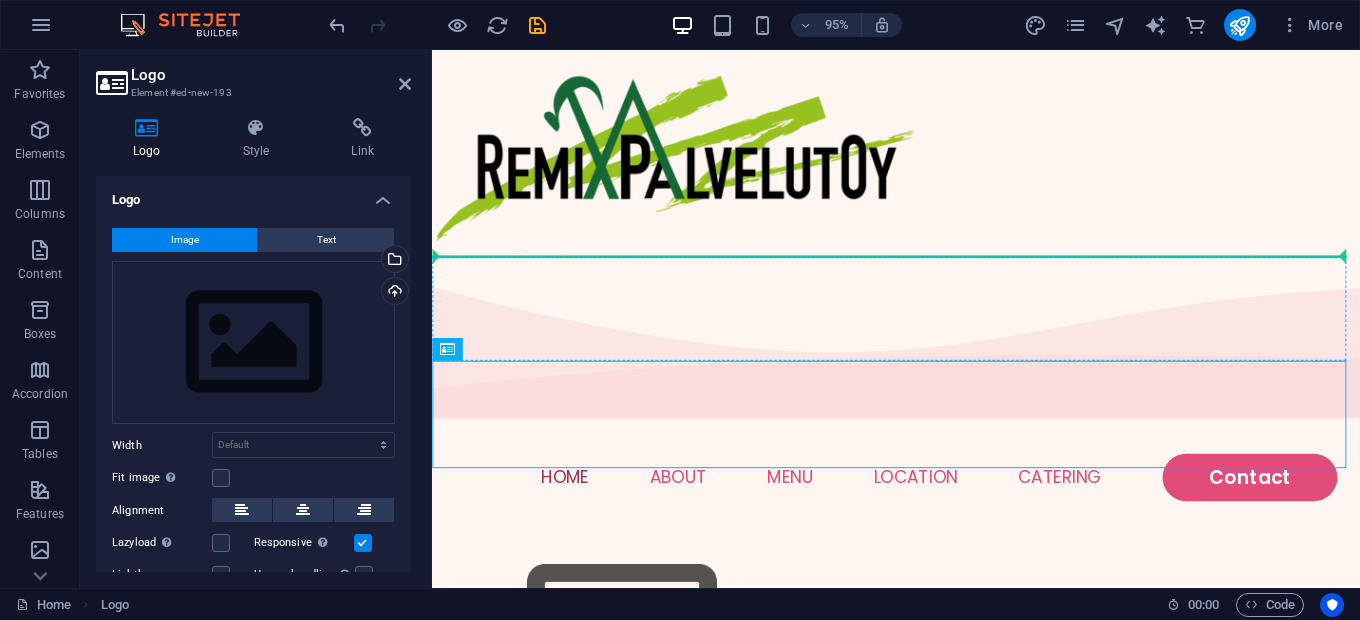 drag, startPoint x: 540, startPoint y: 429, endPoint x: 478, endPoint y: 311, distance: 133.29666 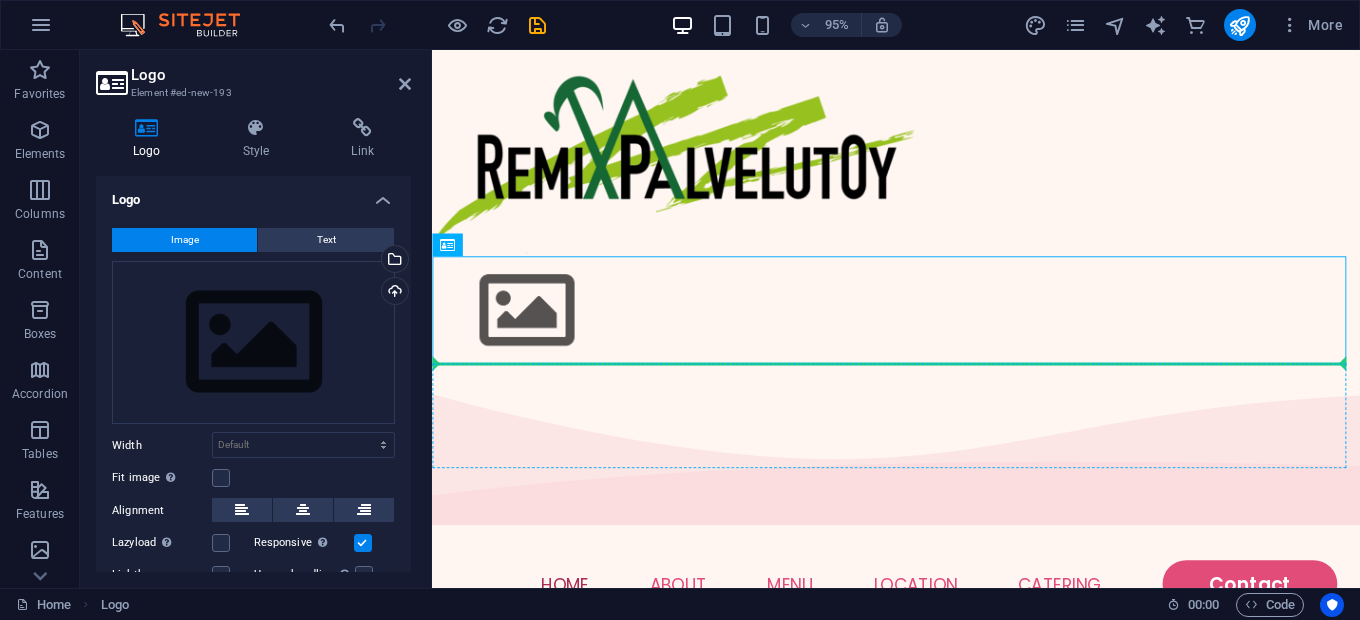 drag, startPoint x: 509, startPoint y: 319, endPoint x: 467, endPoint y: 426, distance: 114.947815 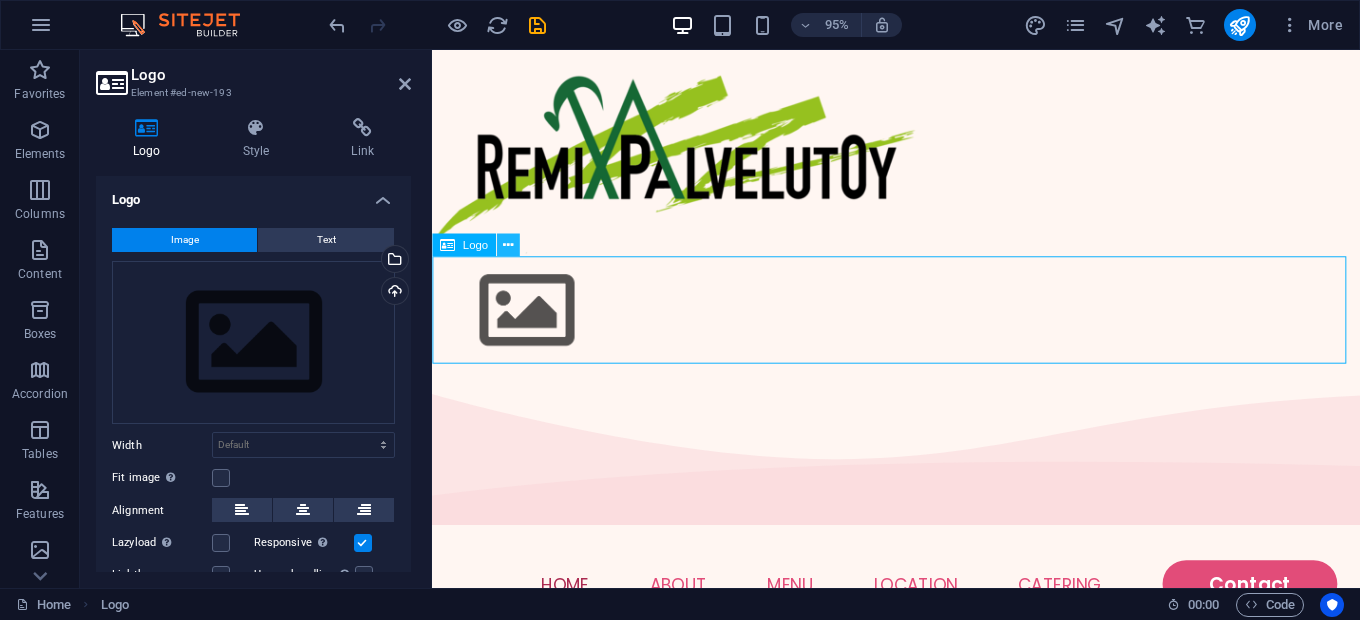 click at bounding box center [508, 245] 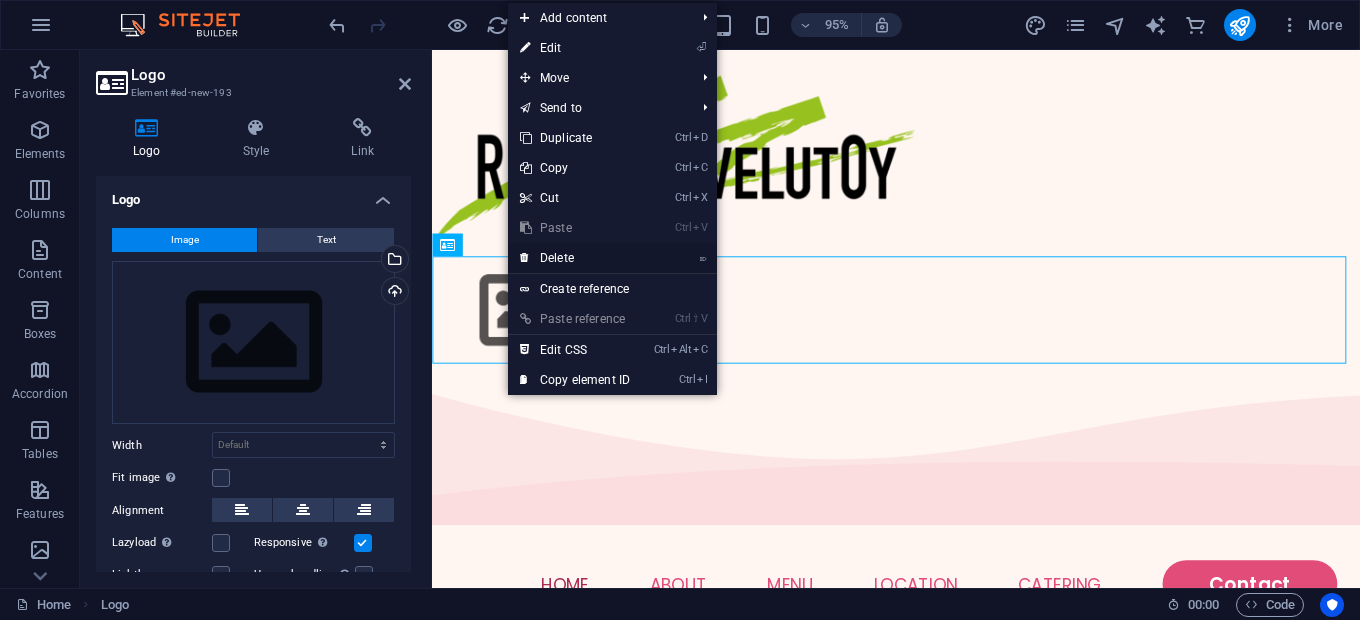 click on "⌦  Delete" at bounding box center [575, 258] 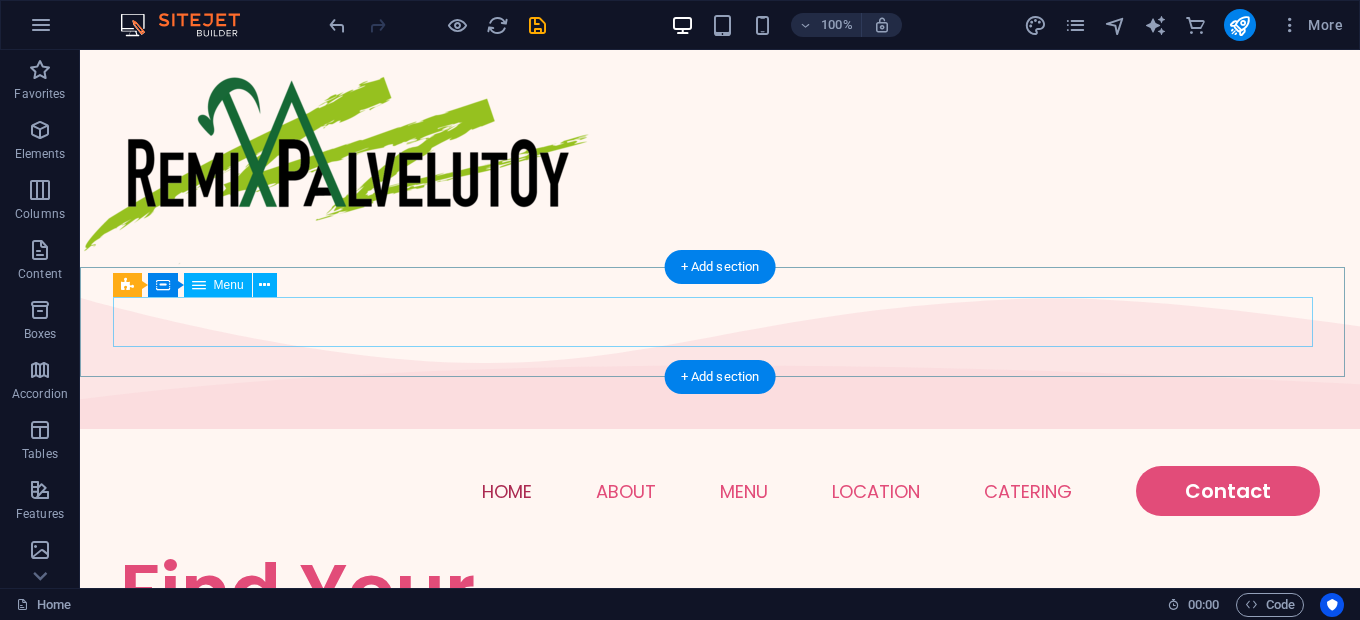 click on "Home About Menu Location Catering Contact" at bounding box center (720, 491) 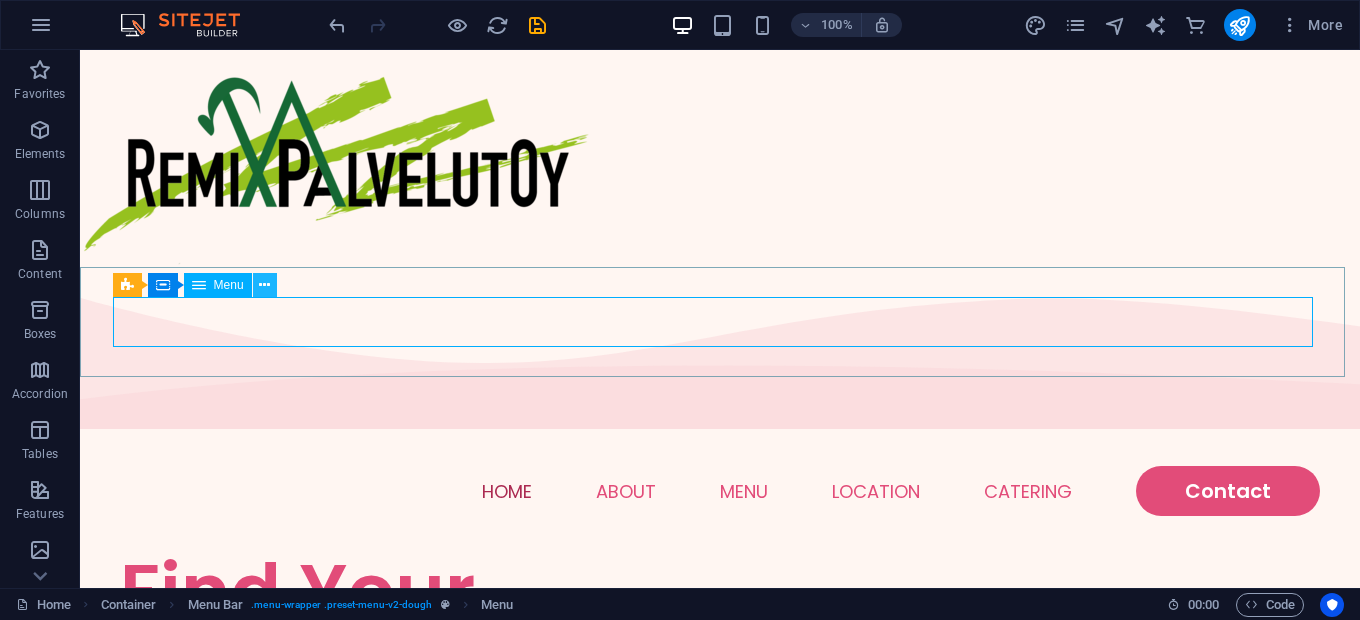 click at bounding box center [264, 285] 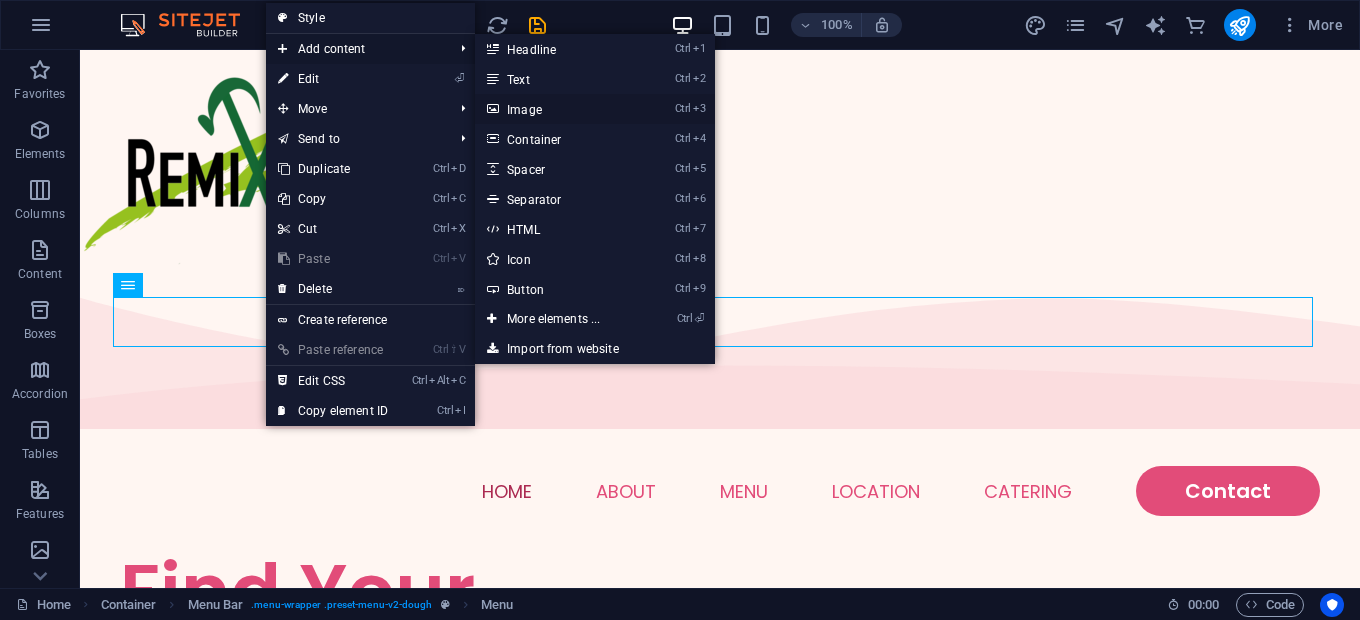 click on "Ctrl 3  Image" at bounding box center (557, 109) 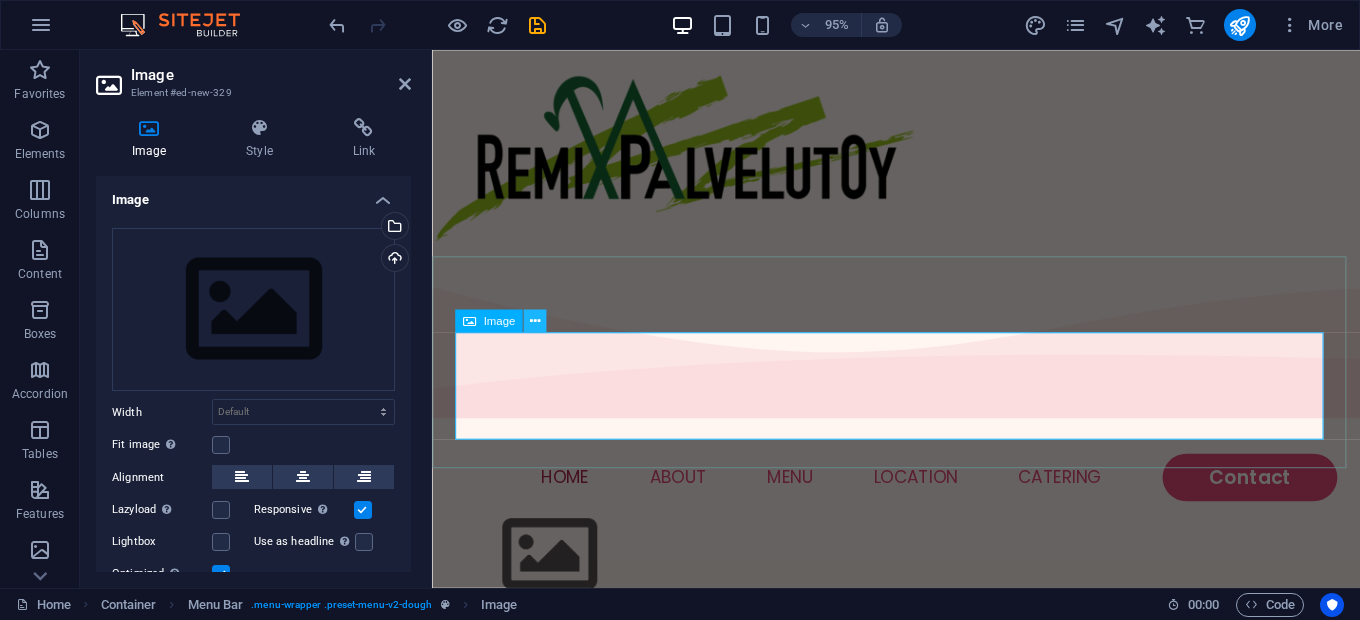 click at bounding box center [535, 321] 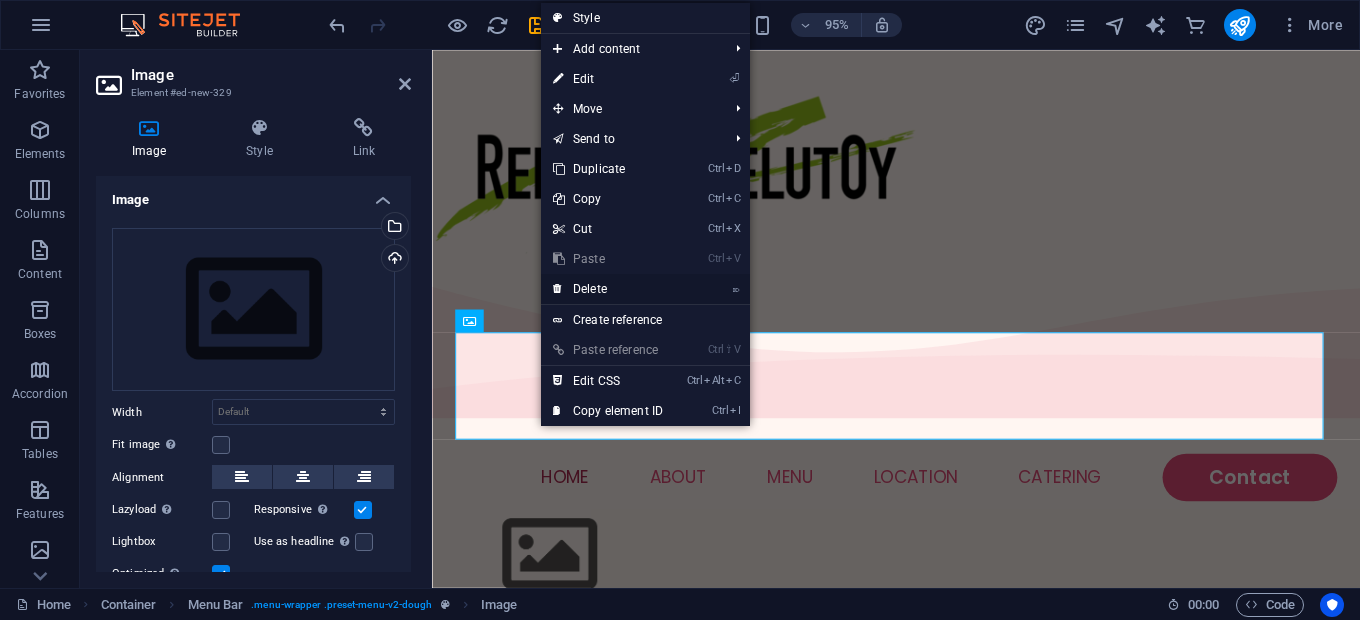 click on "⌦  Delete" at bounding box center (608, 289) 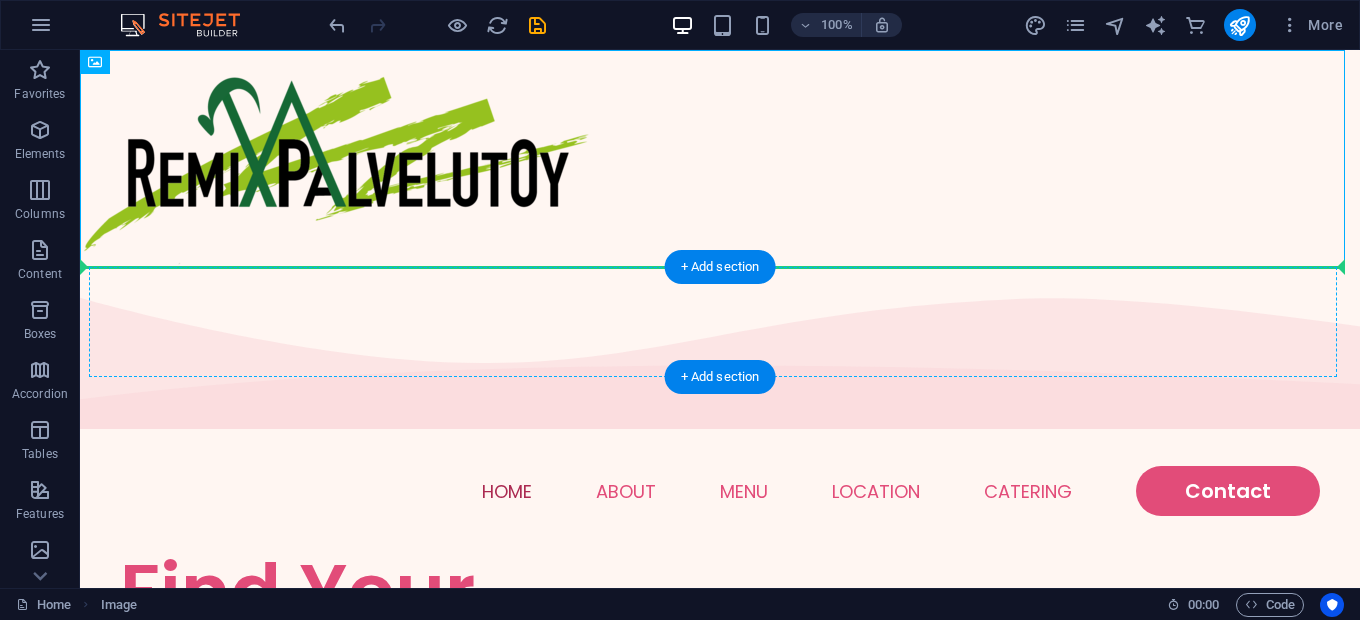 drag, startPoint x: 320, startPoint y: 192, endPoint x: 247, endPoint y: 311, distance: 139.60658 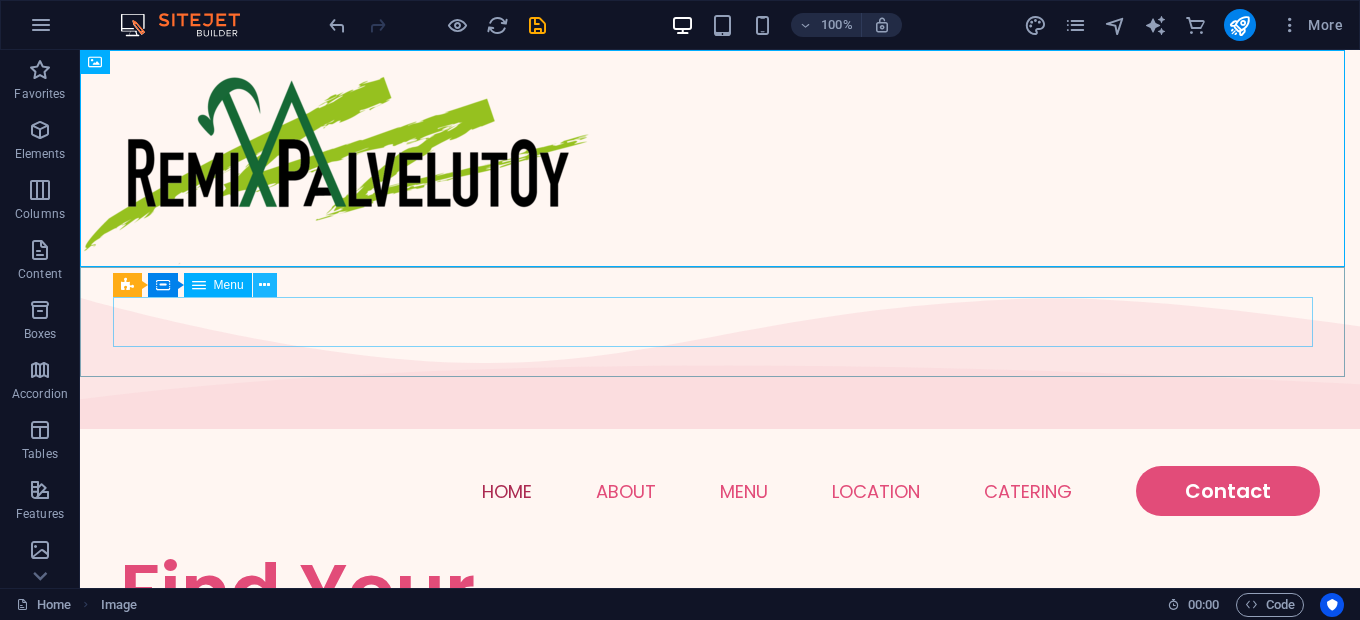click at bounding box center (265, 285) 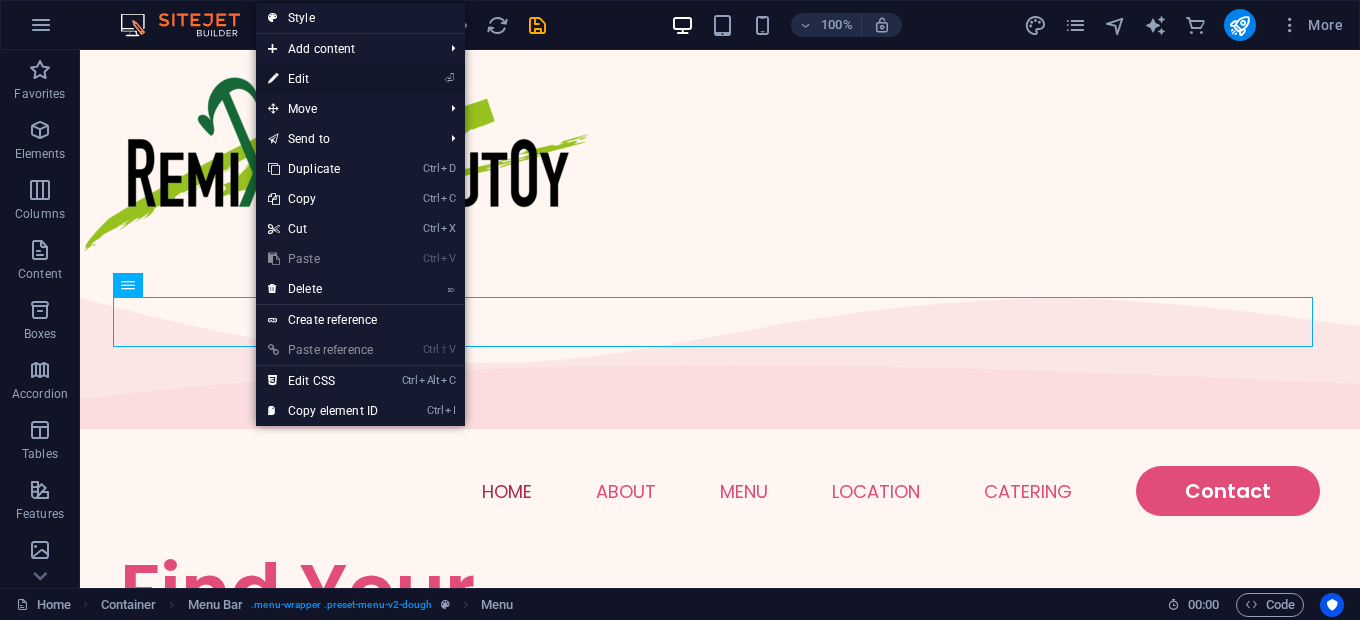 click on "⏎  Edit" at bounding box center [323, 79] 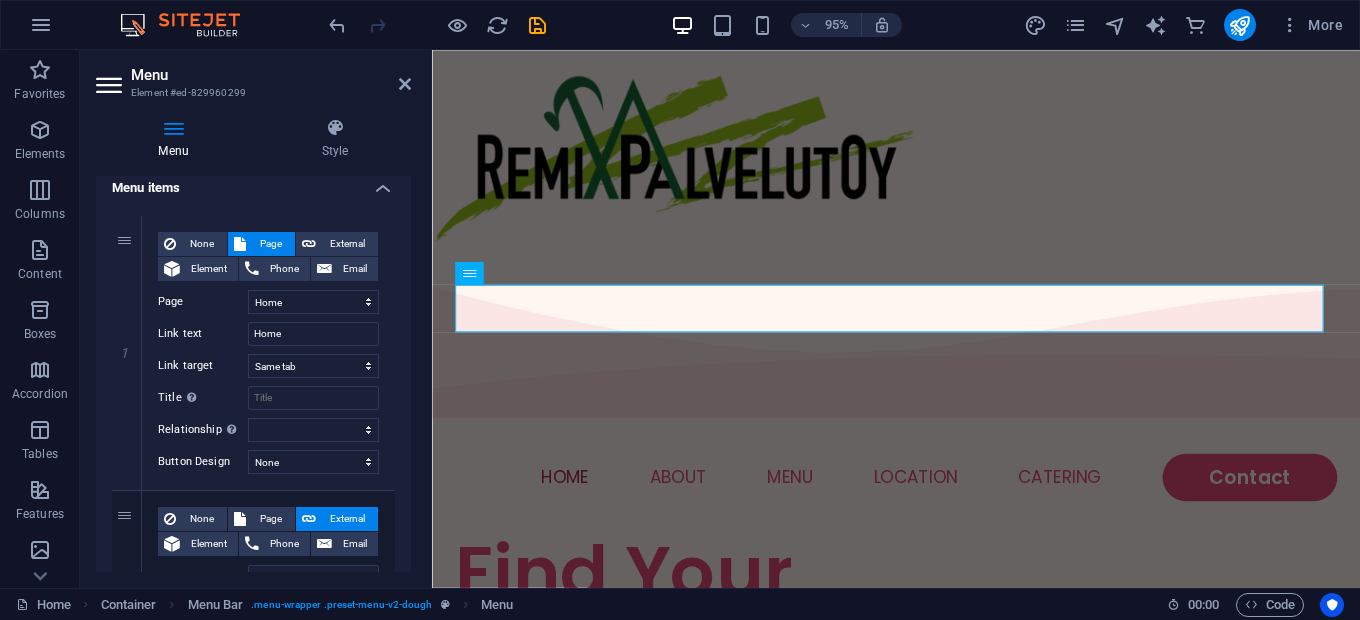 scroll, scrollTop: 155, scrollLeft: 0, axis: vertical 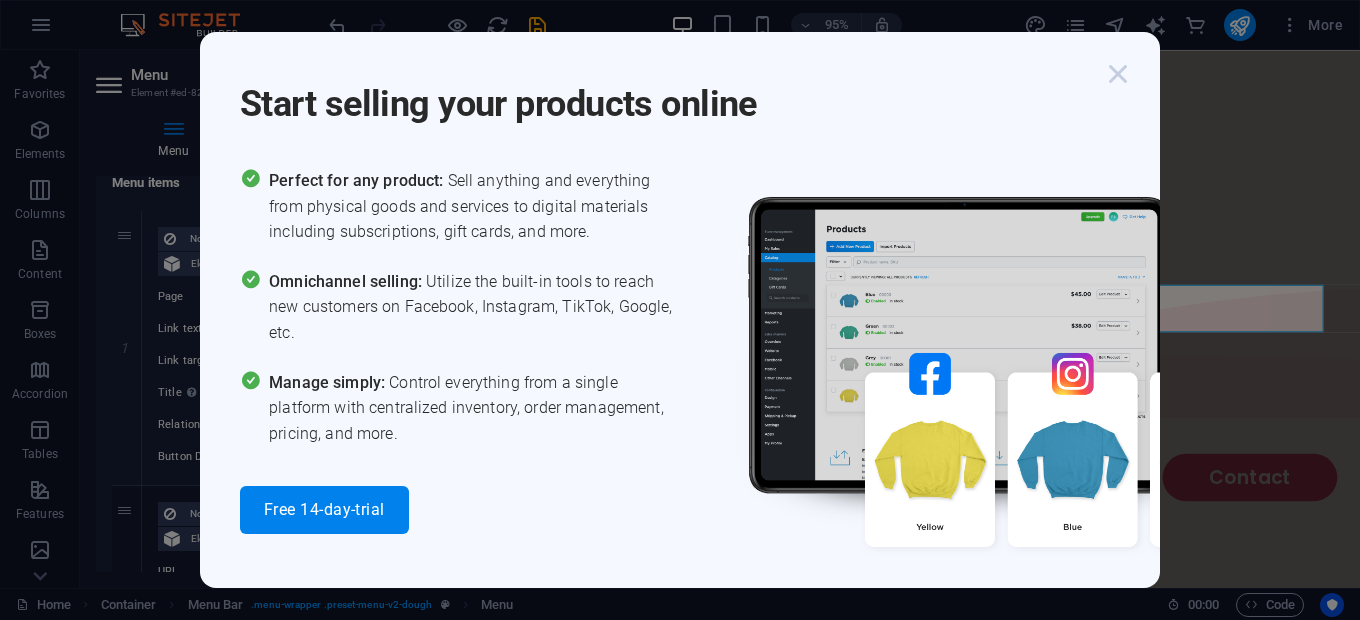 click at bounding box center (1118, 74) 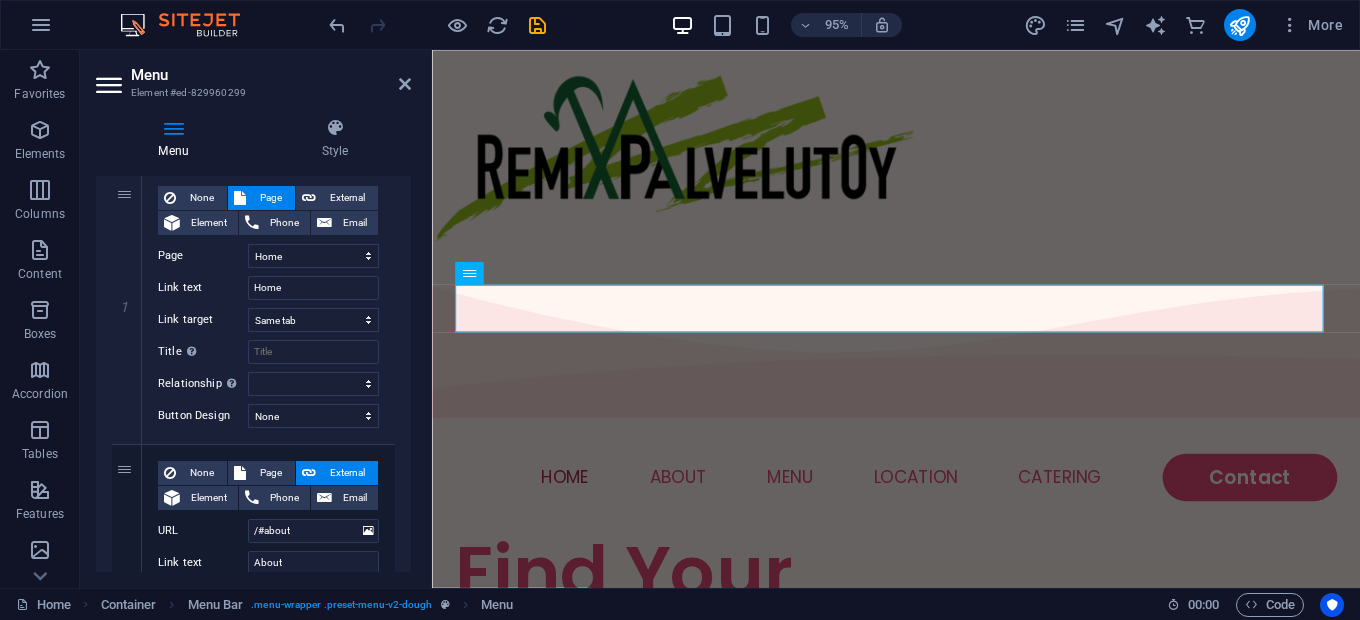 scroll, scrollTop: 0, scrollLeft: 0, axis: both 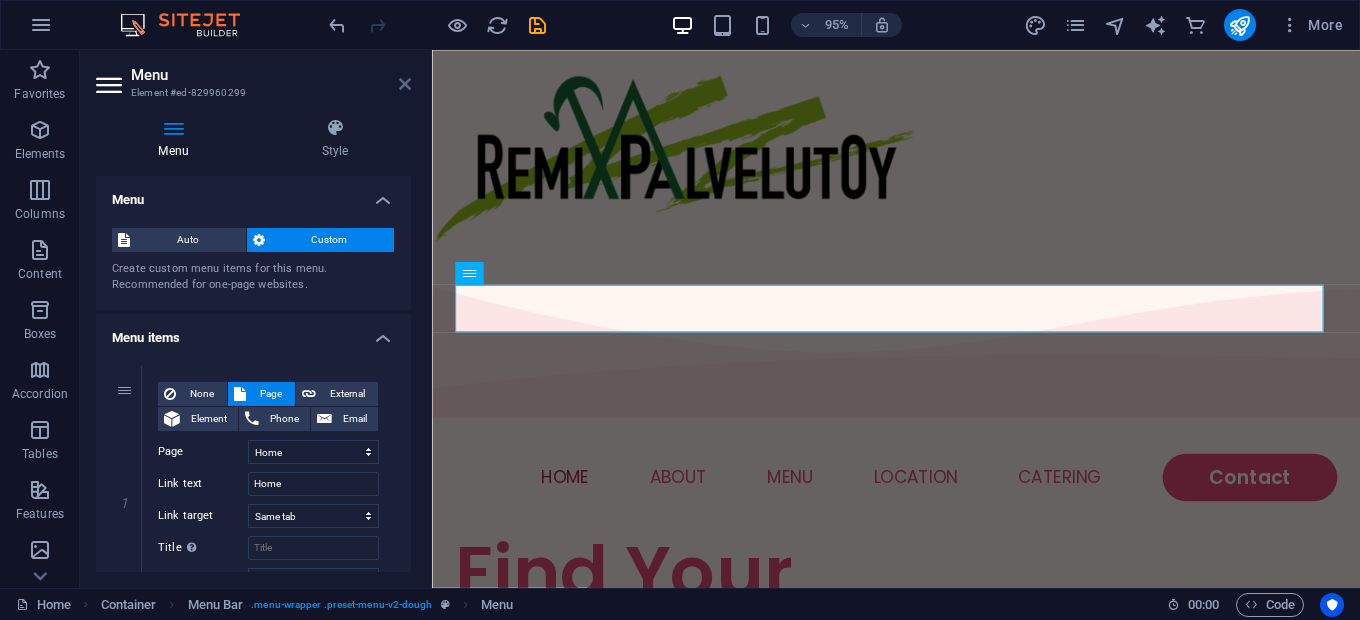 click at bounding box center (405, 84) 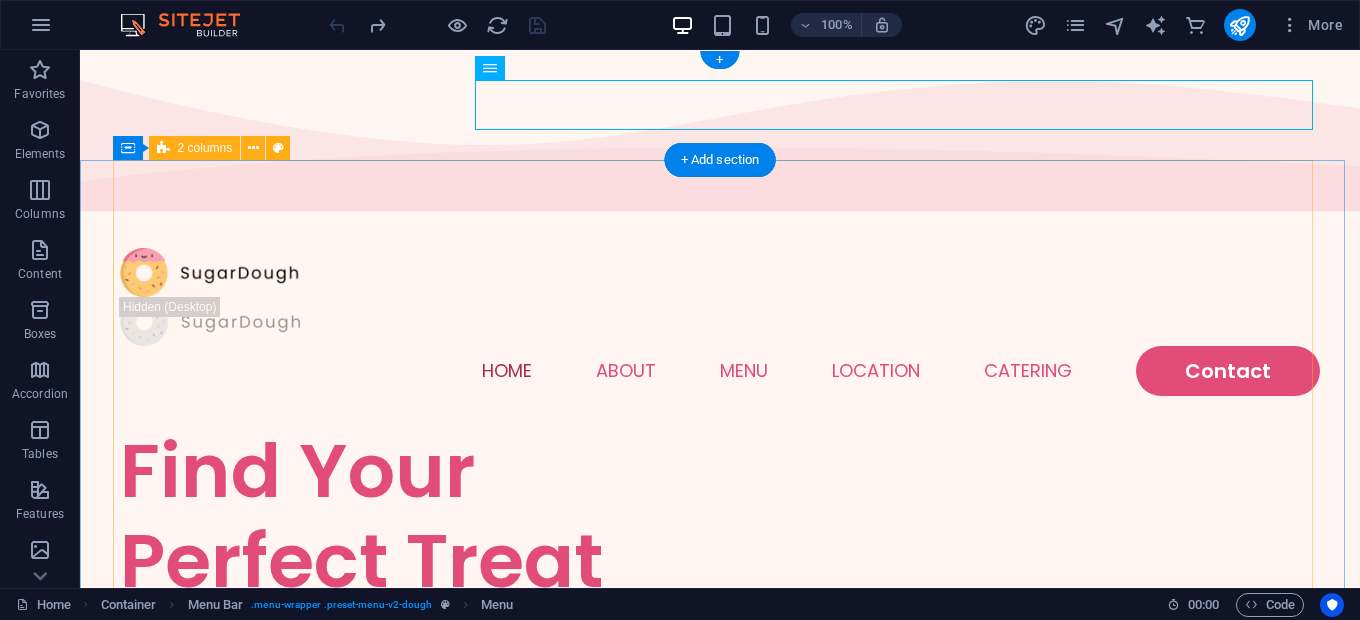 click on "Find Your Perfect Treat Lorem ipsum dolor sit amet, consectetur adipiscing elit, sed do eiusmod. See Menu" at bounding box center (720, 1181) 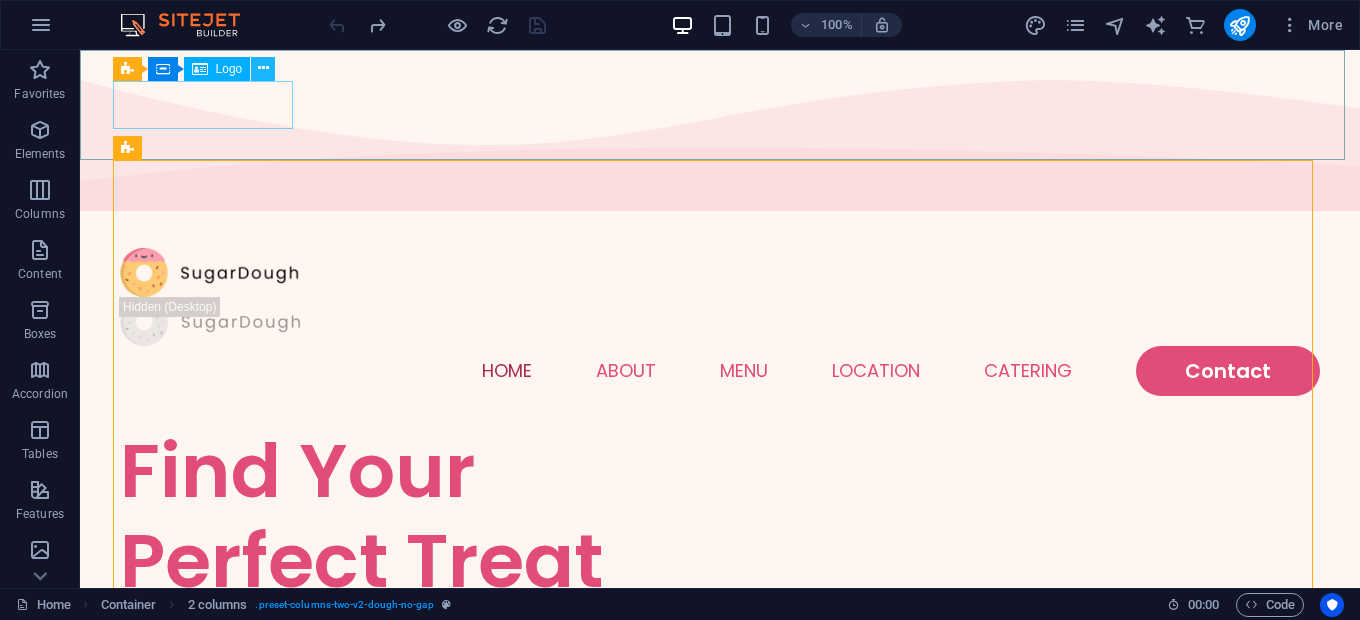 click at bounding box center (263, 68) 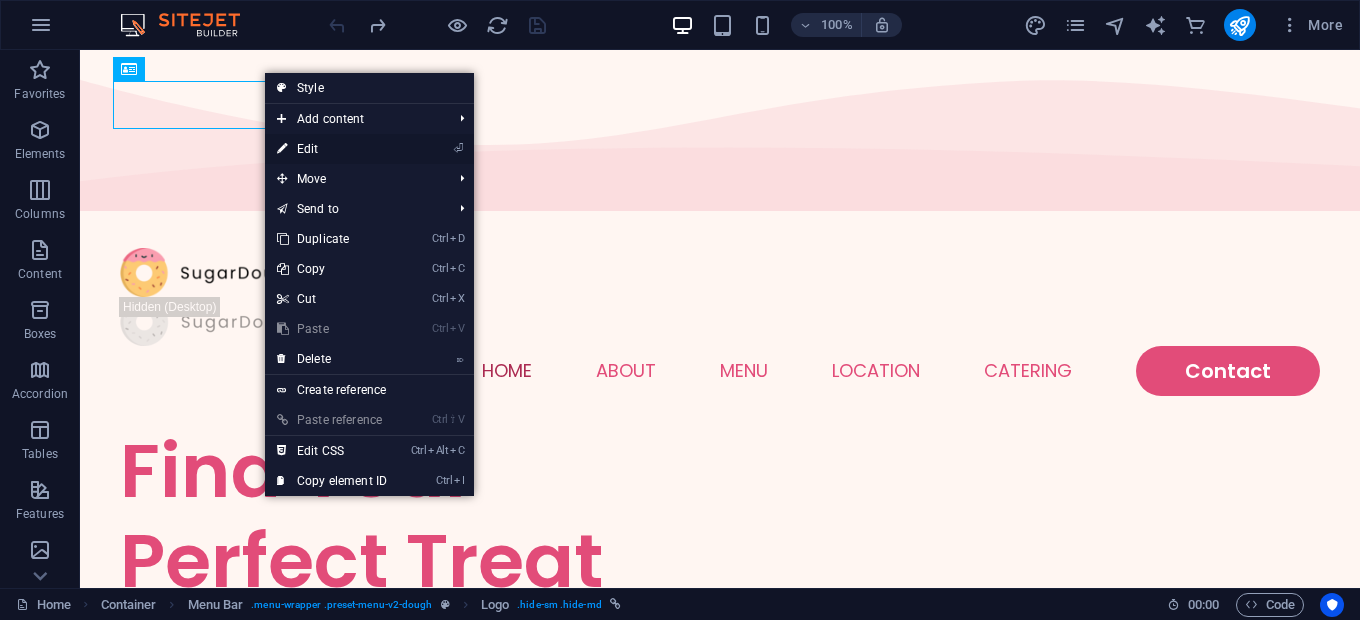 click on "⏎  Edit" at bounding box center (332, 149) 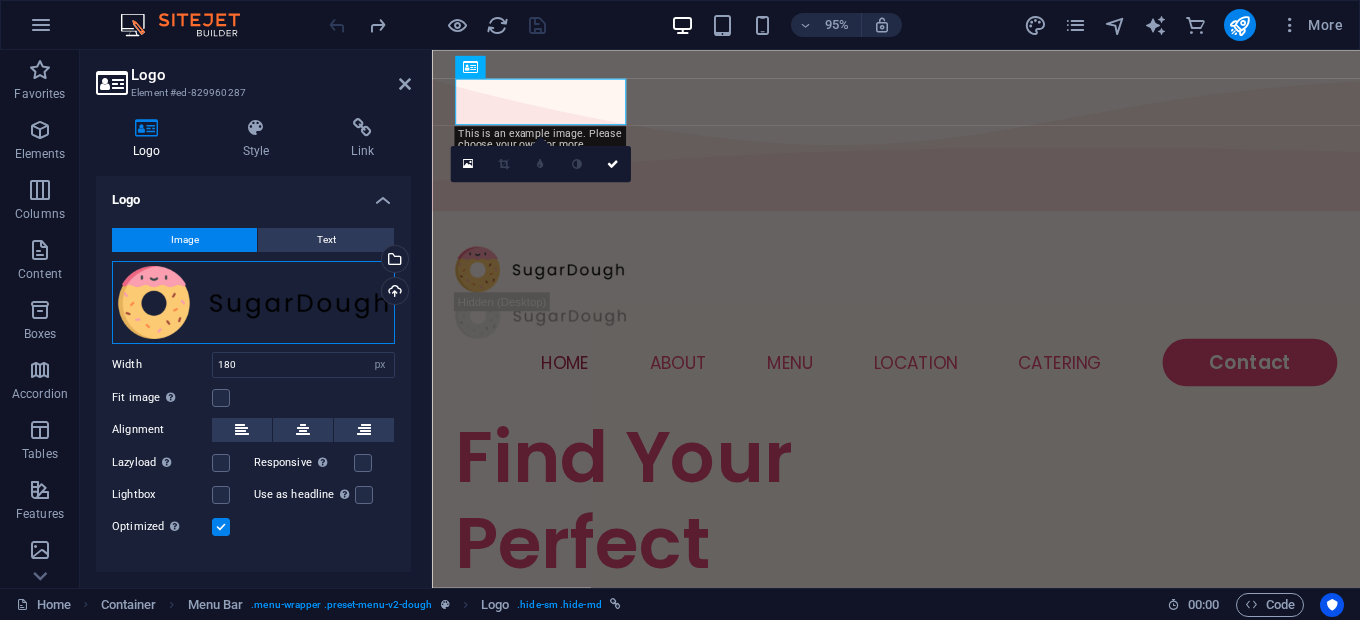 click on "Drag files here, click to choose files or select files from Files or our free stock photos & videos" at bounding box center (253, 302) 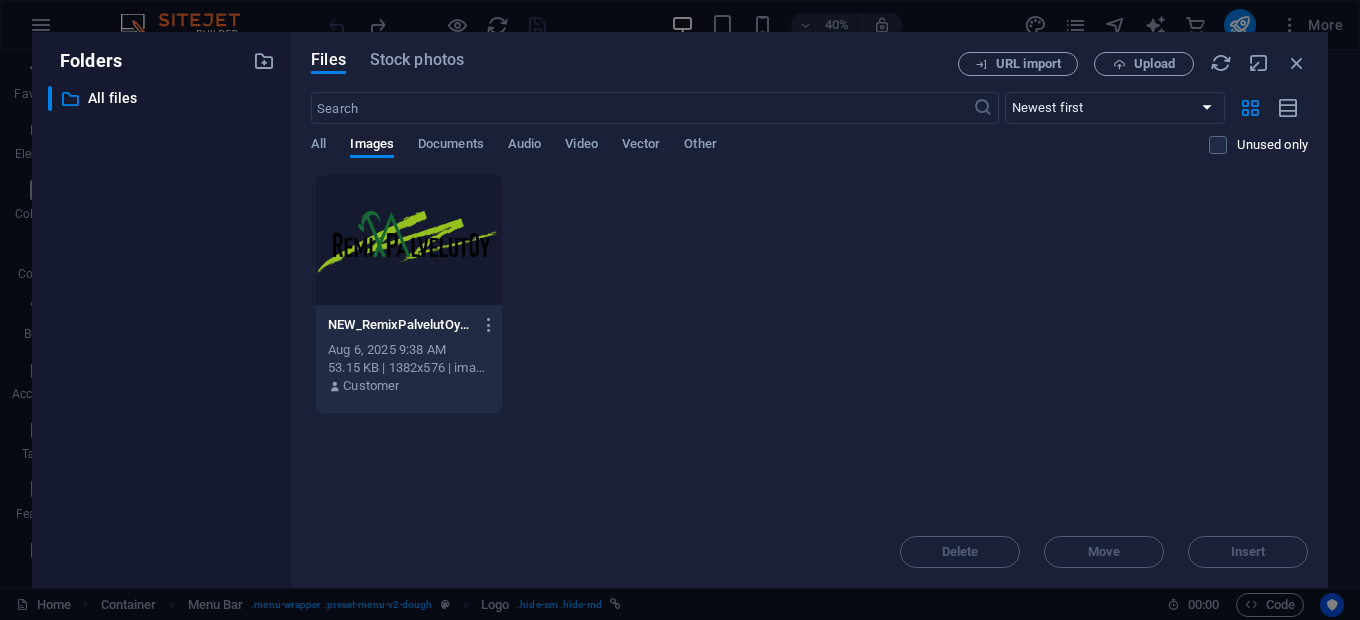 click at bounding box center (409, 240) 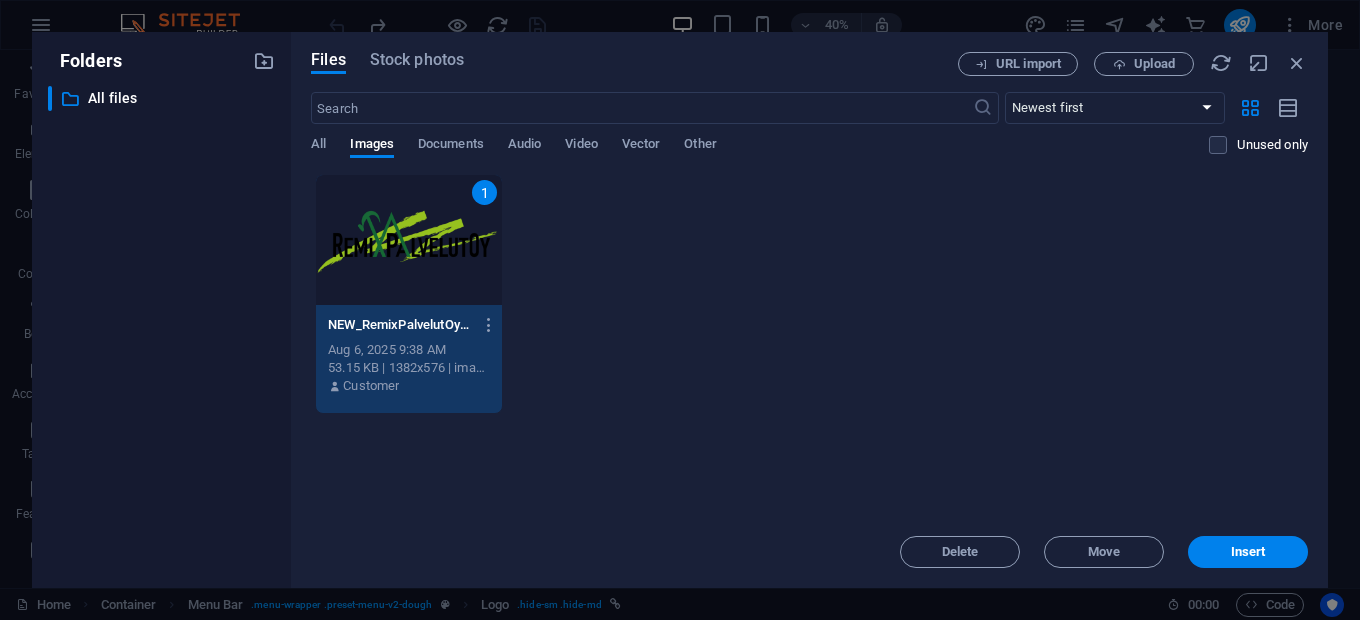click on "1" at bounding box center [409, 240] 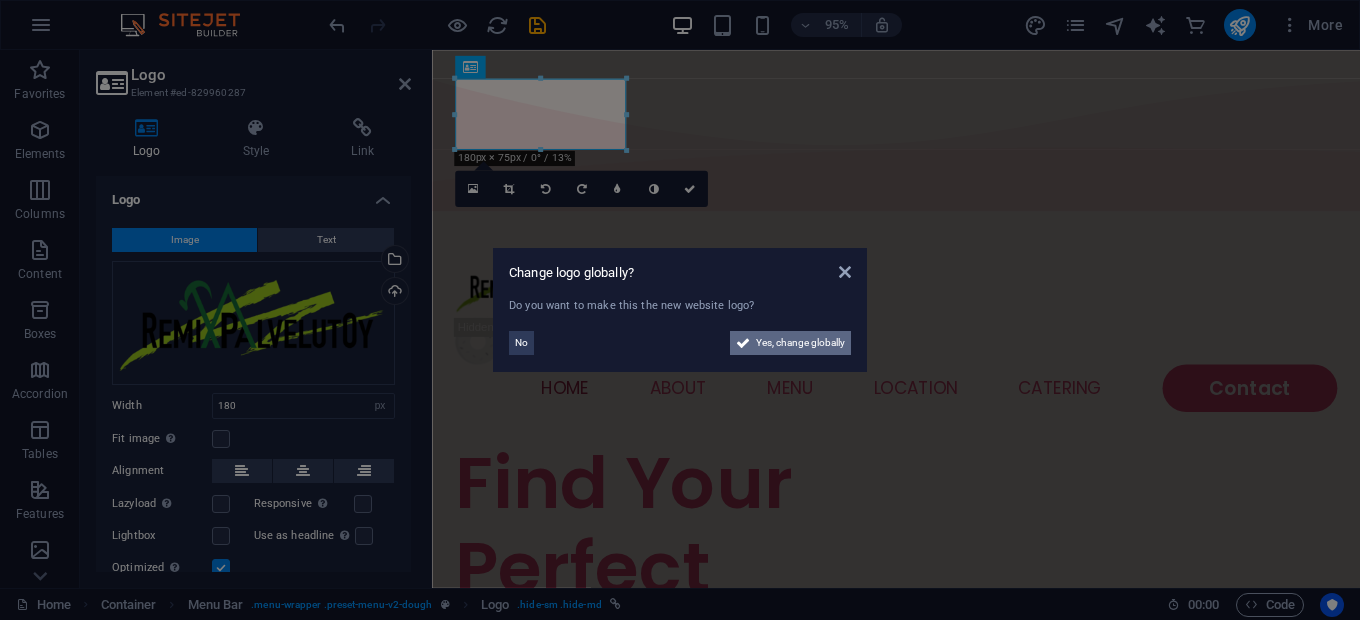 click on "Yes, change globally" at bounding box center [800, 343] 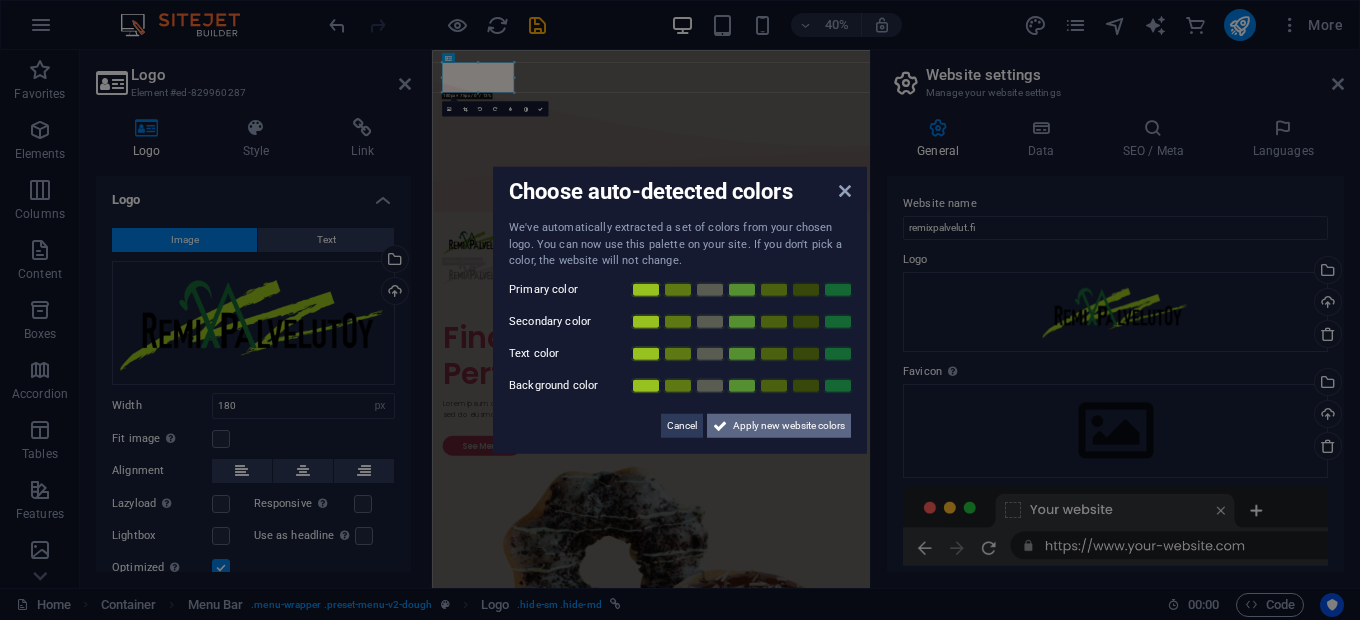 click on "Apply new website colors" at bounding box center [789, 425] 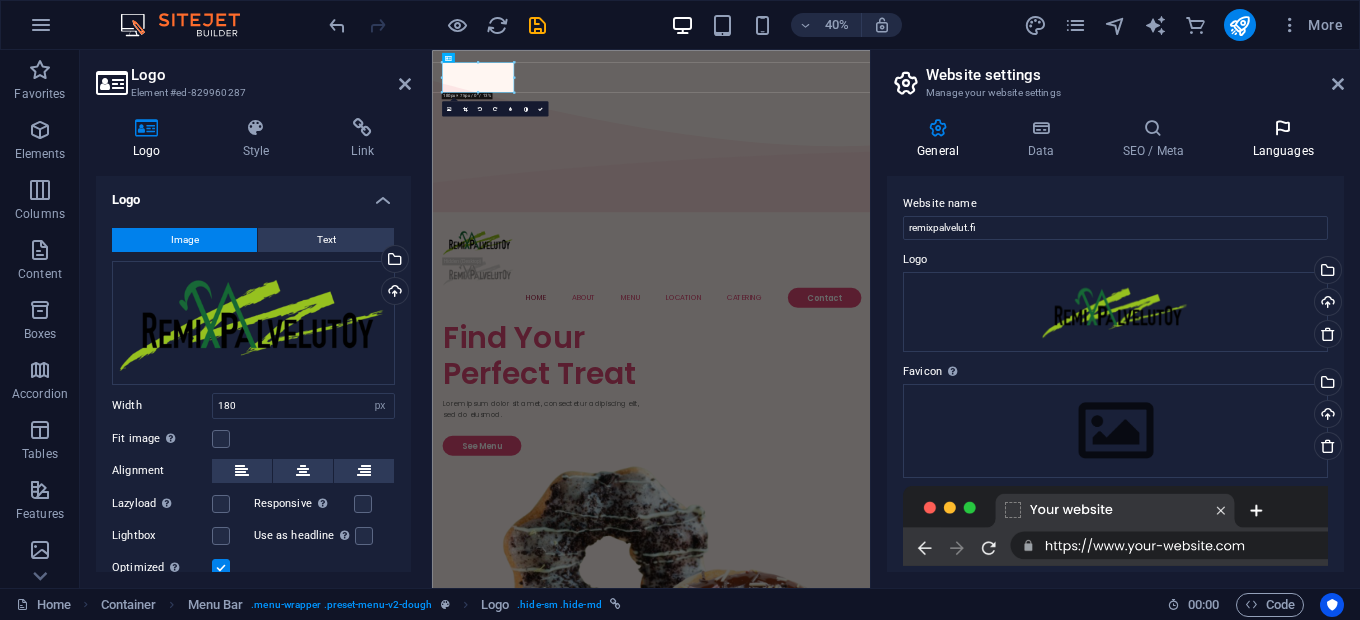 click on "Languages" at bounding box center (1283, 139) 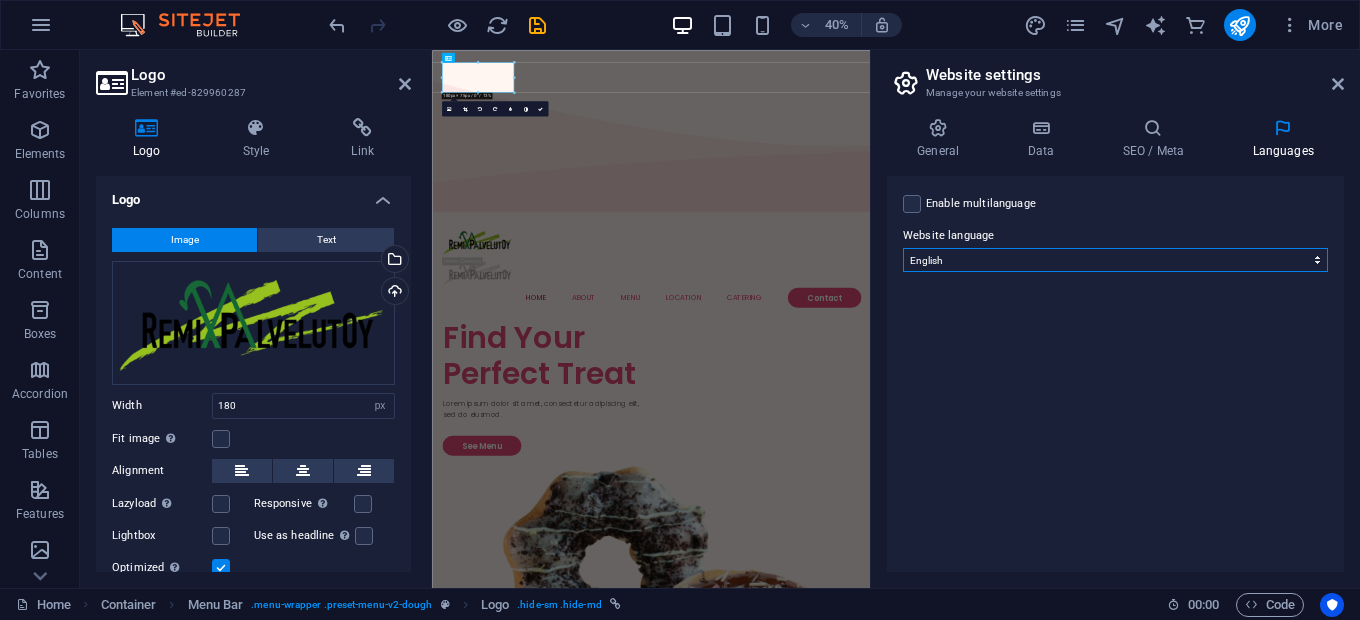 click on "Abkhazian Afar Afrikaans Akan Albanian Amharic Arabic Aragonese Armenian Assamese Avaric Avestan Aymara Azerbaijani Bambara Bashkir Basque Belarusian Bengali Bihari languages Bislama Bokmål Bosnian Breton Bulgarian Burmese Catalan Central Khmer Chamorro Chechen Chinese Church Slavic Chuvash Cornish Corsican Cree Croatian Czech Danish Dutch Dzongkha English Esperanto Estonian Ewe Faroese Farsi (Persian) Fijian Finnish French Fulah Gaelic Galician Ganda Georgian German Greek Greenlandic Guaraní Gujarati Haitian Creole Hausa Hebrew Herero Hindi Hiri Motu Hungarian Icelandic Ido Igbo Indonesian Interlingua Interlingue Inuktitut Inupiaq Irish Italian Japanese Javanese Kannada Kanuri Kashmiri Kazakh Kikuyu Kinyarwanda Komi Kongo Korean Kurdish Kwanyama Kyrgyz Lao Latin Latvian Limburgish Lingala Lithuanian Luba-Katanga Luxembourgish Macedonian Malagasy Malay Malayalam Maldivian Maltese Manx Maori Marathi Marshallese Mongolian Nauru Navajo Ndonga Nepali North Ndebele Northern Sami Norwegian Norwegian Nynorsk Nuosu" at bounding box center (1115, 260) 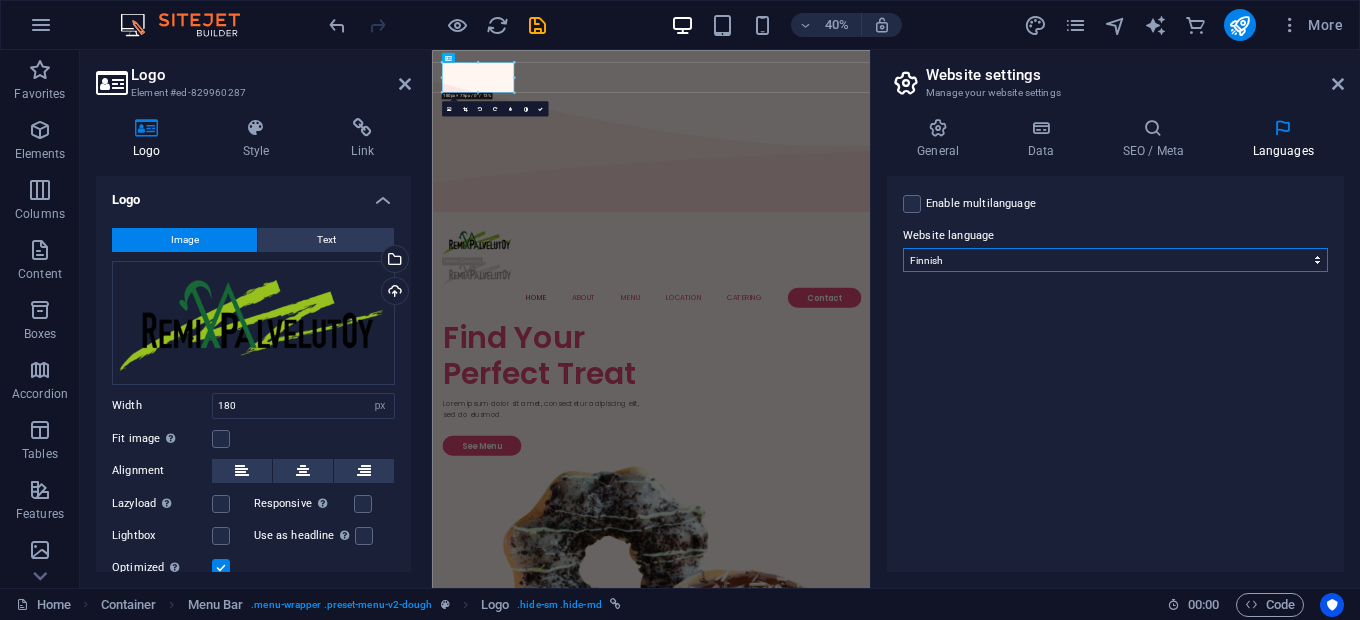 click on "Abkhazian Afar Afrikaans Akan Albanian Amharic Arabic Aragonese Armenian Assamese Avaric Avestan Aymara Azerbaijani Bambara Bashkir Basque Belarusian Bengali Bihari languages Bislama Bokmål Bosnian Breton Bulgarian Burmese Catalan Central Khmer Chamorro Chechen Chinese Church Slavic Chuvash Cornish Corsican Cree Croatian Czech Danish Dutch Dzongkha English Esperanto Estonian Ewe Faroese Farsi (Persian) Fijian Finnish French Fulah Gaelic Galician Ganda Georgian German Greek Greenlandic Guaraní Gujarati Haitian Creole Hausa Hebrew Herero Hindi Hiri Motu Hungarian Icelandic Ido Igbo Indonesian Interlingua Interlingue Inuktitut Inupiaq Irish Italian Japanese Javanese Kannada Kanuri Kashmiri Kazakh Kikuyu Kinyarwanda Komi Kongo Korean Kurdish Kwanyama Kyrgyz Lao Latin Latvian Limburgish Lingala Lithuanian Luba-Katanga Luxembourgish Macedonian Malagasy Malay Malayalam Maldivian Maltese Manx Maori Marathi Marshallese Mongolian Nauru Navajo Ndonga Nepali North Ndebele Northern Sami Norwegian Norwegian Nynorsk Nuosu" at bounding box center [1115, 260] 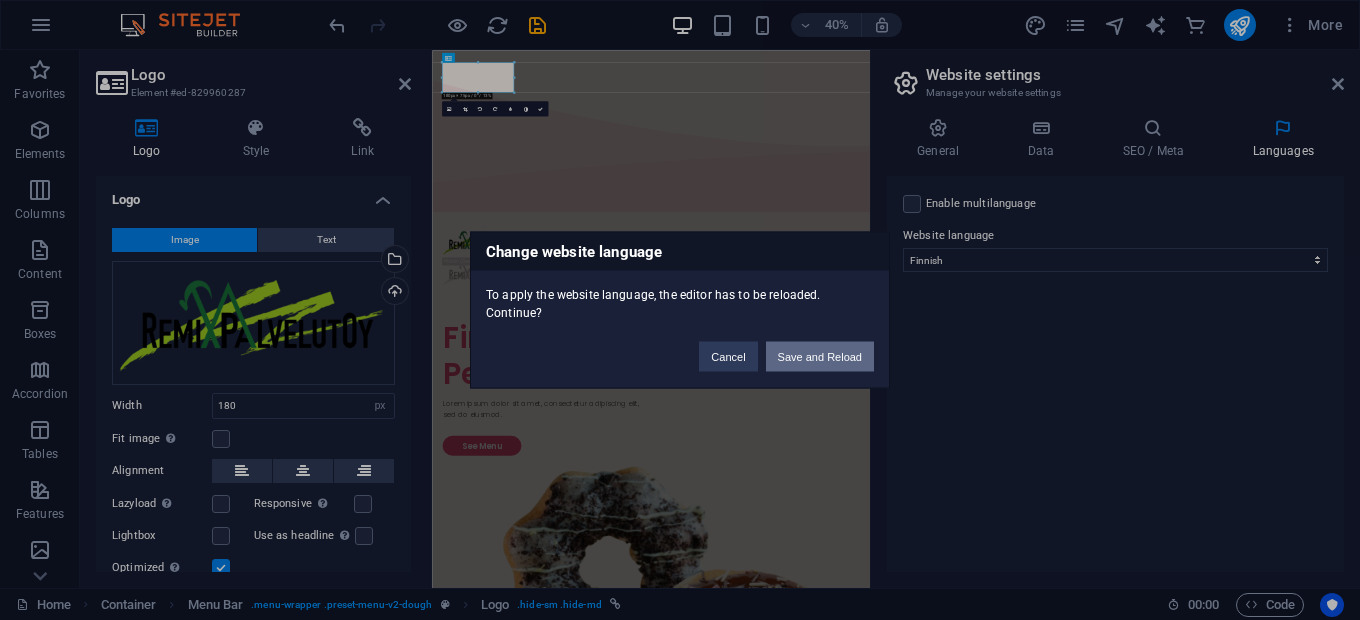 click on "Save and Reload" at bounding box center (820, 357) 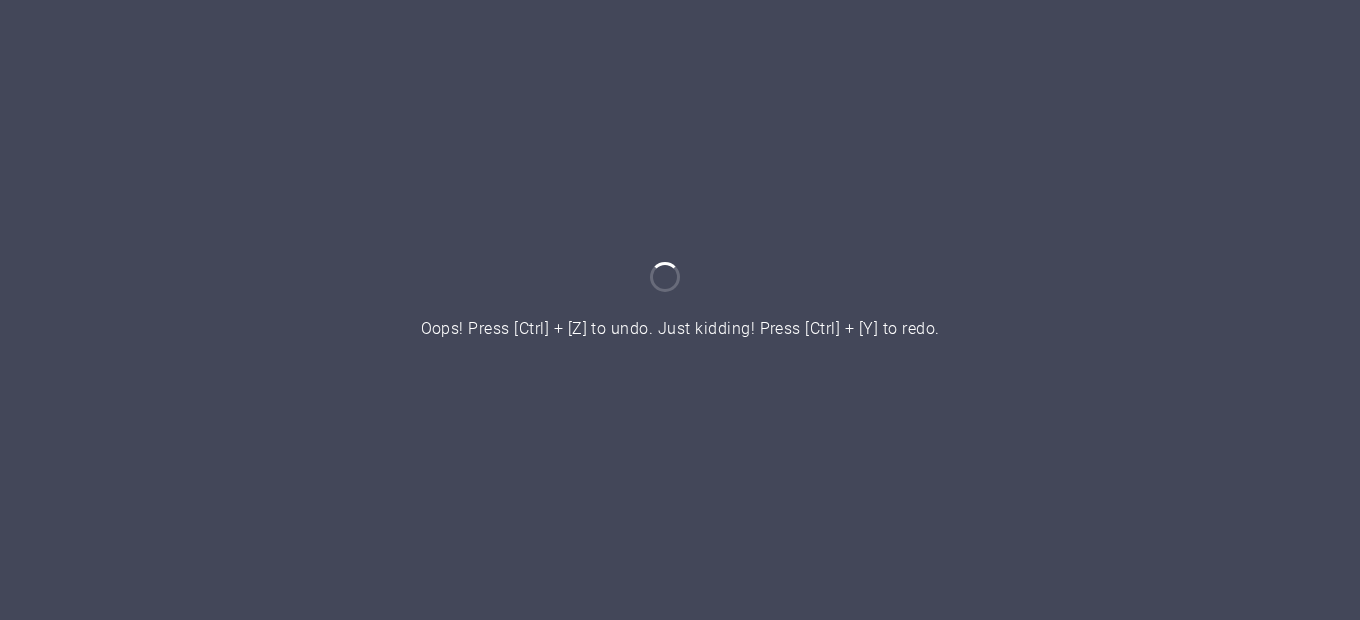 scroll, scrollTop: 0, scrollLeft: 0, axis: both 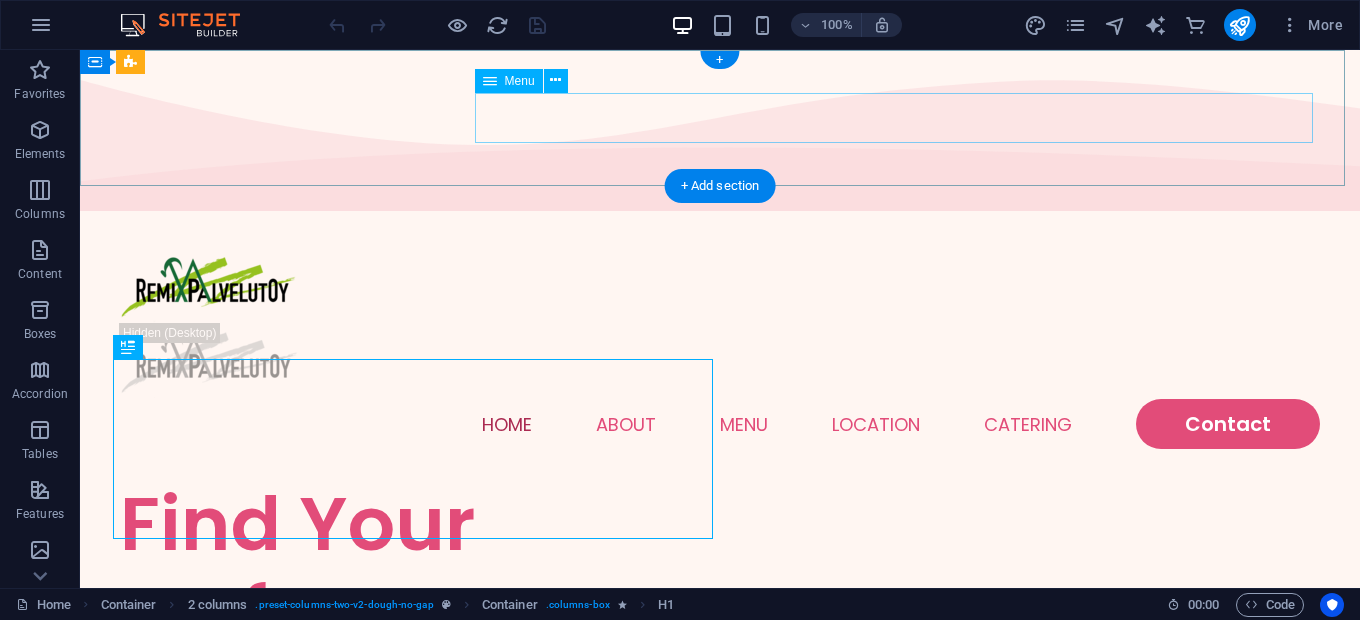 click on "Home About Menu Location Catering Contact" at bounding box center (720, 424) 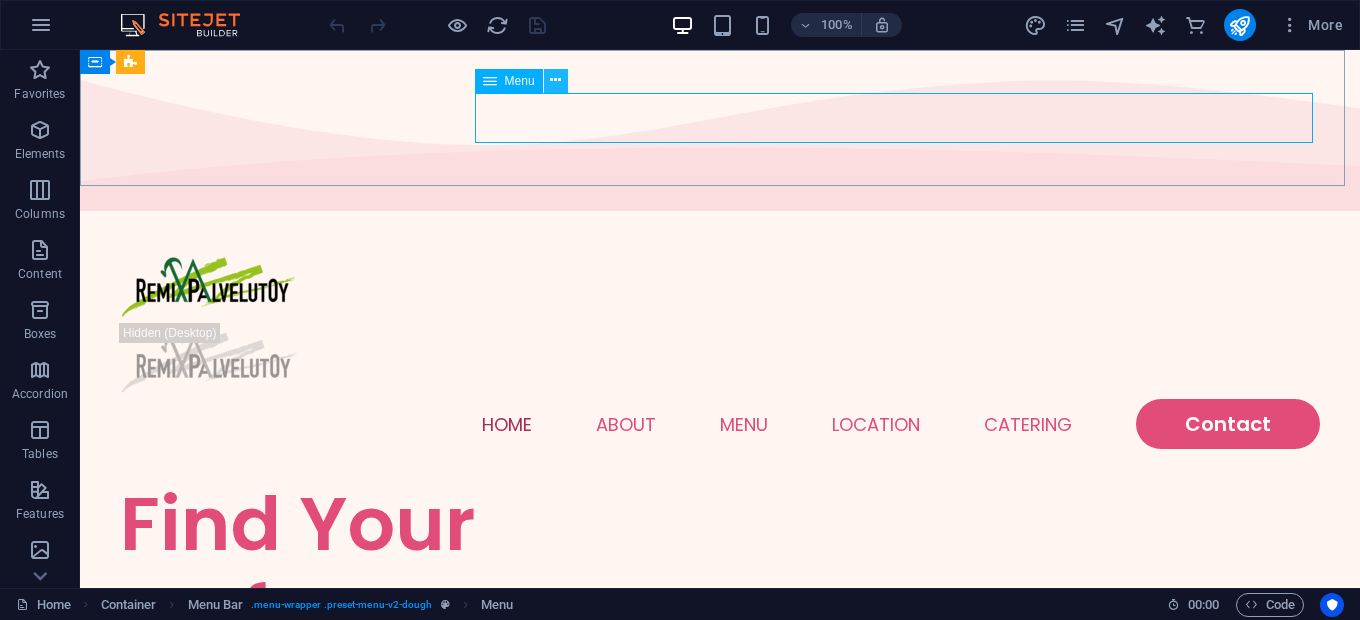 click at bounding box center [555, 80] 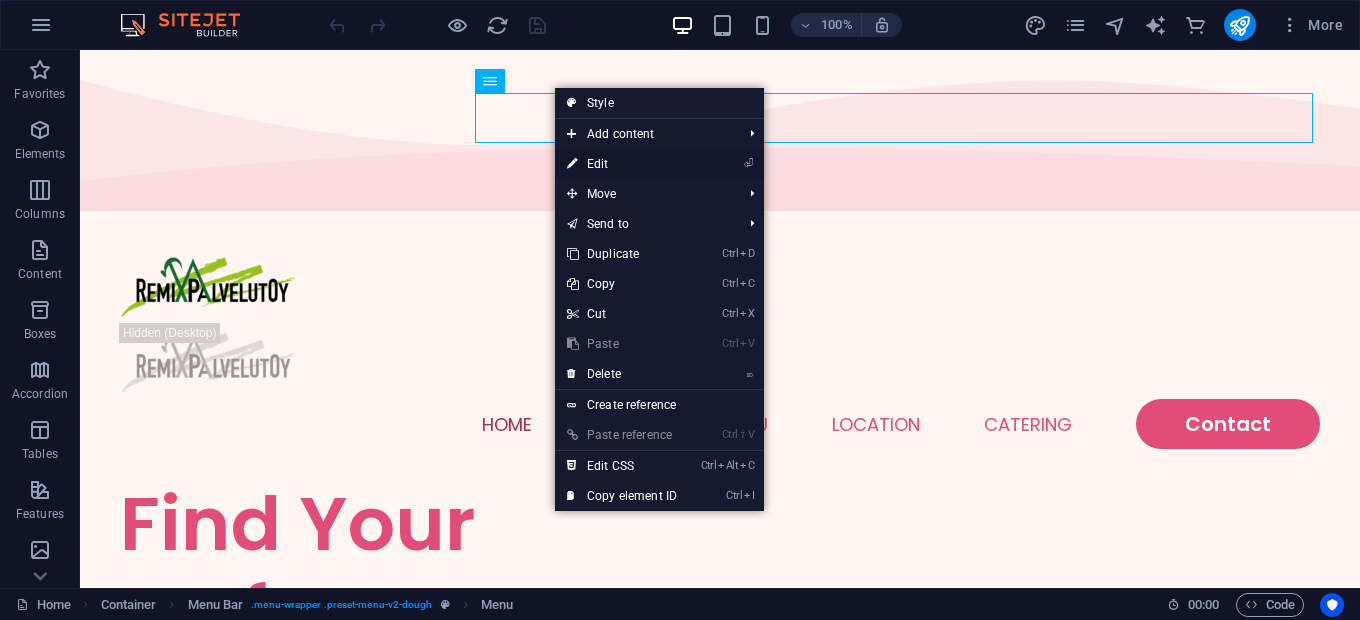 click on "⏎  Edit" at bounding box center [622, 164] 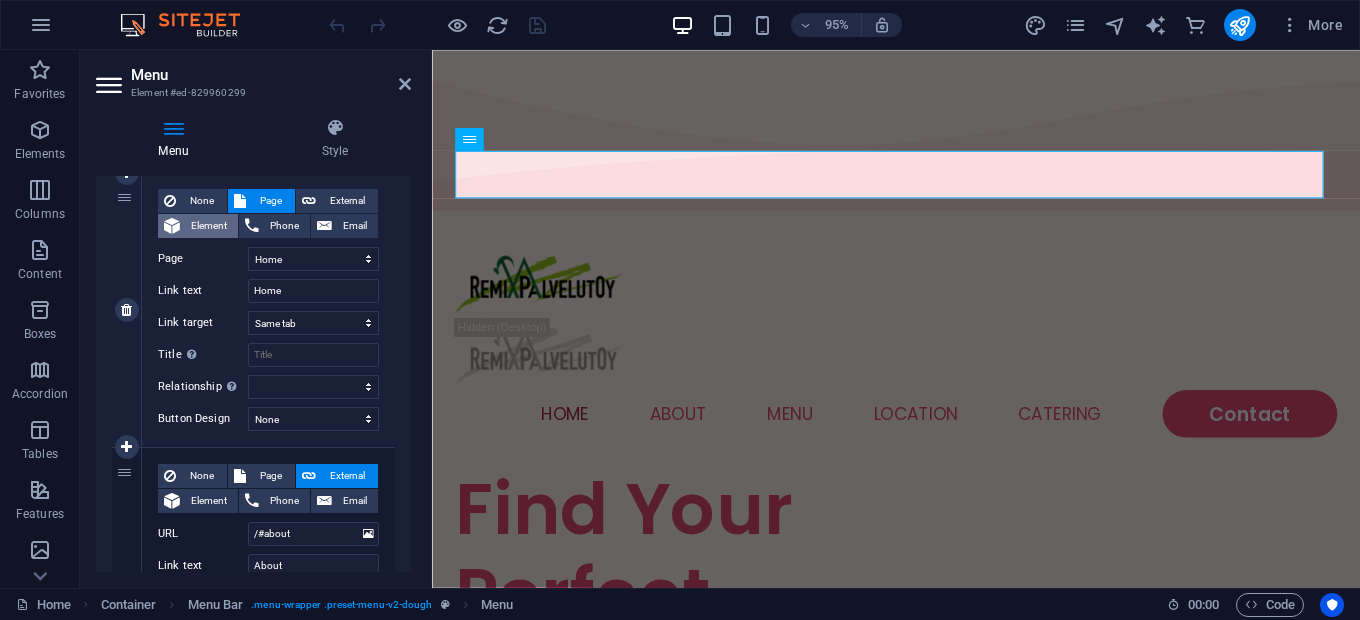 scroll, scrollTop: 194, scrollLeft: 0, axis: vertical 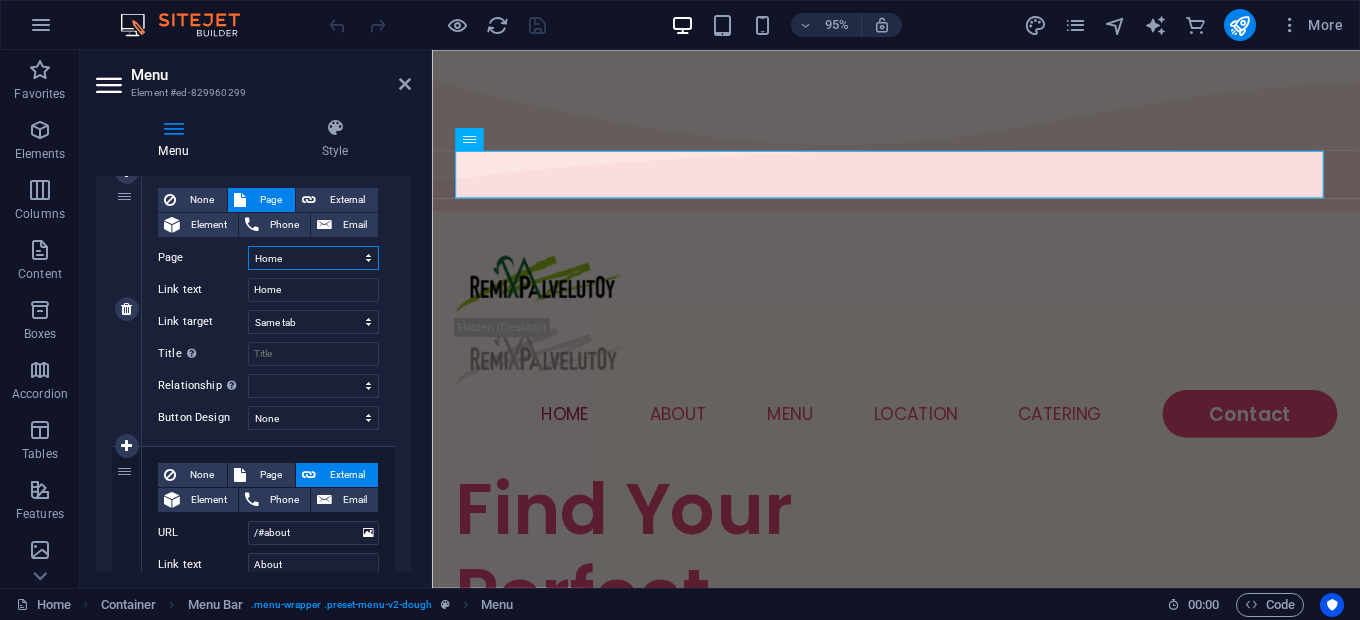 click on "Home Menu Contact Legal Notice Privacy" at bounding box center (313, 258) 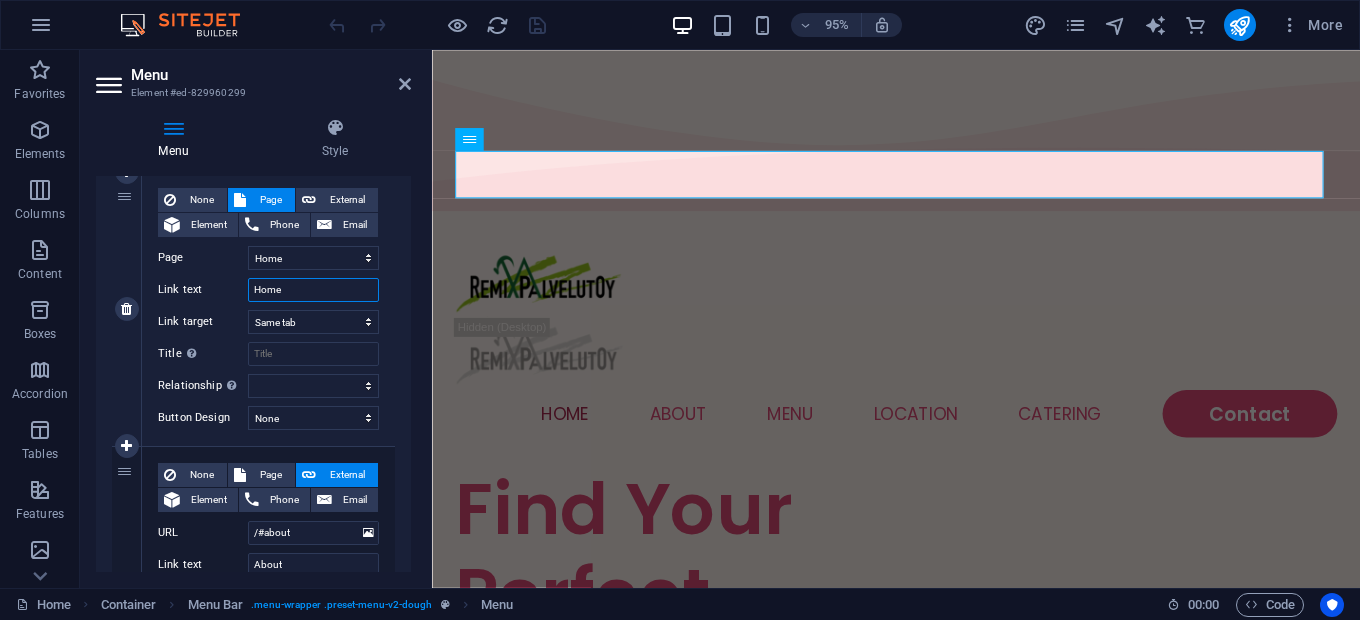 click on "Home" at bounding box center [313, 290] 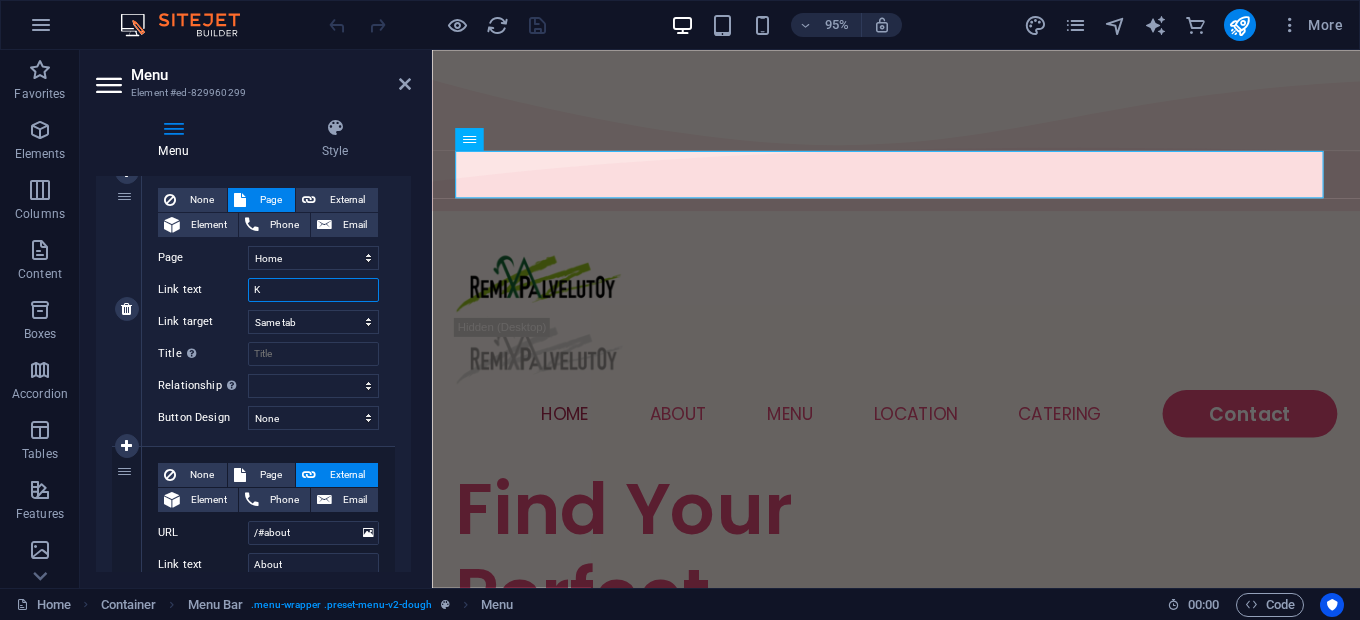 select 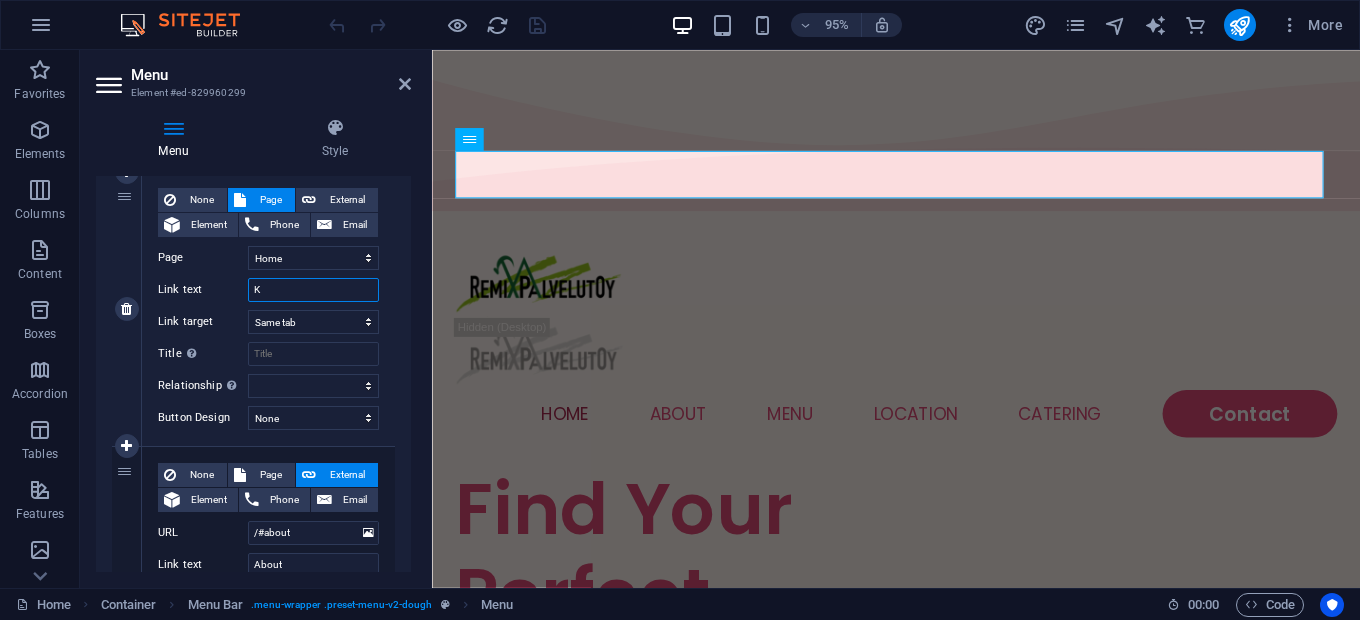 select 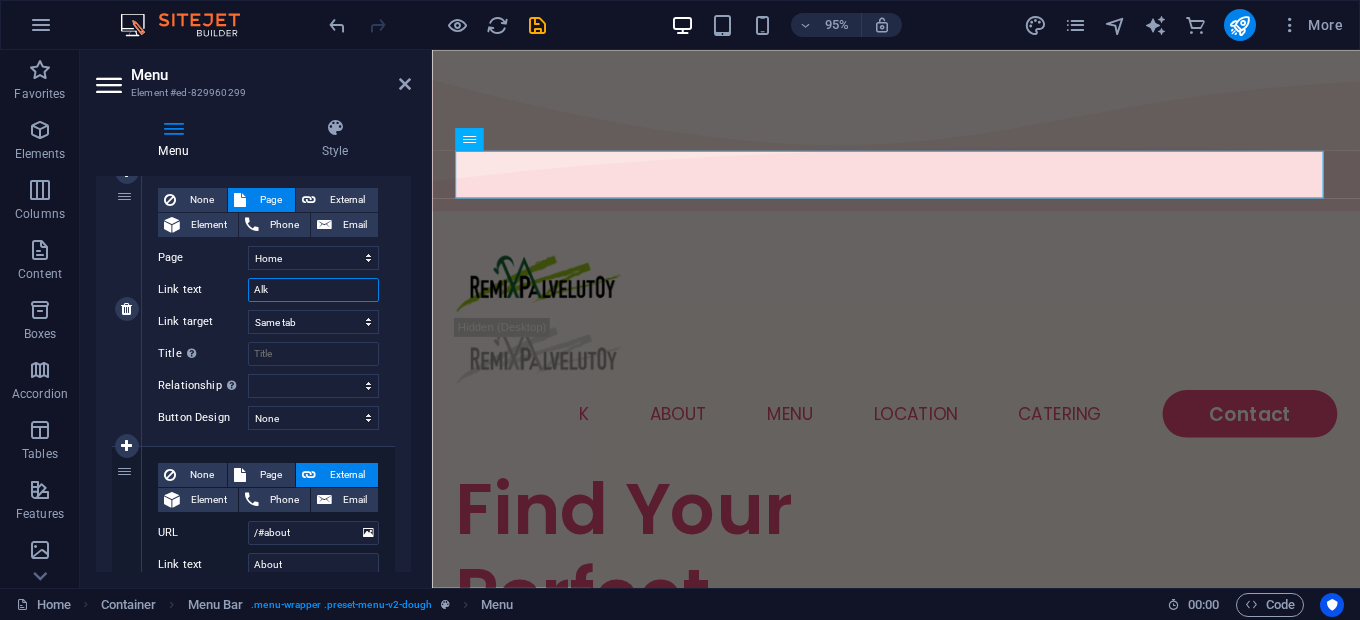 type on "Alku" 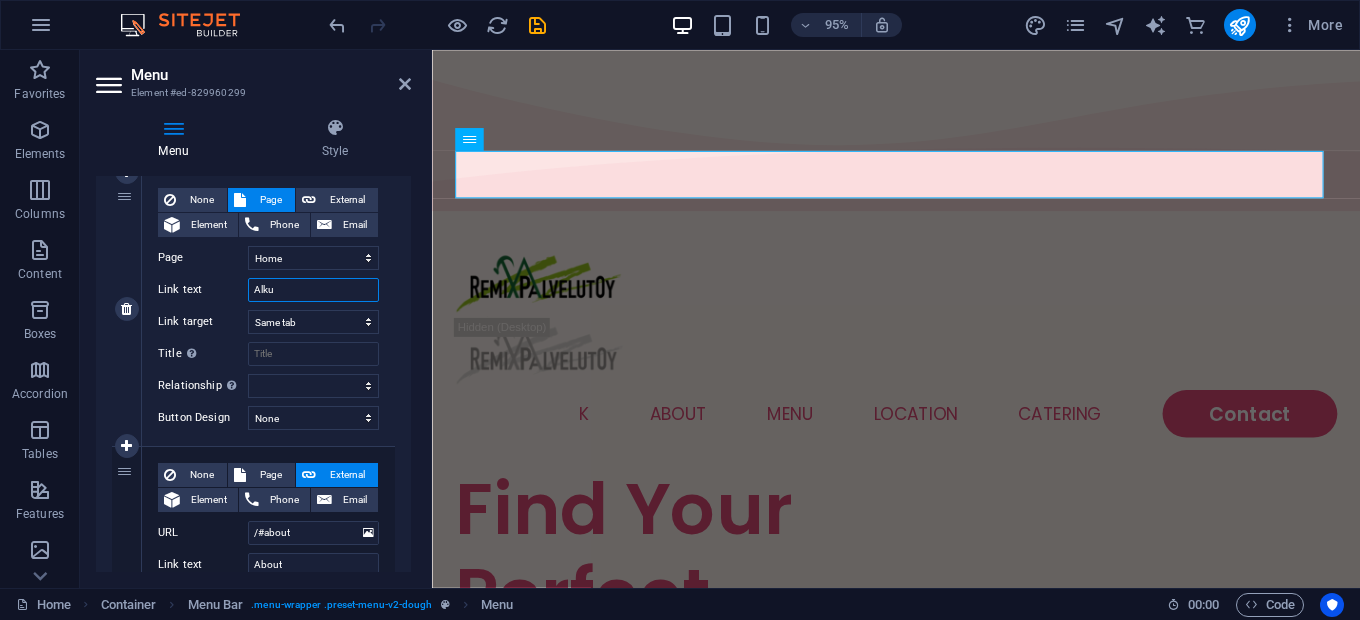 select 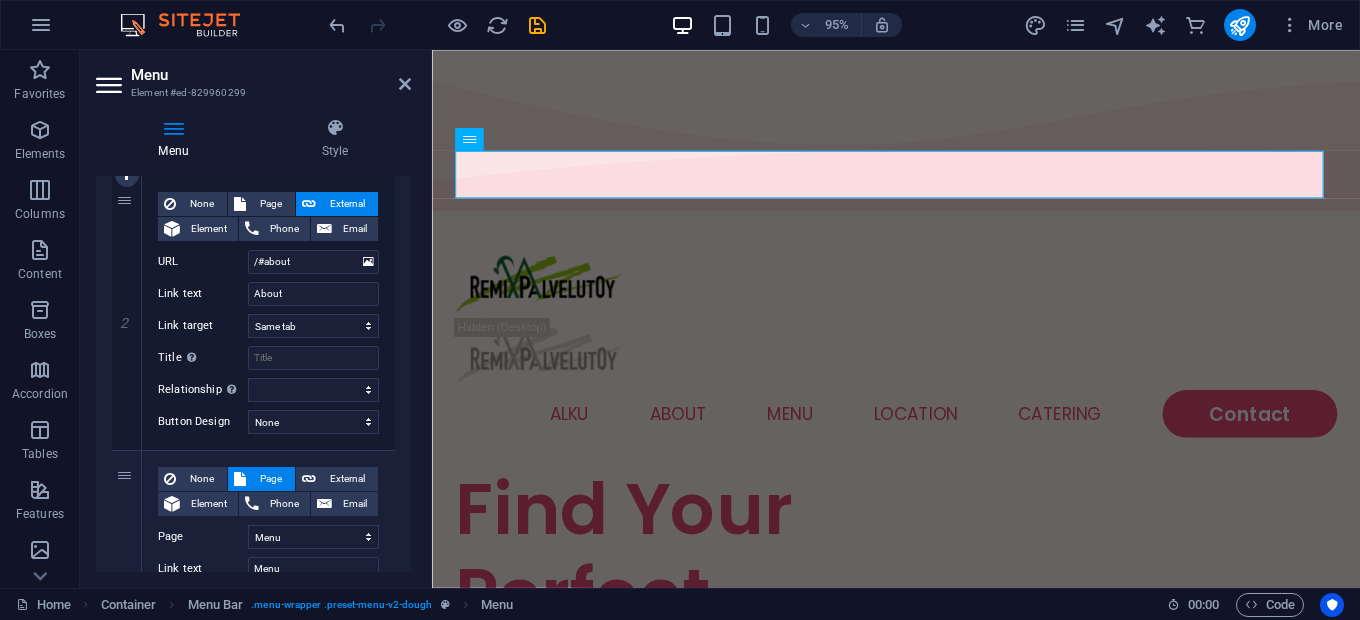 scroll, scrollTop: 467, scrollLeft: 0, axis: vertical 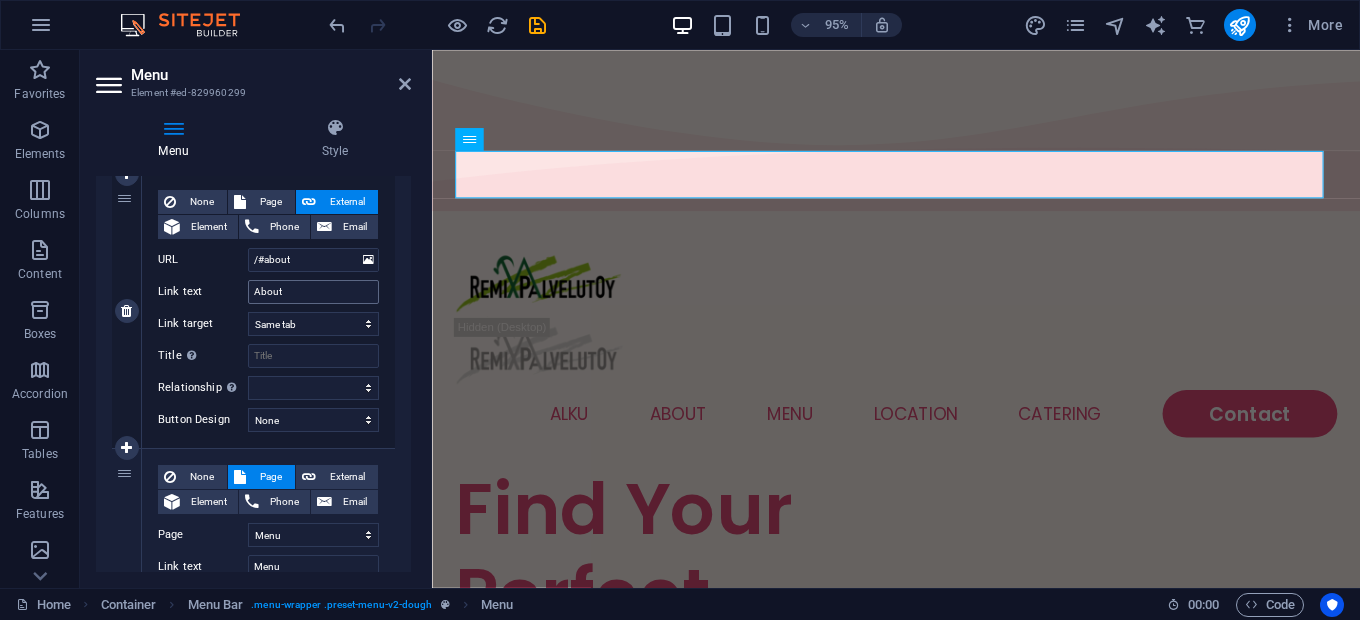 type on "Alku" 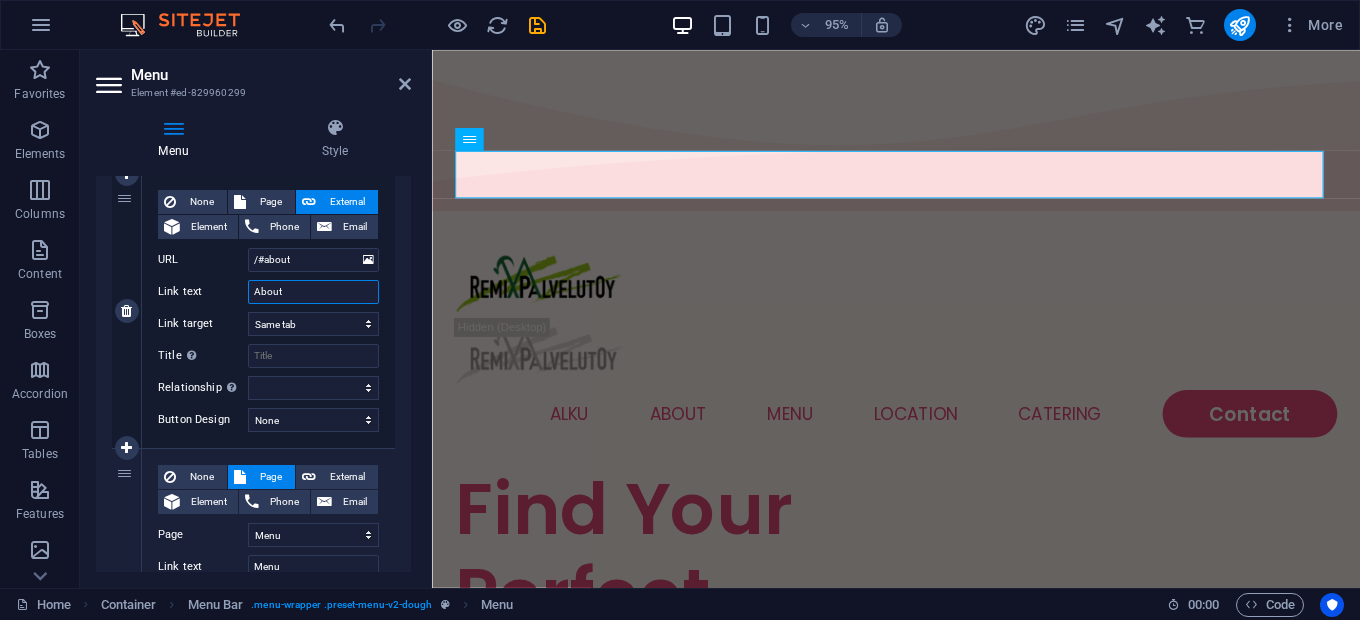 click on "About" at bounding box center (313, 292) 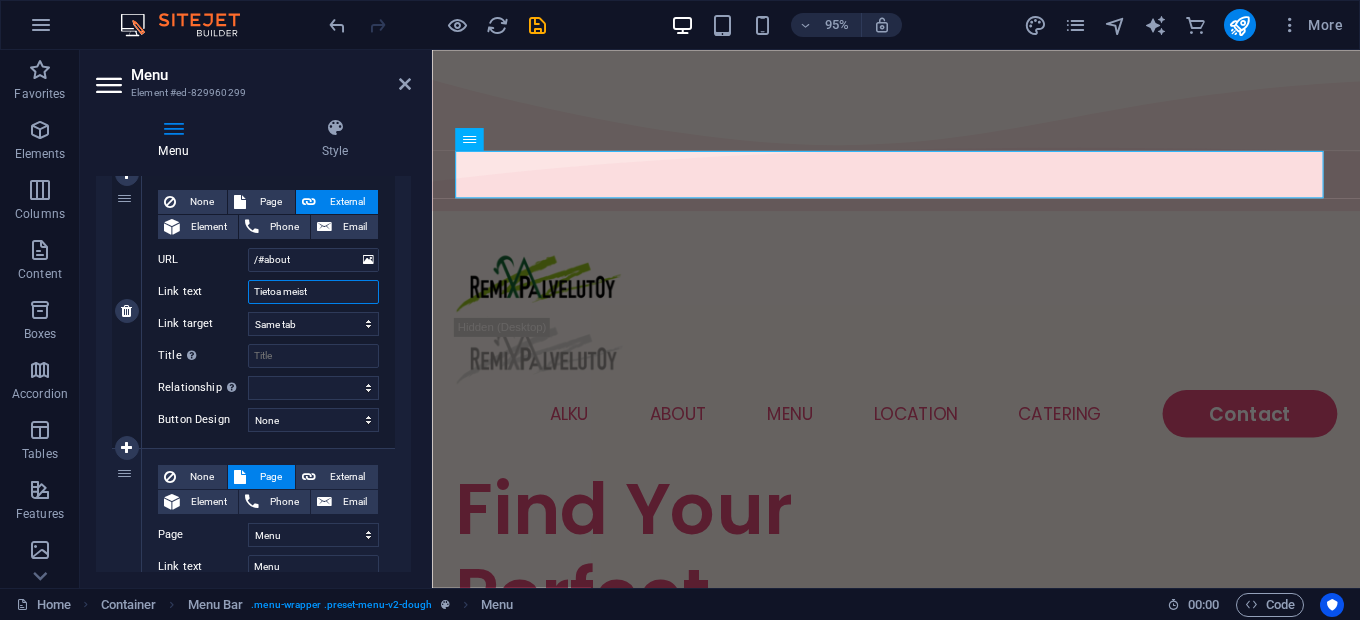 type on "Tietoa meistä" 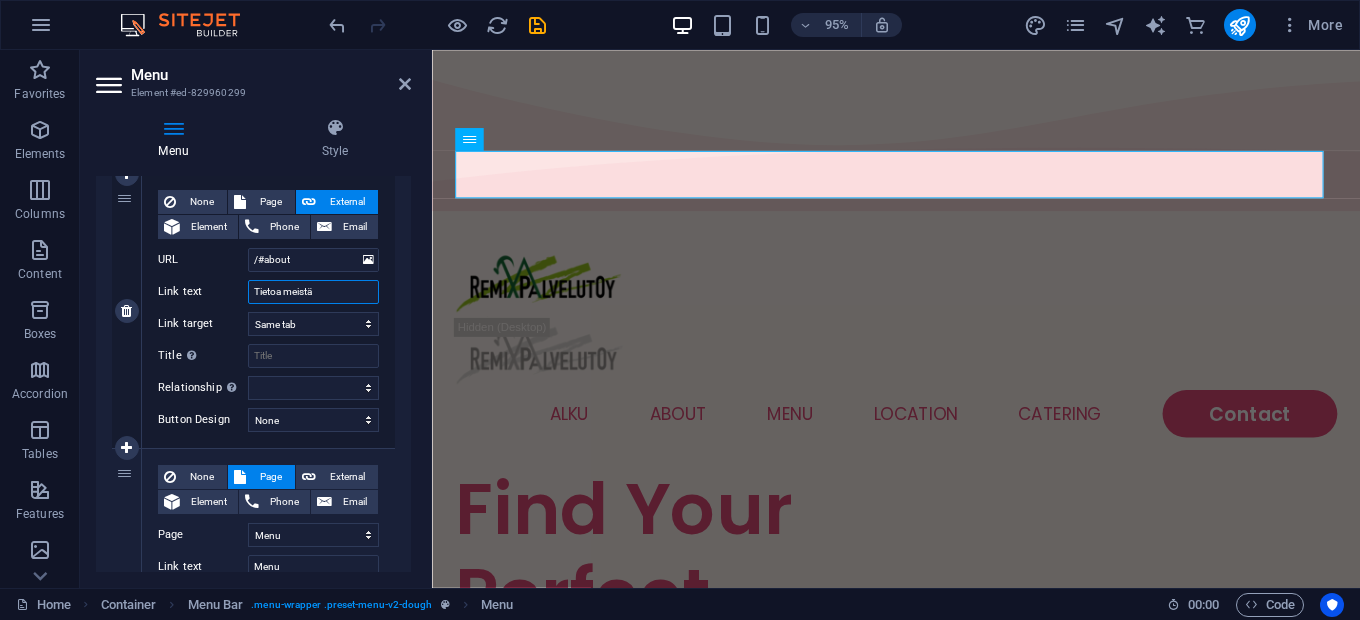 select 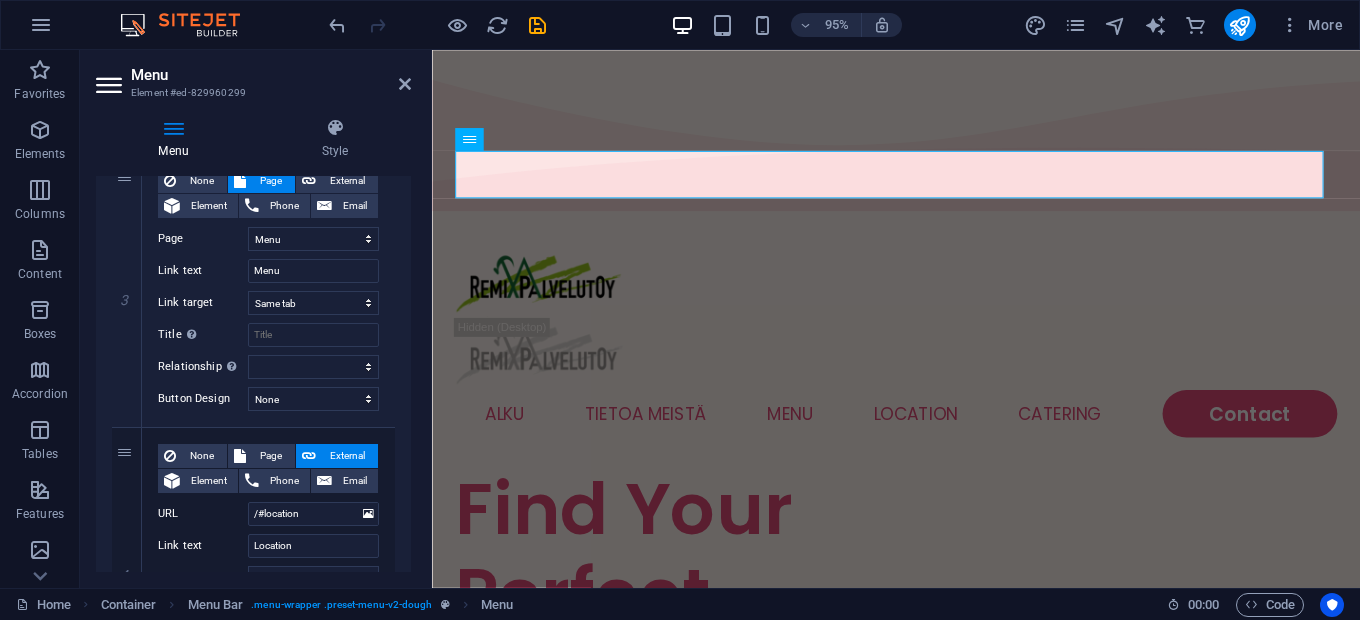 scroll, scrollTop: 766, scrollLeft: 0, axis: vertical 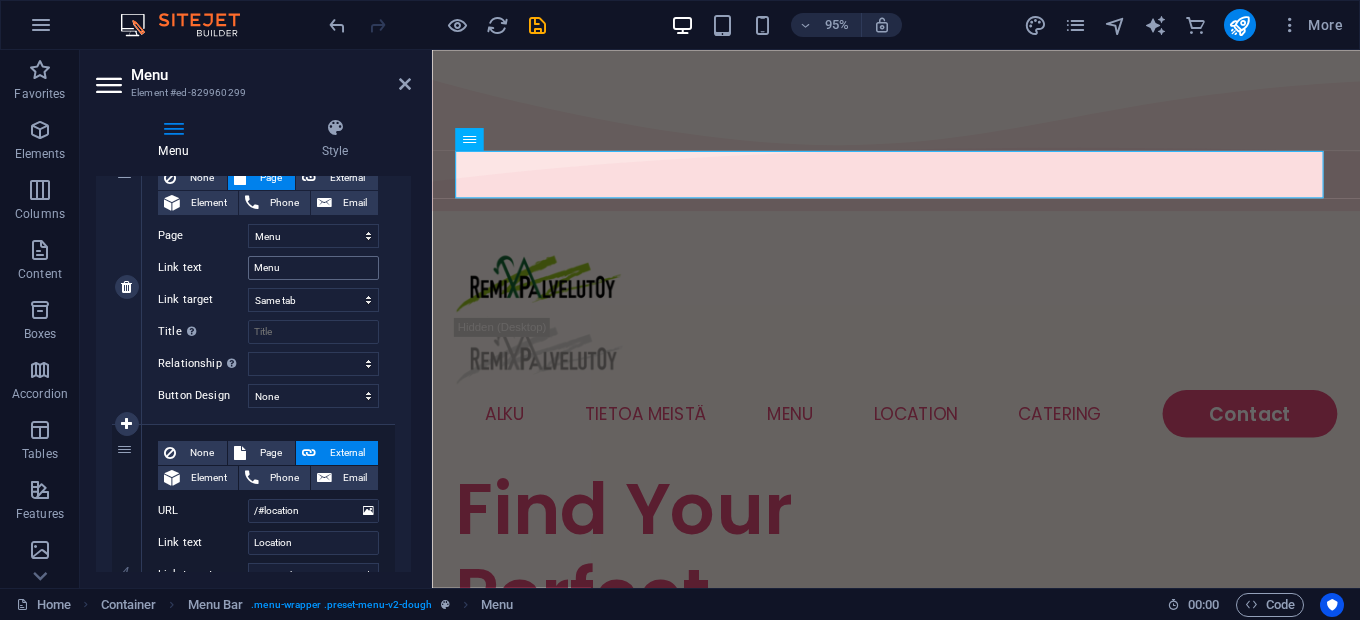 type on "Tietoa meistä" 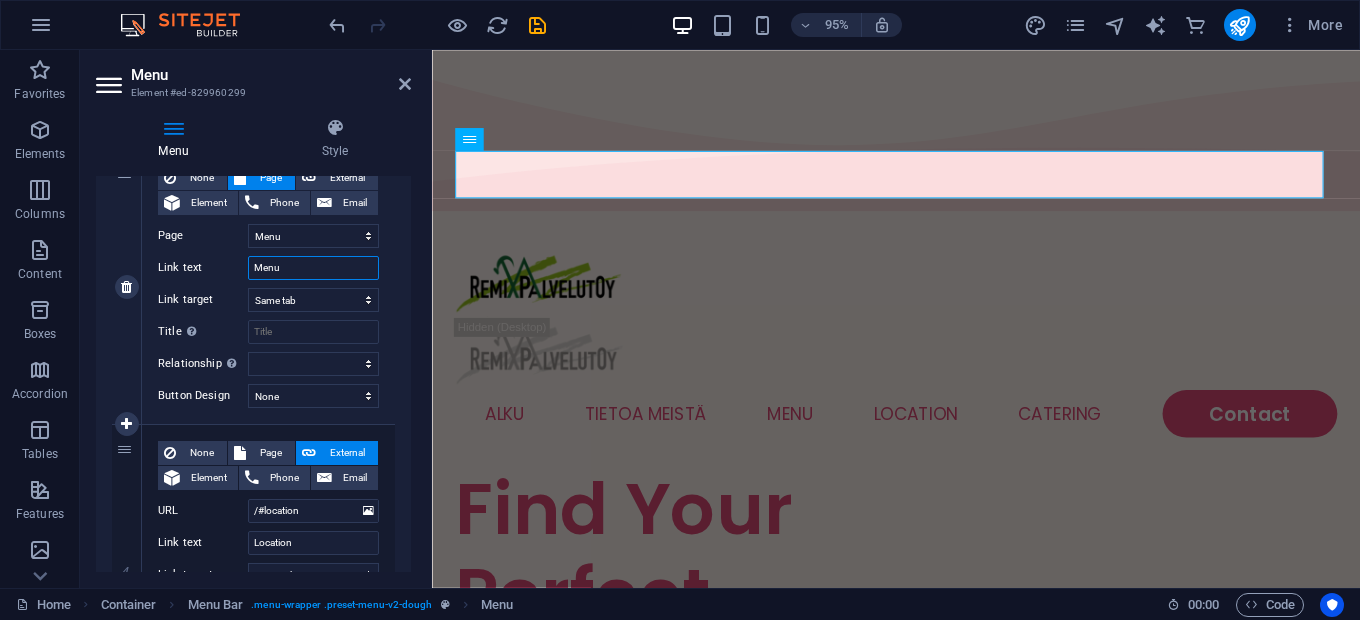 click on "Menu" at bounding box center [313, 268] 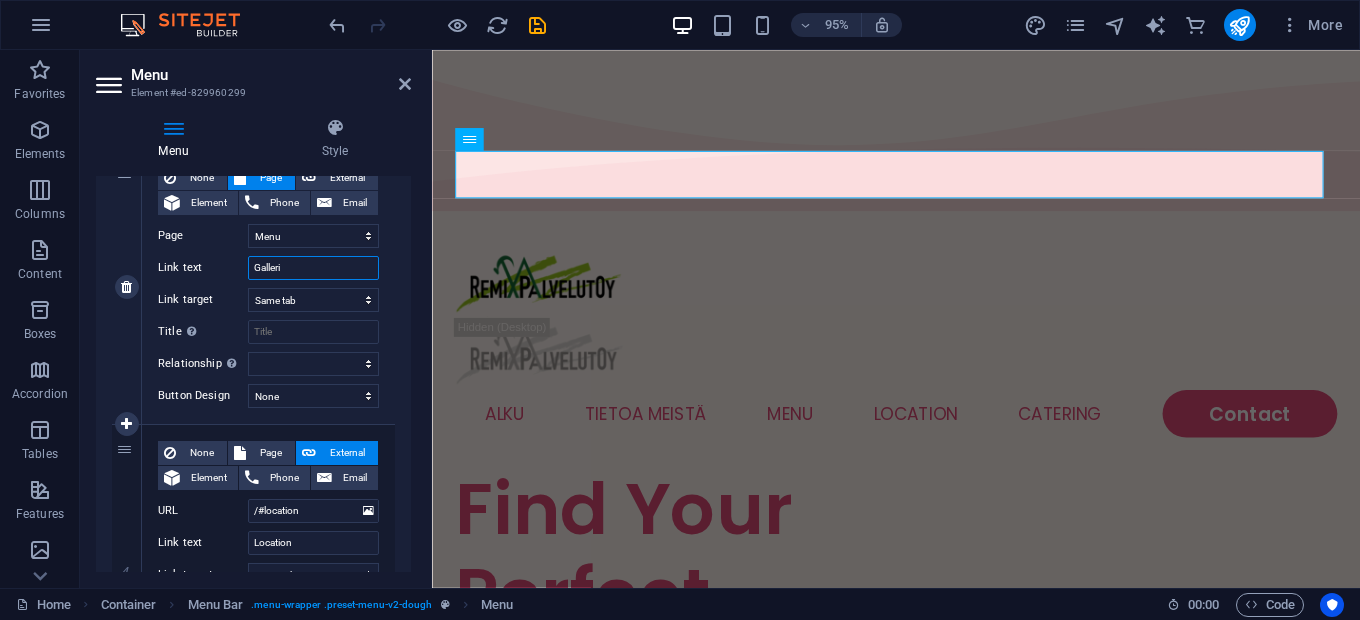 type on "Galleria" 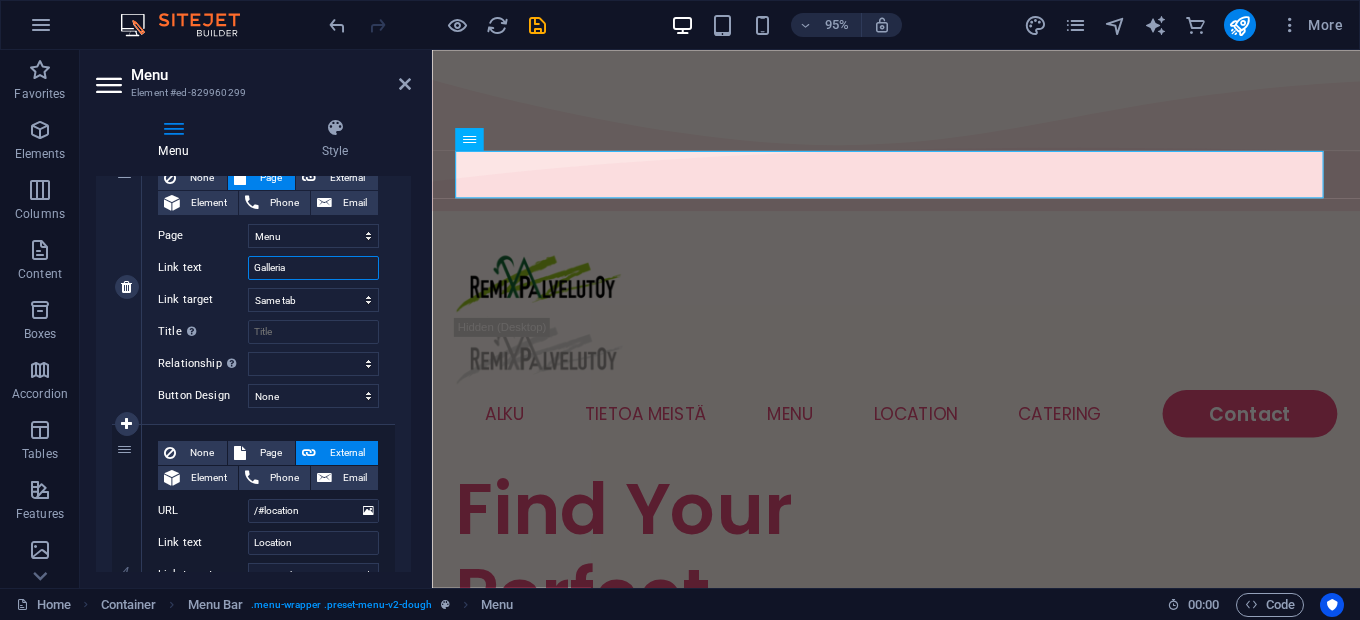 select 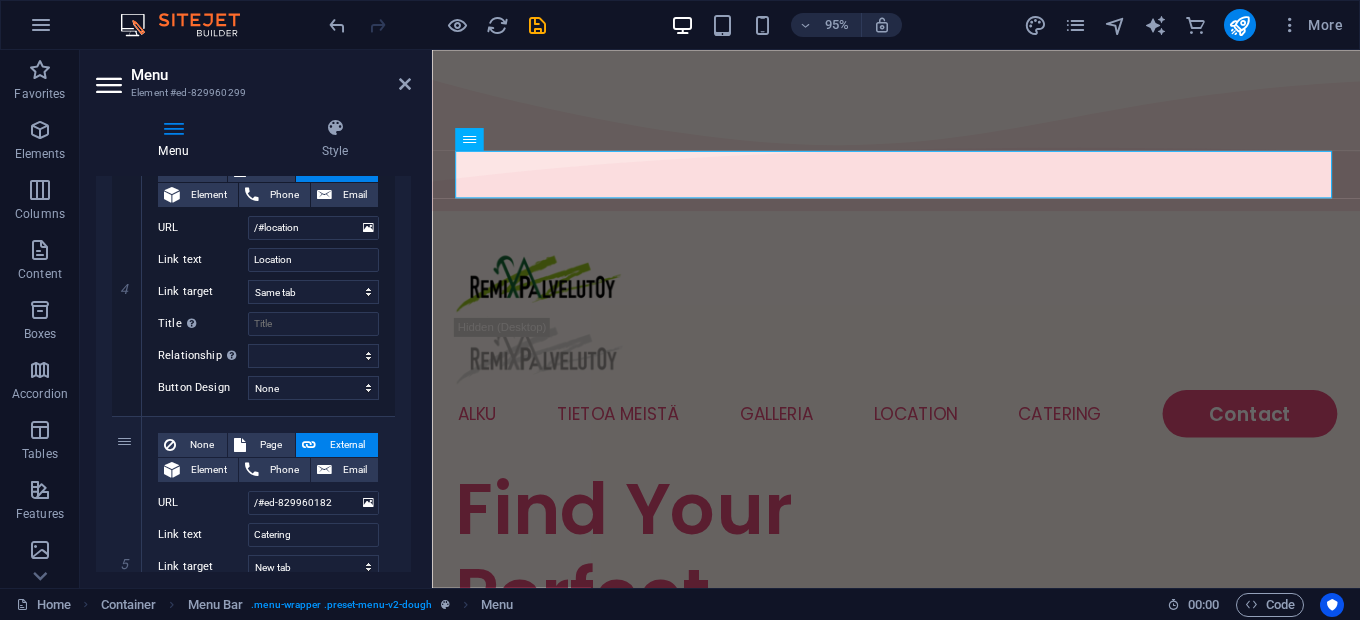 scroll, scrollTop: 1056, scrollLeft: 0, axis: vertical 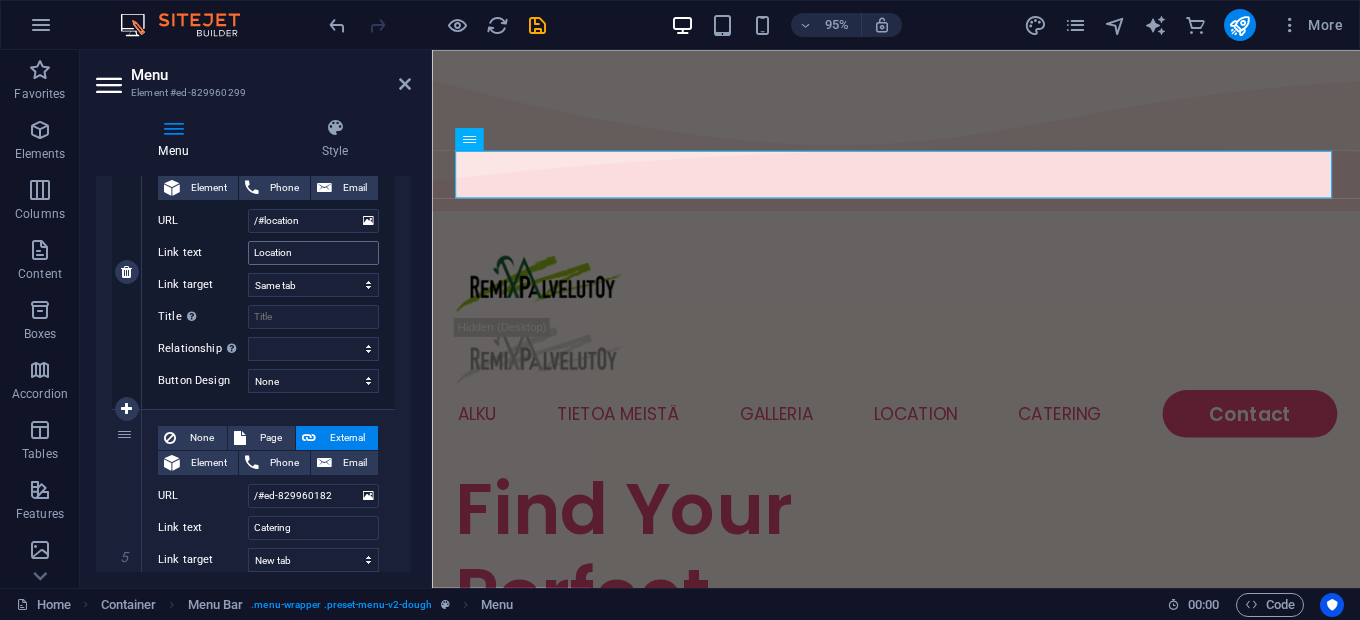 type on "Galleria" 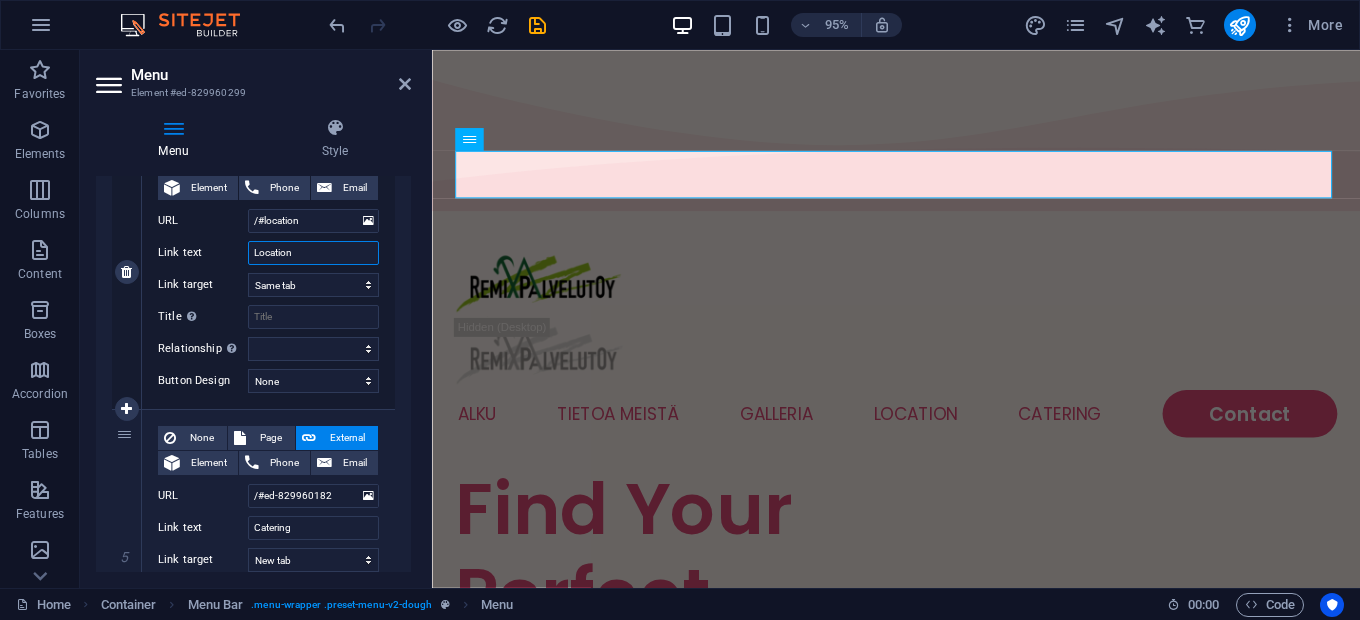 click on "Location" at bounding box center (313, 253) 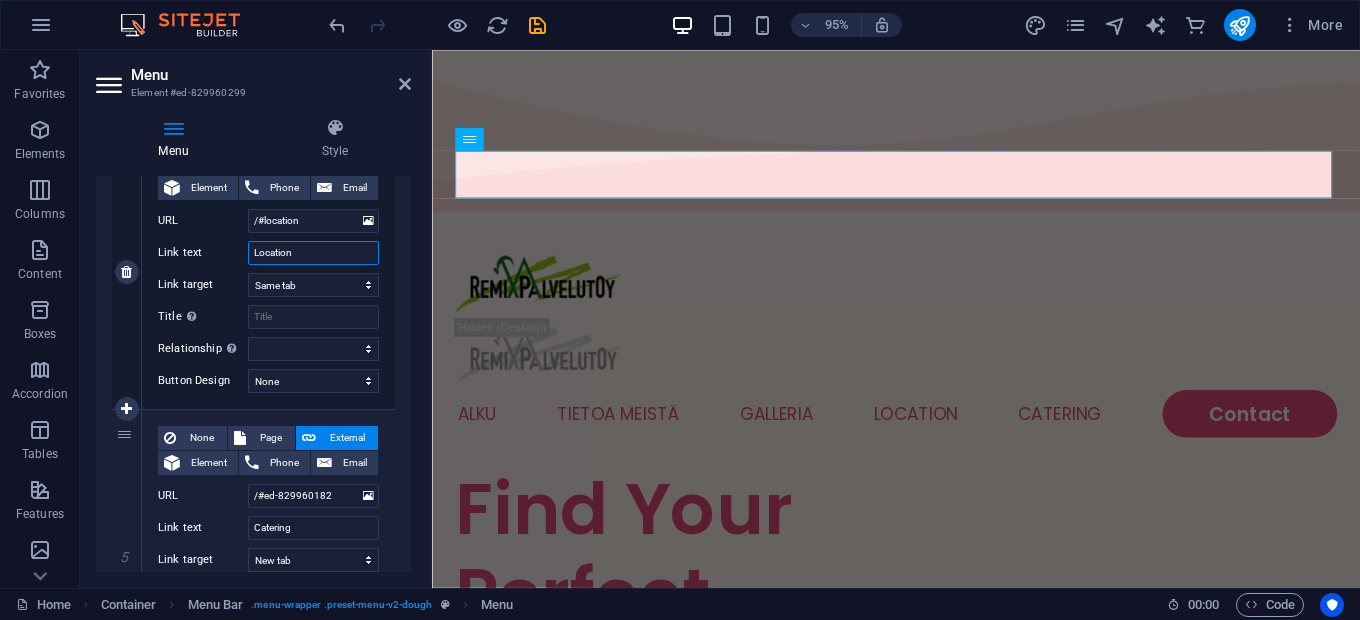 scroll, scrollTop: 1243, scrollLeft: 0, axis: vertical 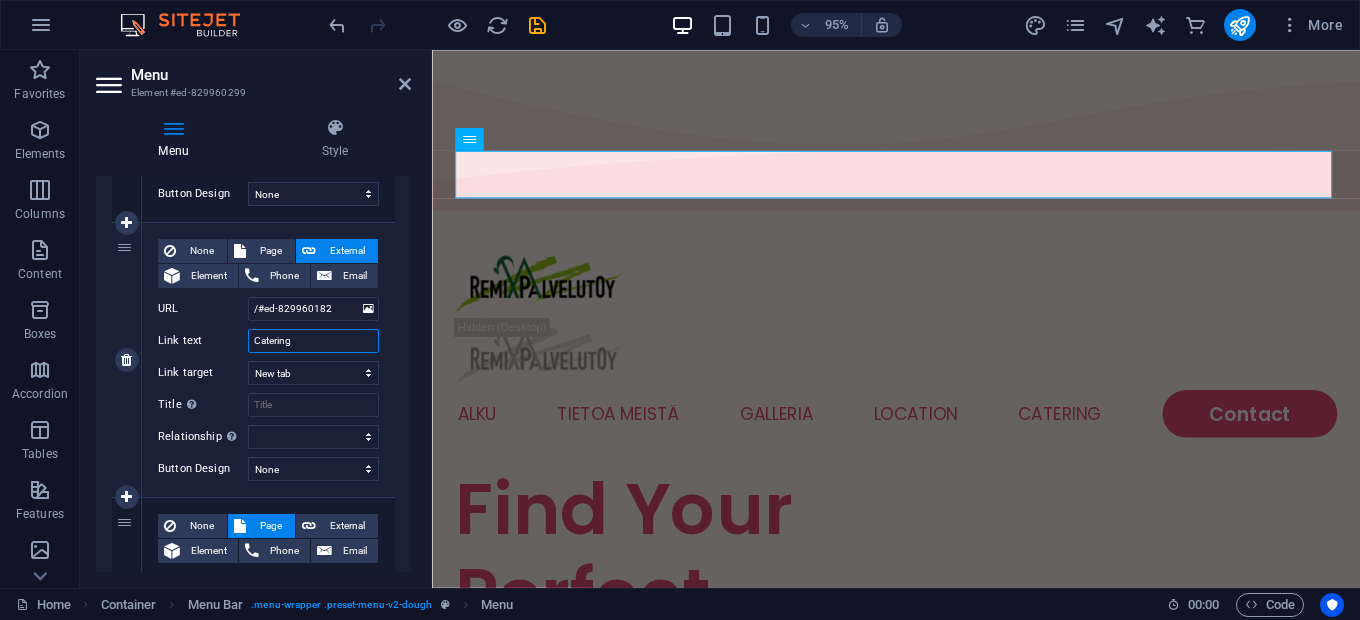 click on "Catering" at bounding box center (313, 341) 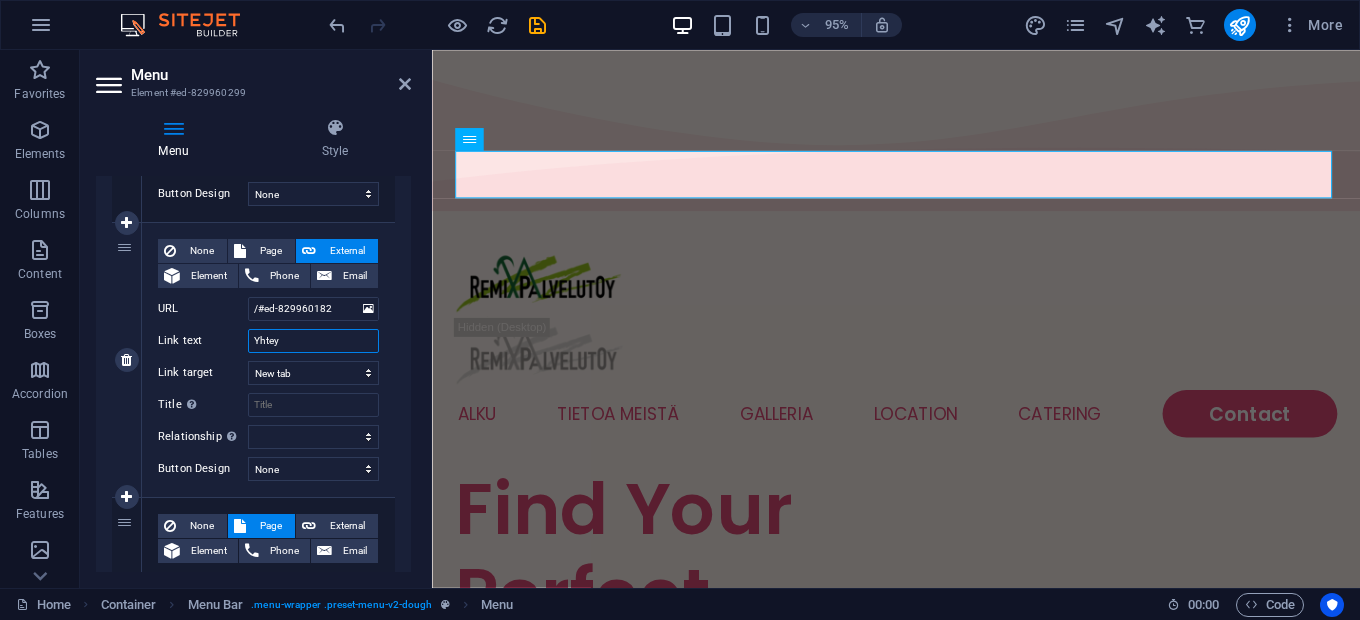 type on "Yhteys" 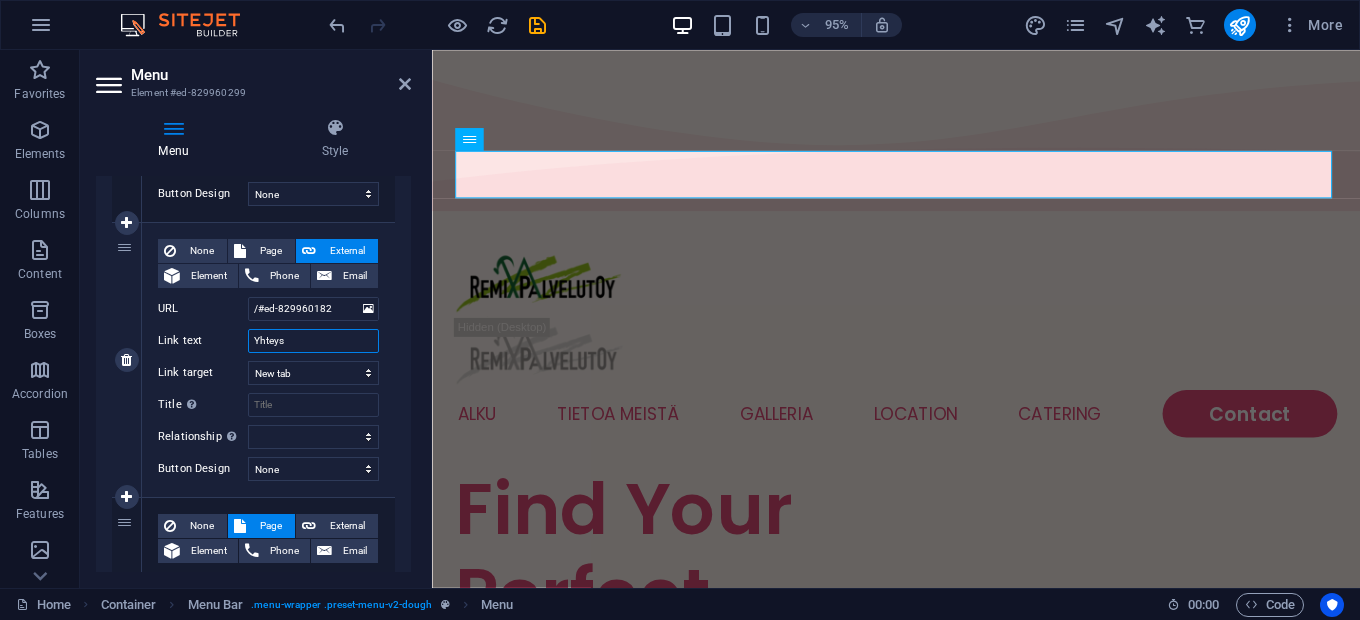 select 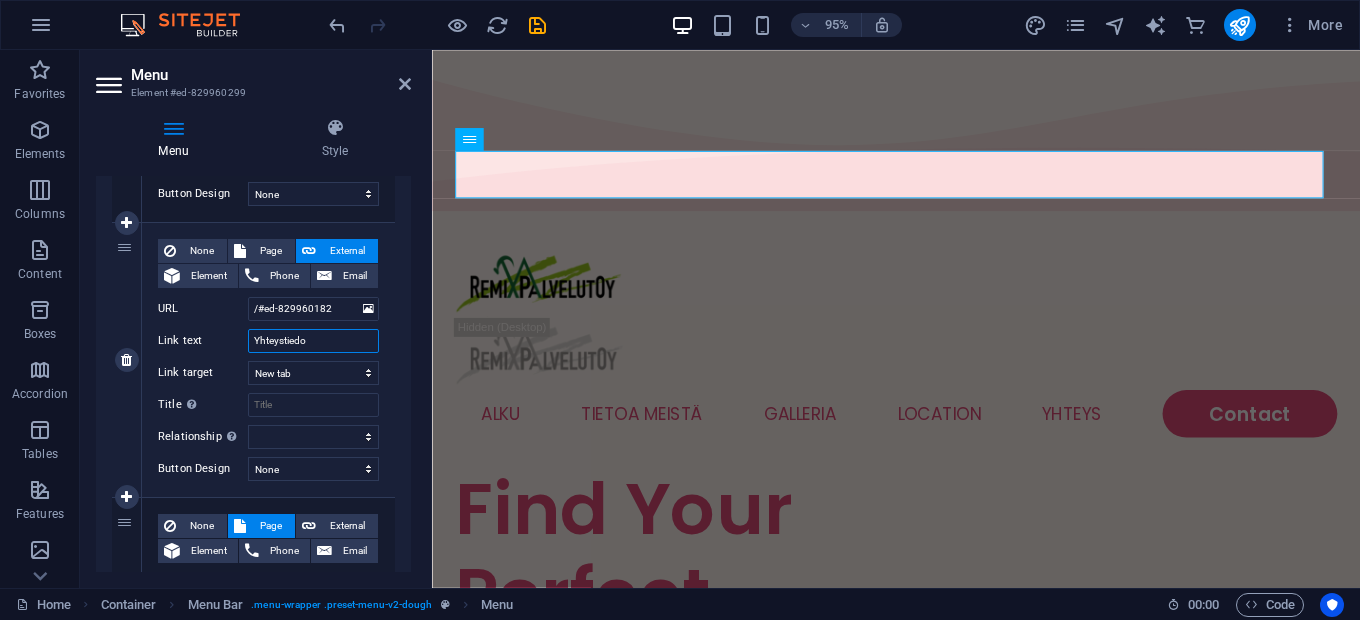 type on "Yhteystiedot" 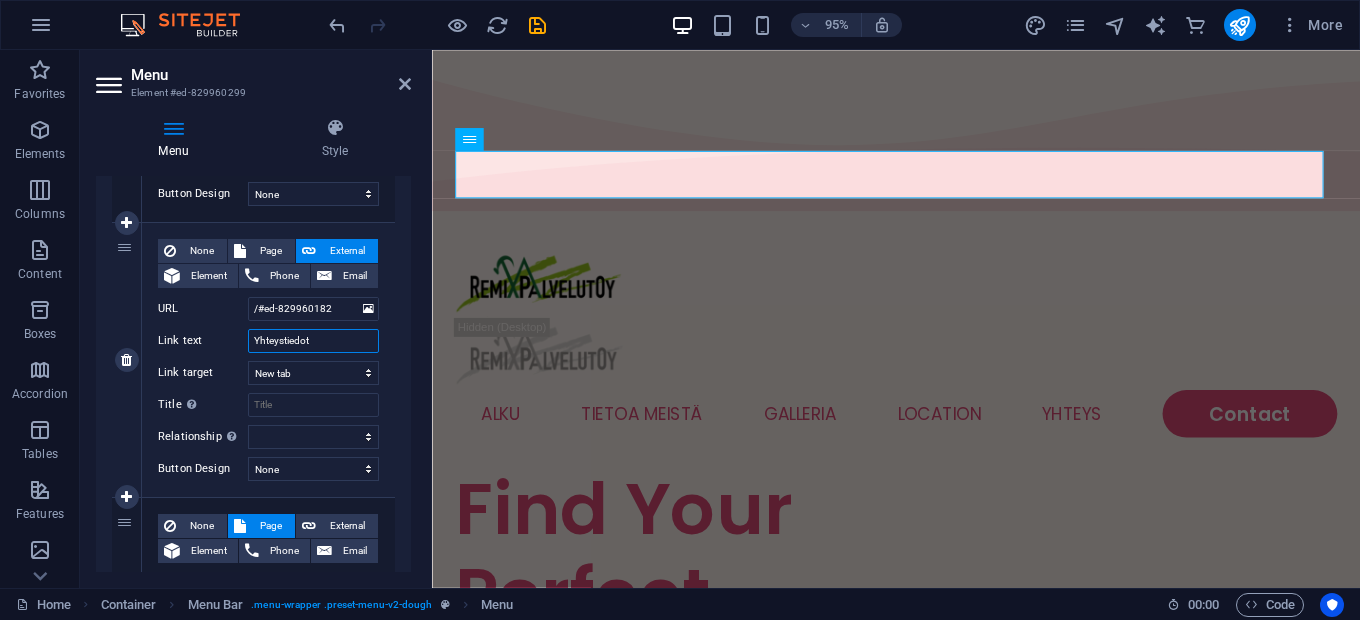 select 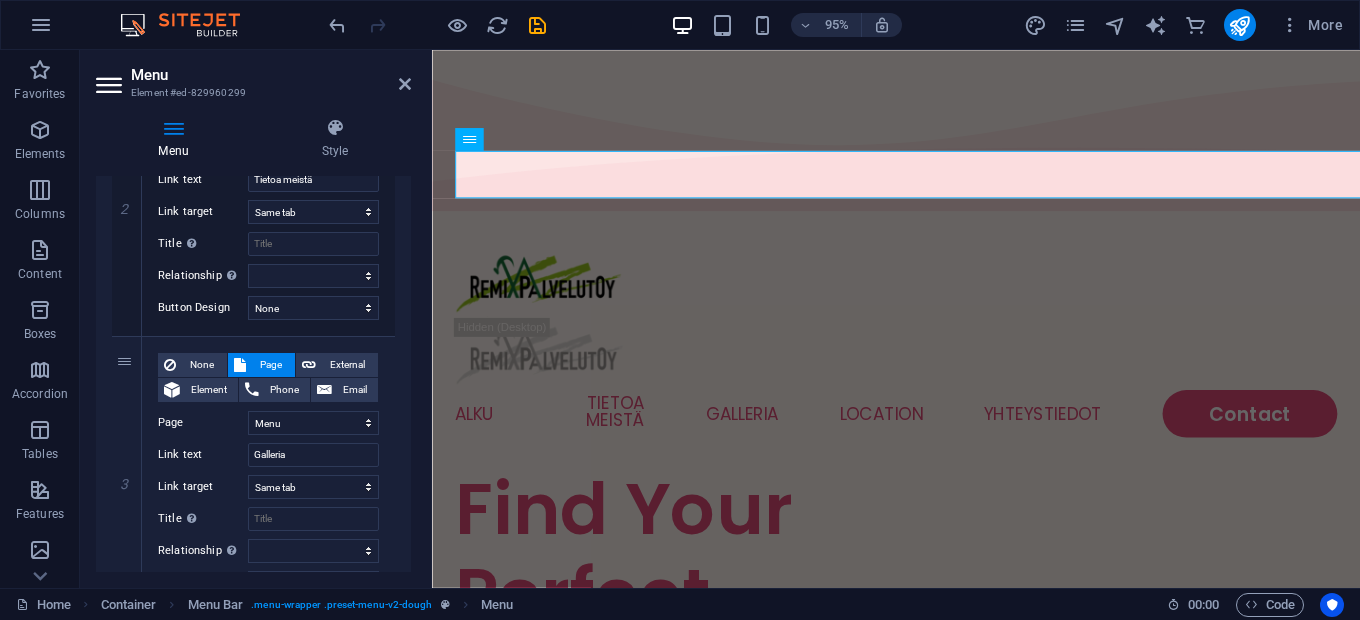 scroll, scrollTop: 545, scrollLeft: 0, axis: vertical 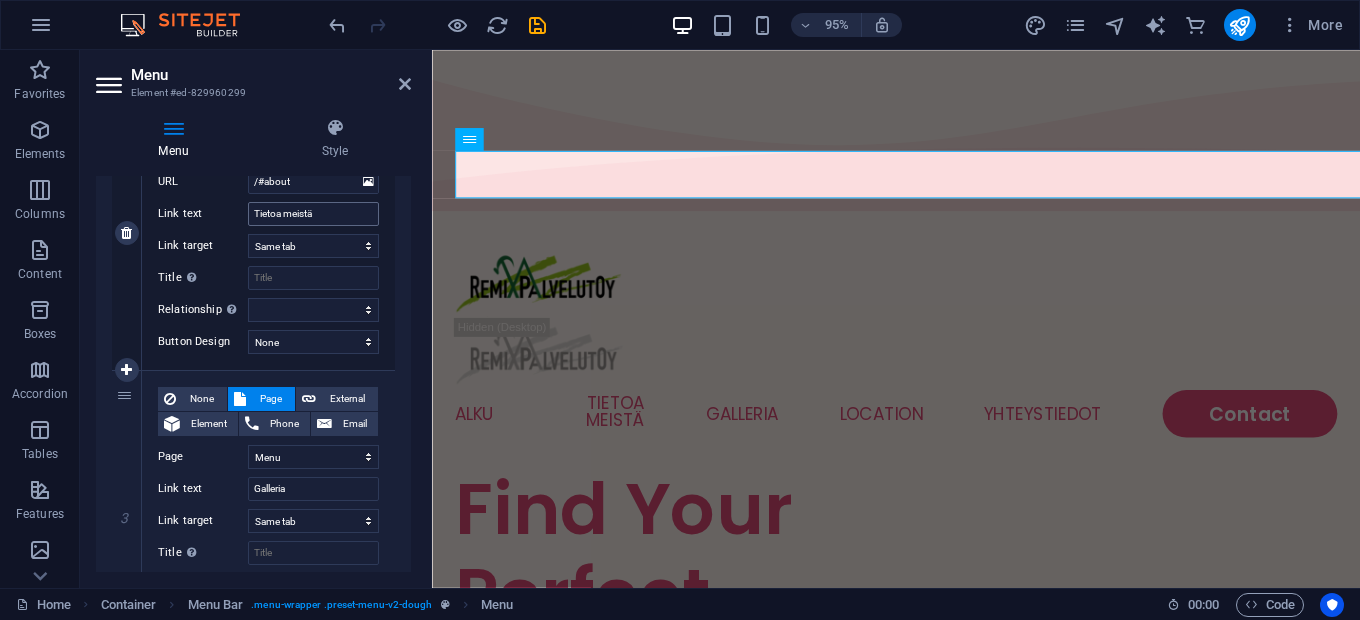 type on "Yhteystiedot" 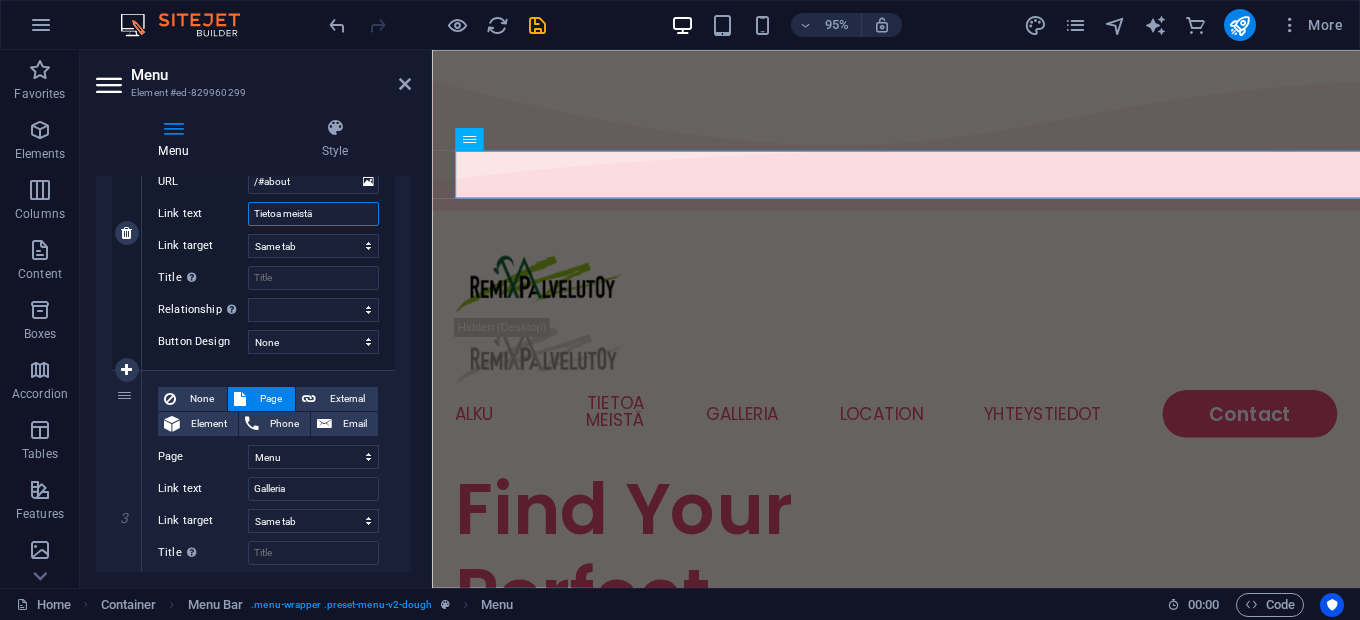 click on "Tietoa meistä" at bounding box center [313, 214] 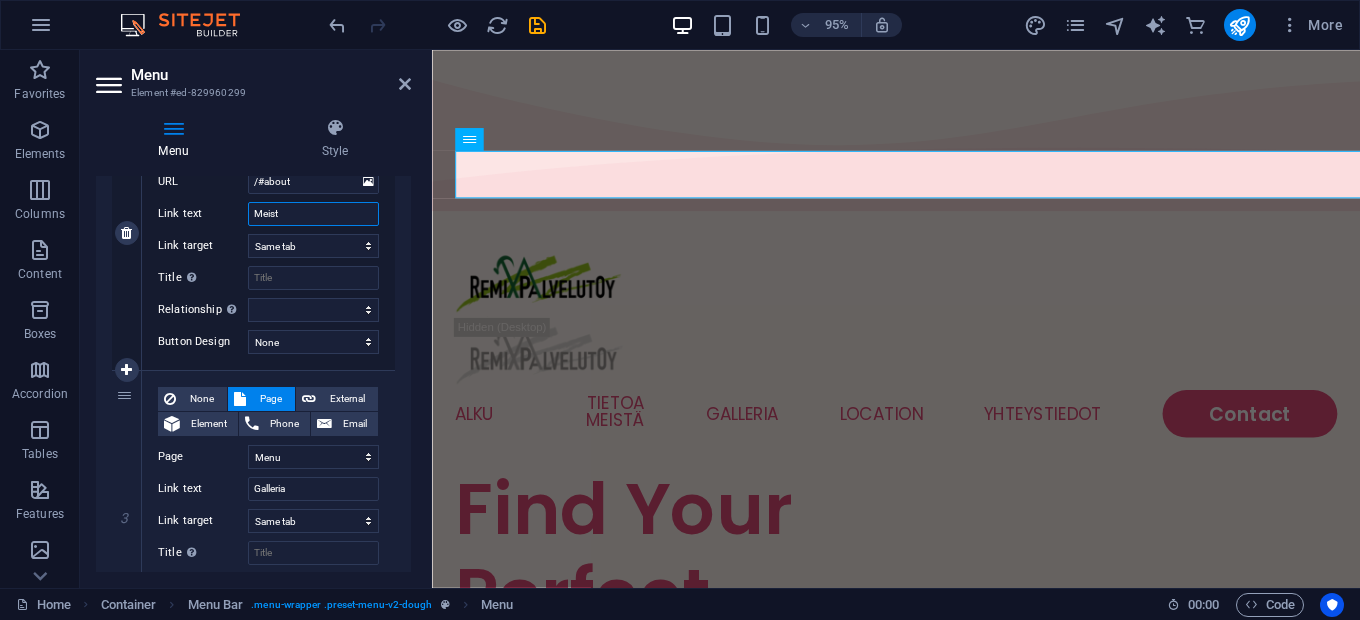 type on "Meistä" 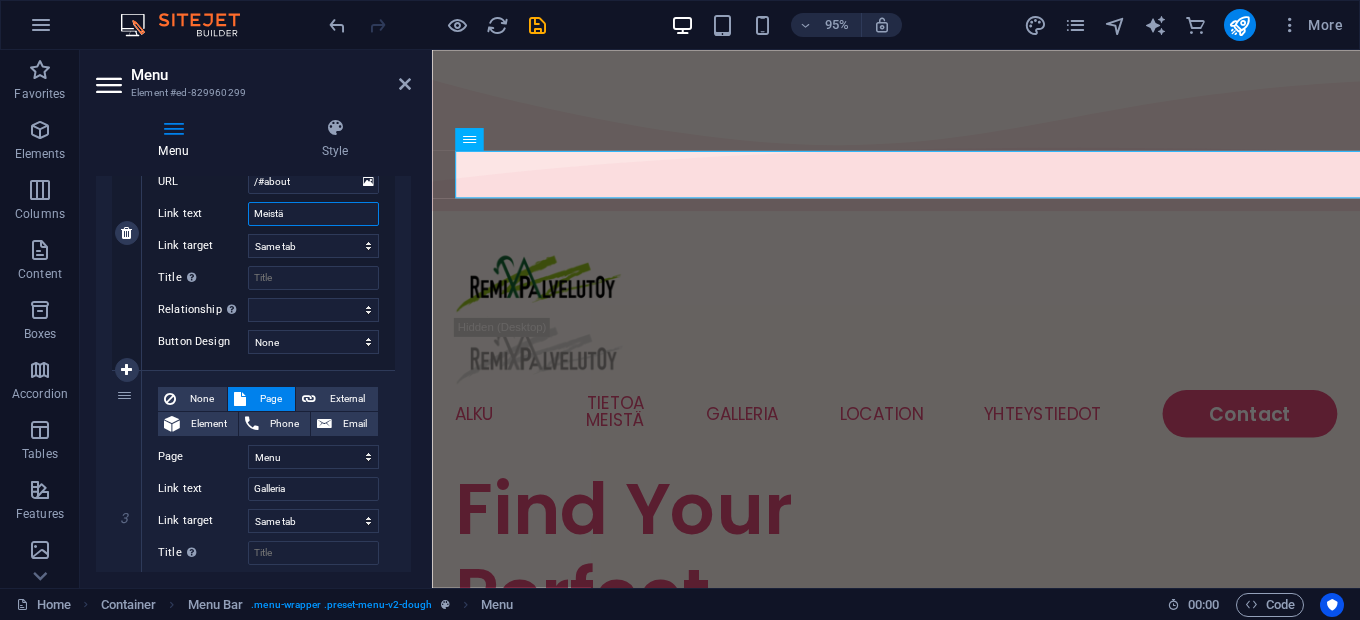 select 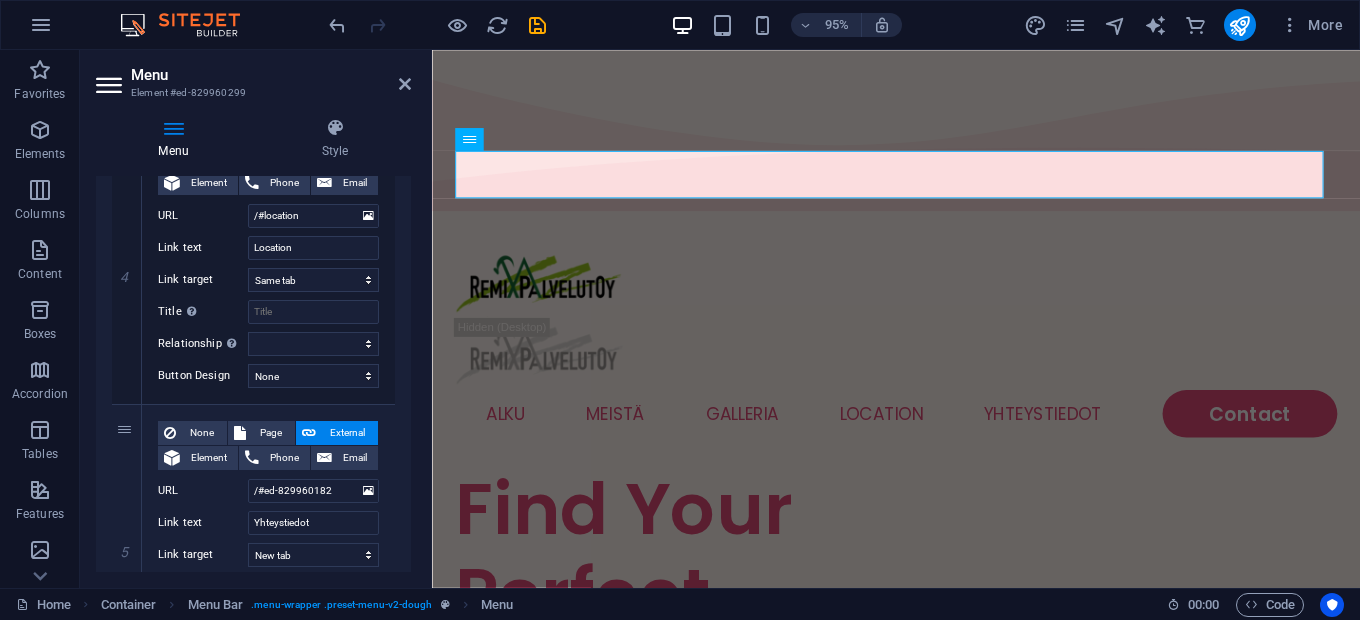 scroll, scrollTop: 1066, scrollLeft: 0, axis: vertical 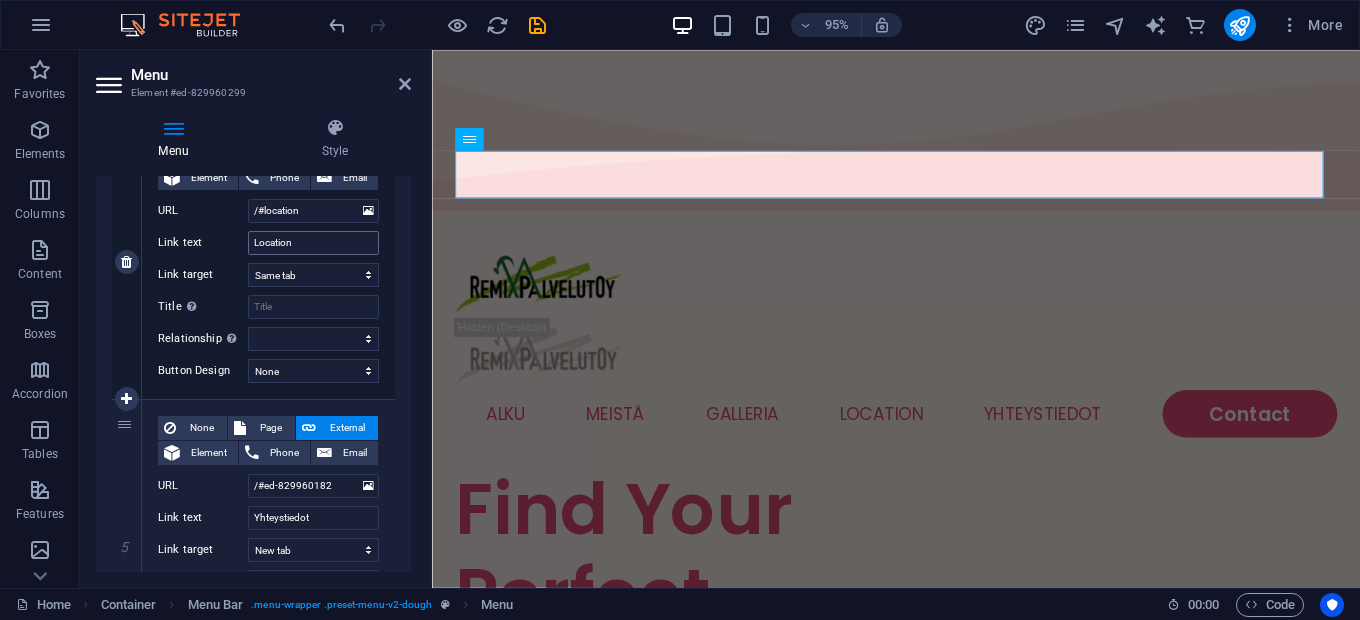 type on "Meistä" 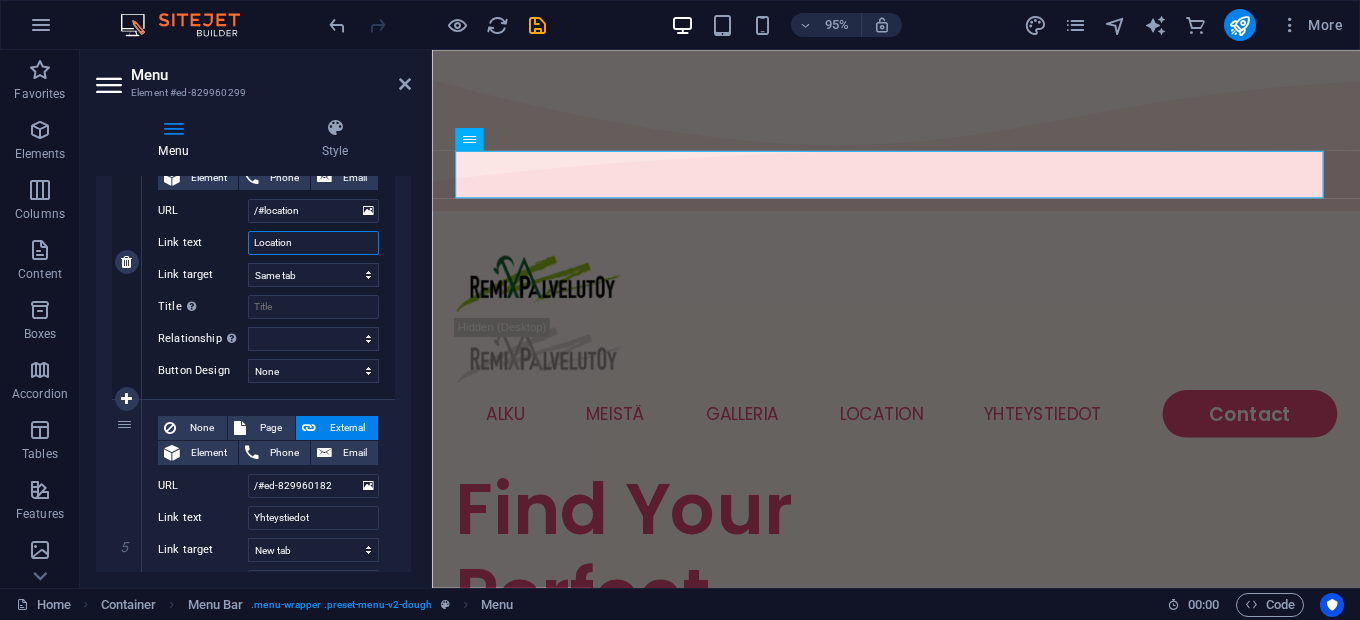 click on "Location" at bounding box center (313, 243) 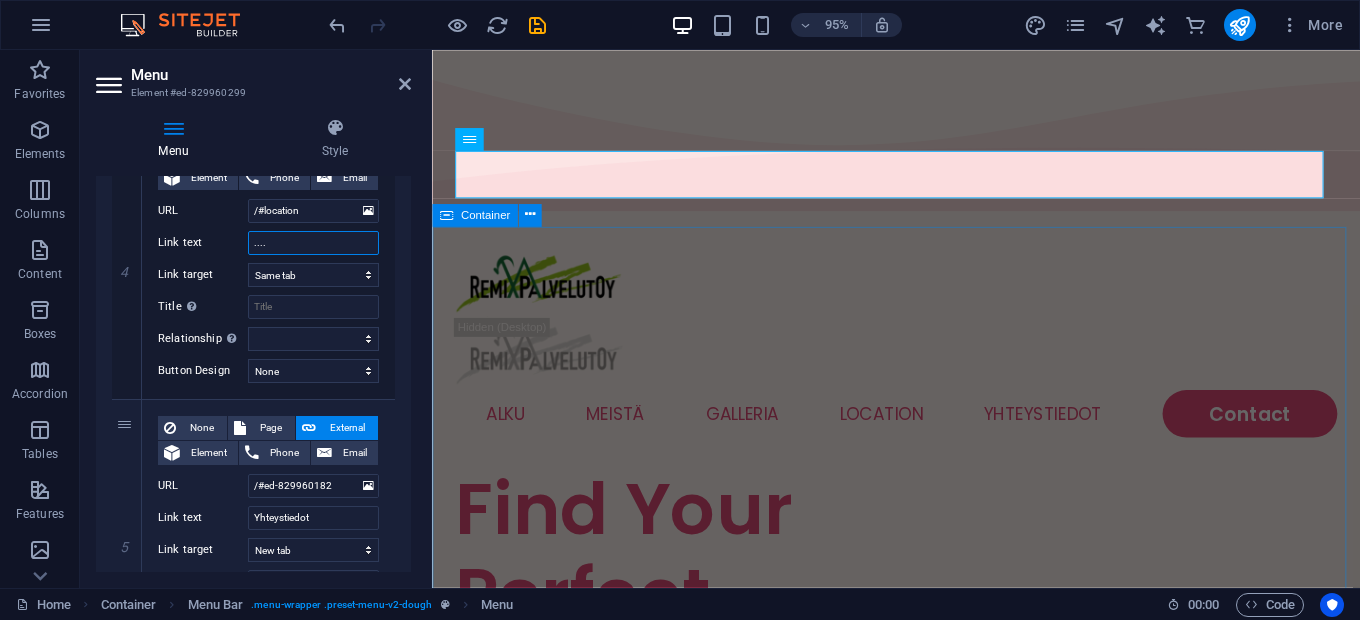 type on "....." 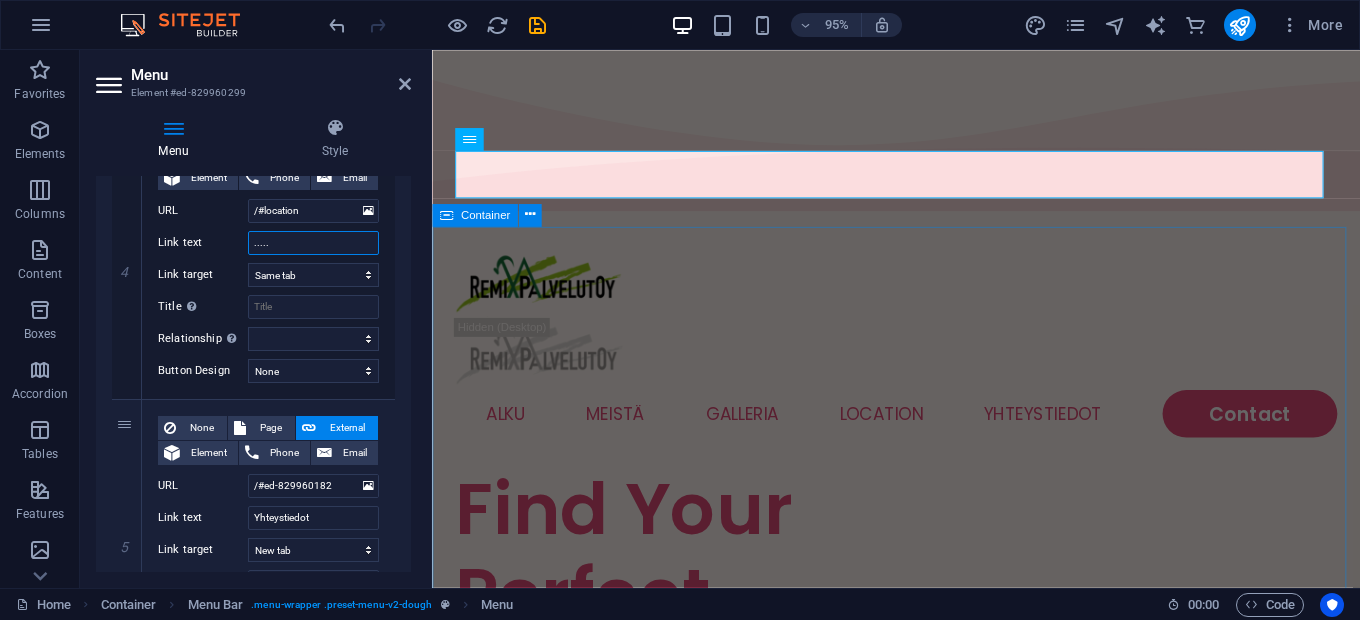 select 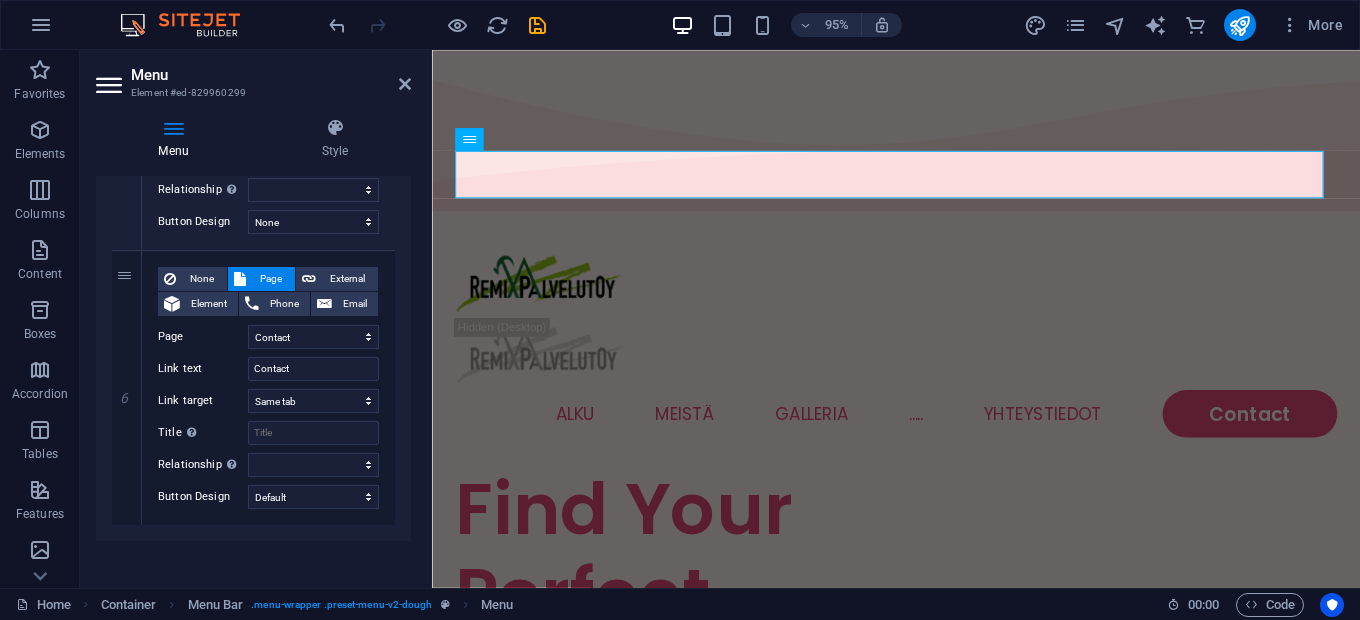 scroll, scrollTop: 1497, scrollLeft: 0, axis: vertical 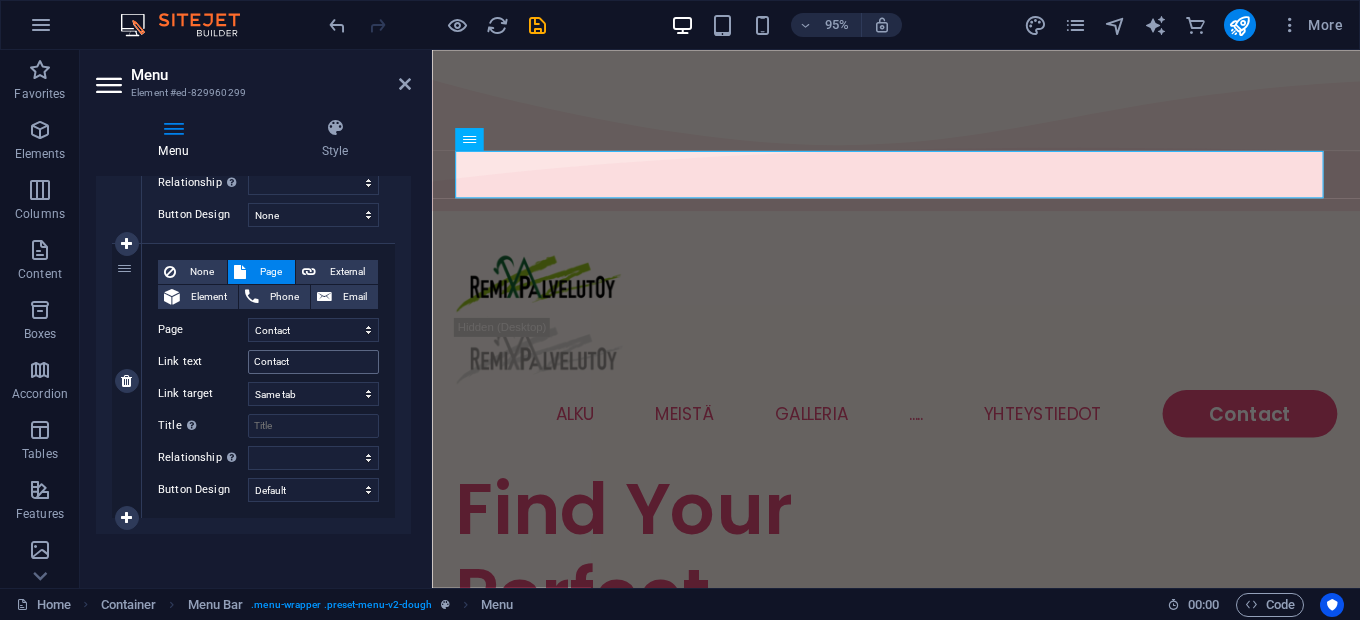 type on "....." 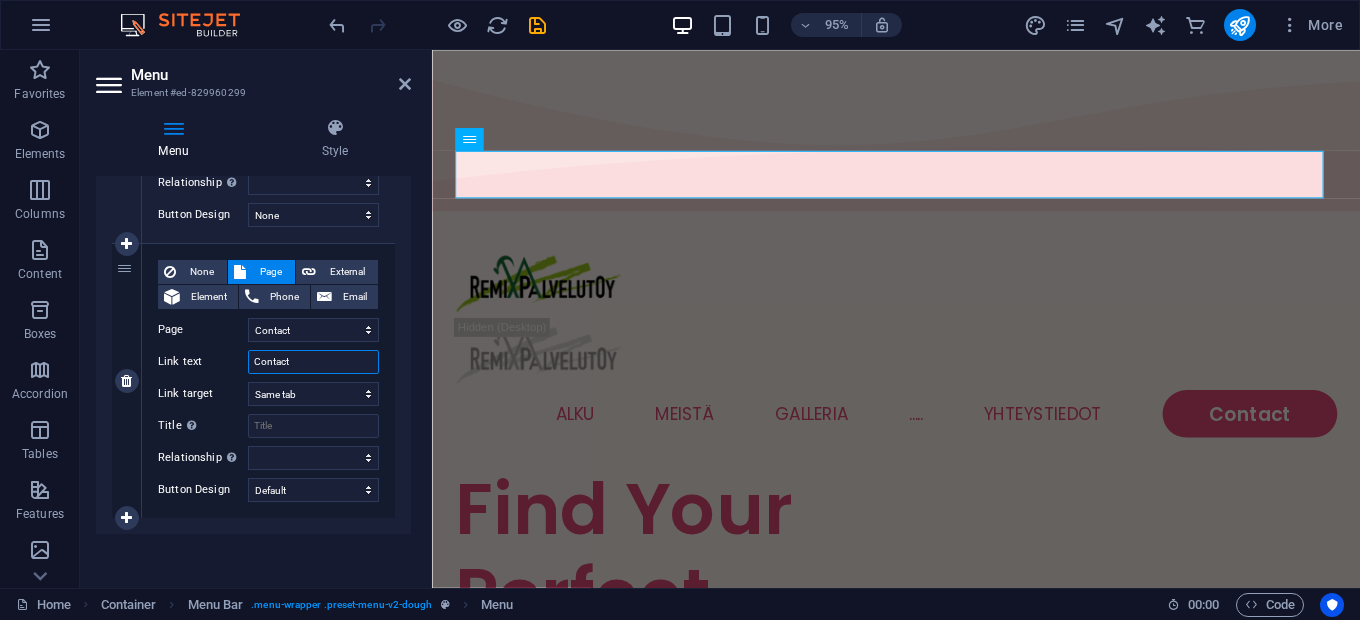 click on "Contact" at bounding box center (313, 362) 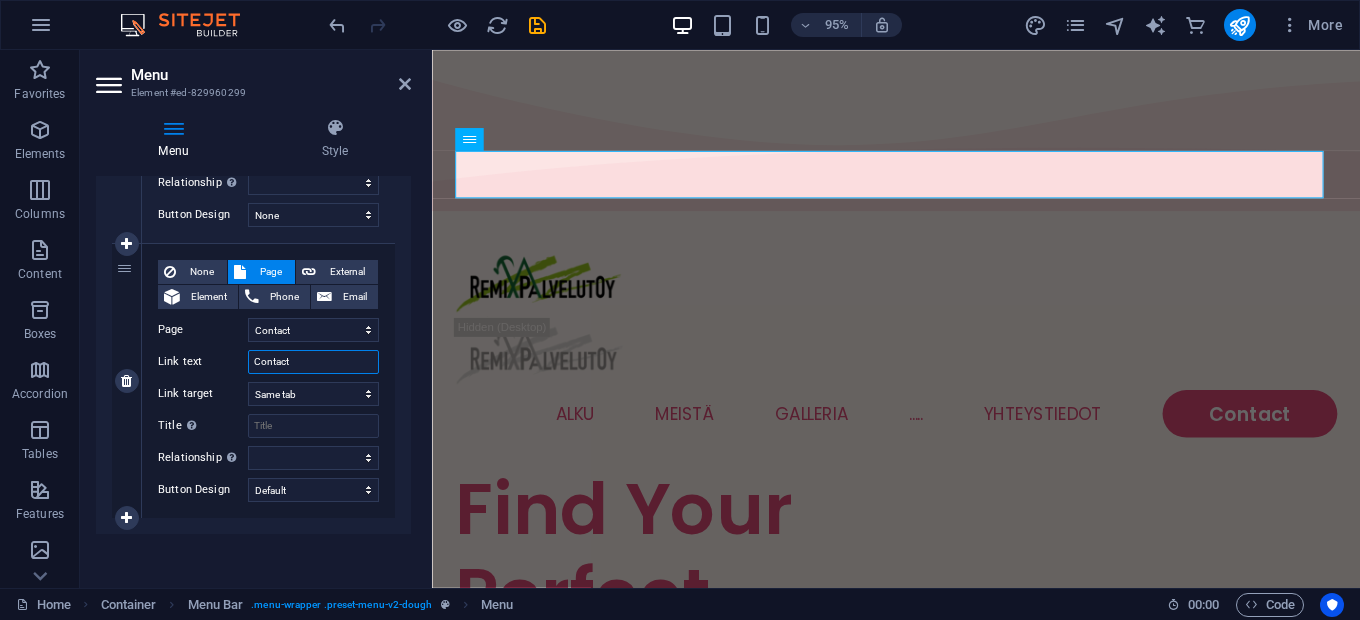 click on "Contact" at bounding box center (313, 362) 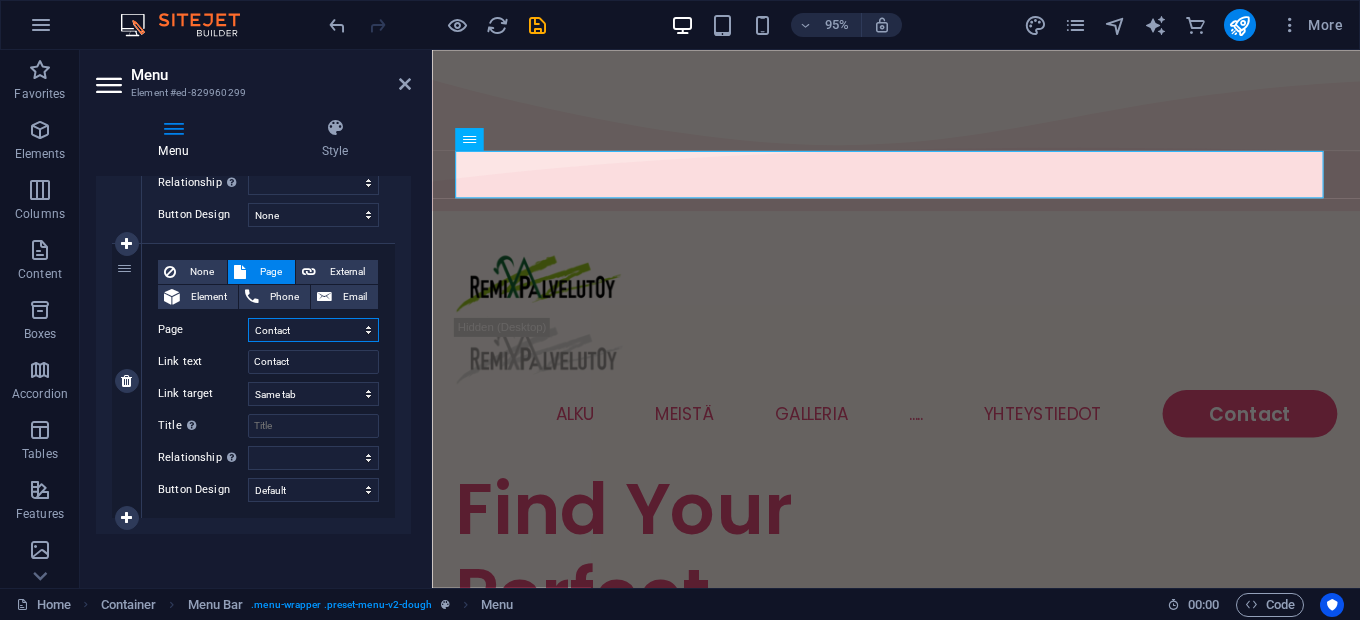 click on "Home Menu Contact Legal Notice Privacy" at bounding box center (313, 330) 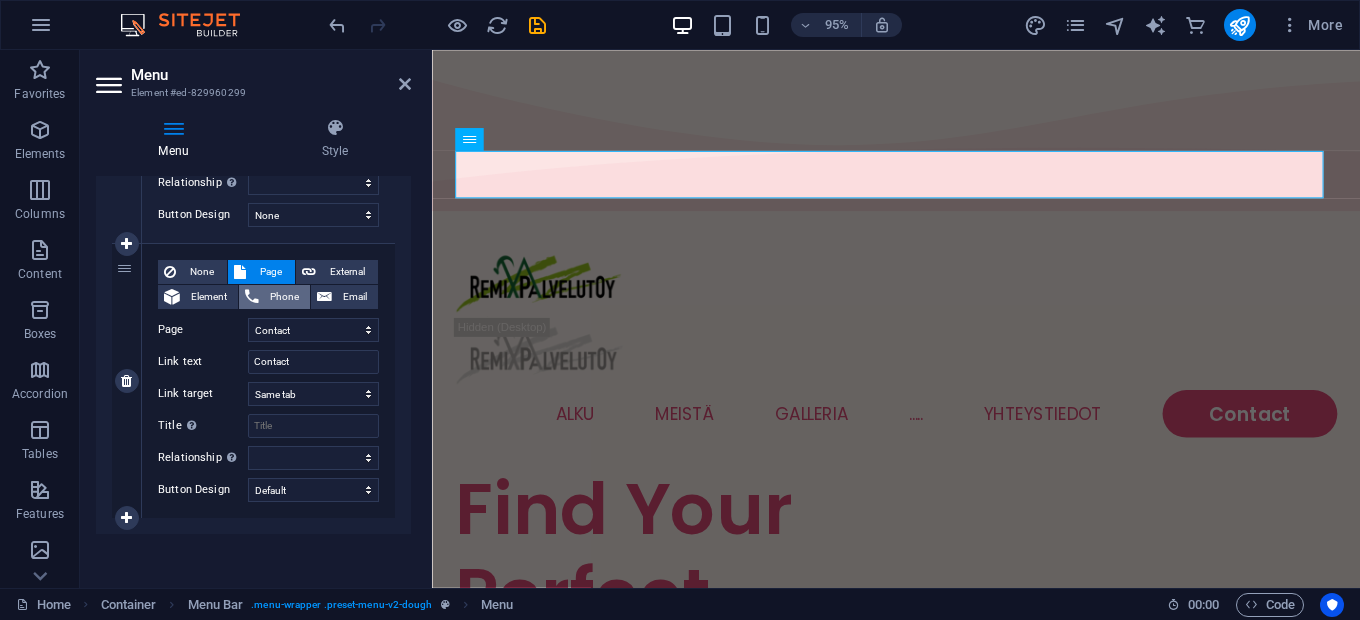 click on "Phone" at bounding box center (284, 297) 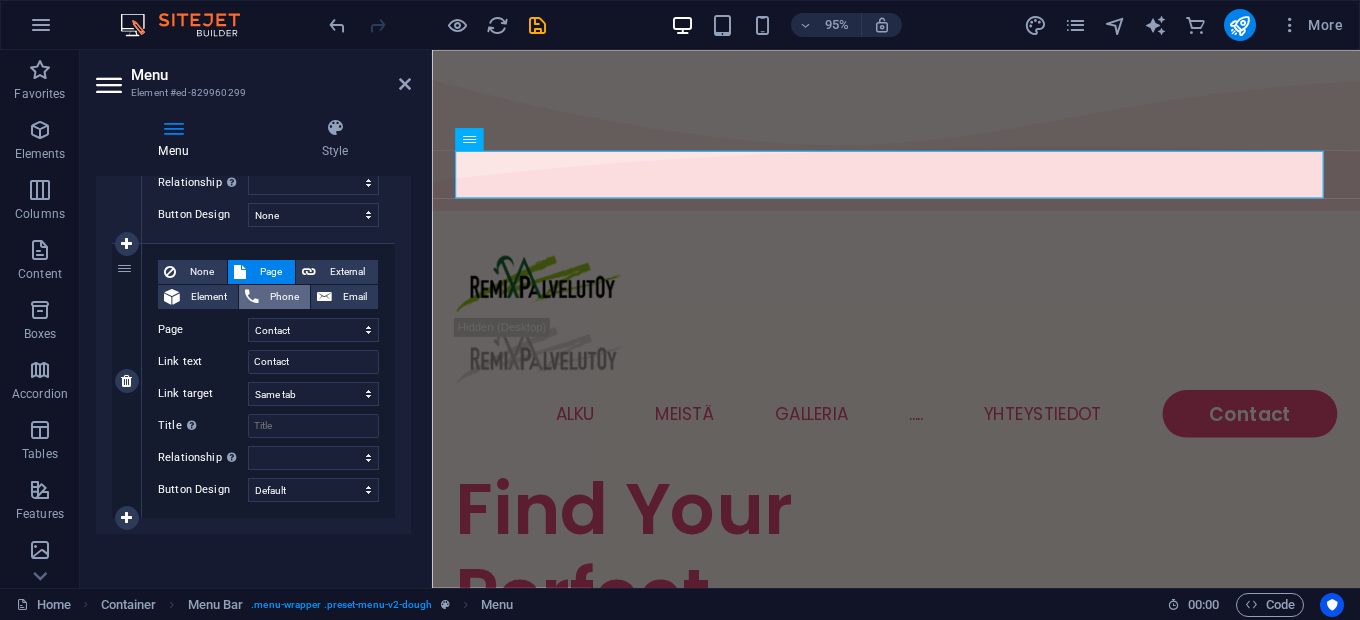 scroll, scrollTop: 1448, scrollLeft: 0, axis: vertical 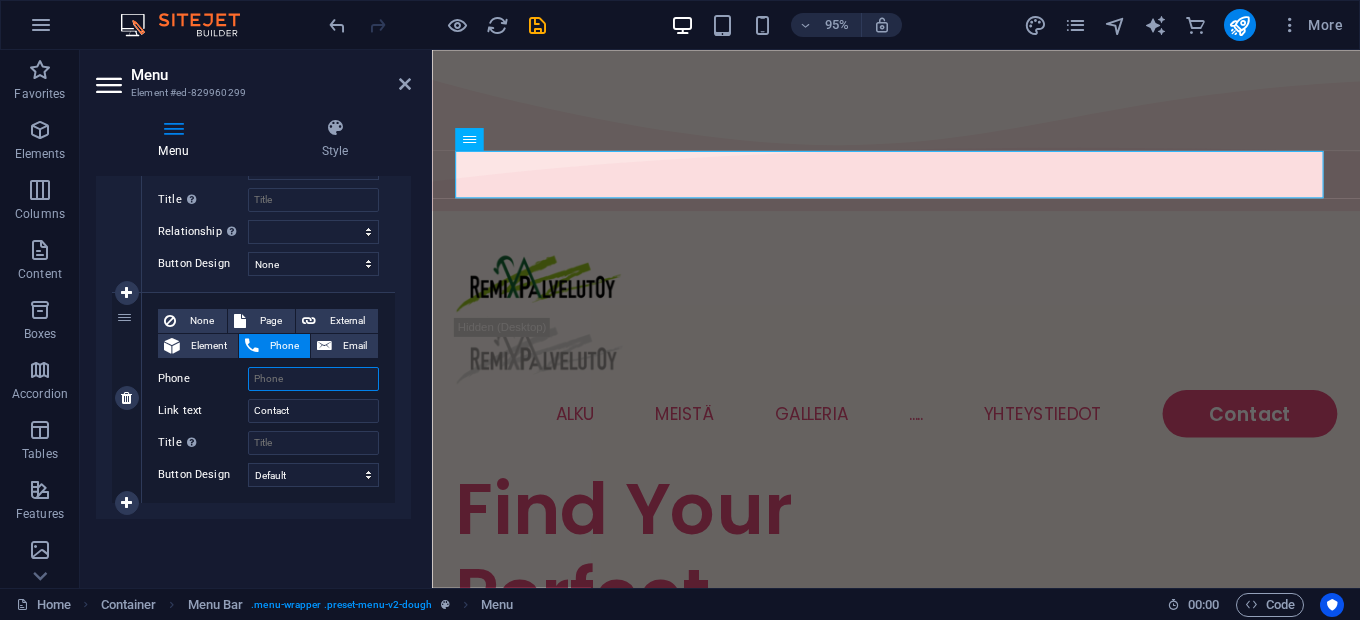 click on "Phone" at bounding box center [313, 379] 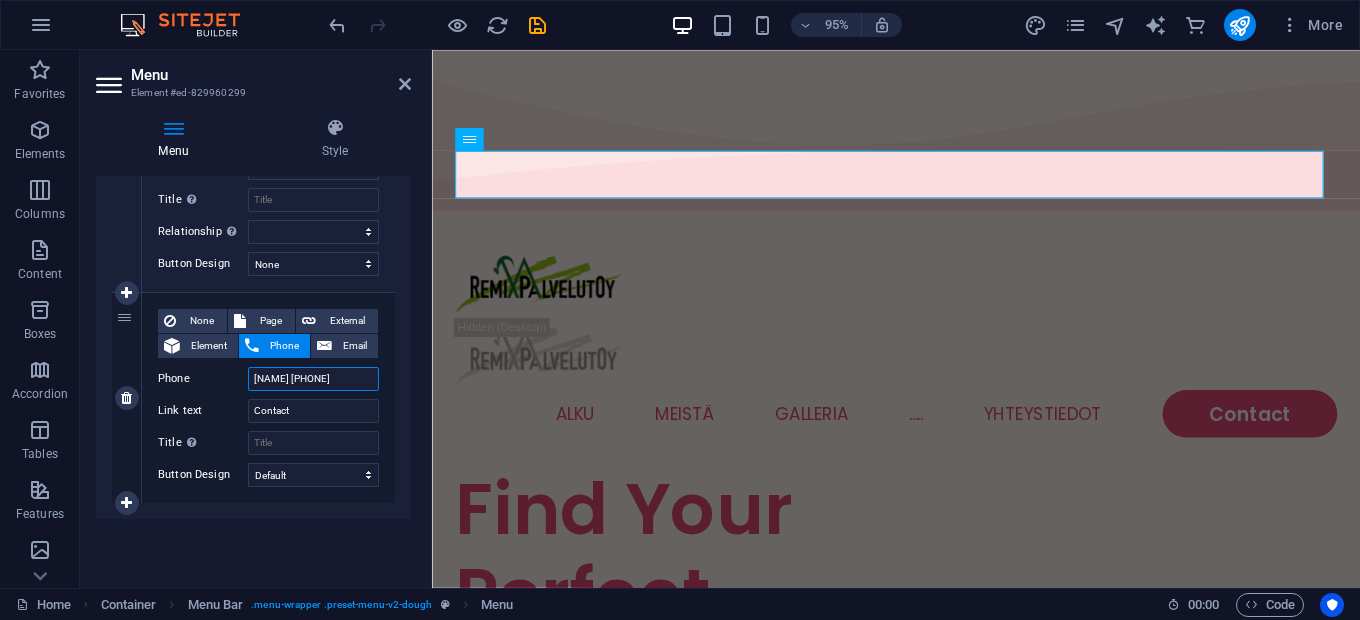 scroll, scrollTop: 0, scrollLeft: 65, axis: horizontal 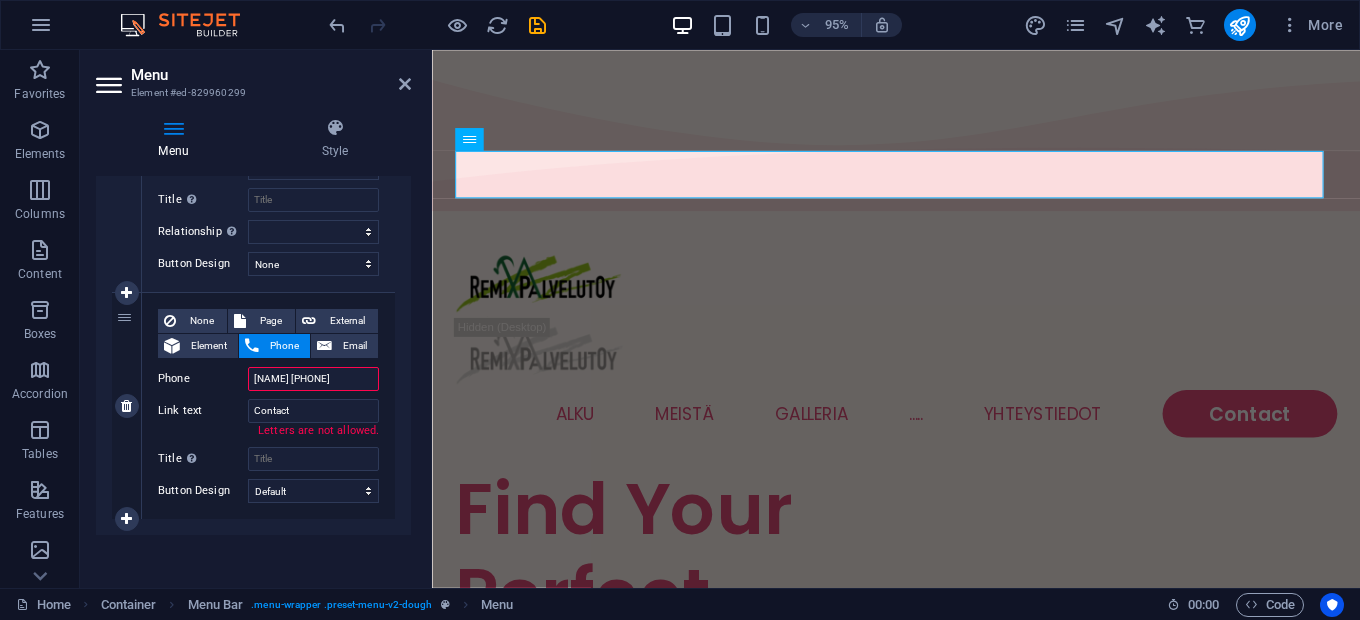 click on "Markus 0406824272 	Kaisa 0408676176" at bounding box center (313, 379) 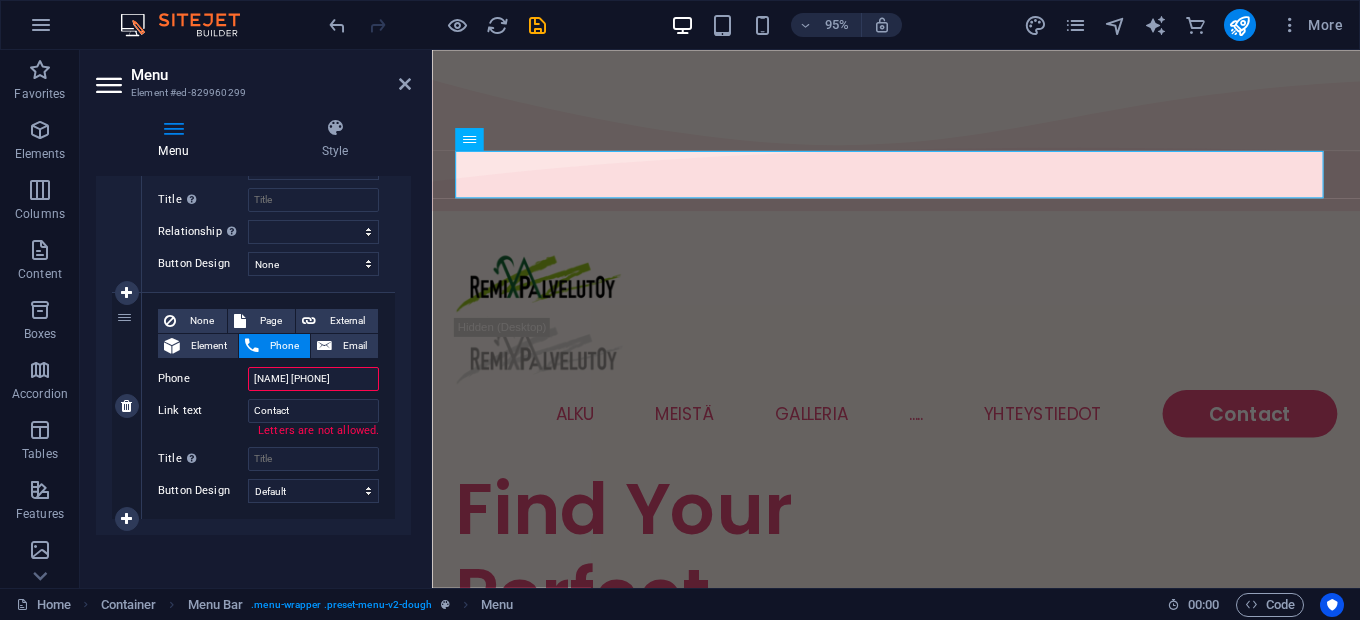 type on "0406824272  0408676176" 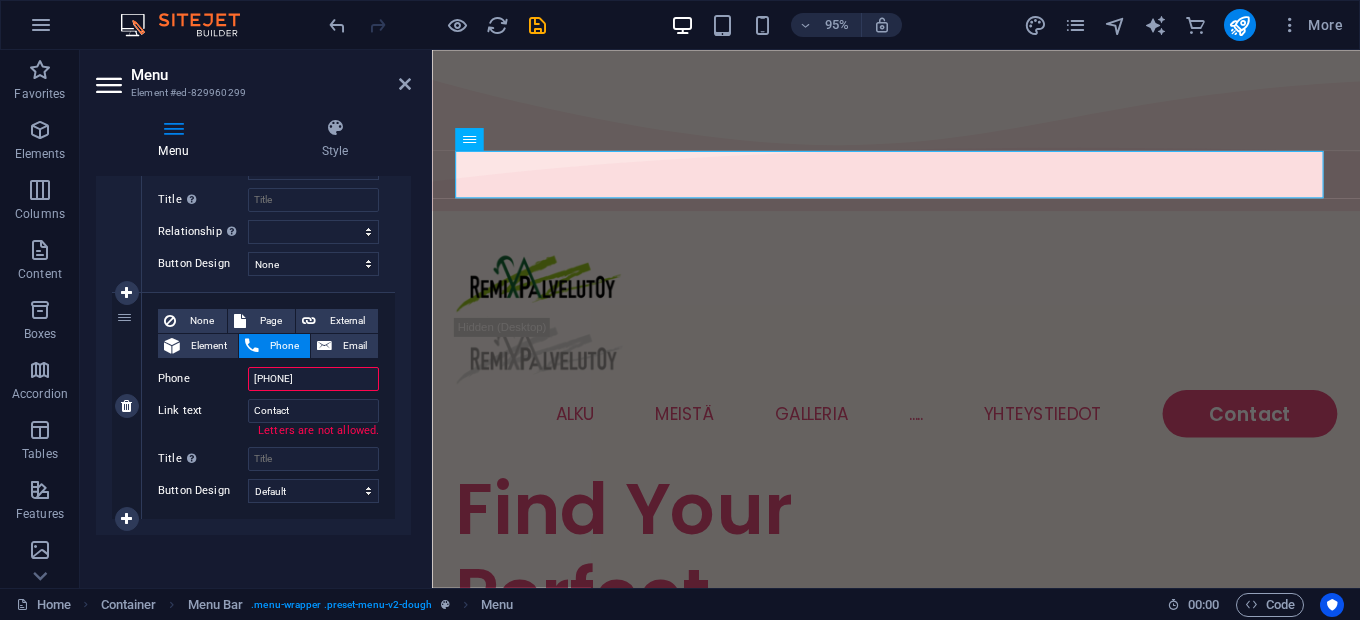 scroll, scrollTop: 0, scrollLeft: 0, axis: both 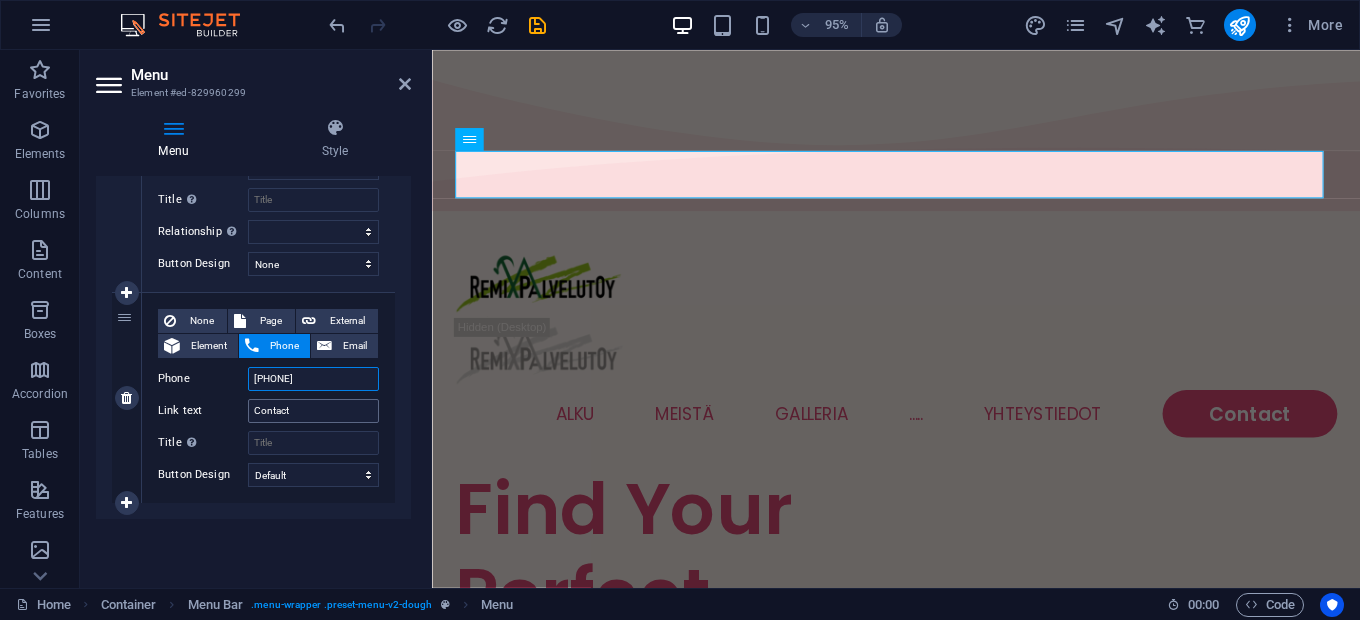 type on "0406824272  0408676176" 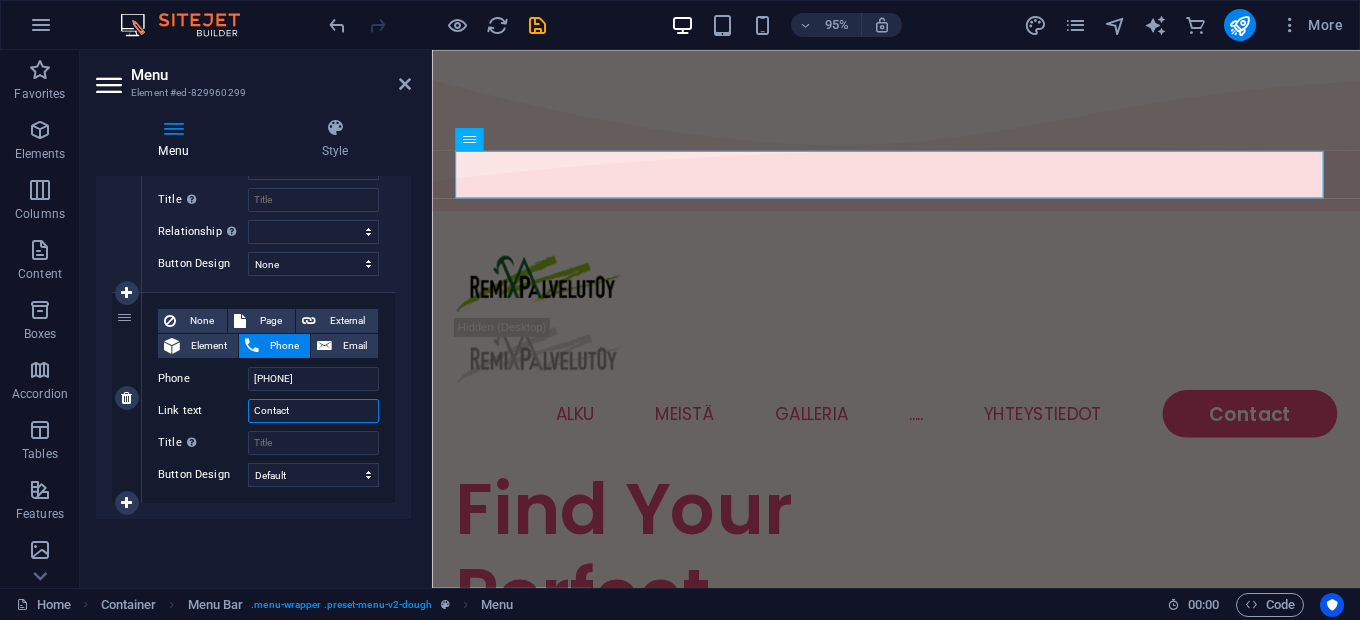 click on "Contact" at bounding box center [313, 411] 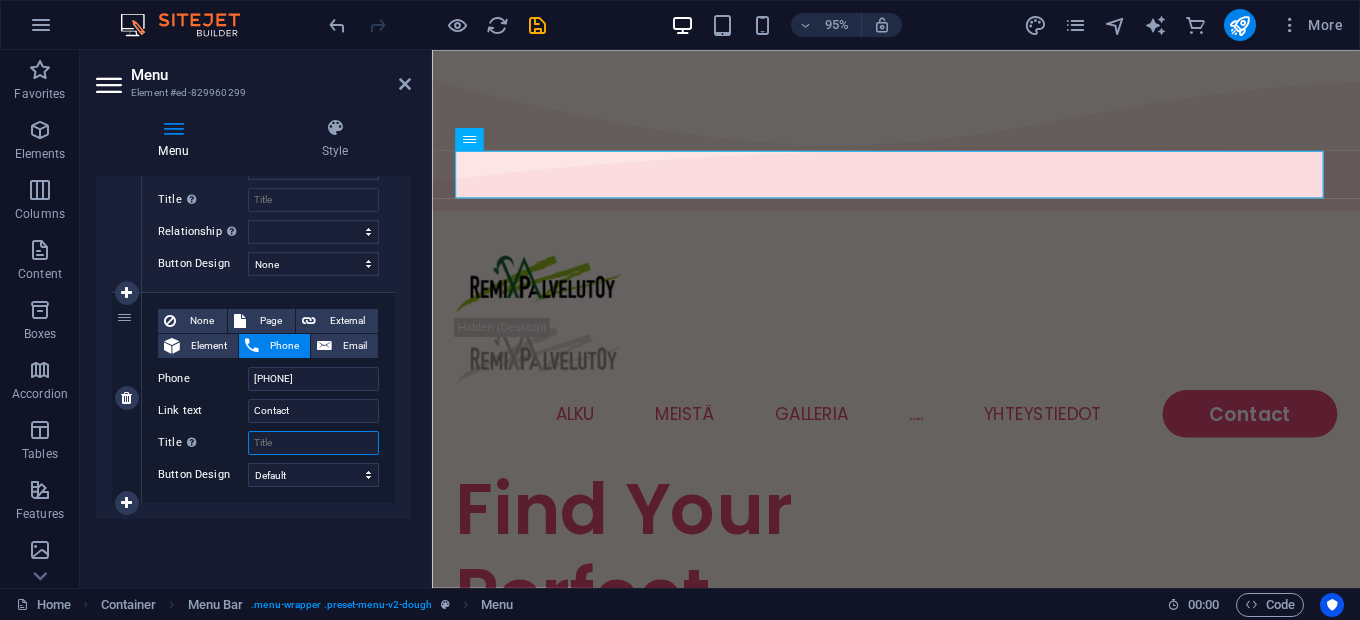 click on "Title Additional link description, should not be the same as the link text. The title is most often shown as a tooltip text when the mouse moves over the element. Leave empty if uncertain." at bounding box center (313, 443) 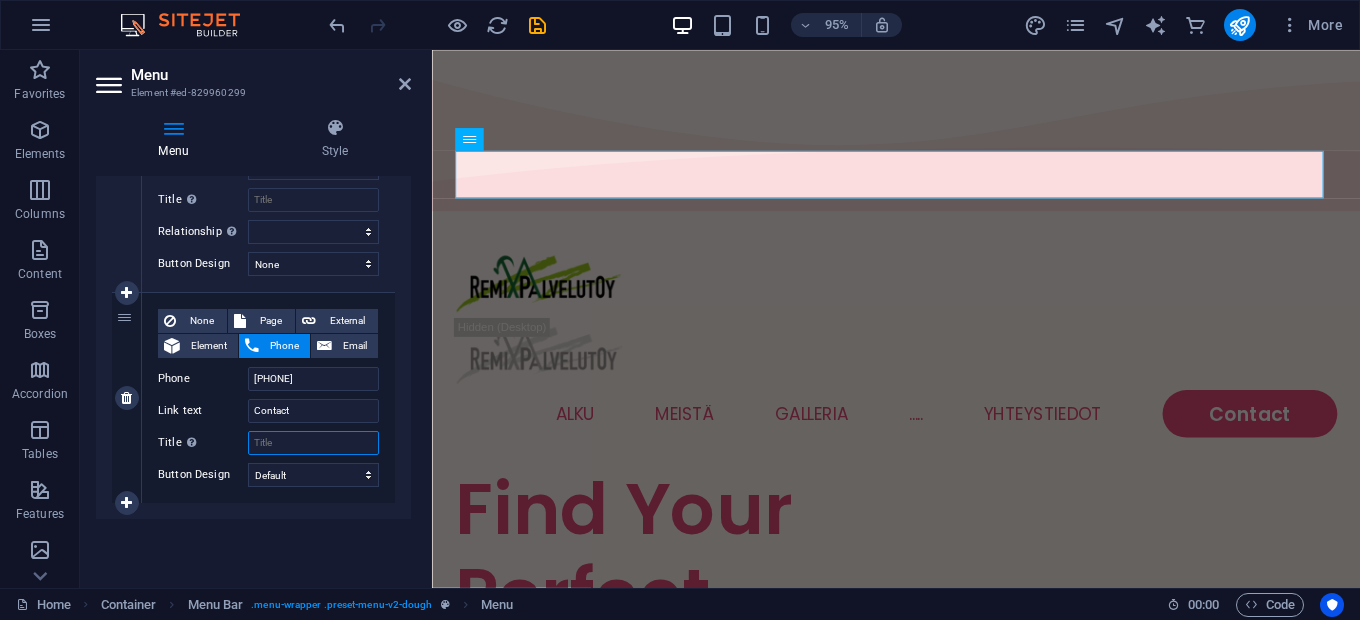 type on "p" 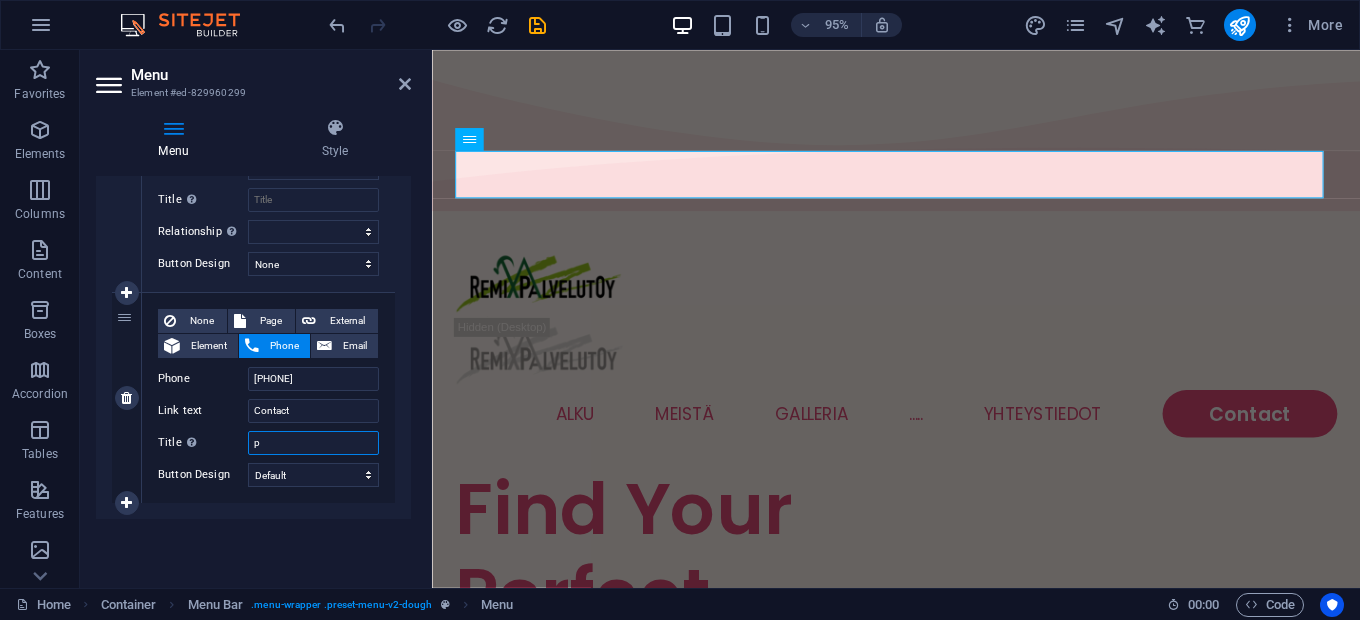 select 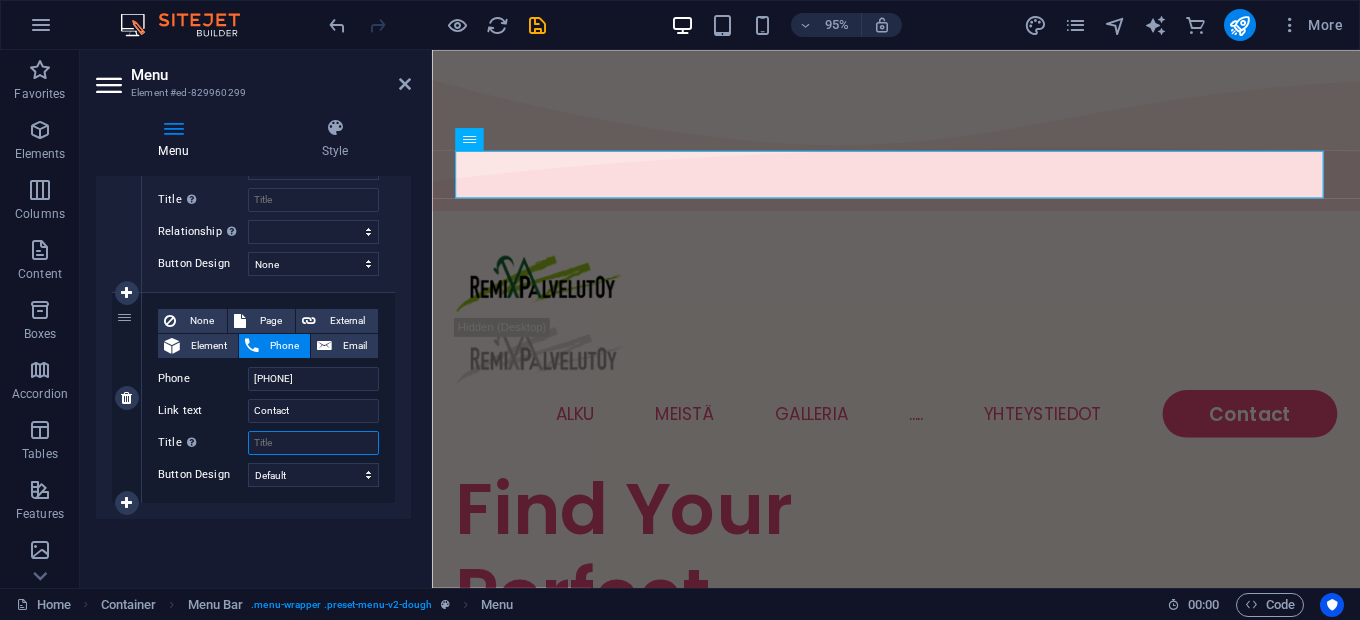 select 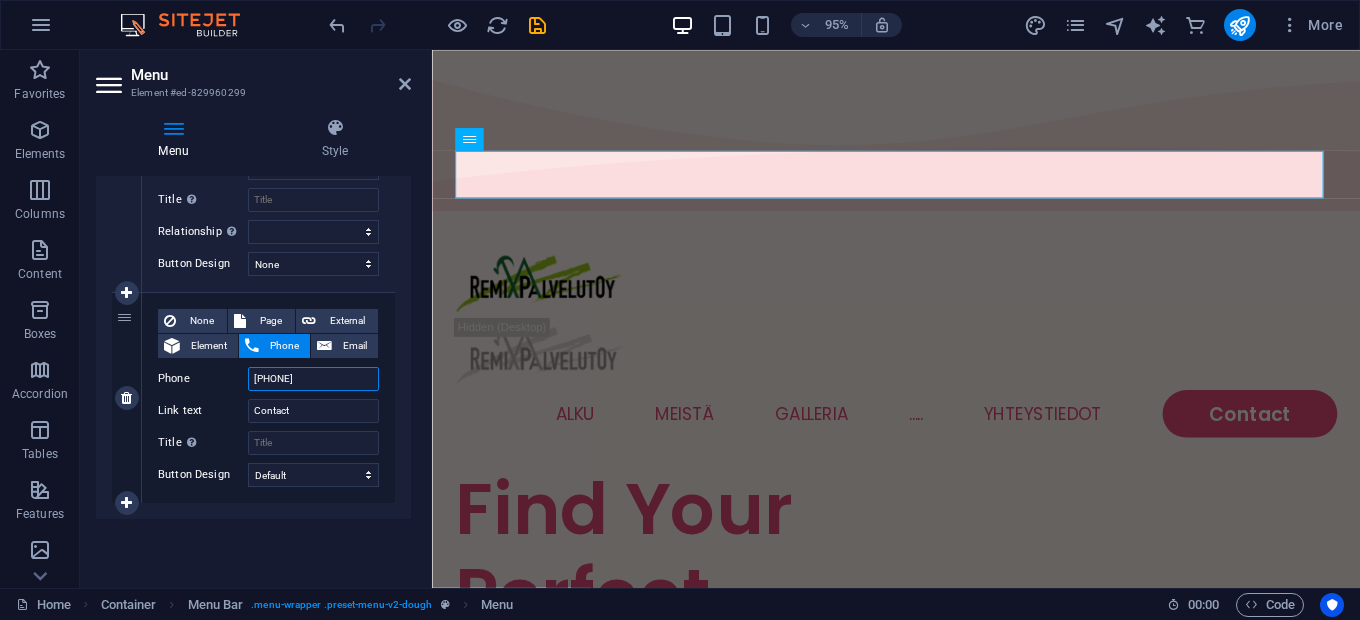 click on "0406824272  0408676176" at bounding box center [313, 379] 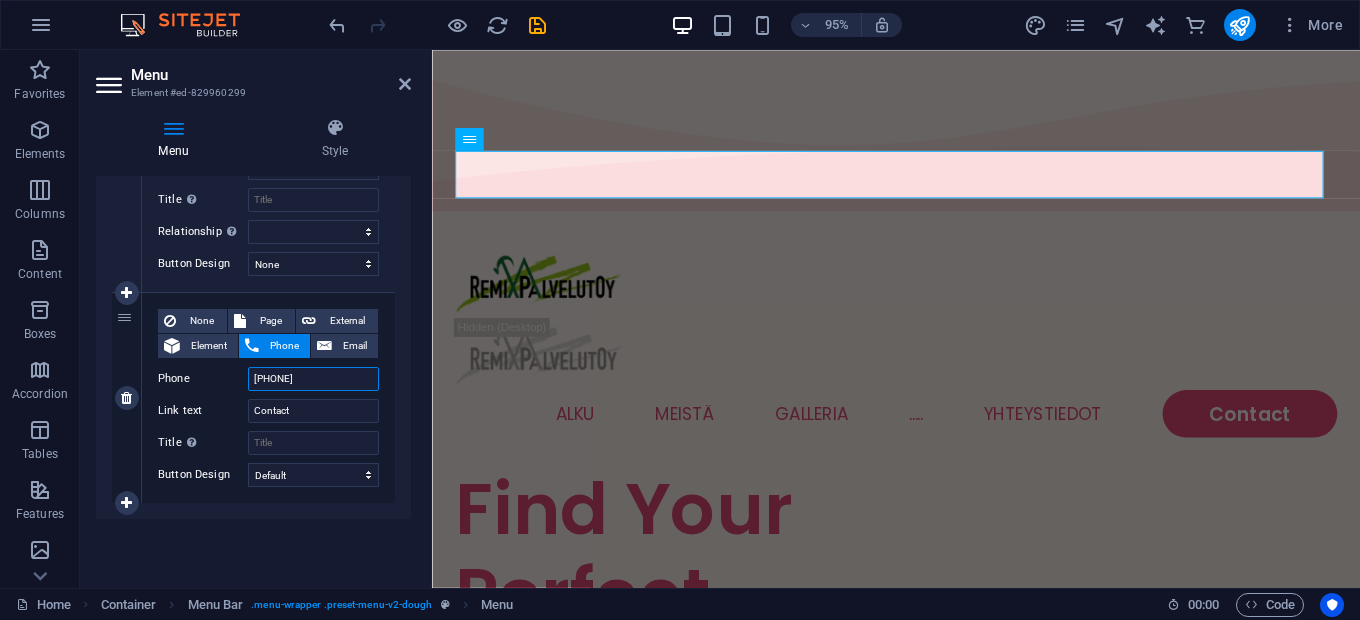 type on "0406824272 0408676176" 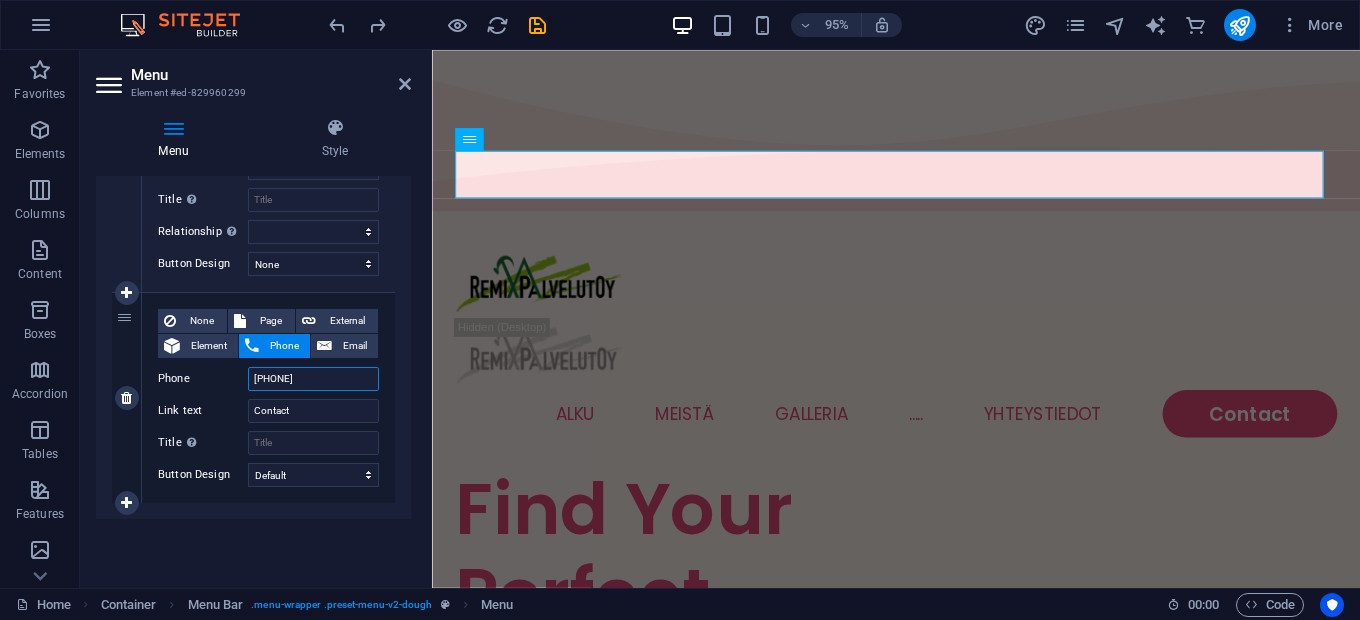 select 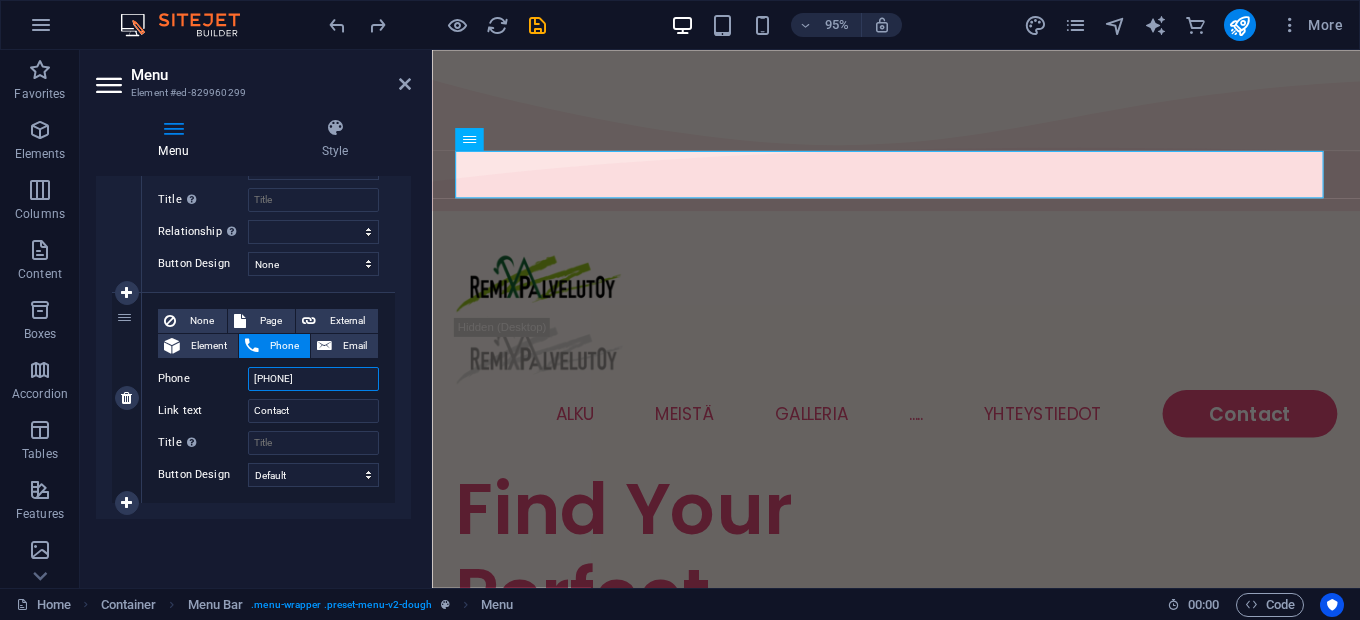 drag, startPoint x: 315, startPoint y: 375, endPoint x: 326, endPoint y: 387, distance: 16.27882 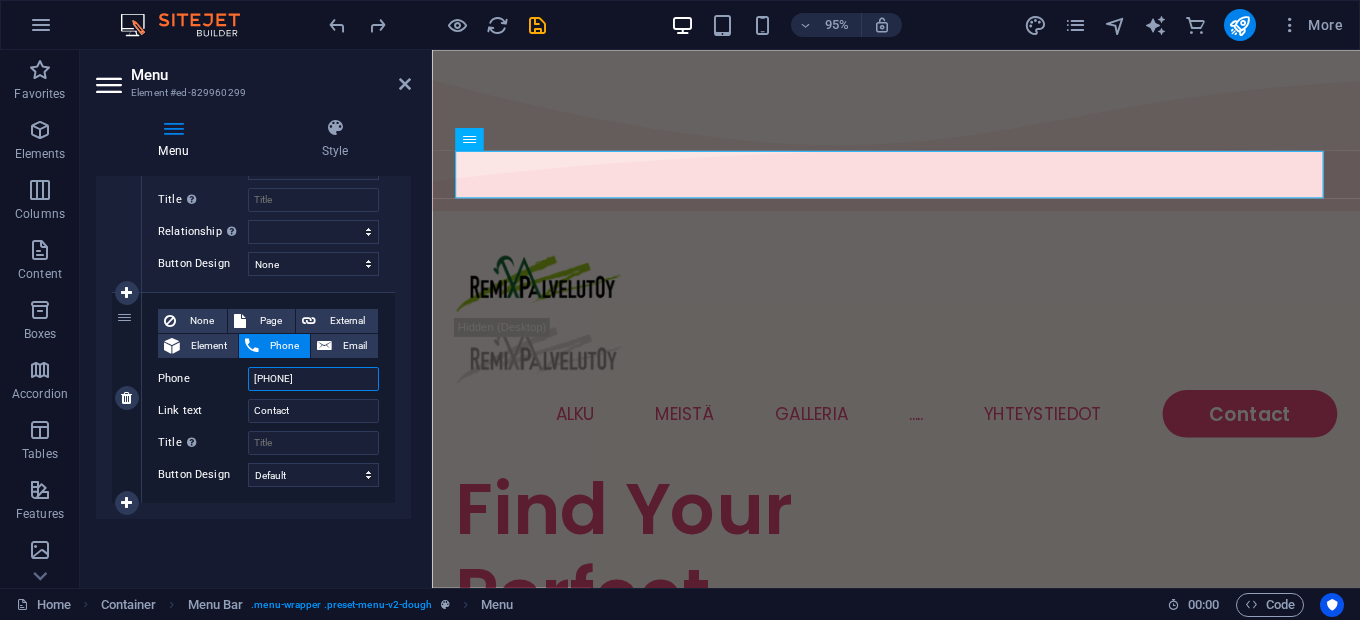 click on "0406824272 0408676176" at bounding box center (313, 379) 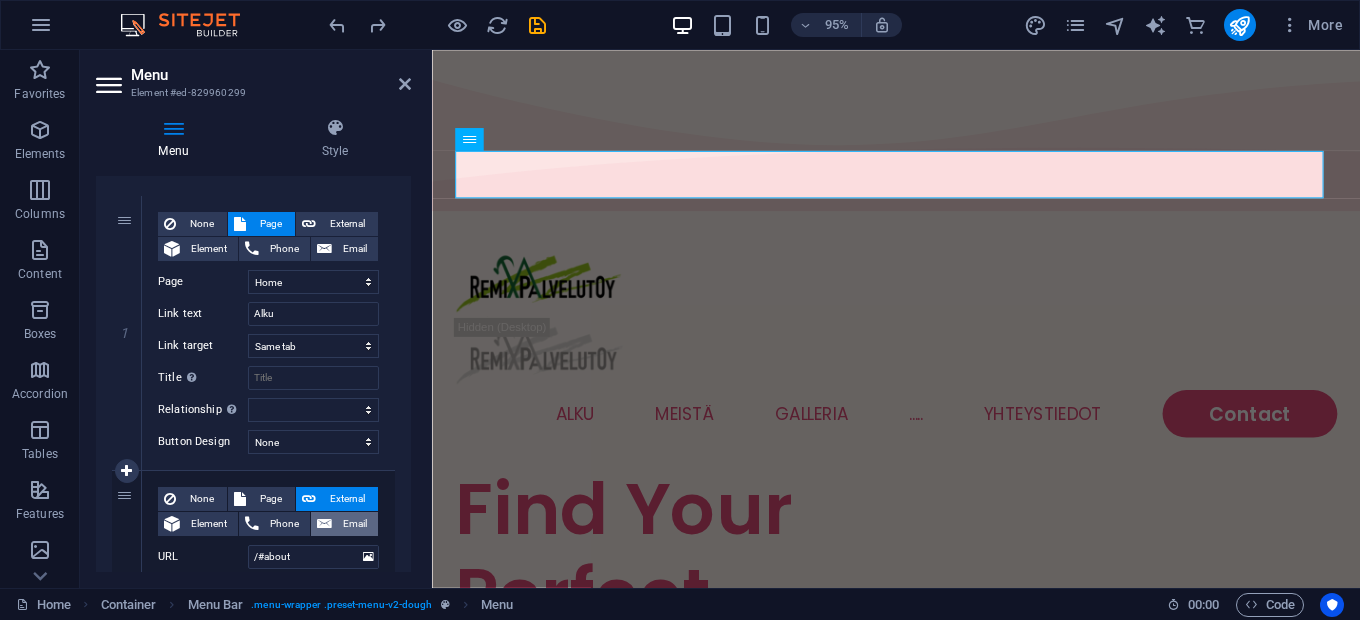 scroll, scrollTop: 160, scrollLeft: 0, axis: vertical 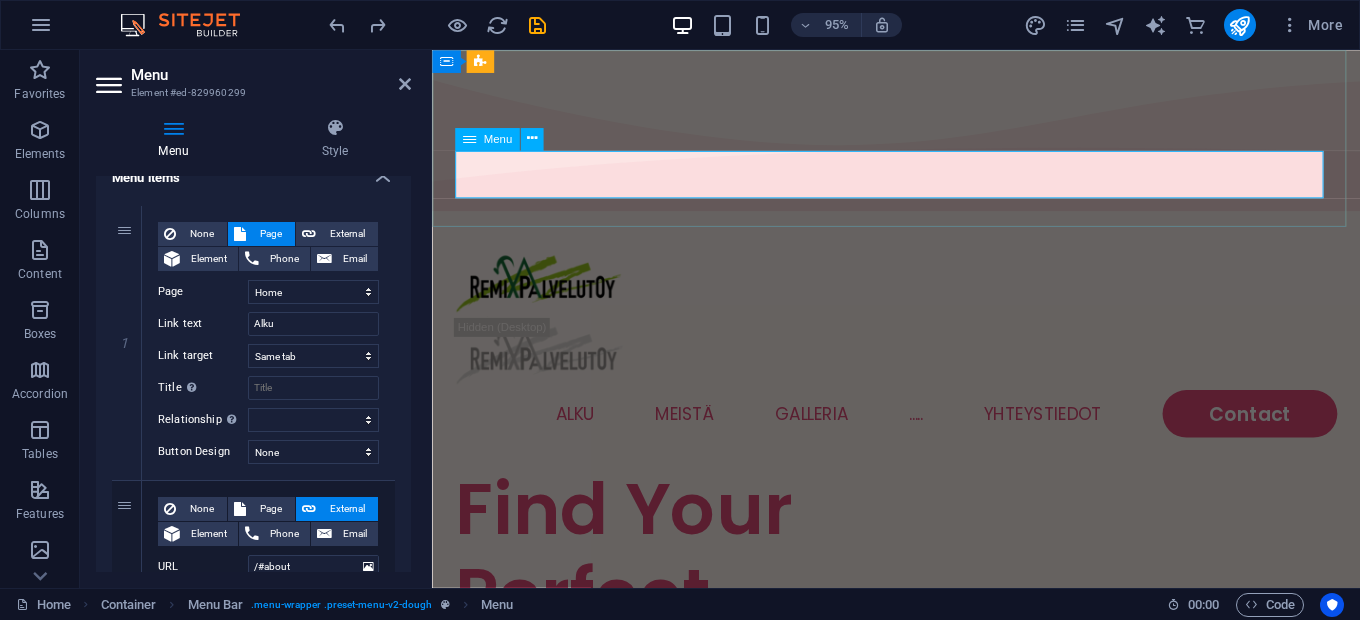 type on "0406824272 0408676176" 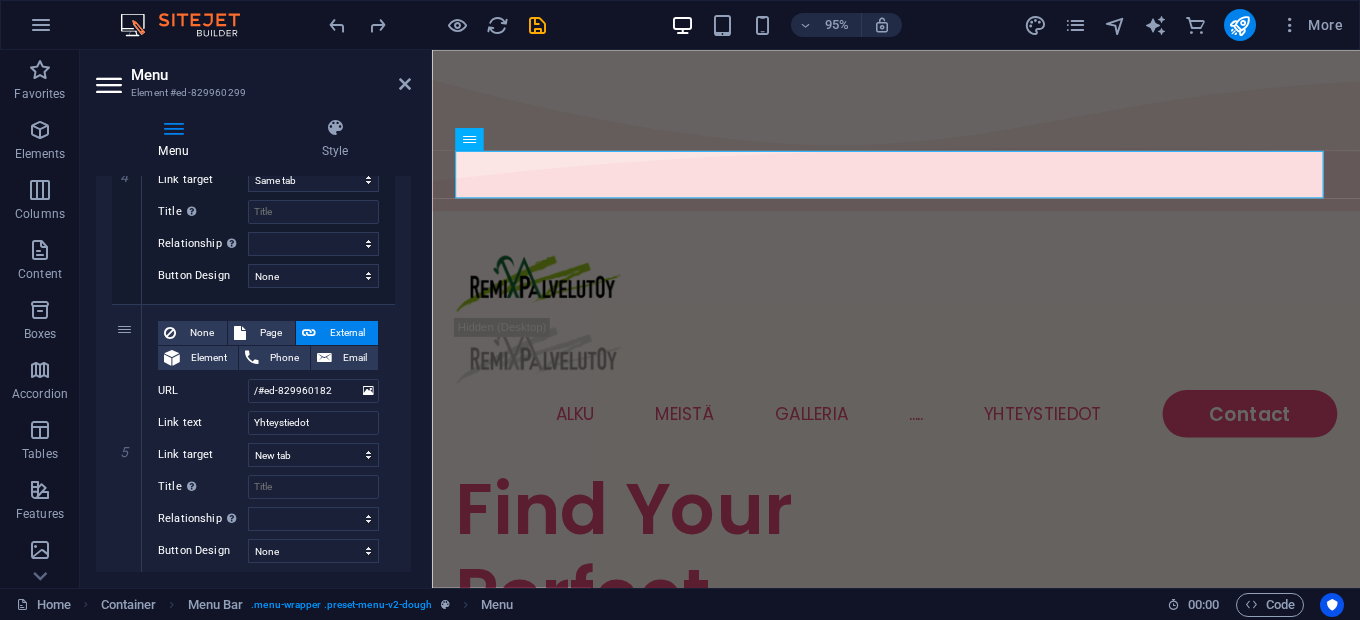 scroll, scrollTop: 1448, scrollLeft: 0, axis: vertical 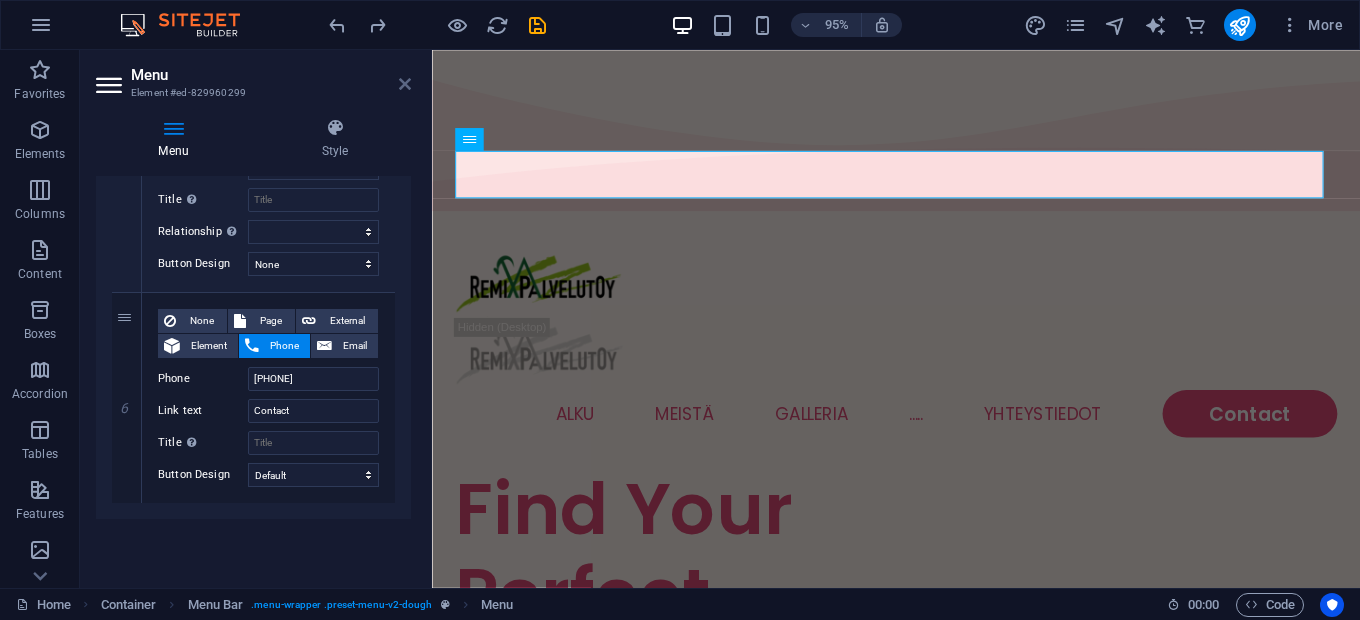 click at bounding box center (405, 84) 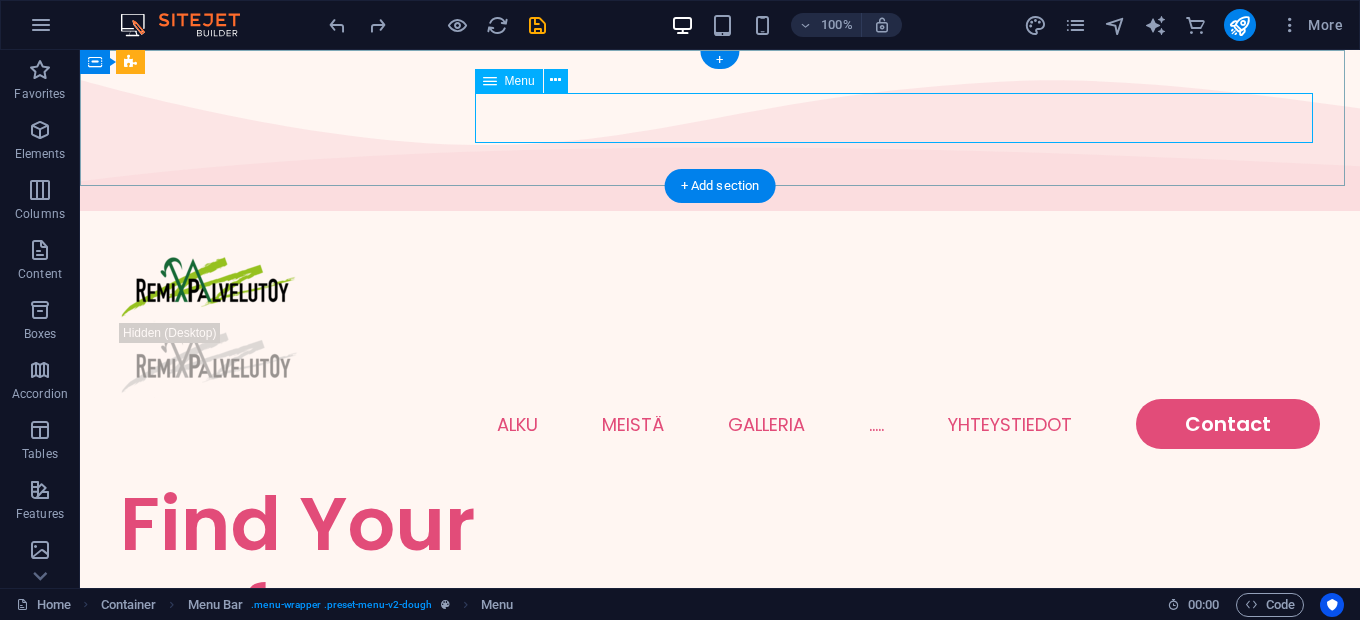 click on "Alku Meistä Galleria ..... Yhteystiedot Contact" at bounding box center (720, 424) 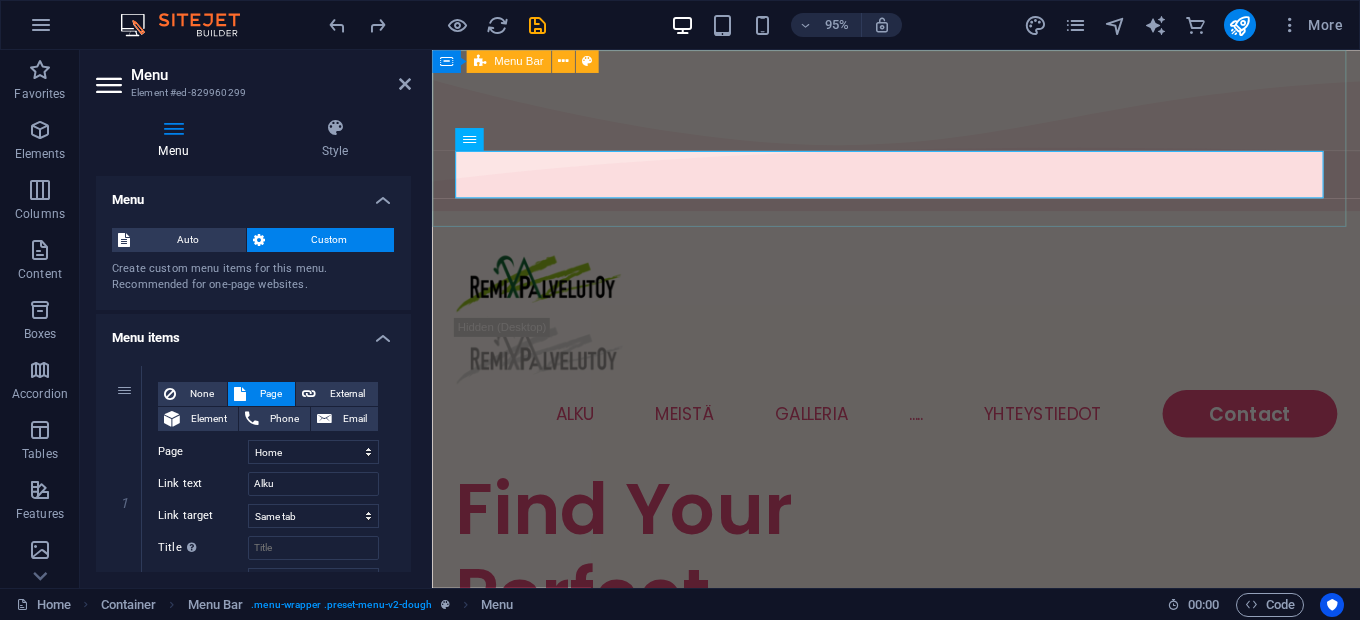 click on "Alku Meistä Galleria ..... Yhteystiedot Contact" at bounding box center [920, 357] 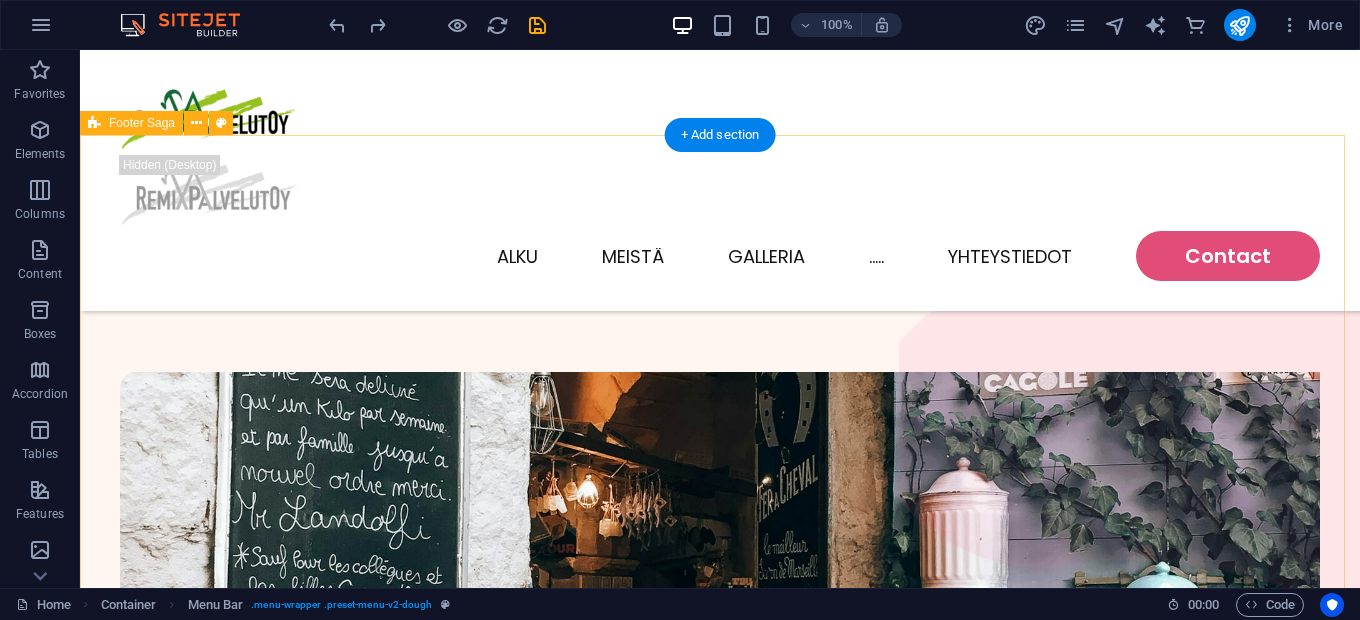 scroll, scrollTop: 5149, scrollLeft: 0, axis: vertical 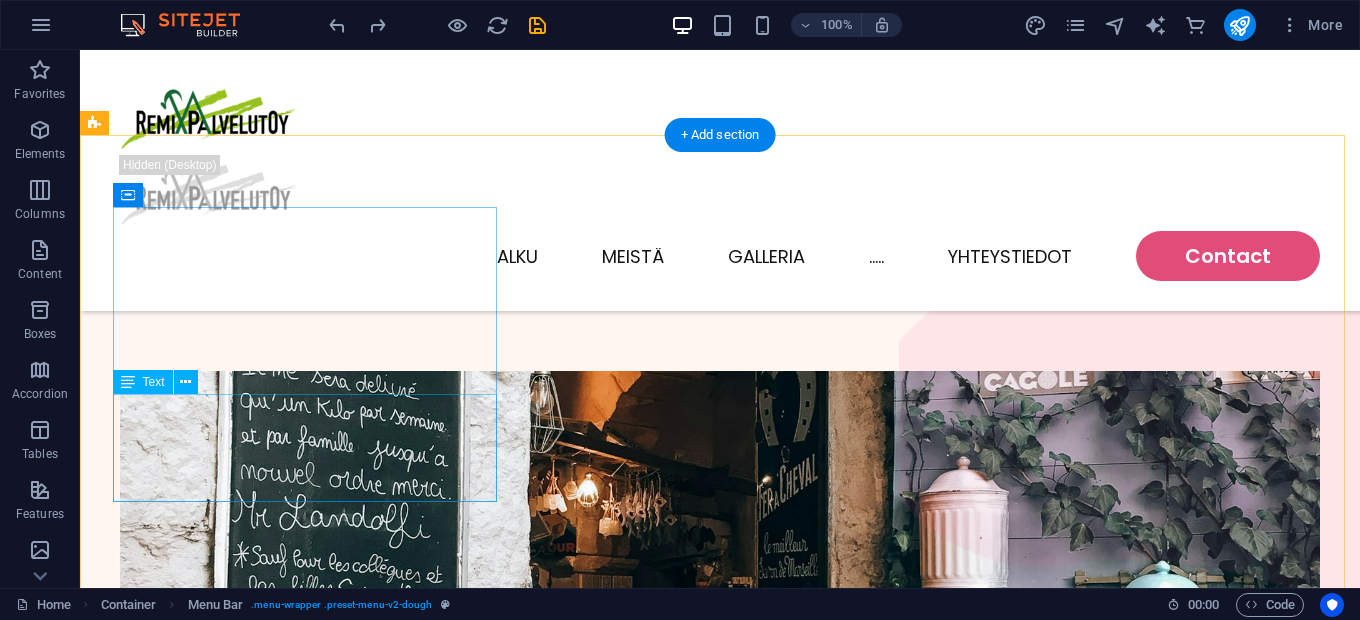 click on "Street ,  Berlin ,   12345
0123 - 456789   e7033b1e0db3022f0067b44033e4d8@cpanel.local" at bounding box center (296, 4191) 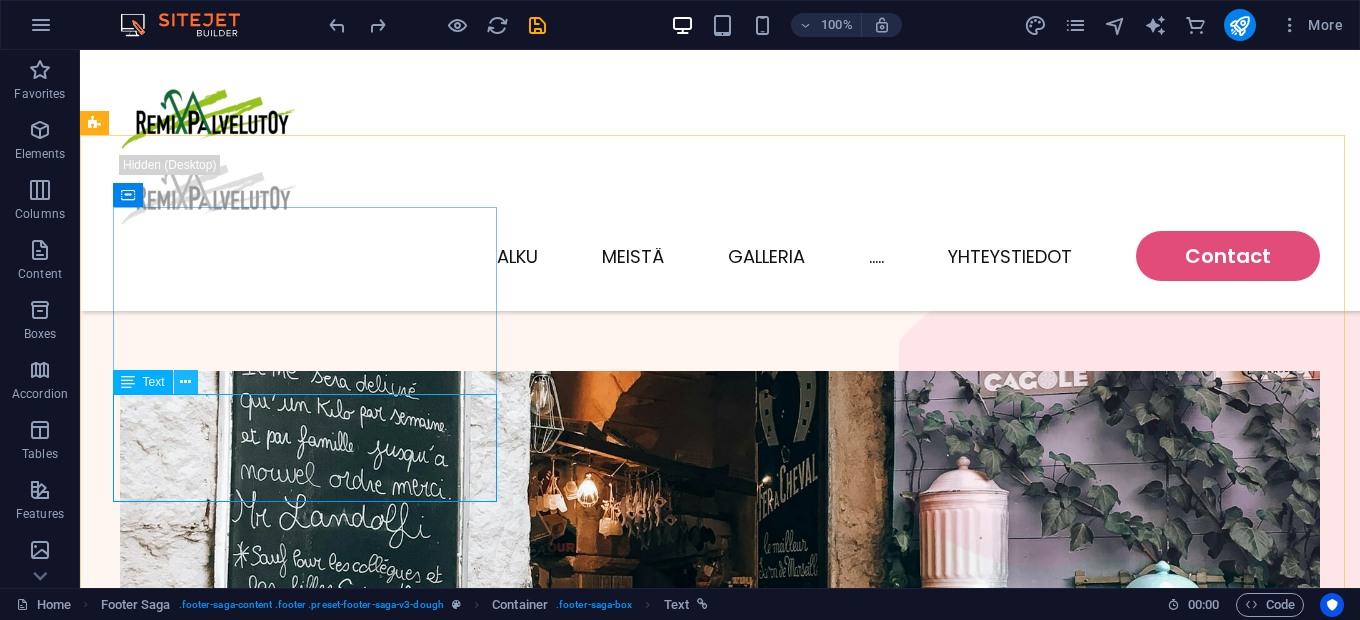 click at bounding box center (185, 382) 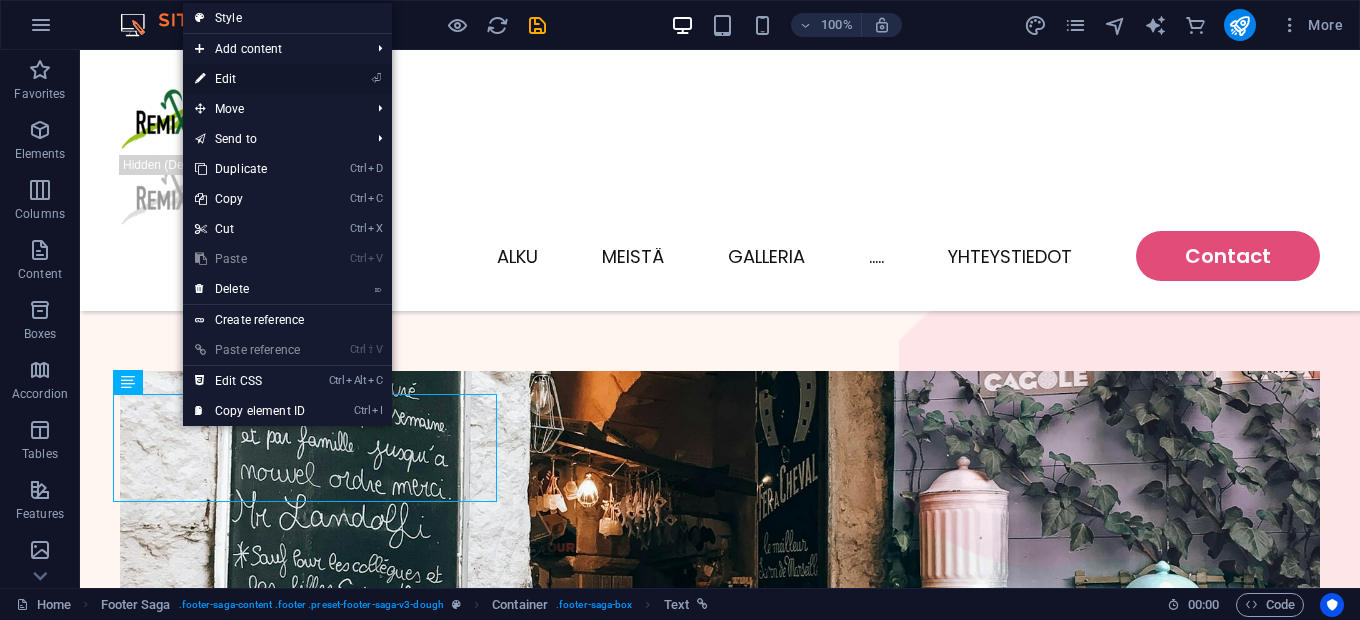 click on "⏎  Edit" at bounding box center (250, 79) 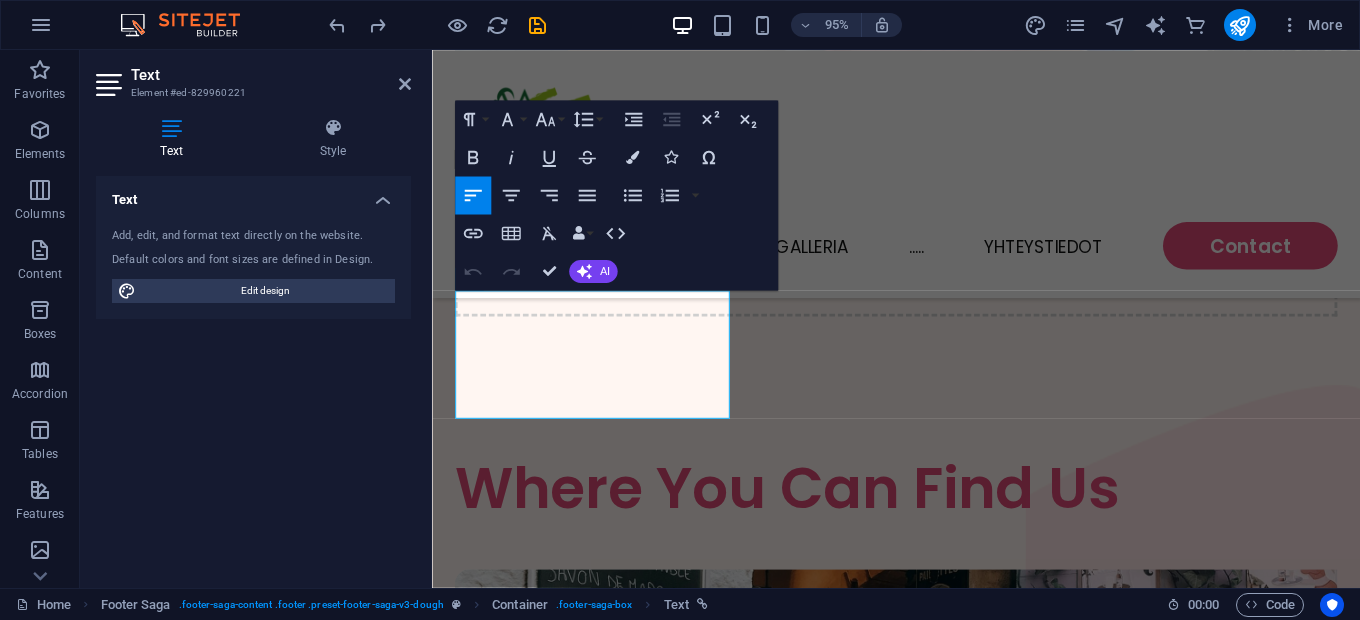scroll, scrollTop: 5064, scrollLeft: 0, axis: vertical 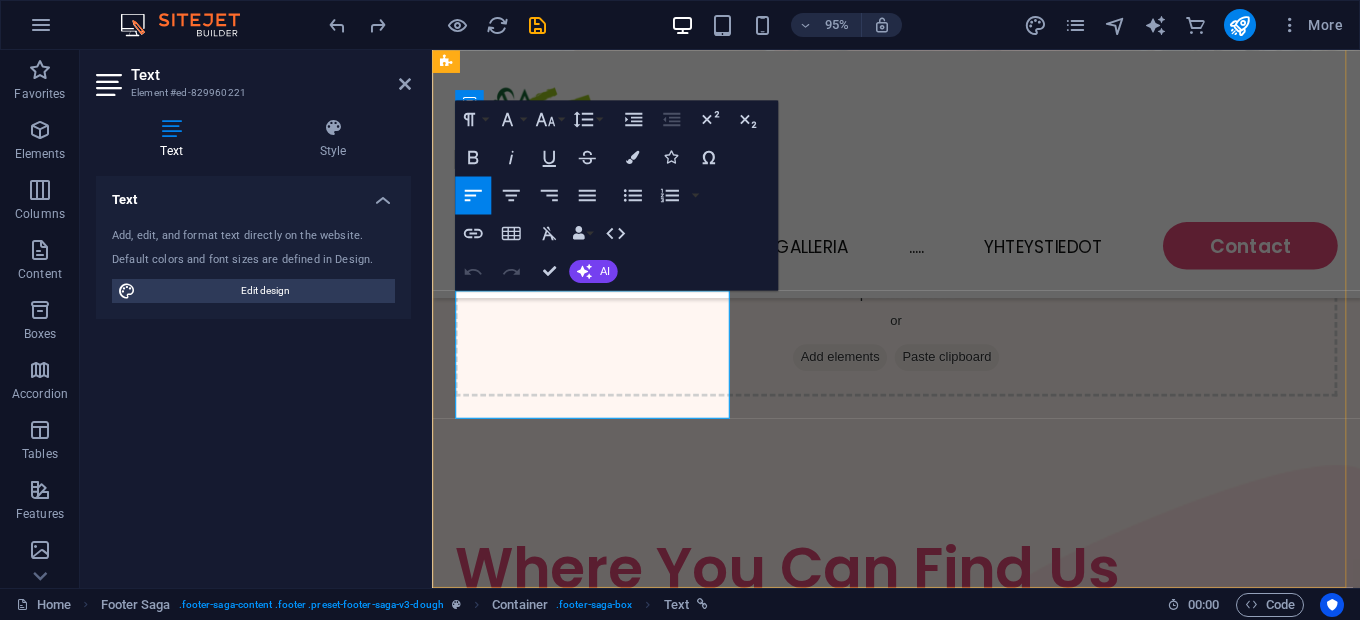 drag, startPoint x: 615, startPoint y: 429, endPoint x: 457, endPoint y: 314, distance: 195.42006 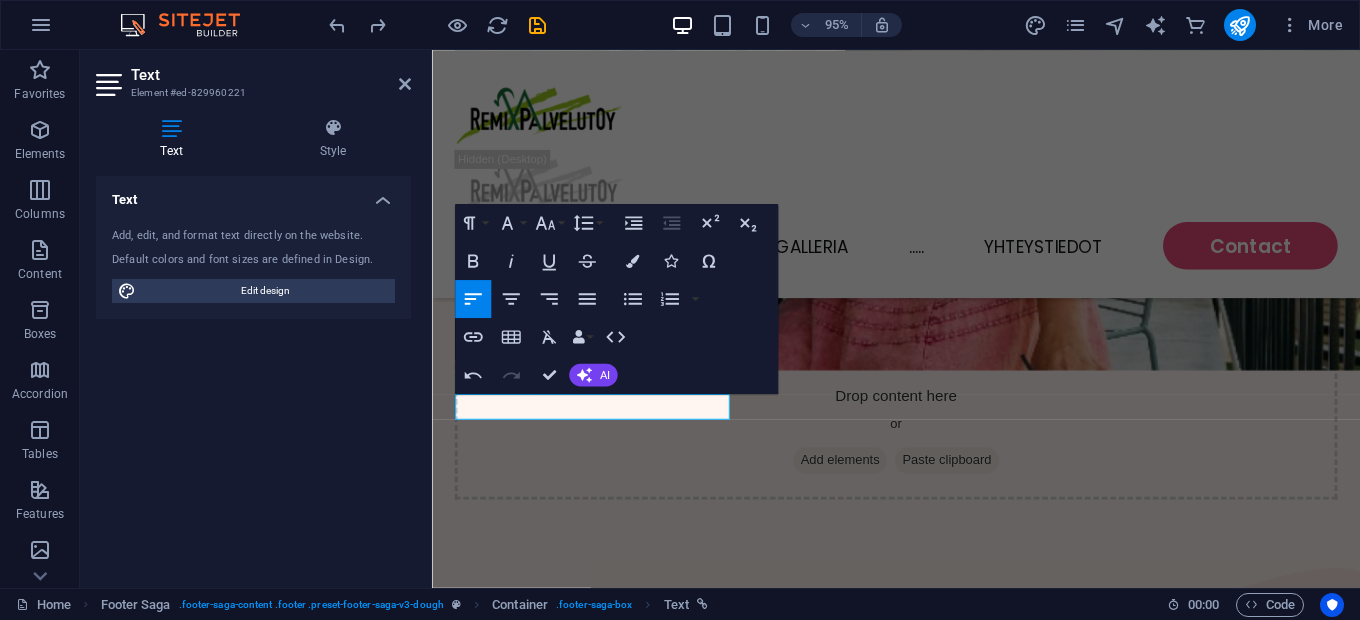 scroll, scrollTop: 4983, scrollLeft: 0, axis: vertical 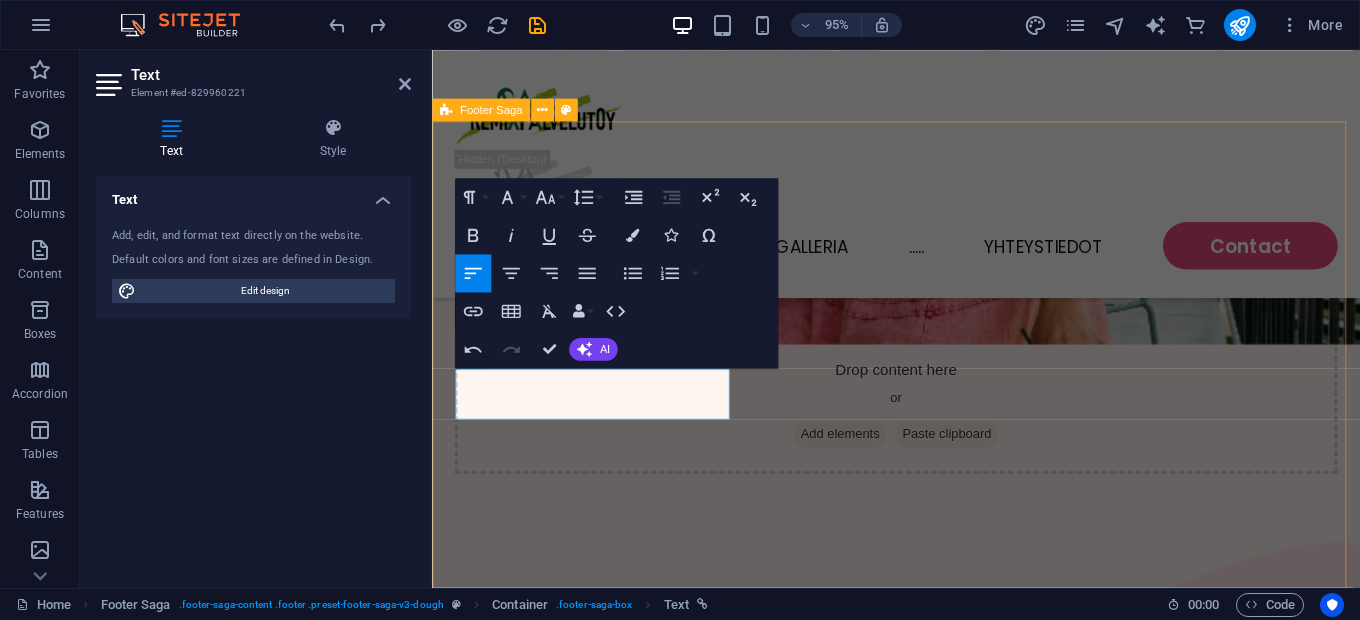 click on "Muhos info@remixpalvelut.fi Home About Menu Location Catering Facebook Twitter Youtube
Copyright    remixpalvelut.fi . All rights reserved Legal Notice  |  Privacy Policy" at bounding box center (920, 4555) 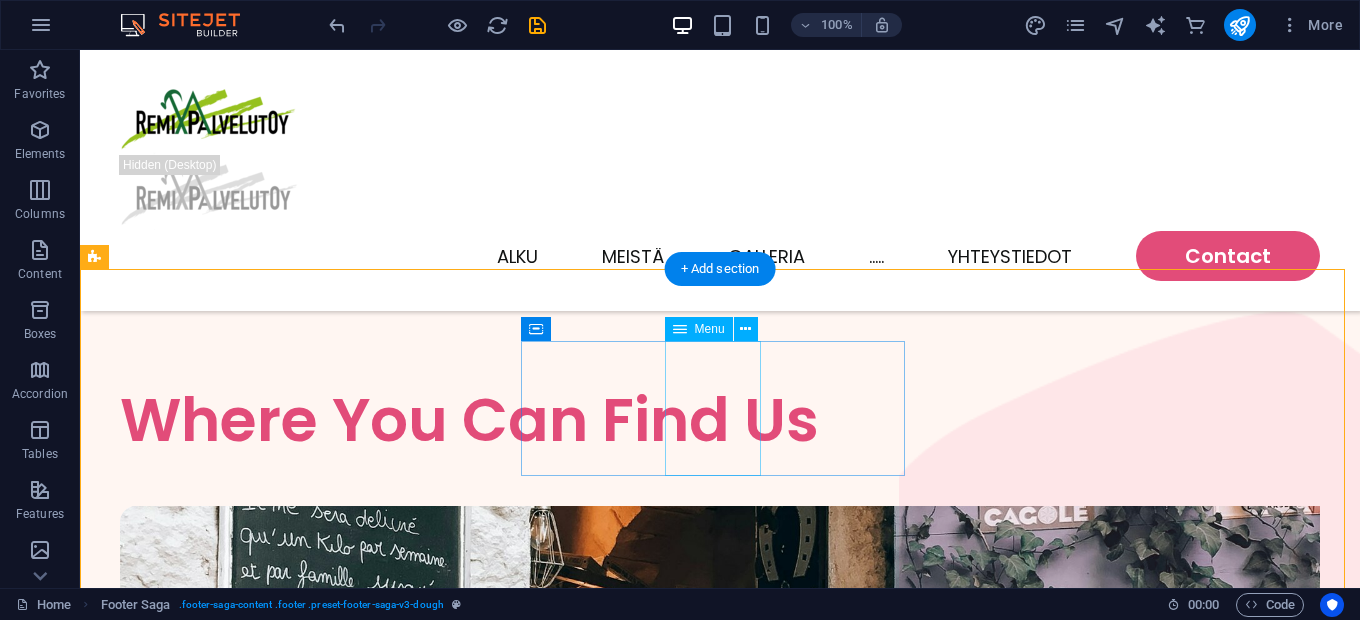 scroll, scrollTop: 5013, scrollLeft: 0, axis: vertical 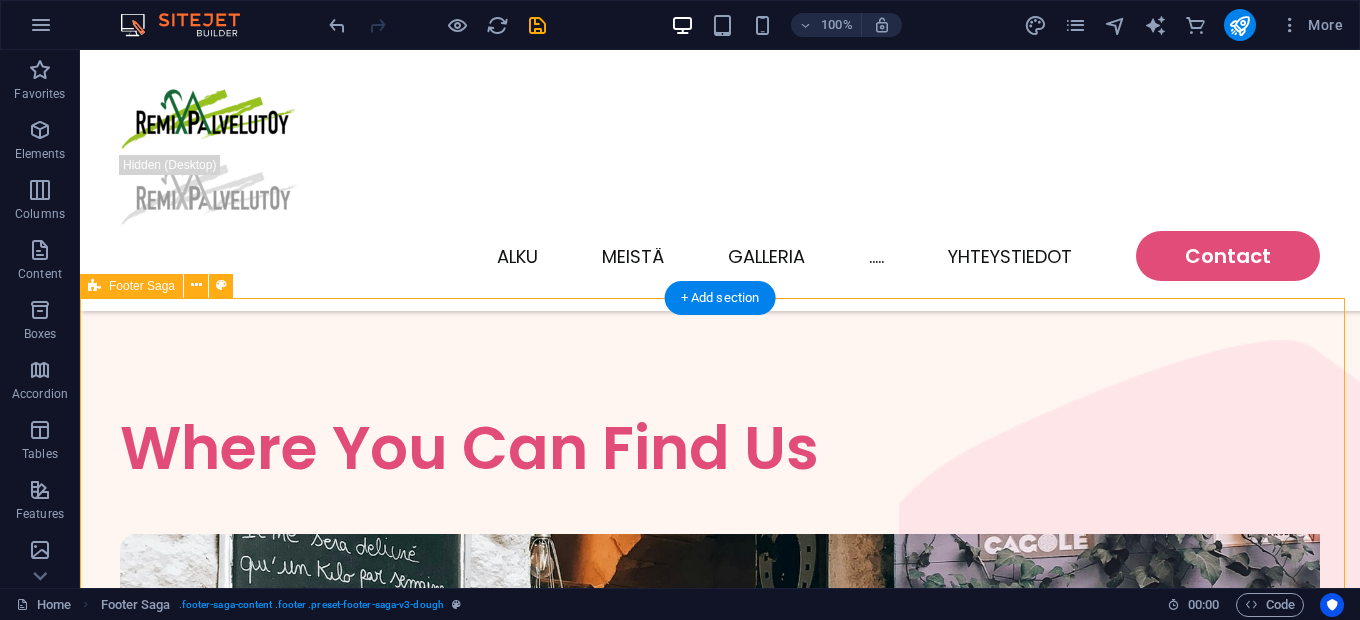 click on "Muhos info@remixpalvelut.fi Home About Menu Location Catering Facebook Twitter Youtube
Copyright    remixpalvelut.fi . All rights reserved Legal Notice  |  Privacy Policy" at bounding box center [720, 4464] 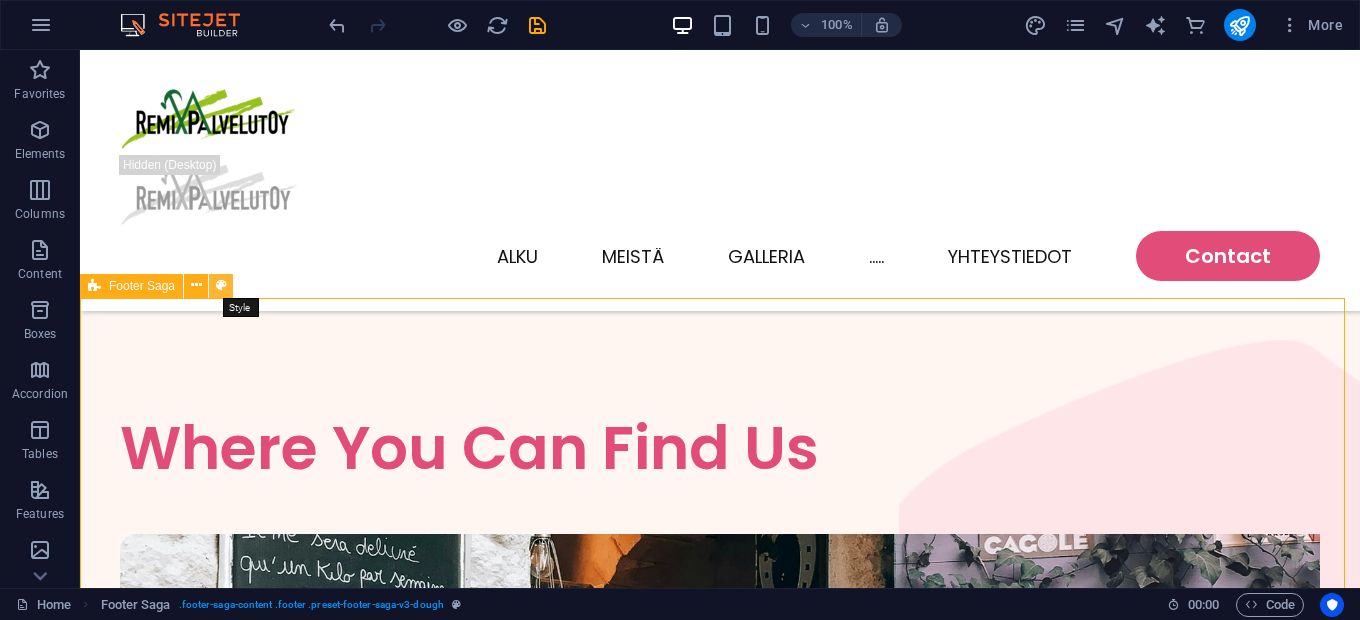 click at bounding box center (221, 285) 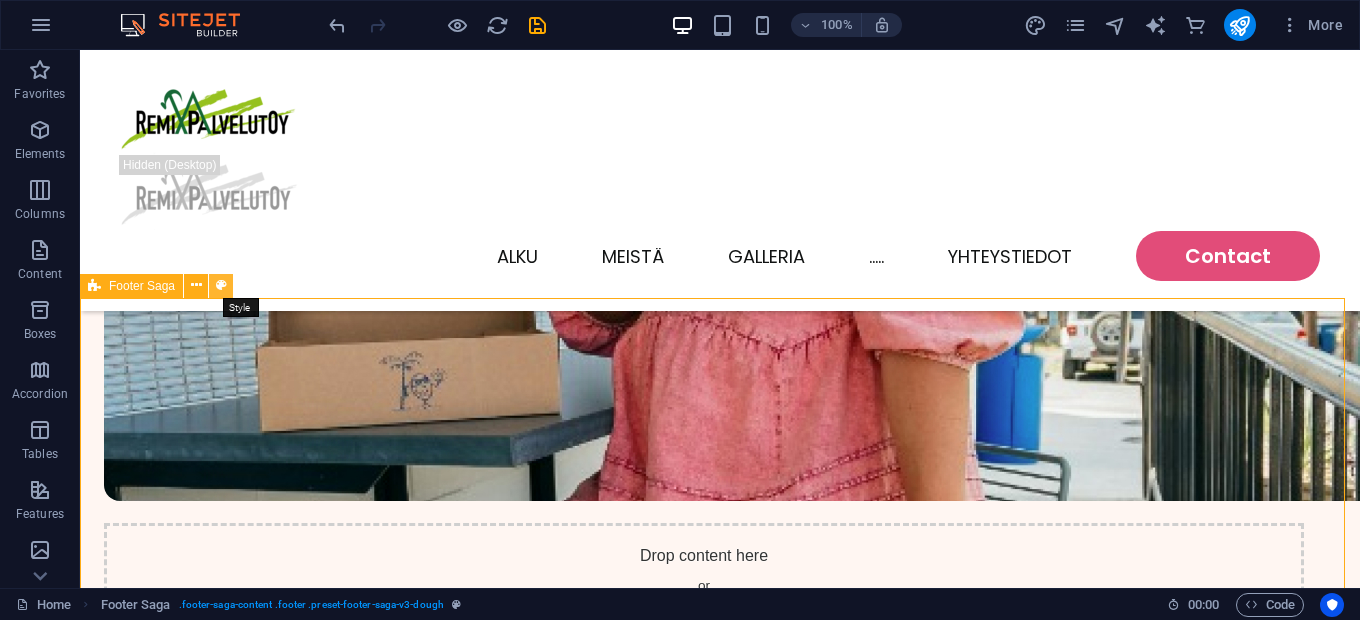 select on "rem" 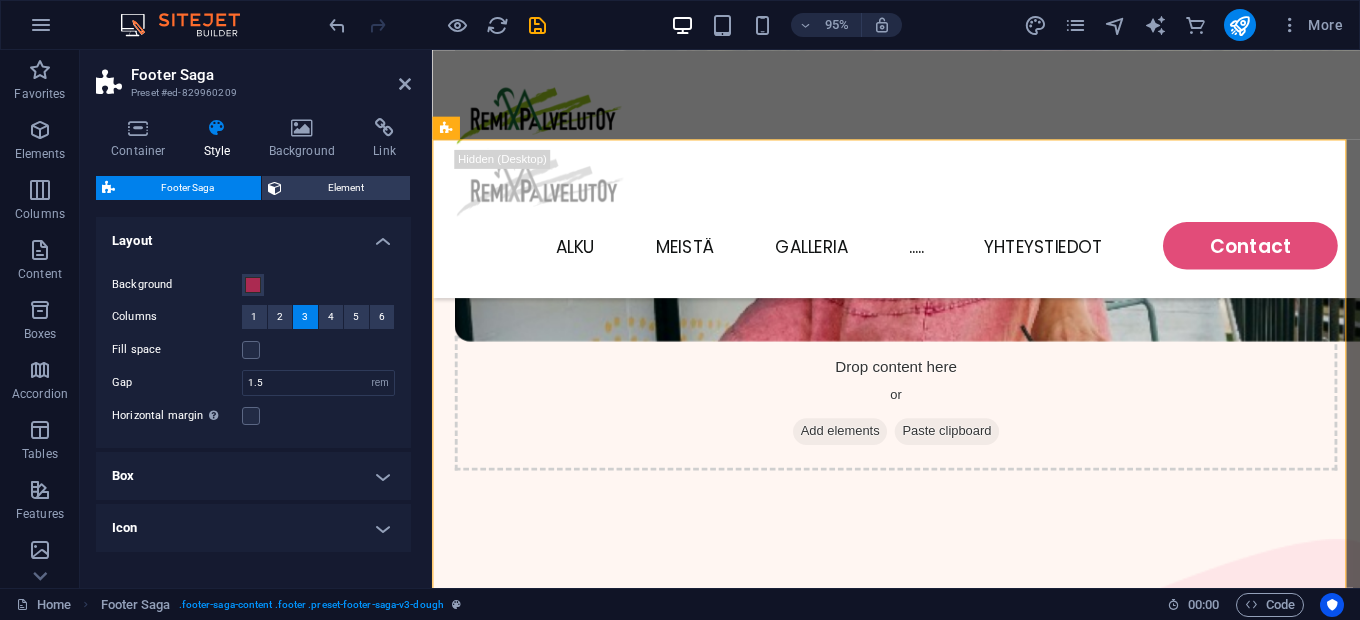 scroll, scrollTop: 4964, scrollLeft: 0, axis: vertical 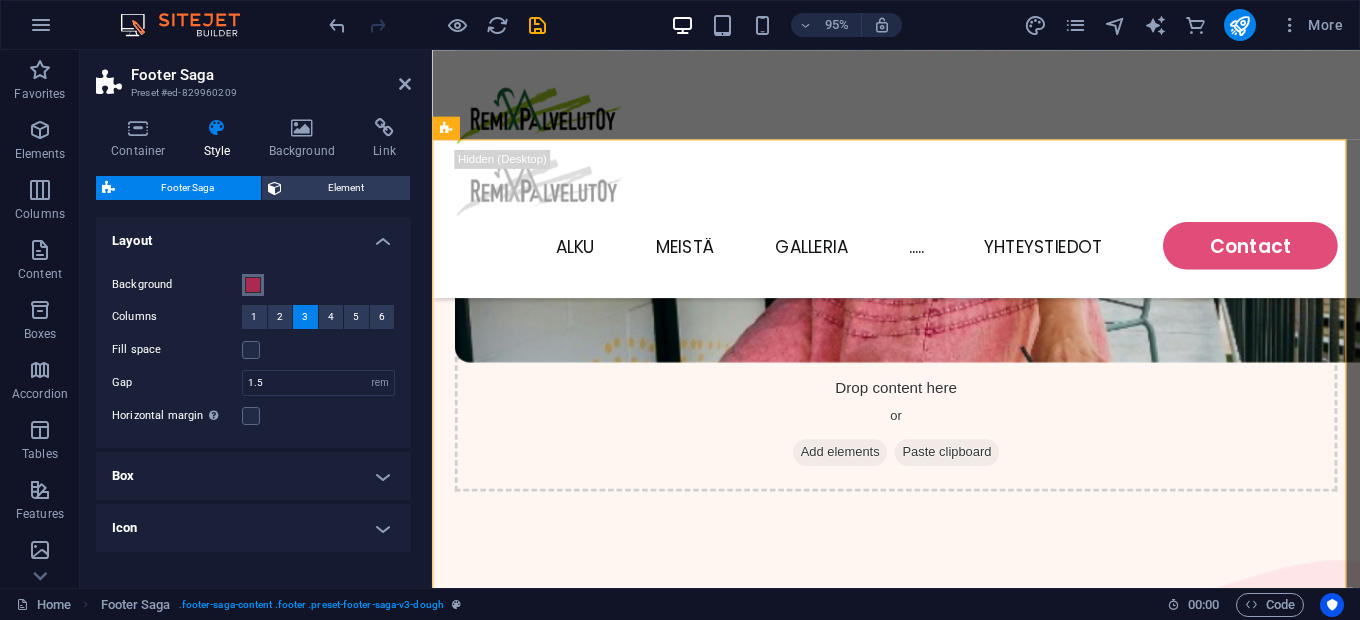 click on "Background" at bounding box center [253, 285] 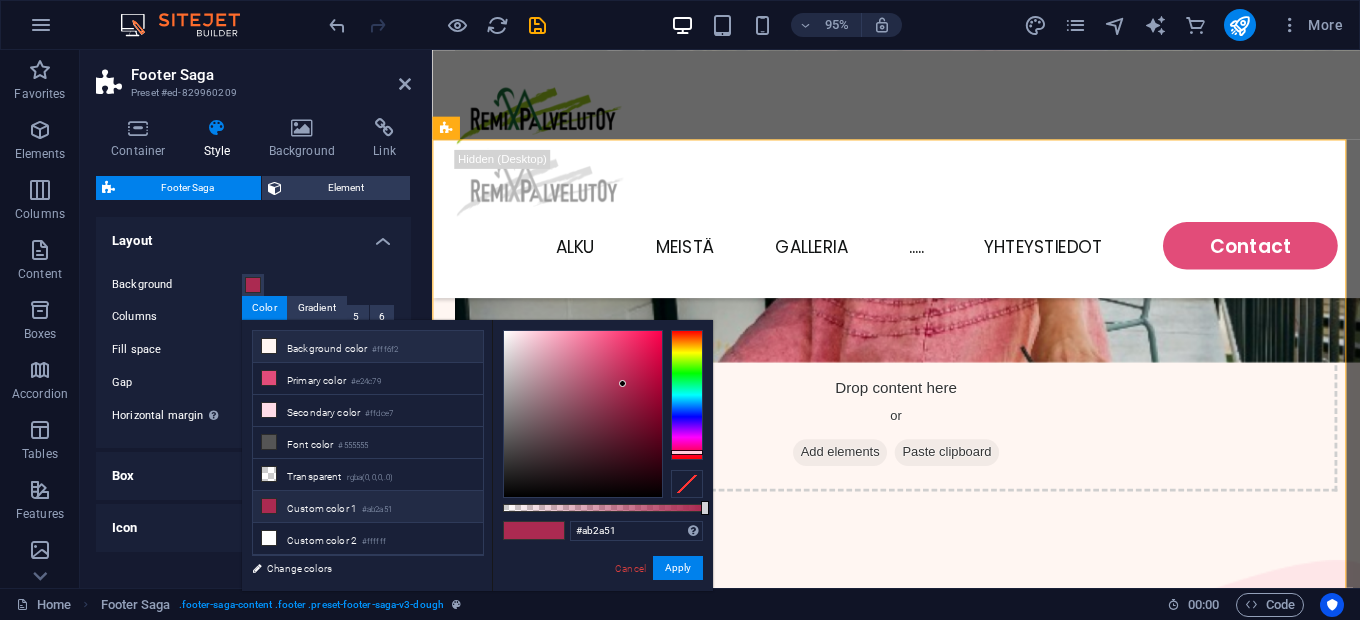 click on "Background color
#fff6f2" at bounding box center [368, 347] 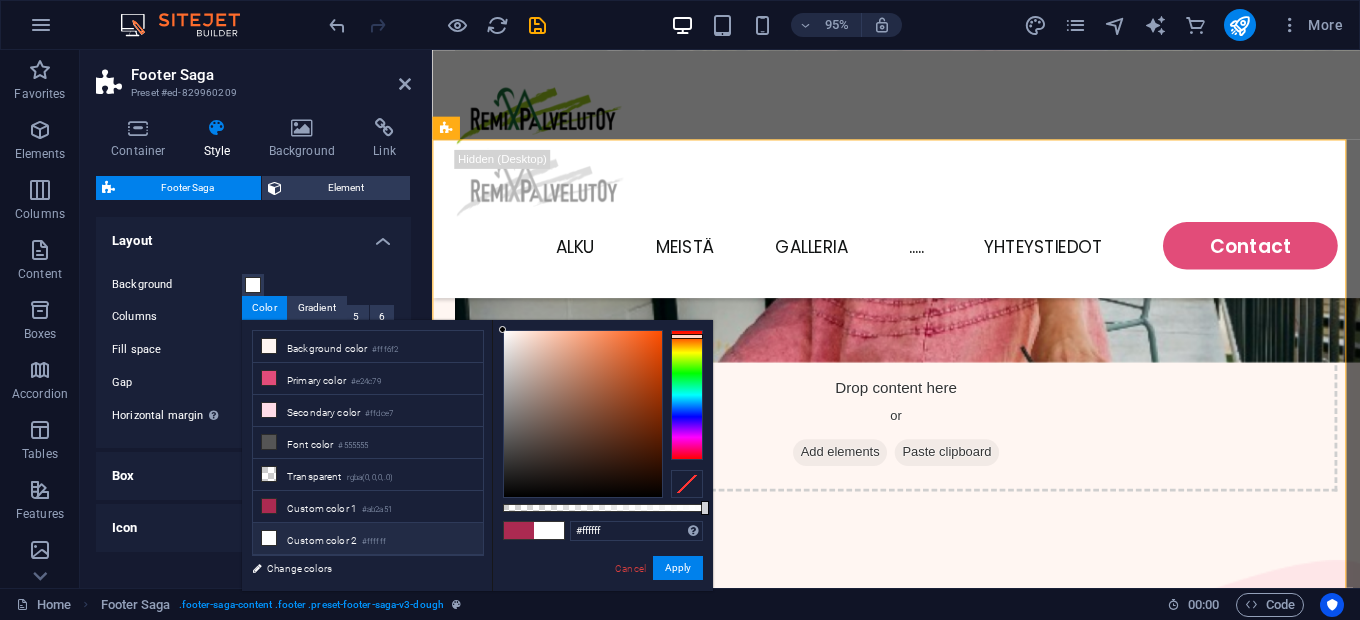 drag, startPoint x: 516, startPoint y: 343, endPoint x: 490, endPoint y: 318, distance: 36.069378 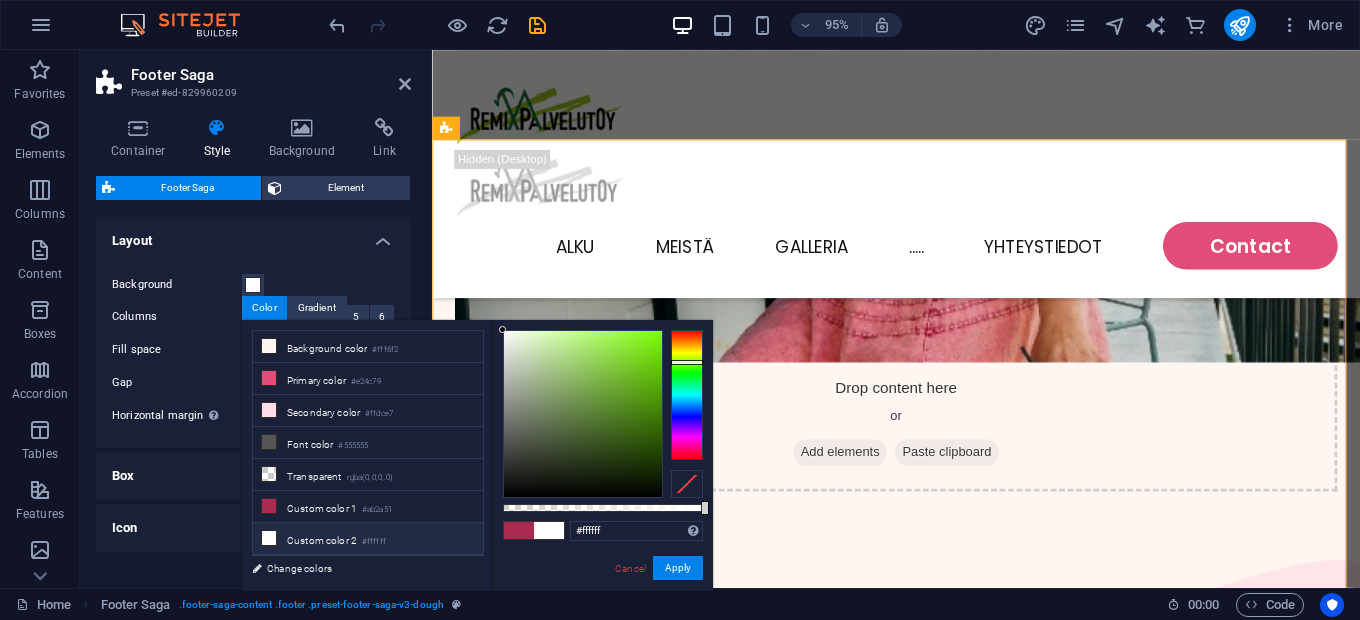 drag, startPoint x: 685, startPoint y: 348, endPoint x: 688, endPoint y: 362, distance: 14.3178215 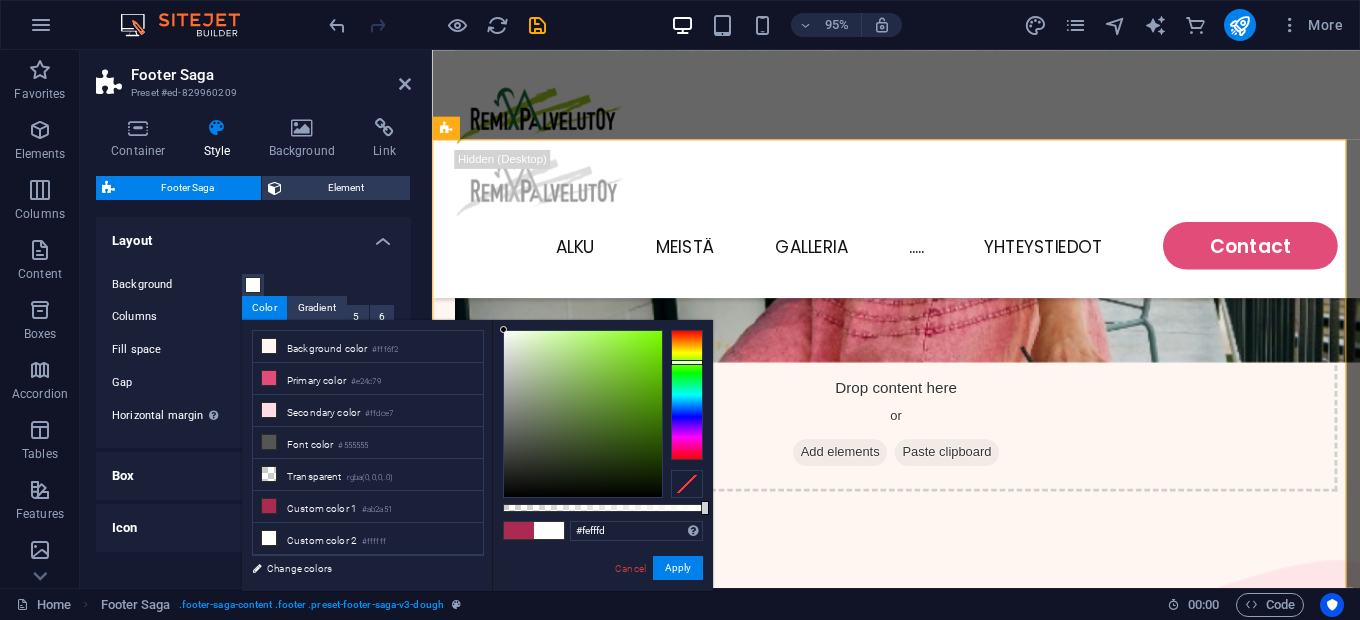 type on "#ffffff" 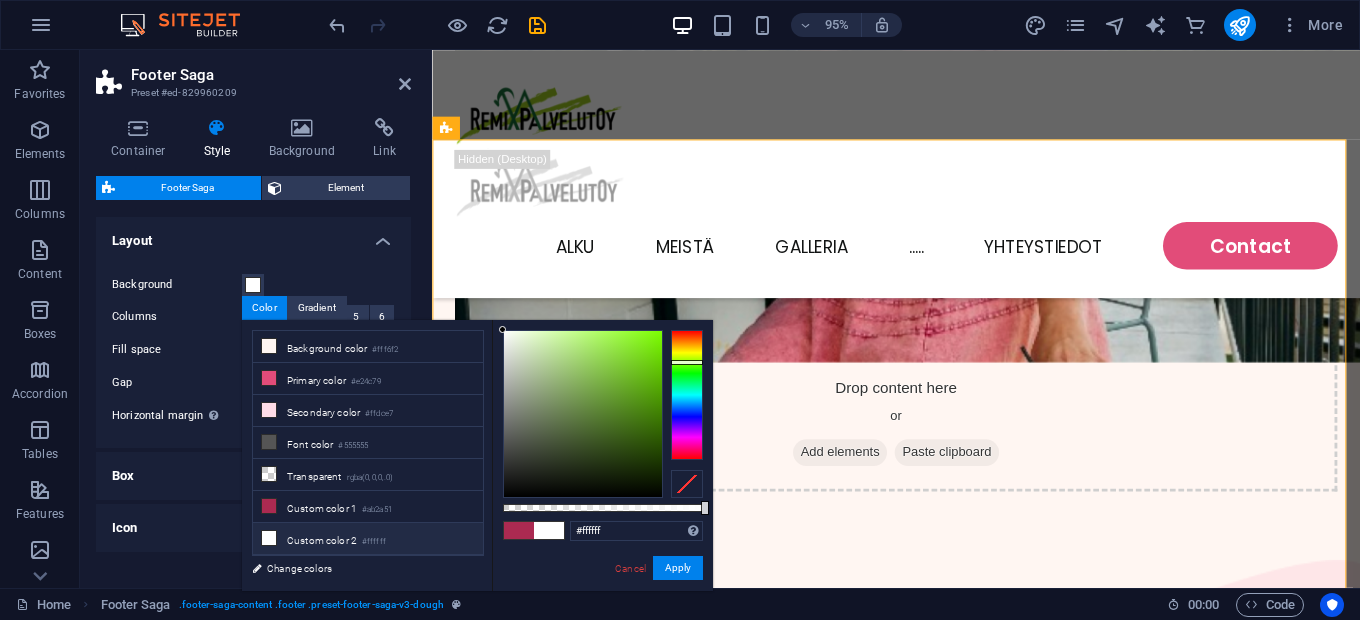 drag, startPoint x: 516, startPoint y: 333, endPoint x: 501, endPoint y: 321, distance: 19.209373 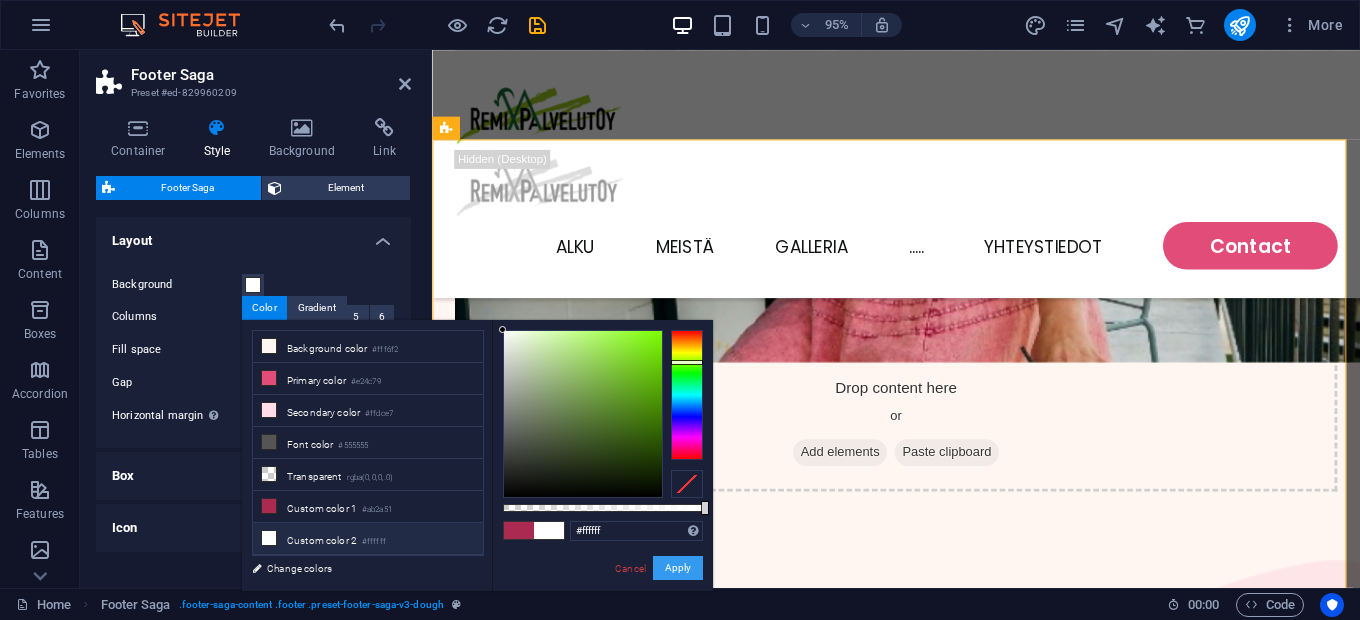 click on "Apply" at bounding box center (678, 568) 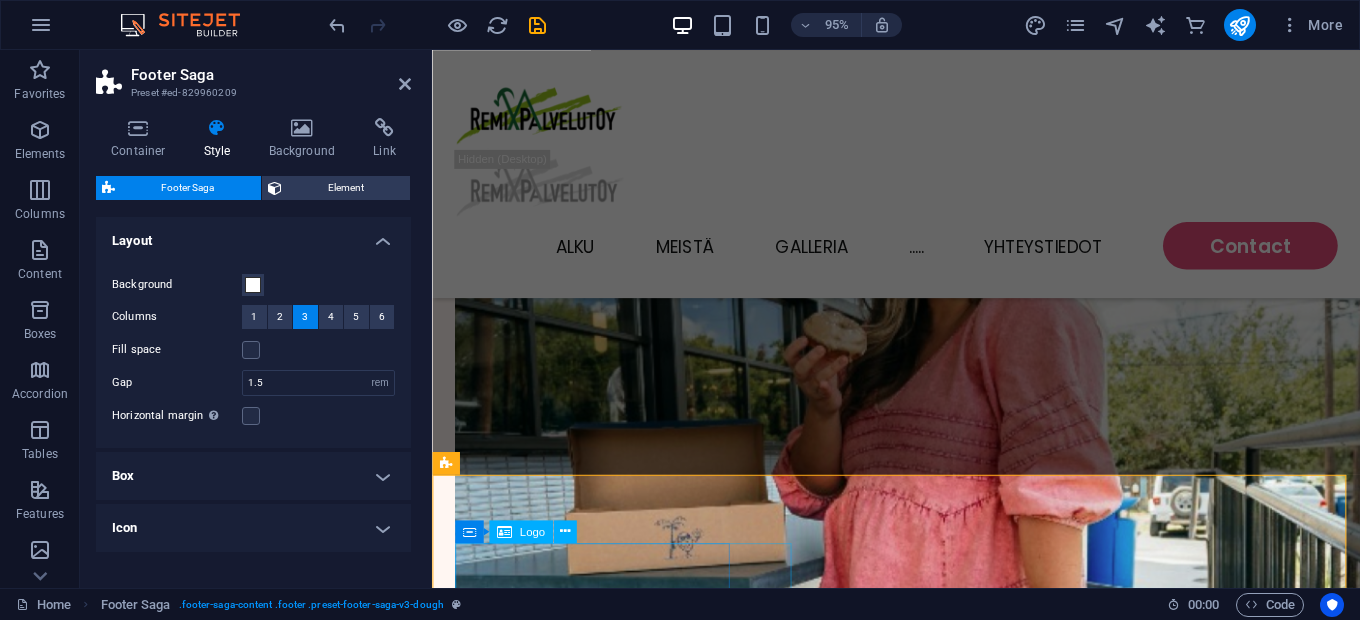 scroll, scrollTop: 4610, scrollLeft: 0, axis: vertical 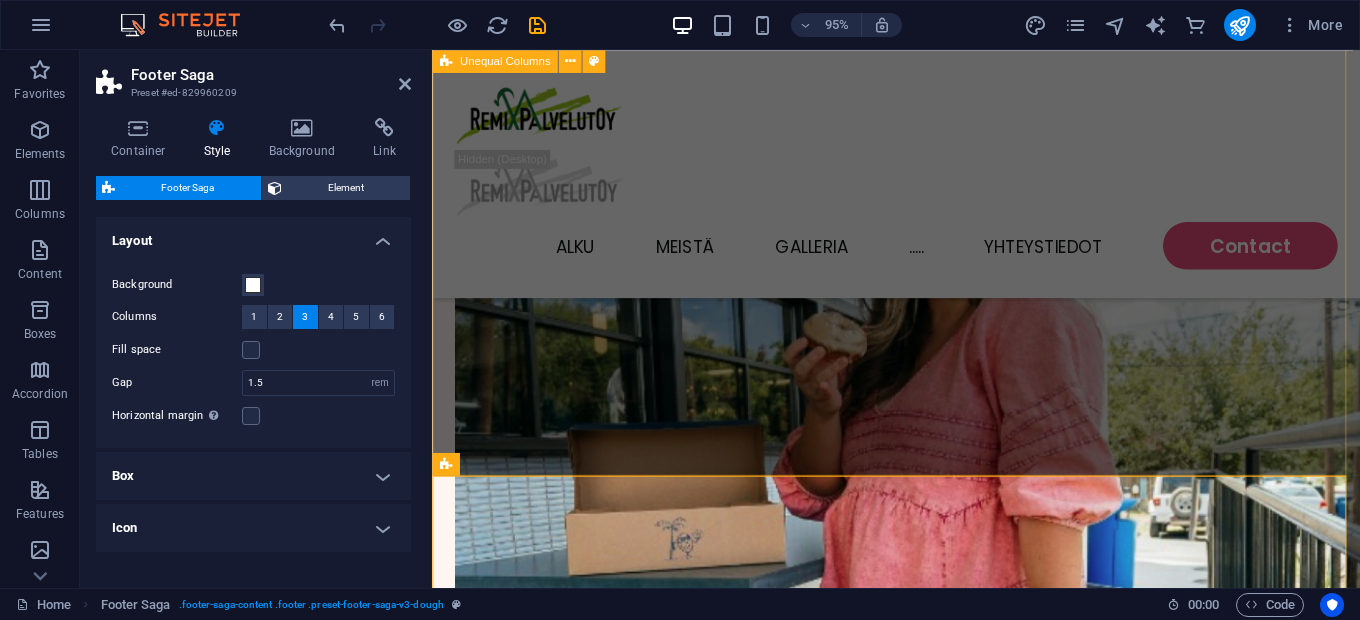 click on "Catering Lorem ipsum dolor sit amet, consectetur adipiscing elit, sed do eiusmod tempor incididunt ut labore et dolore magna aliqua. Ultricies lacus sed turpis tincidunt. Ornare suspendisse sed nisi lacus sed viverra tellus. Contact Us" at bounding box center (920, 3669) 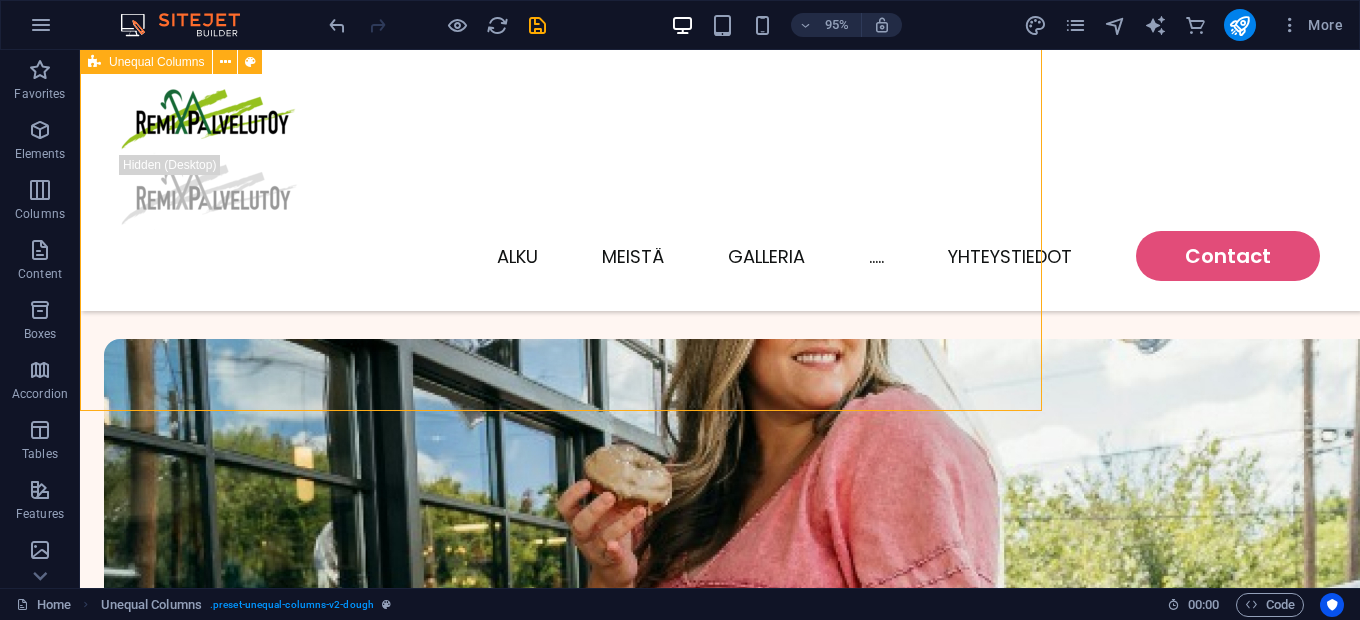 scroll, scrollTop: 4698, scrollLeft: 0, axis: vertical 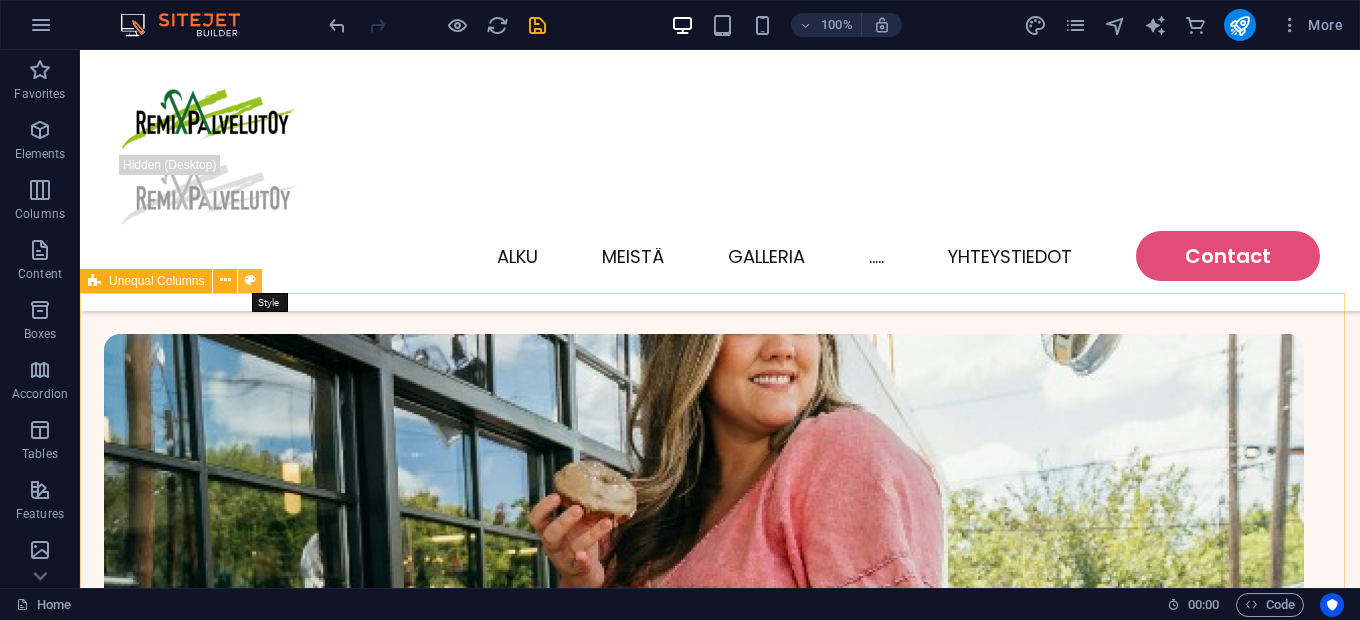 click at bounding box center (250, 280) 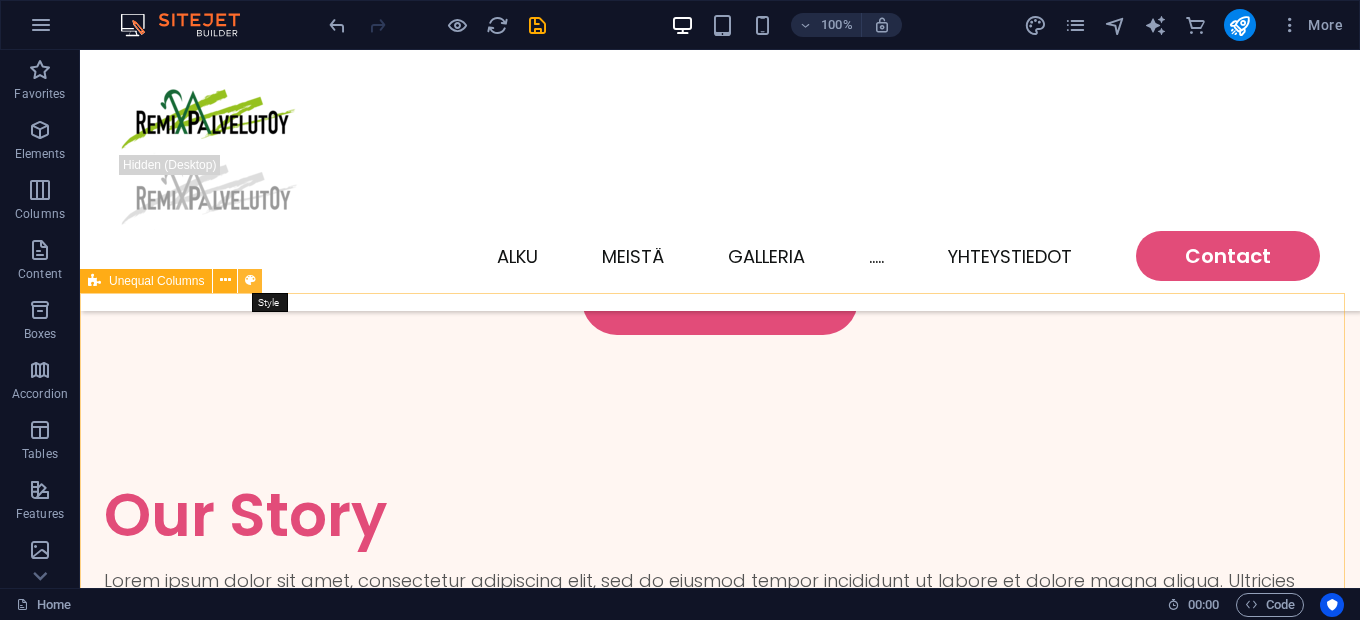 select on "%" 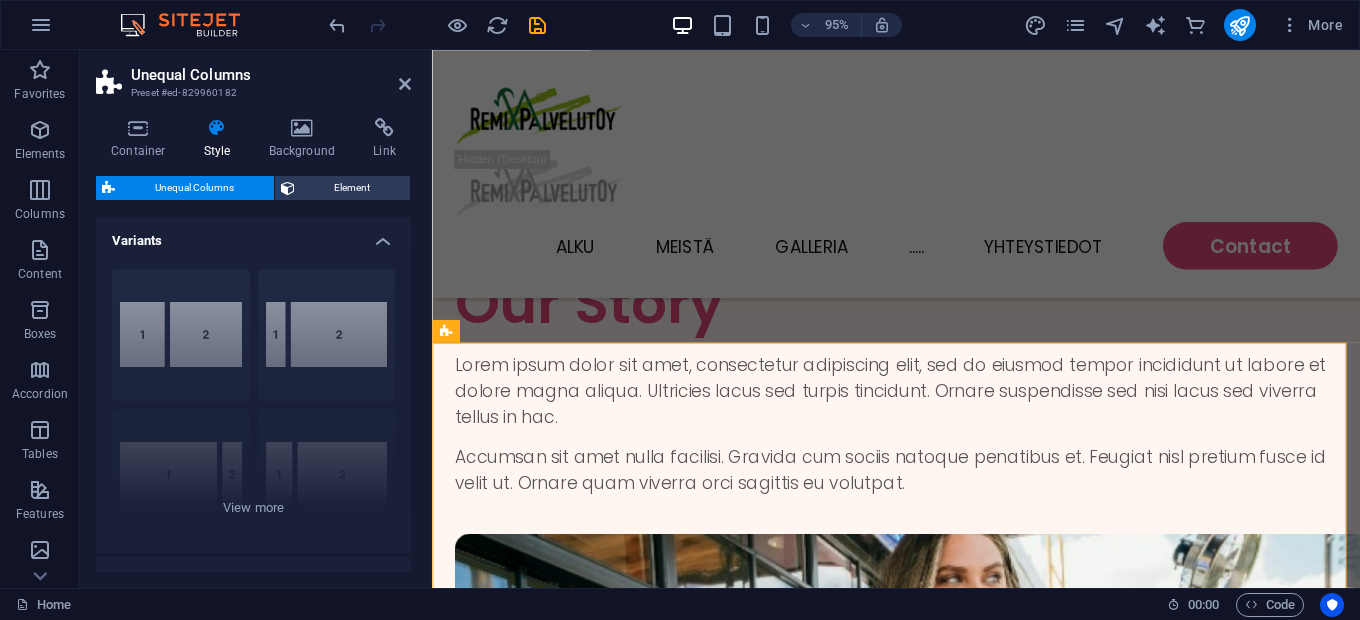 scroll, scrollTop: 4130, scrollLeft: 0, axis: vertical 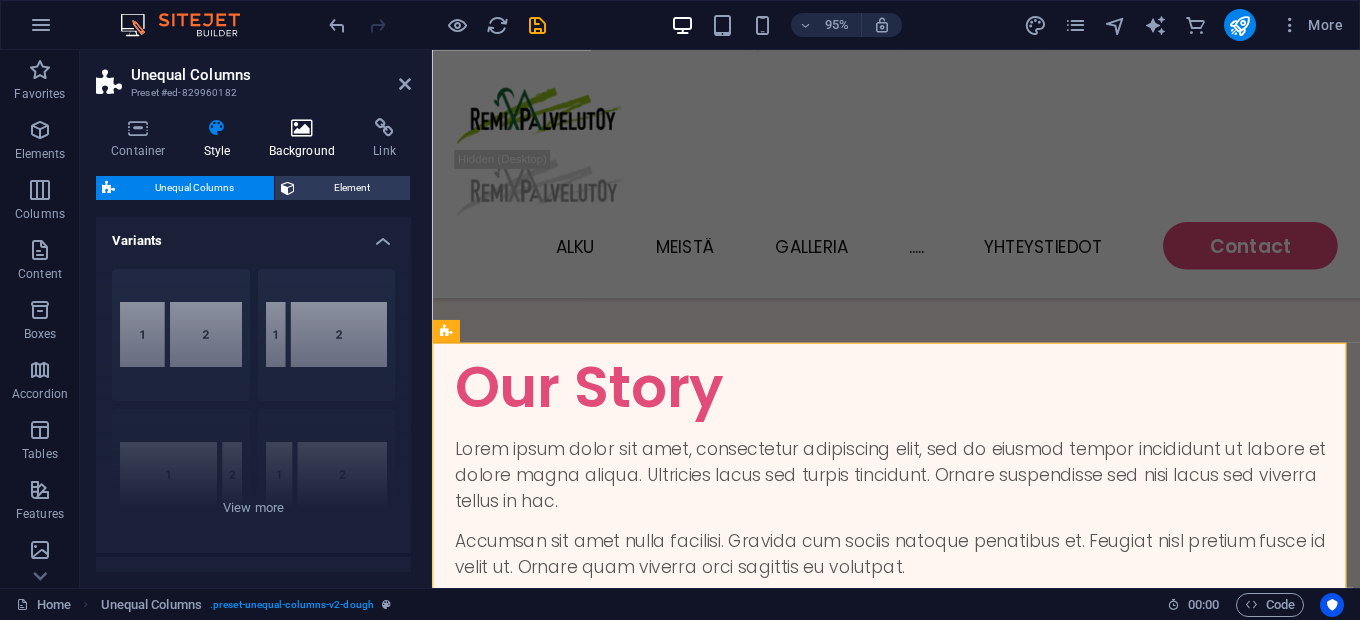 click on "Background" at bounding box center (306, 139) 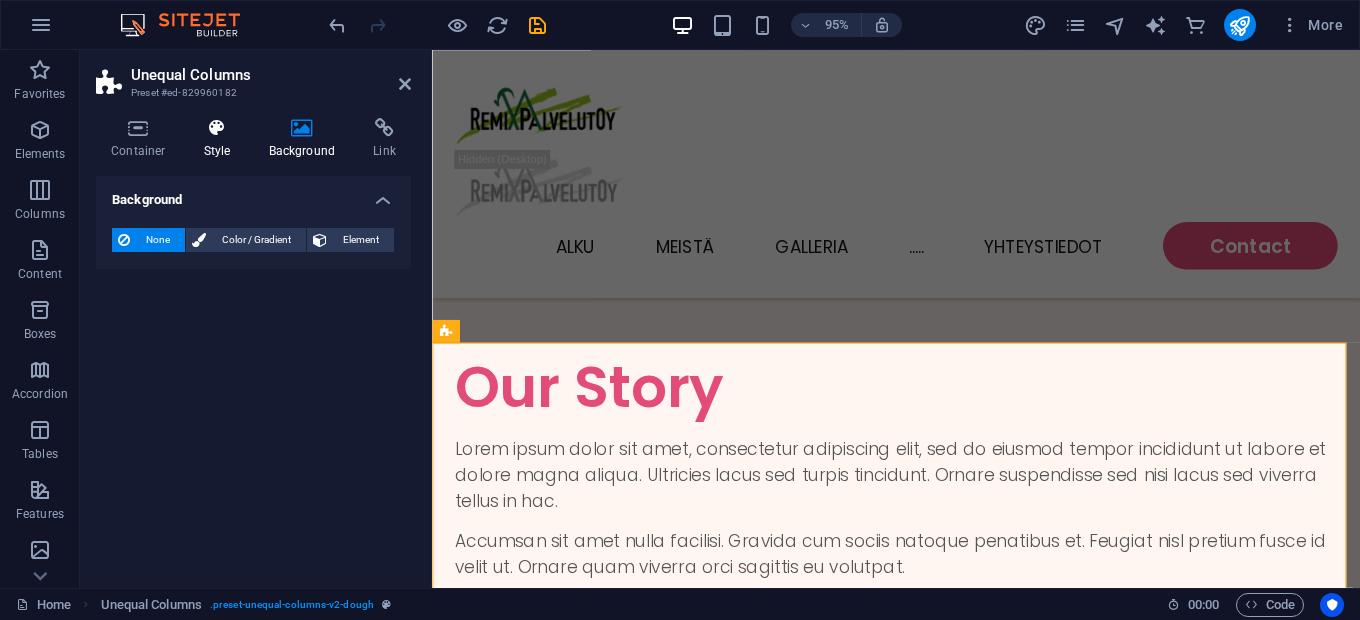 click on "Style" at bounding box center [221, 139] 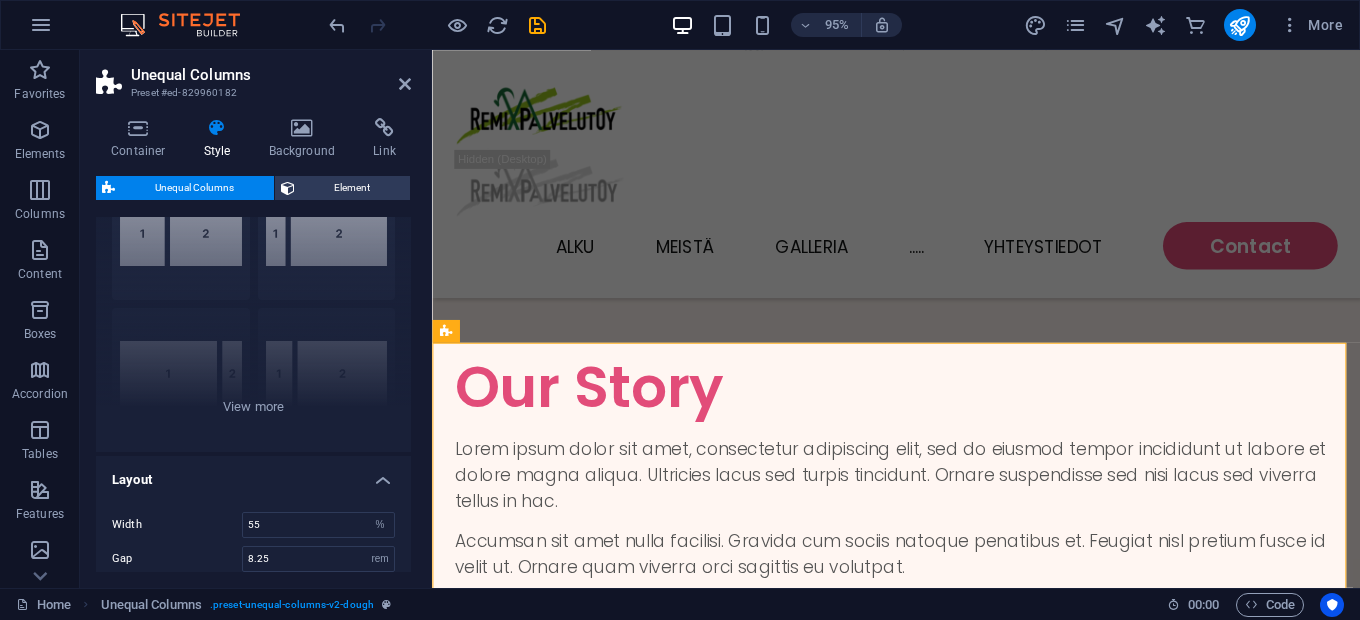 scroll, scrollTop: 0, scrollLeft: 0, axis: both 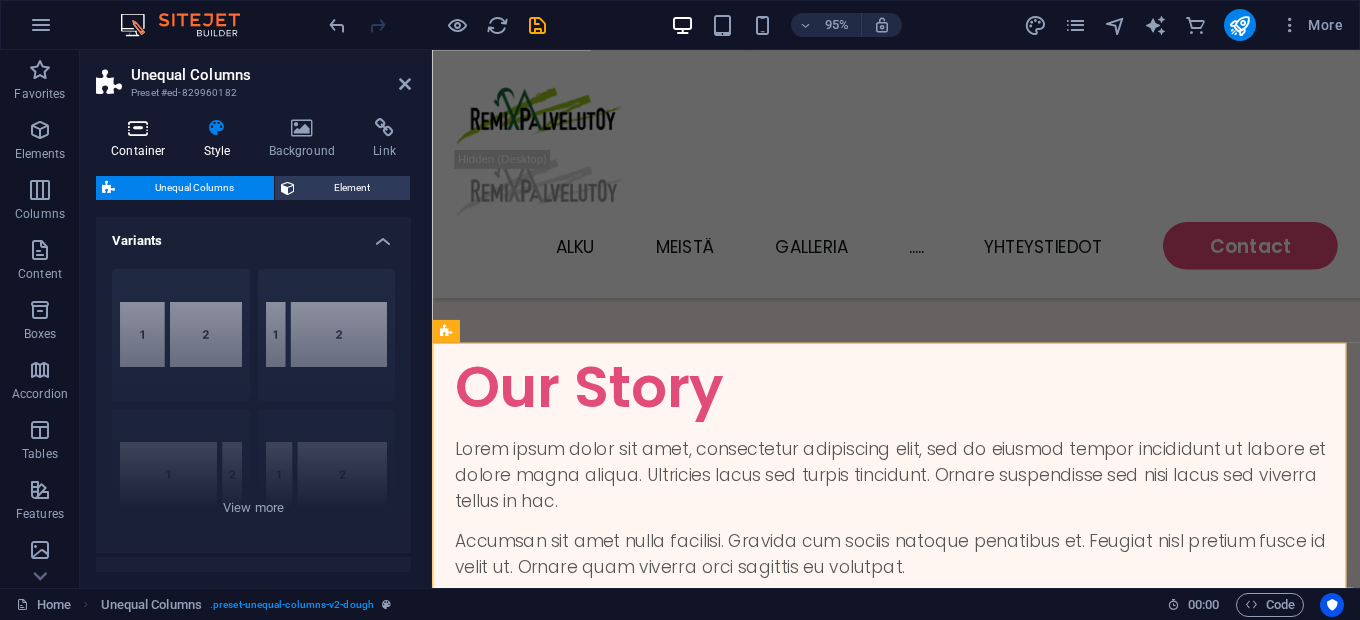 click at bounding box center (138, 128) 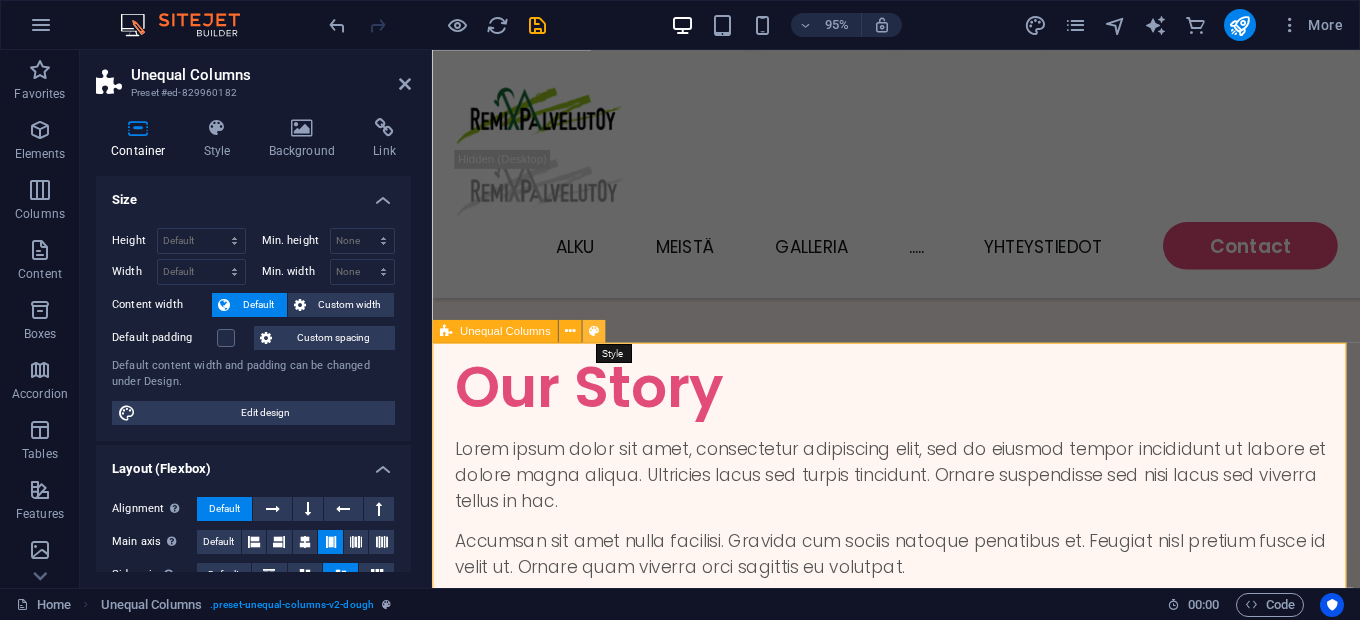 click at bounding box center [594, 331] 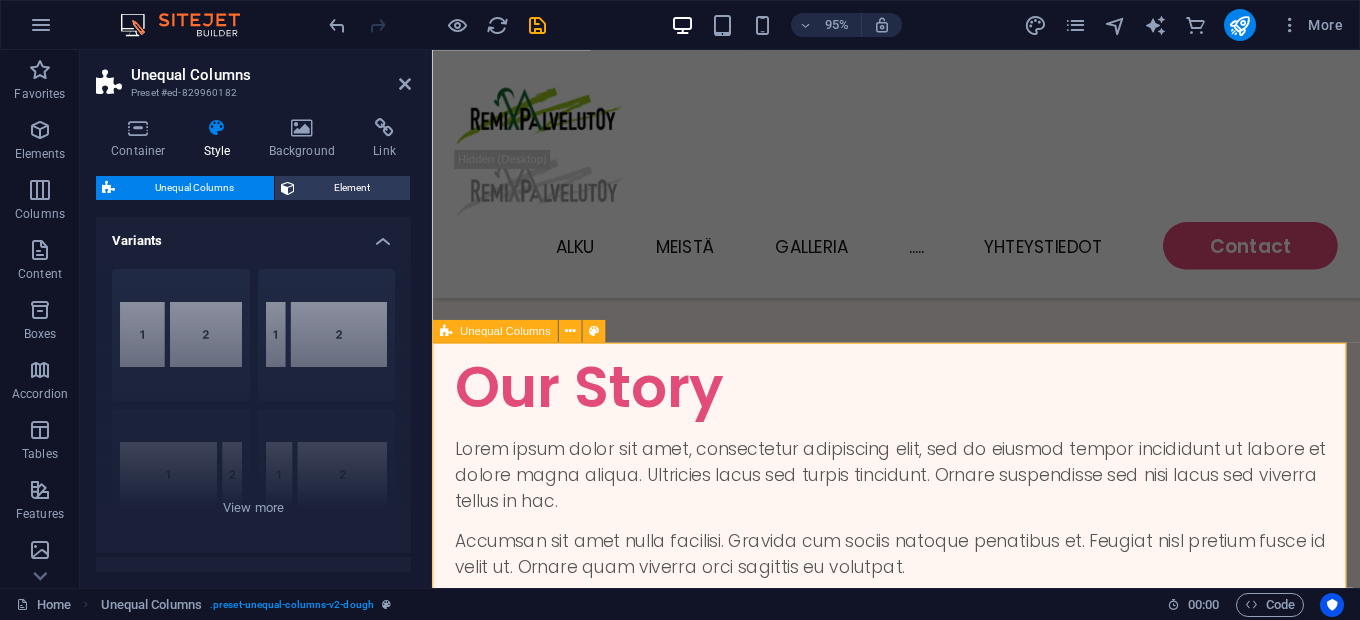 click on "Catering Lorem ipsum dolor sit amet, consectetur adipiscing elit, sed do eiusmod tempor incididunt ut labore et dolore magna aliqua. Ultricies lacus sed turpis tincidunt. Ornare suspendisse sed nisi lacus sed viverra tellus. Contact Us" at bounding box center (920, 4149) 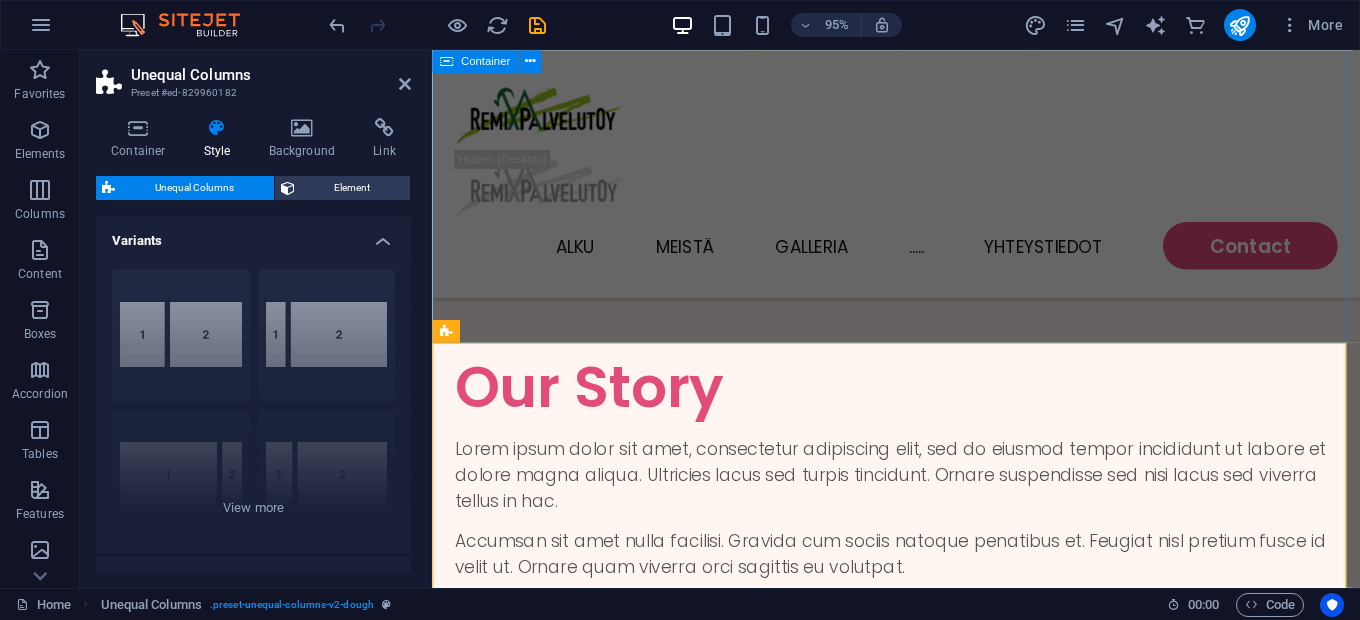 click on "Where You Can Find Us 27 Spruce Street Lorem ipsum dolor sit amet, consectetur adipiscing elit. 143 Oak Avenue Lorem ipsum dolor sit amet, consectetur adipiscing elit. 88 Elm Road Lorem ipsum dolor sit amet, consectetur adipiscing elit." at bounding box center (920, 2367) 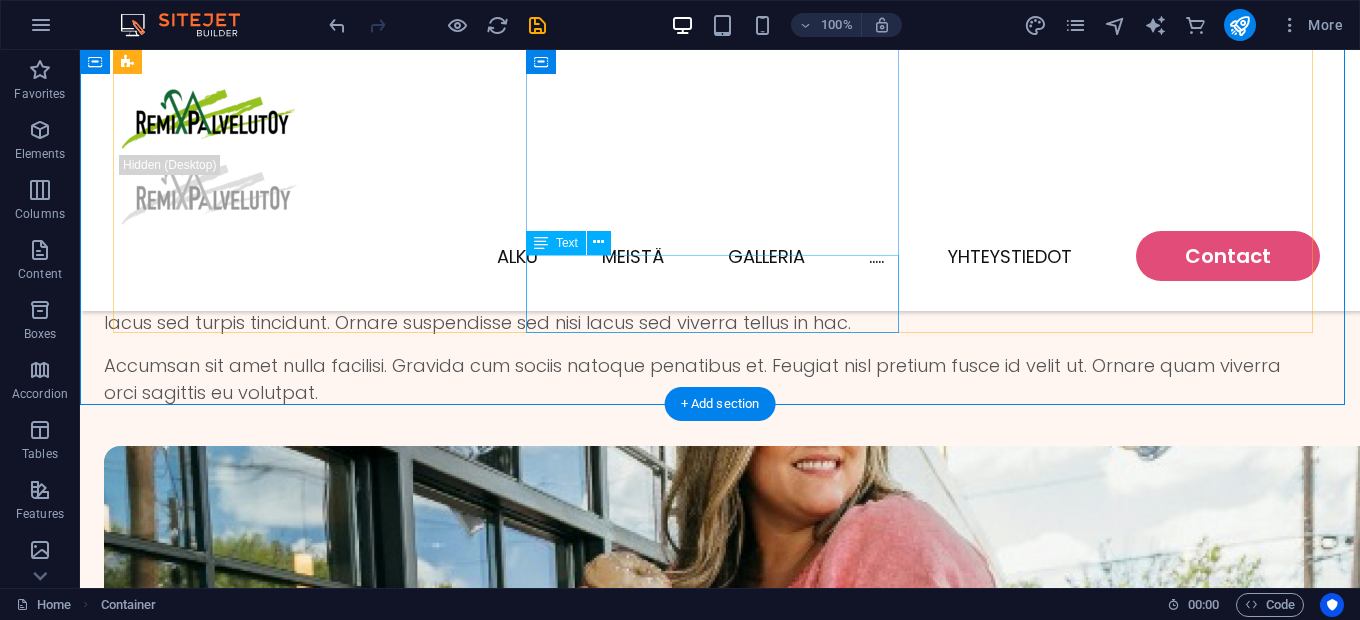 scroll, scrollTop: 4104, scrollLeft: 0, axis: vertical 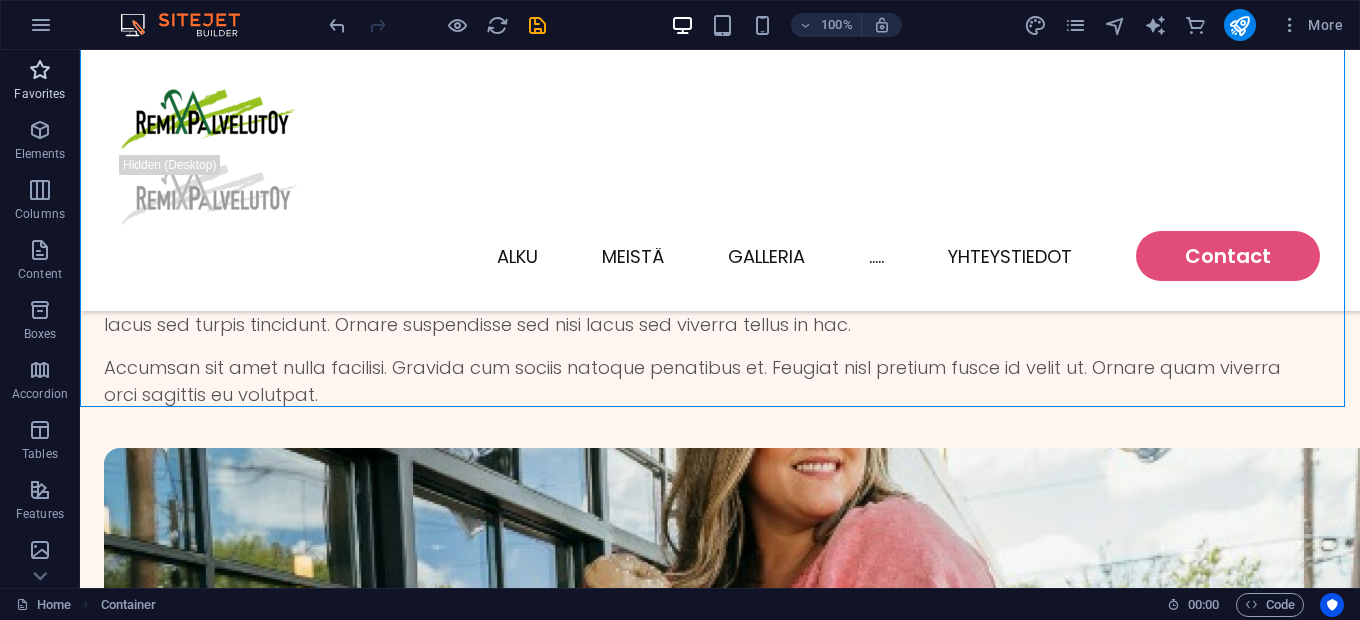 click at bounding box center (40, 70) 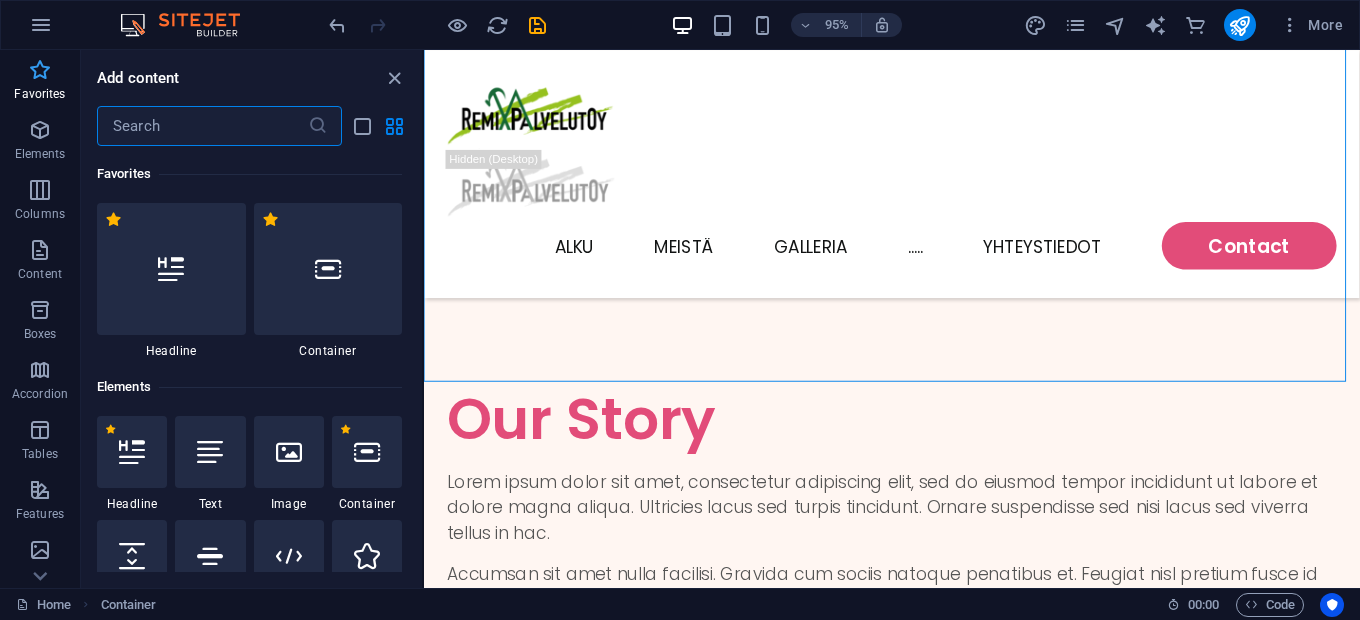 scroll, scrollTop: 4104, scrollLeft: 0, axis: vertical 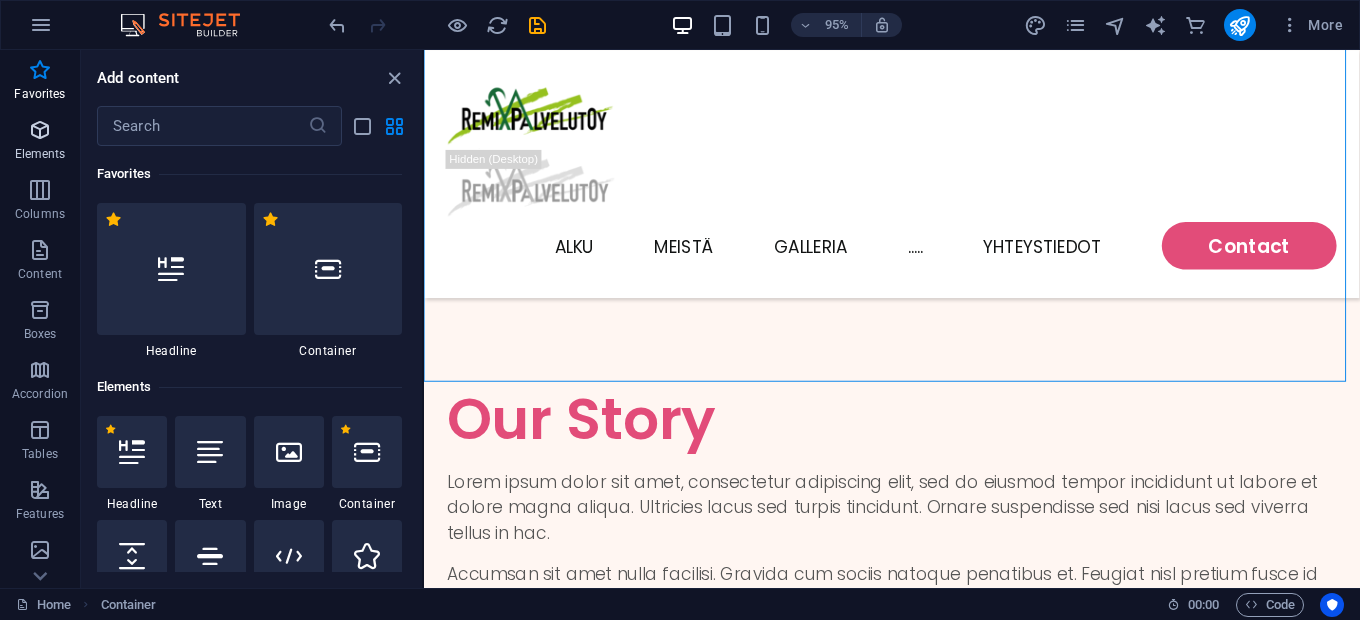 click at bounding box center [40, 130] 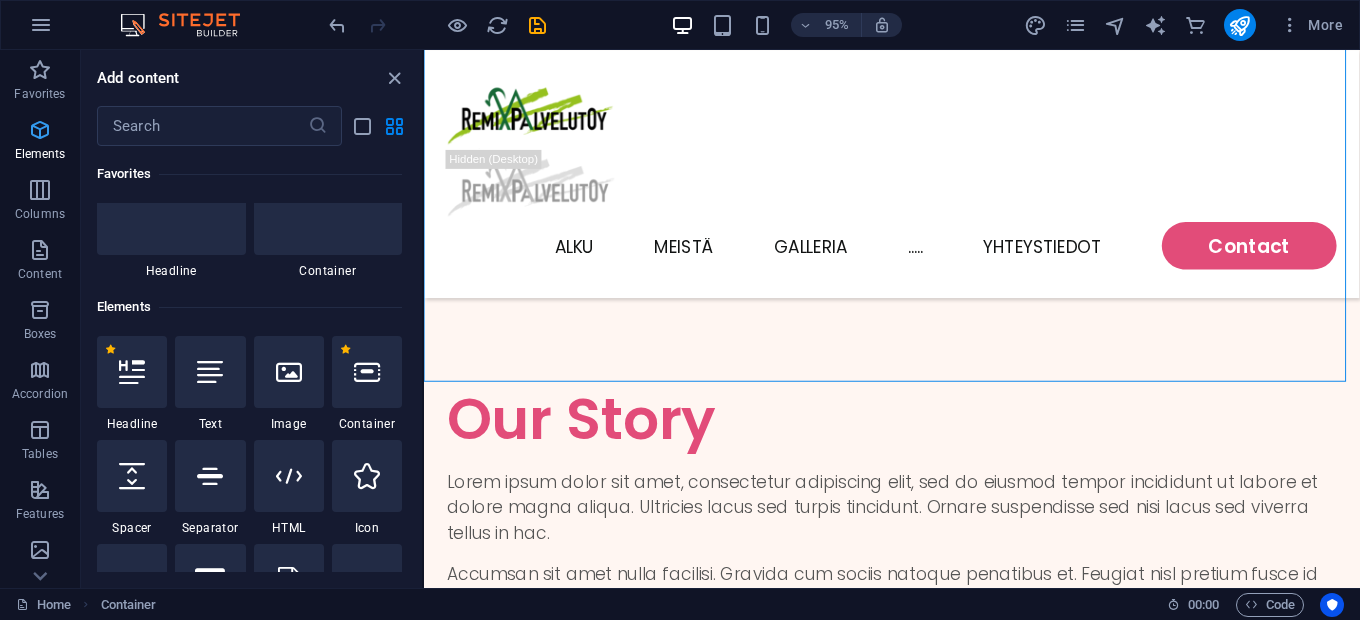 scroll, scrollTop: 213, scrollLeft: 0, axis: vertical 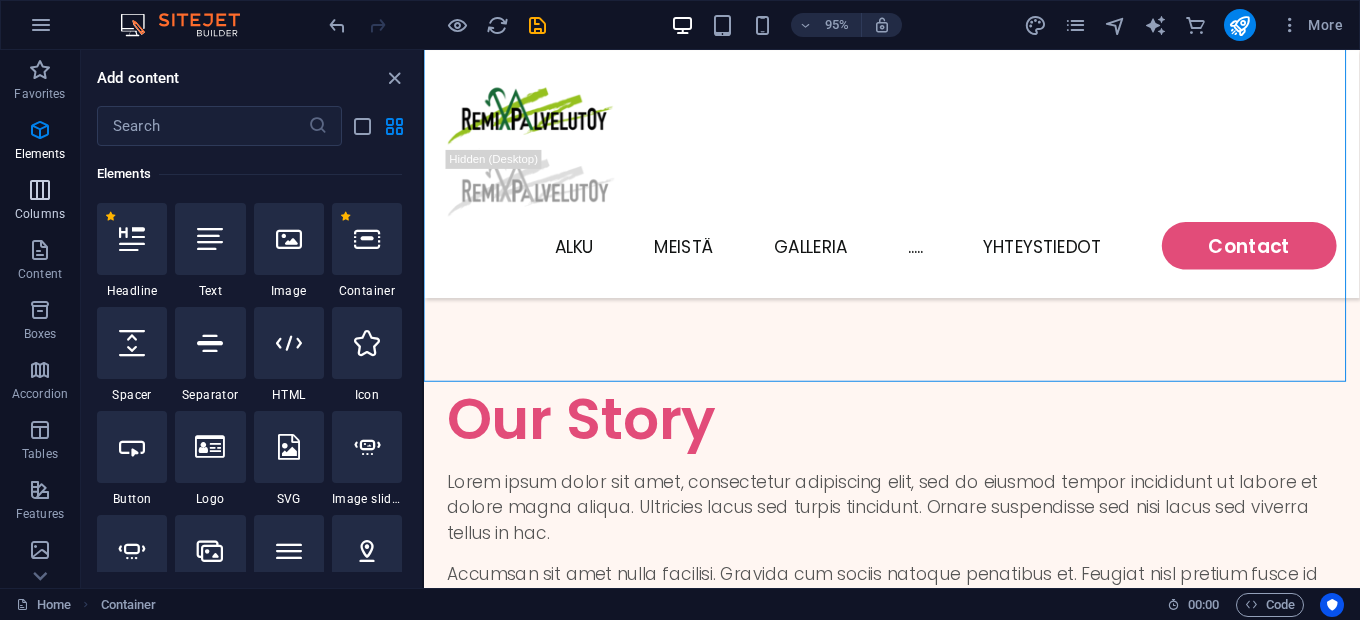 click at bounding box center [40, 190] 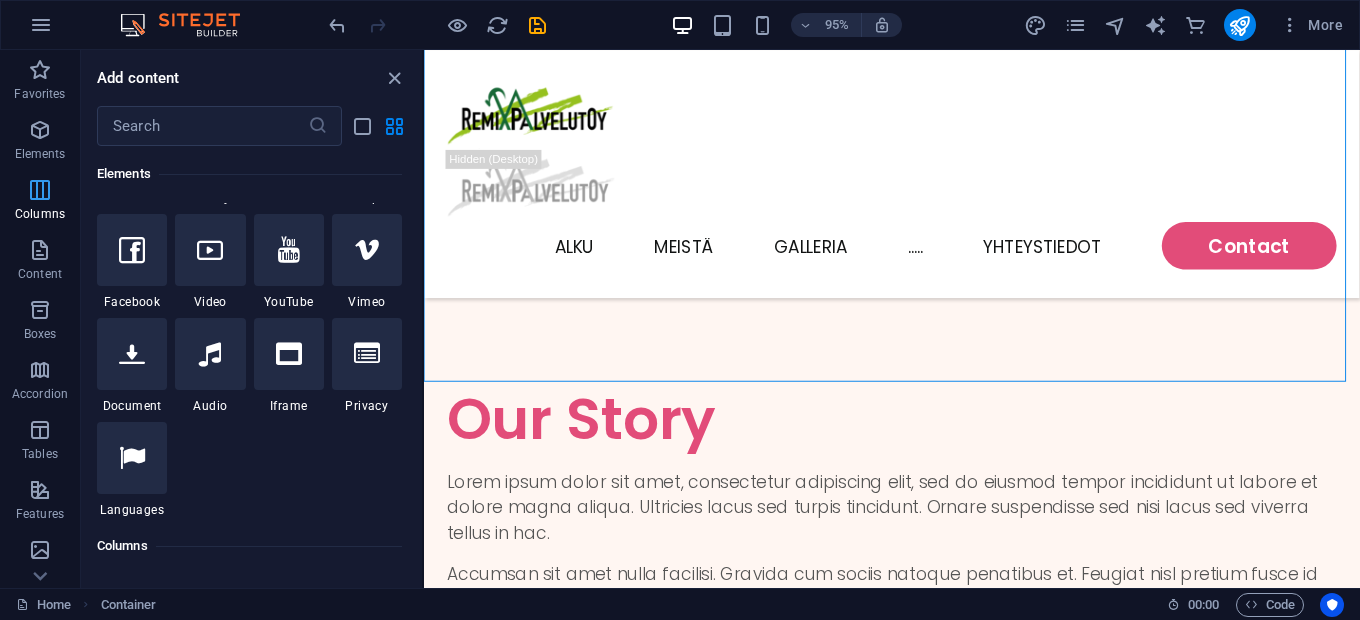 scroll, scrollTop: 990, scrollLeft: 0, axis: vertical 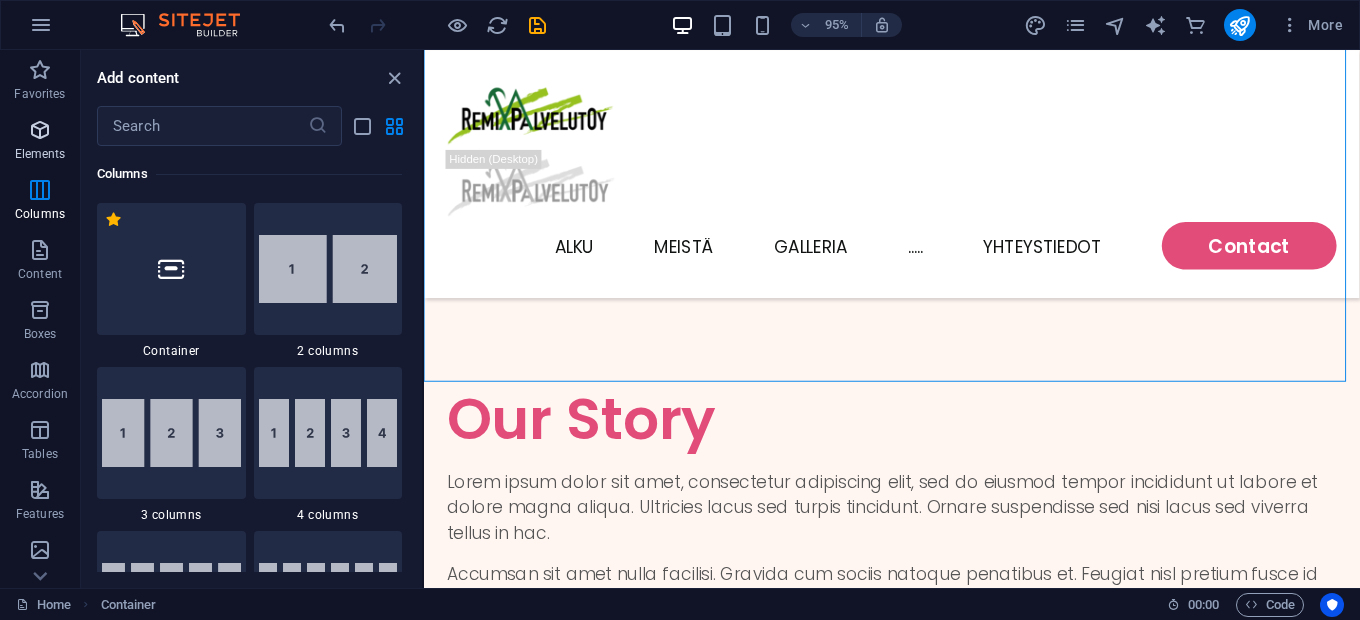 click at bounding box center [40, 130] 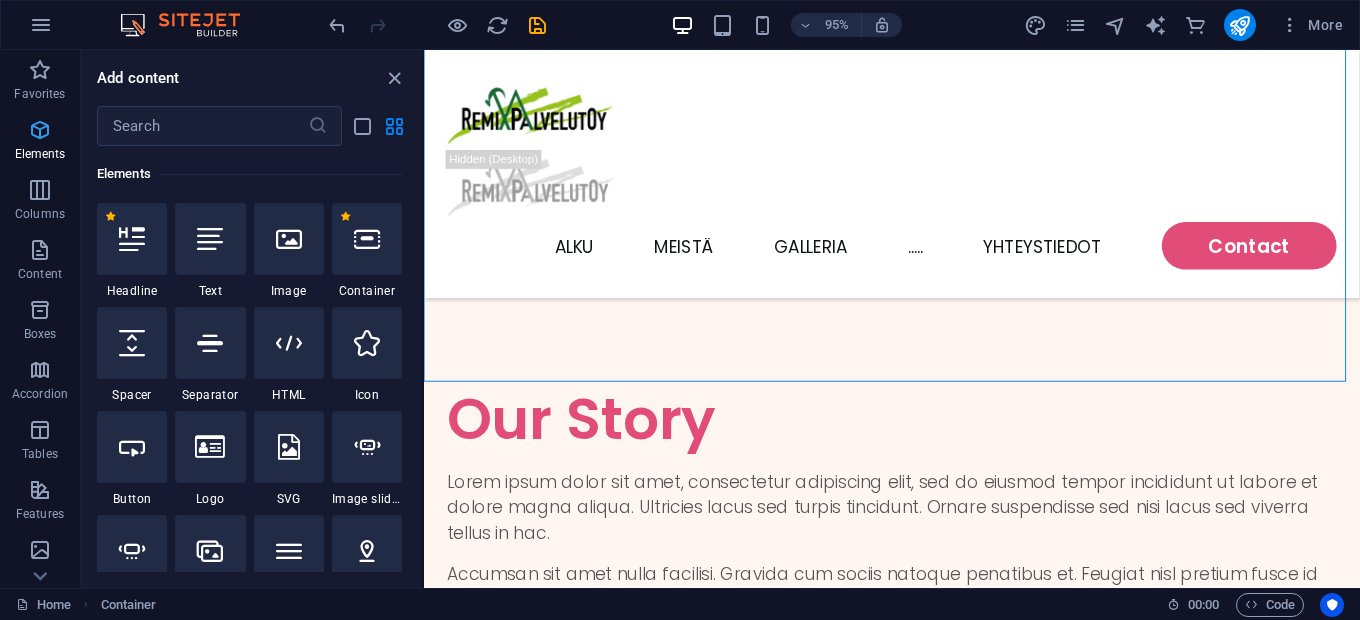 scroll, scrollTop: 213, scrollLeft: 0, axis: vertical 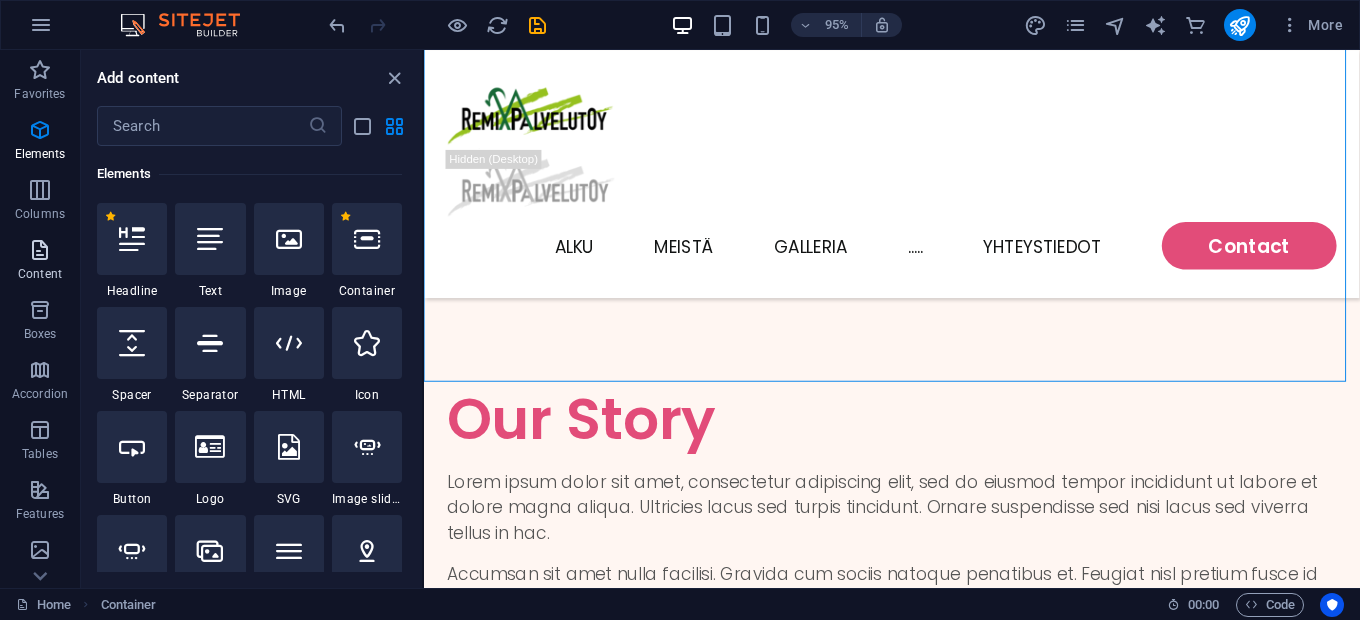 click at bounding box center [40, 250] 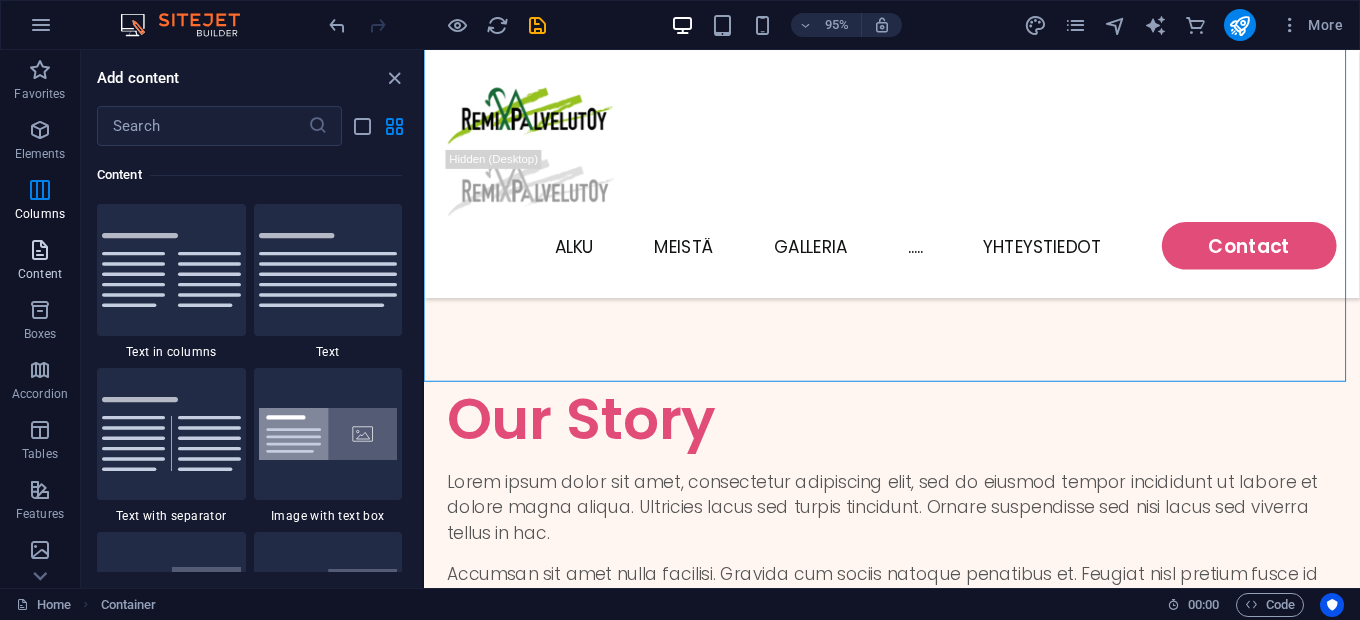 scroll, scrollTop: 3498, scrollLeft: 0, axis: vertical 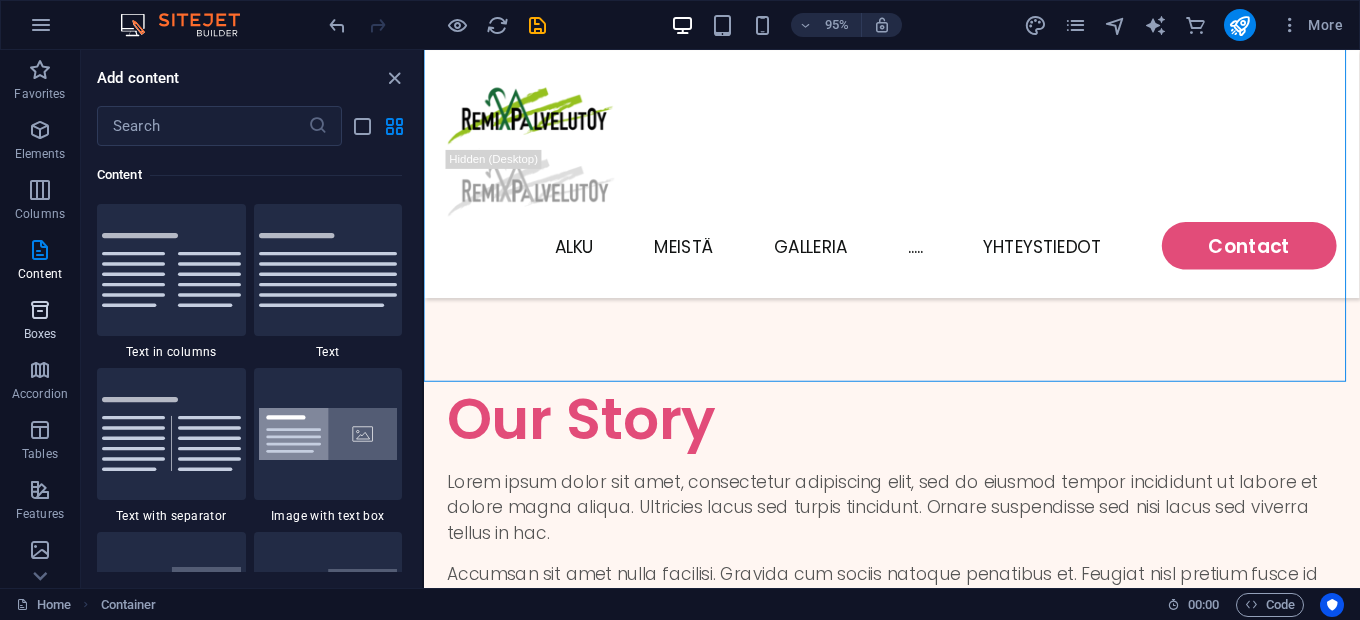 click at bounding box center (40, 310) 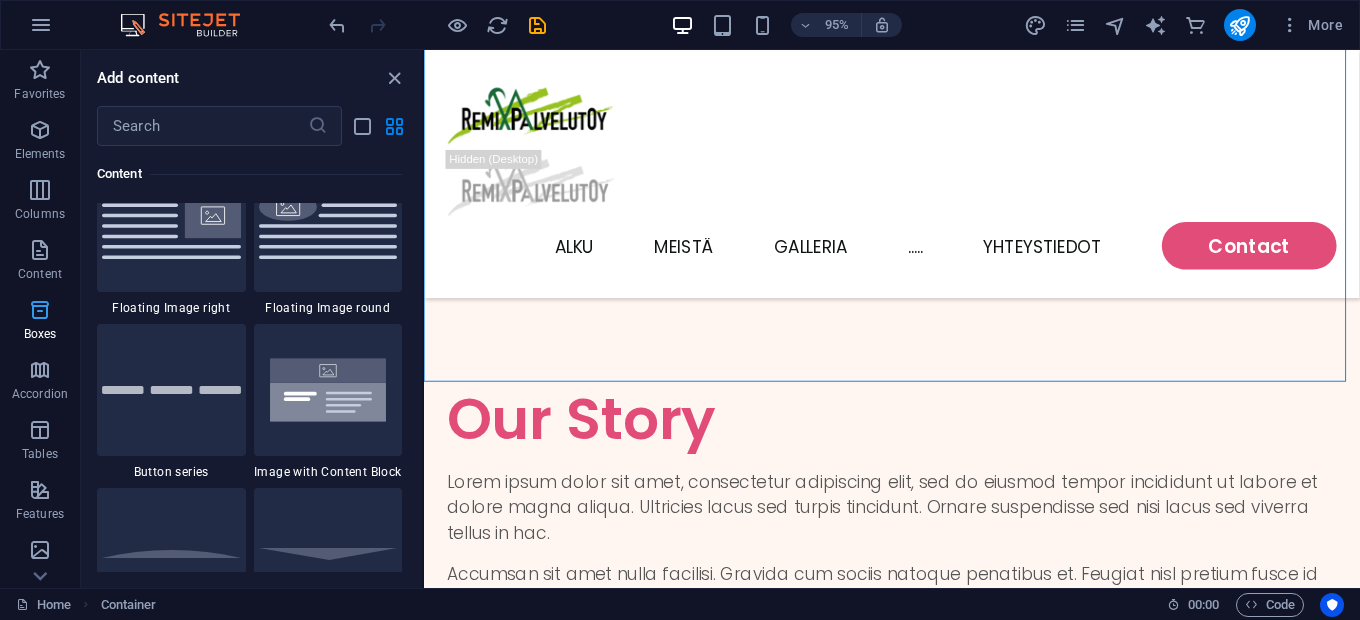 scroll, scrollTop: 5515, scrollLeft: 0, axis: vertical 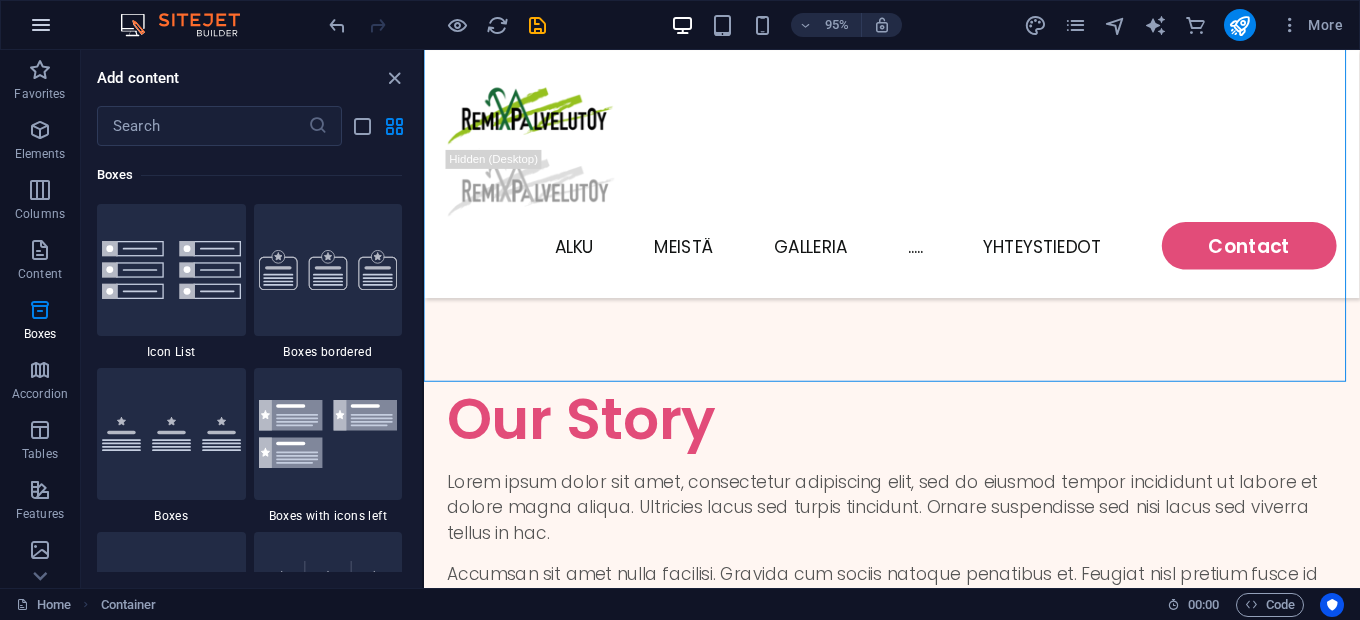 click at bounding box center (41, 25) 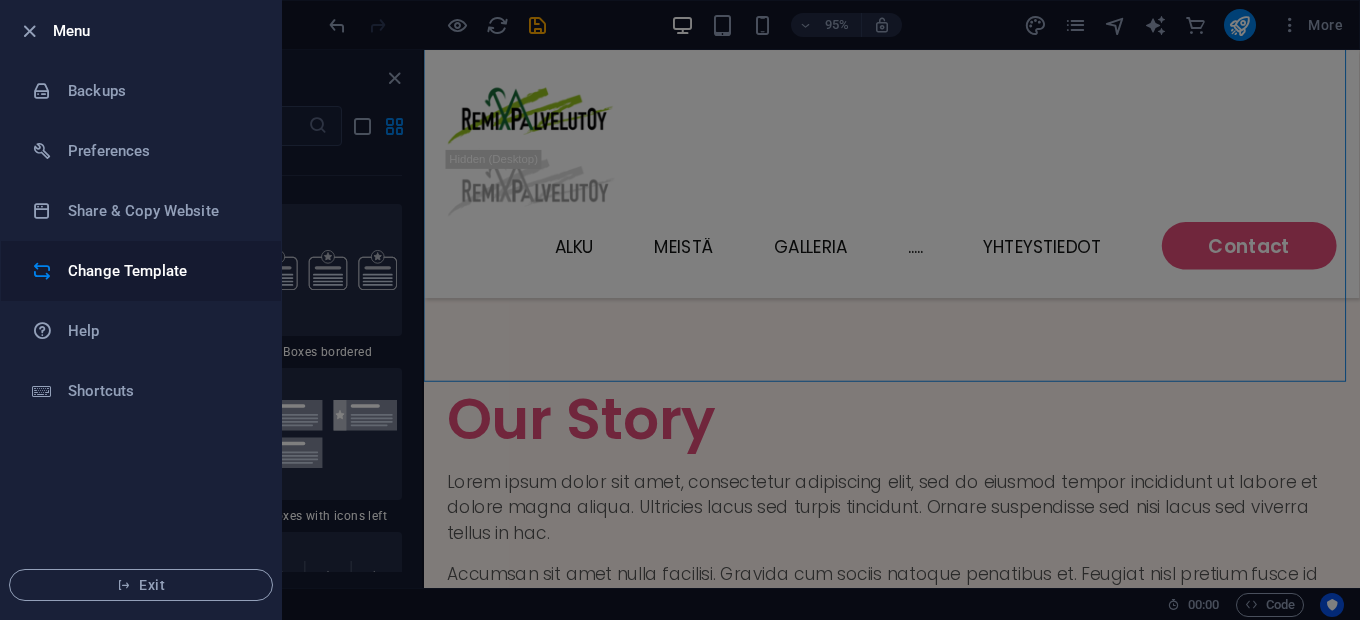 click on "Change Template" at bounding box center [141, 271] 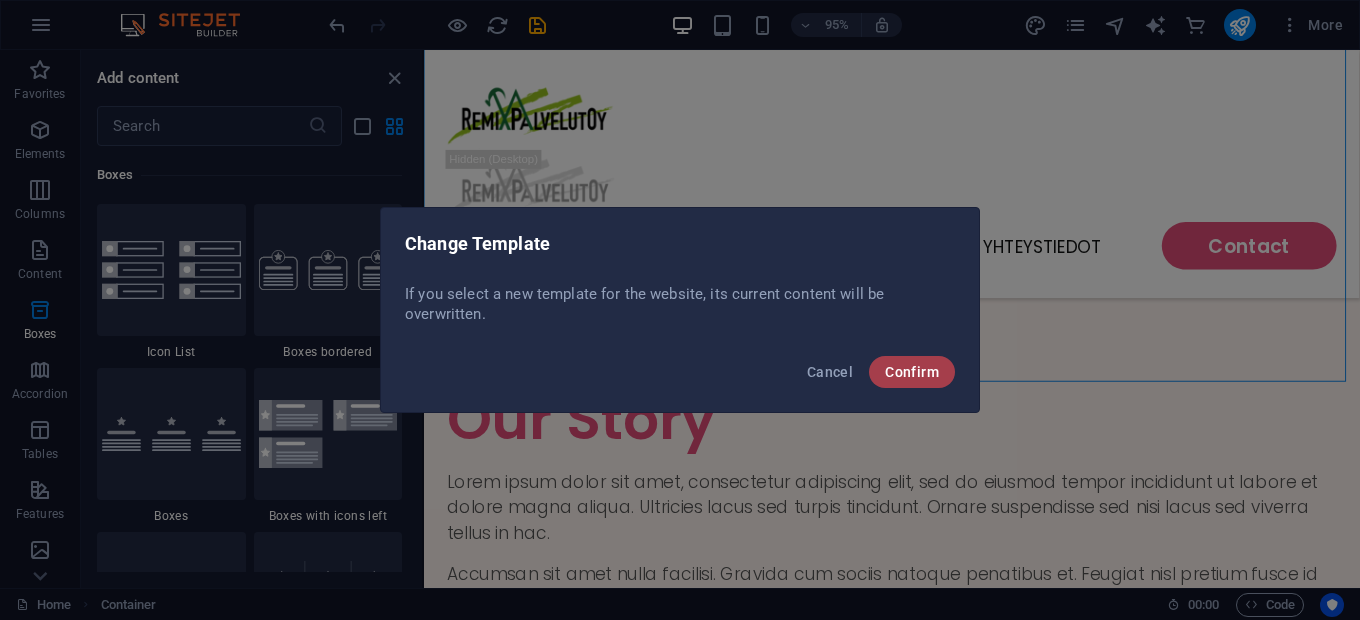 click on "Confirm" at bounding box center (912, 372) 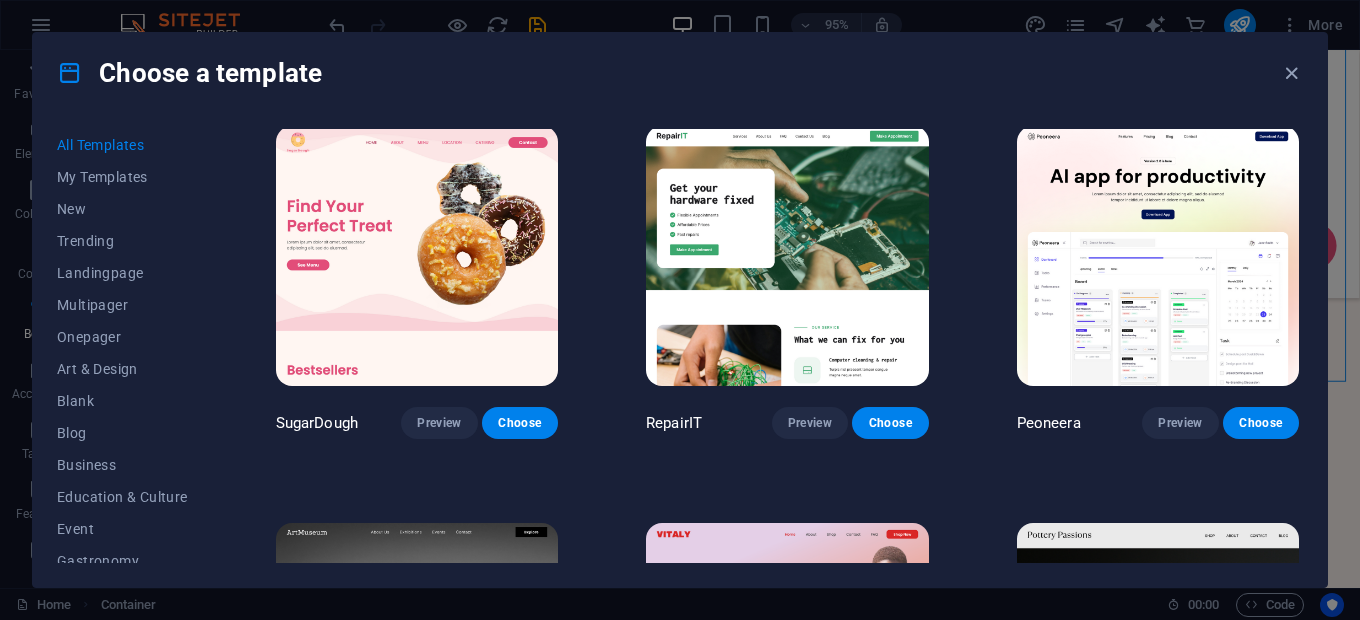 scroll, scrollTop: 0, scrollLeft: 0, axis: both 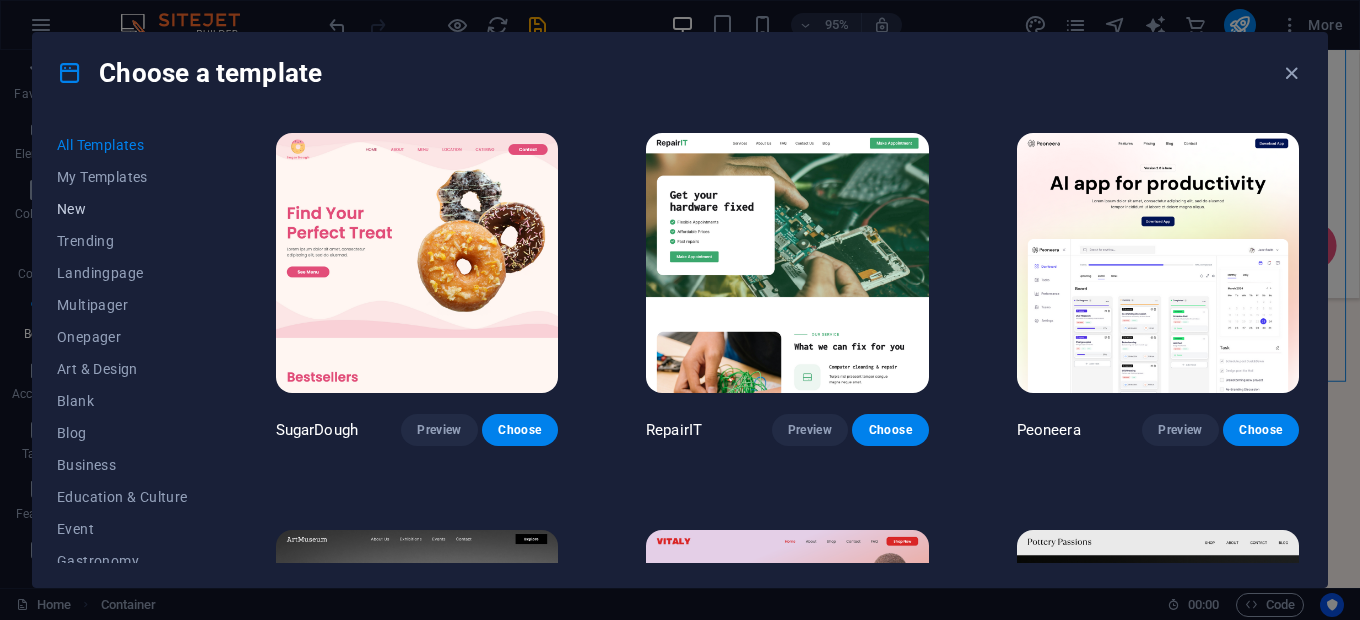 click on "New" at bounding box center [122, 209] 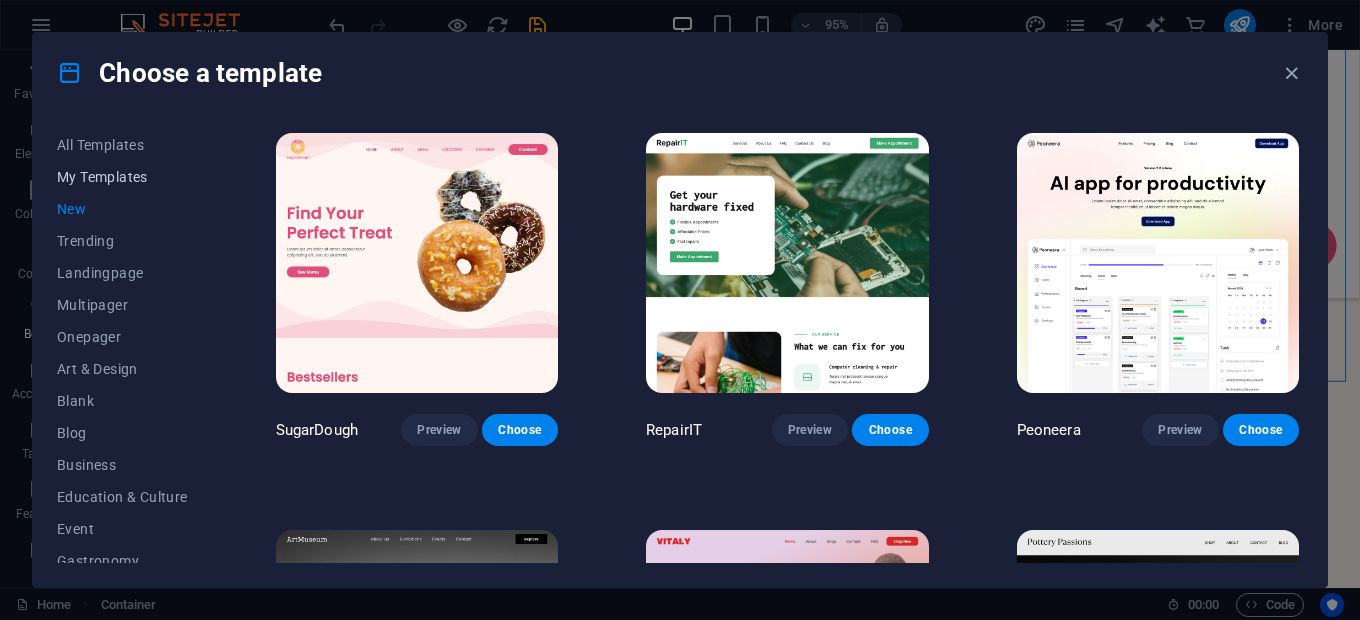 click on "My Templates" at bounding box center [122, 177] 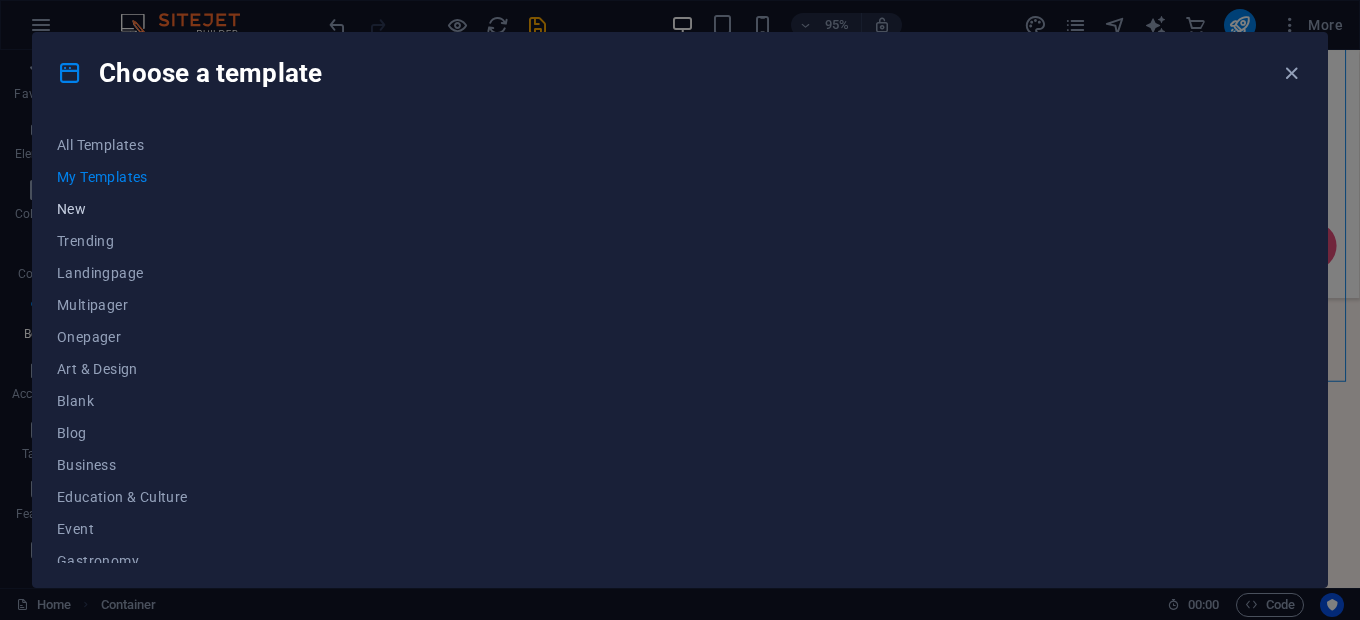 click on "New" at bounding box center [122, 209] 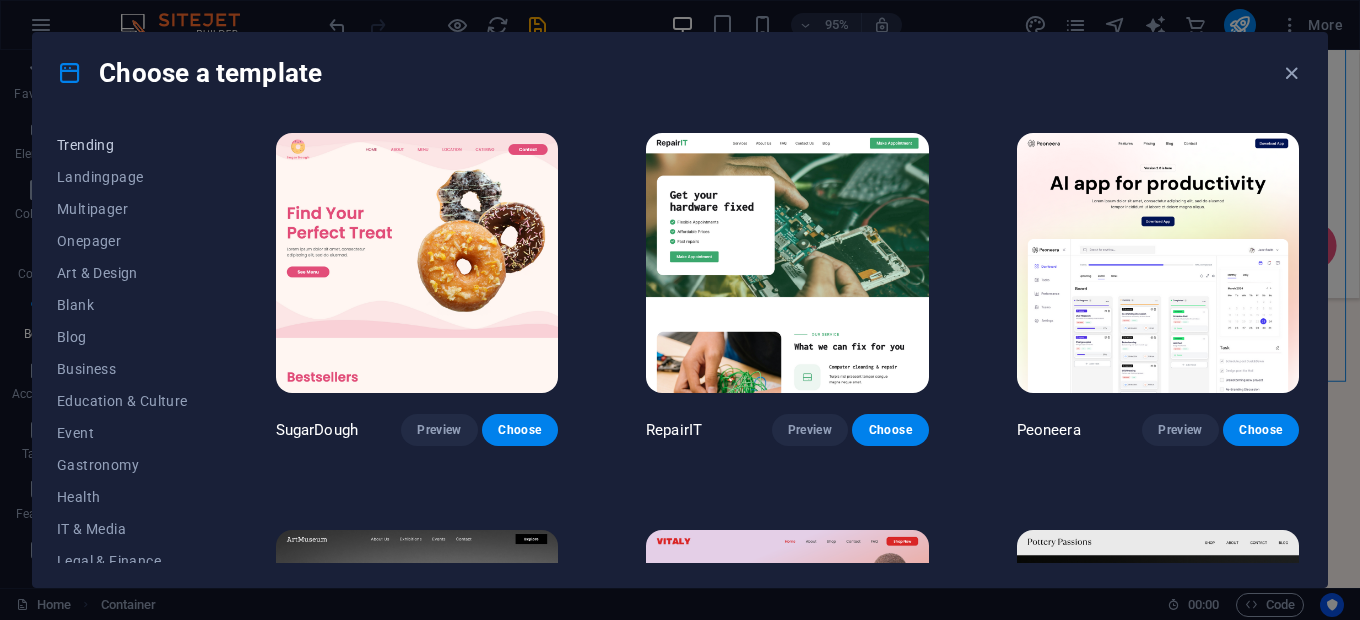 scroll, scrollTop: 99, scrollLeft: 0, axis: vertical 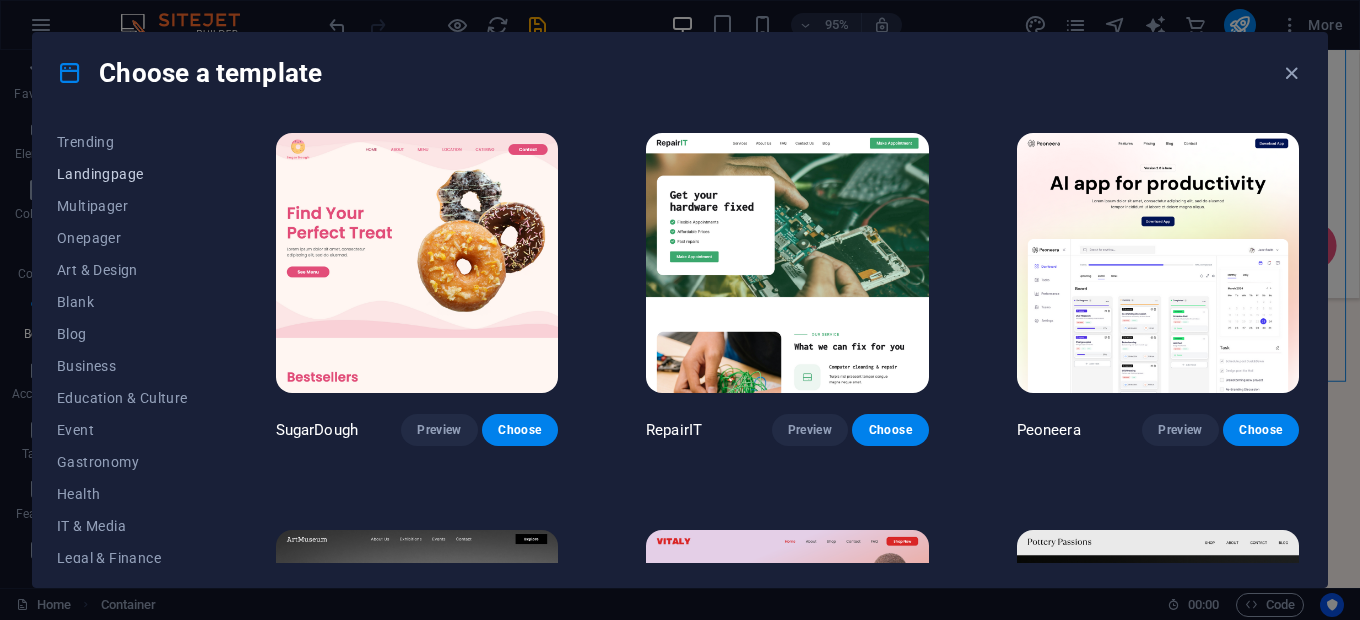 click on "Landingpage" at bounding box center (122, 174) 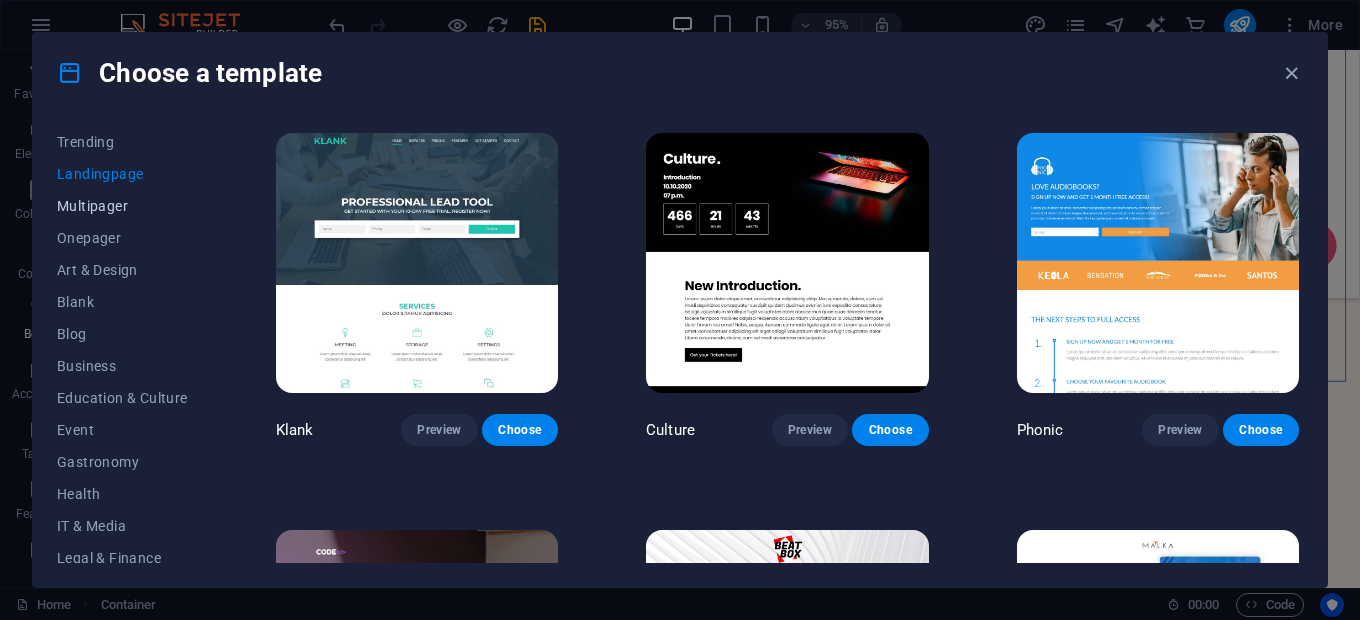 click on "Multipager" at bounding box center (122, 206) 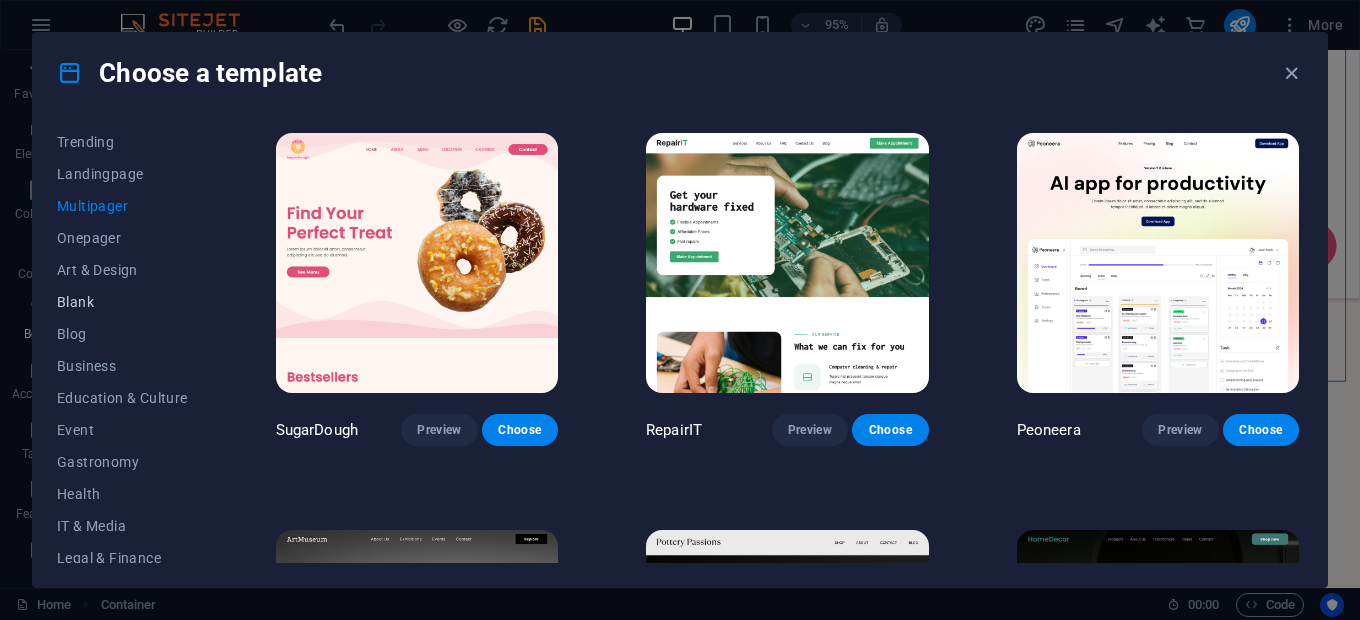 click on "Blank" at bounding box center [122, 302] 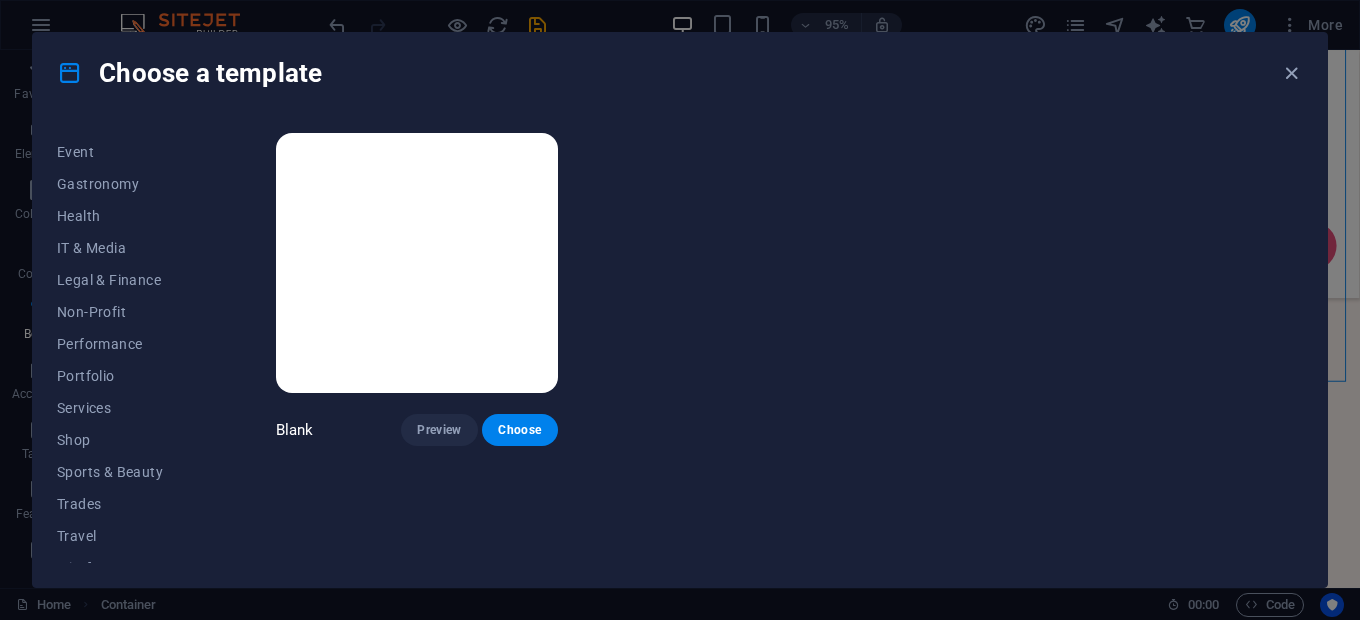 scroll, scrollTop: 397, scrollLeft: 0, axis: vertical 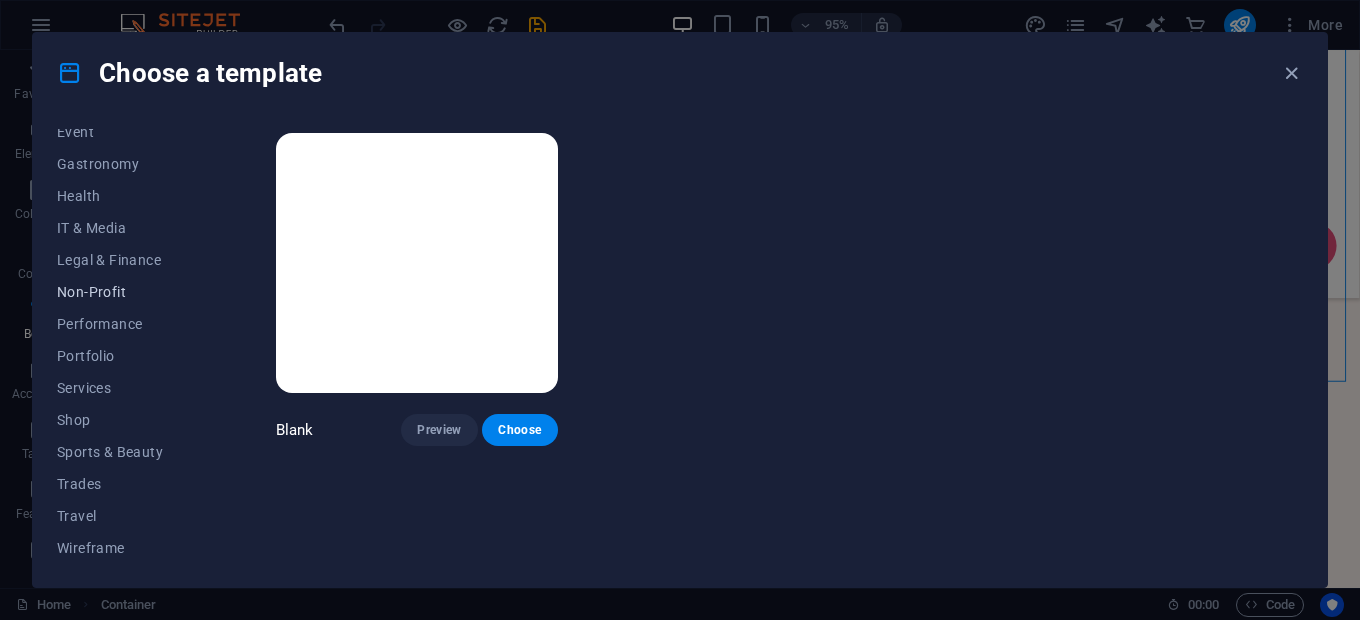 click on "Non-Profit" at bounding box center (122, 292) 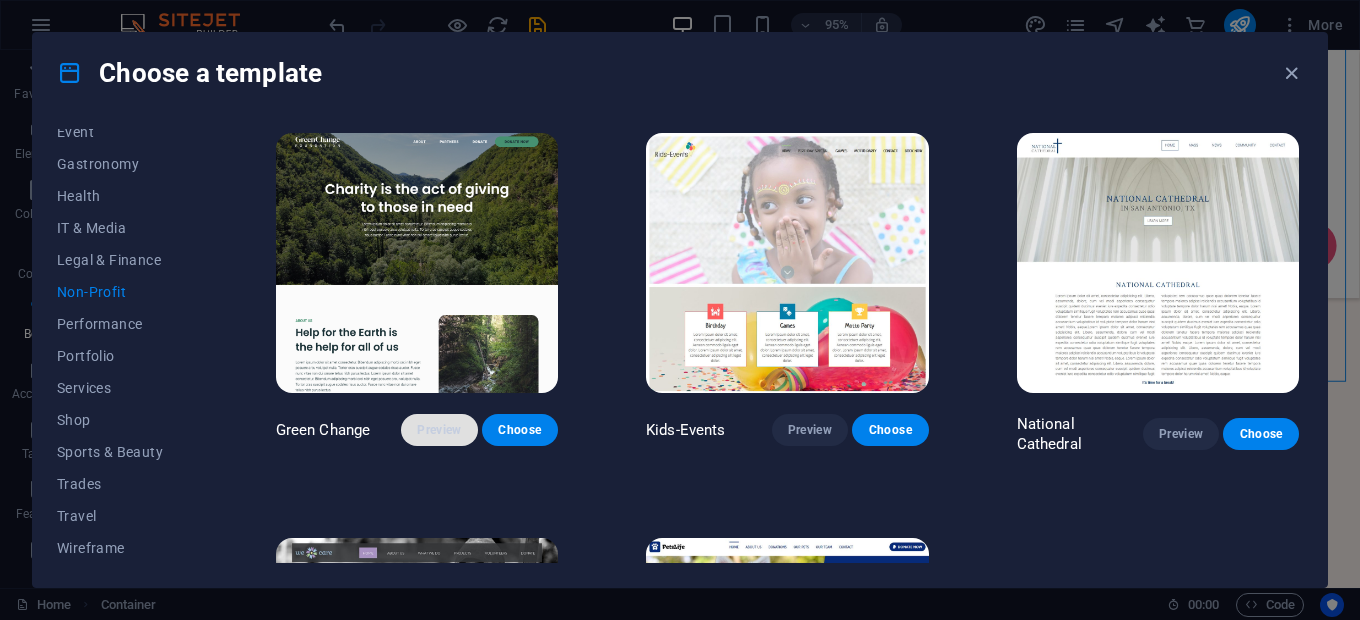 click on "Preview" at bounding box center (439, 430) 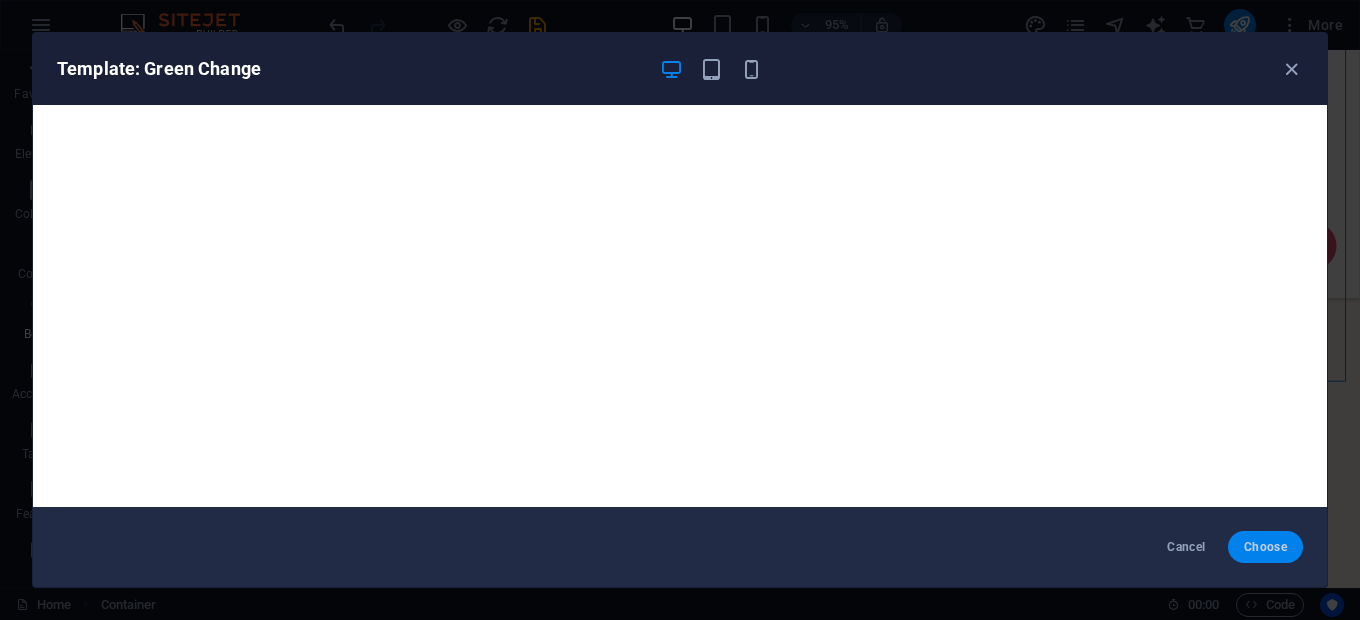 click on "Choose" at bounding box center (1265, 547) 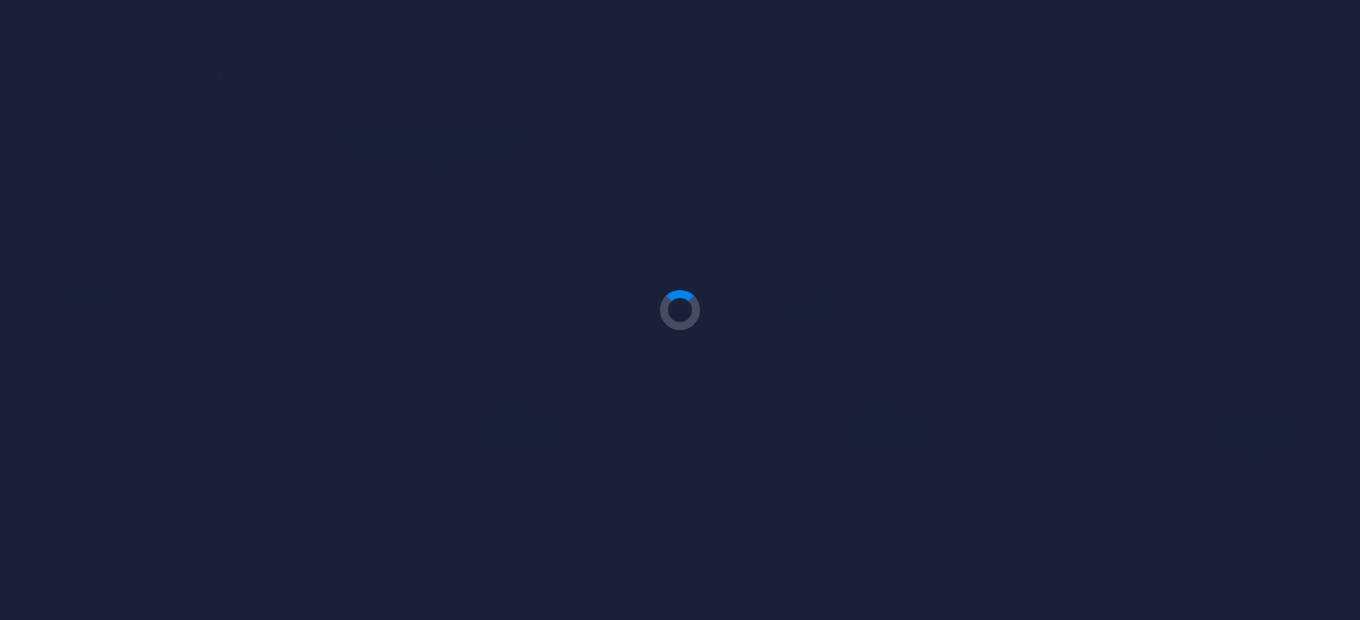 scroll, scrollTop: 4176, scrollLeft: 0, axis: vertical 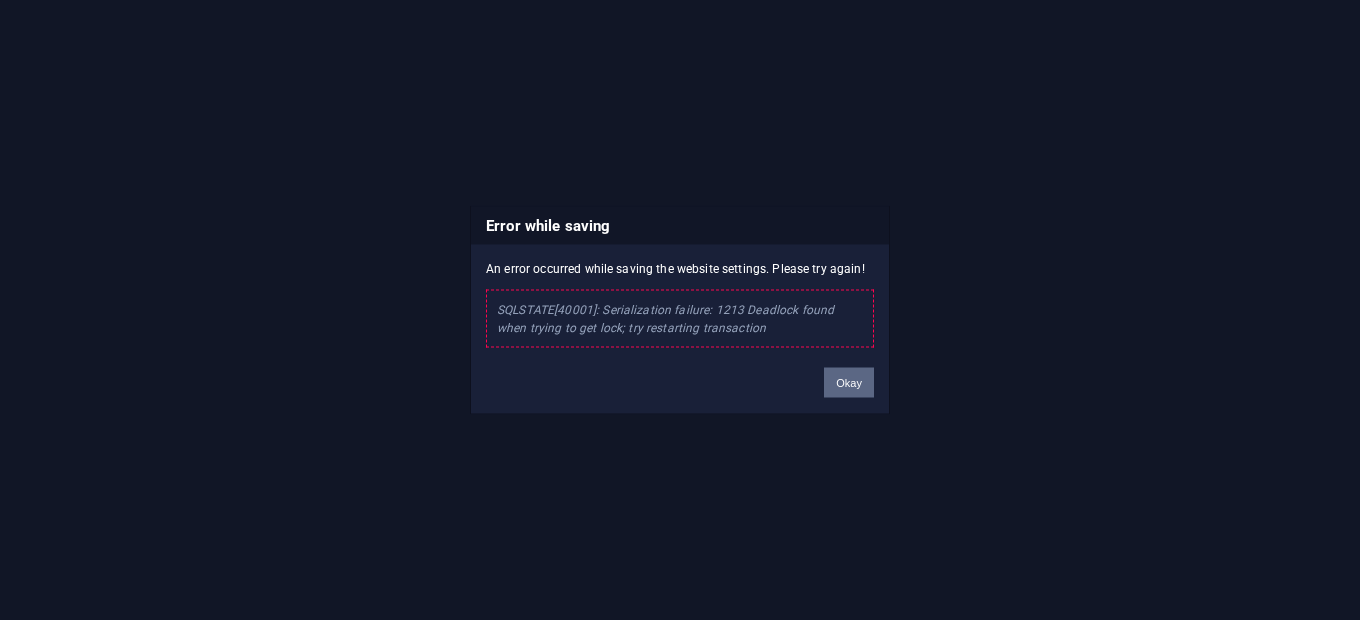 click on "Okay" at bounding box center [849, 383] 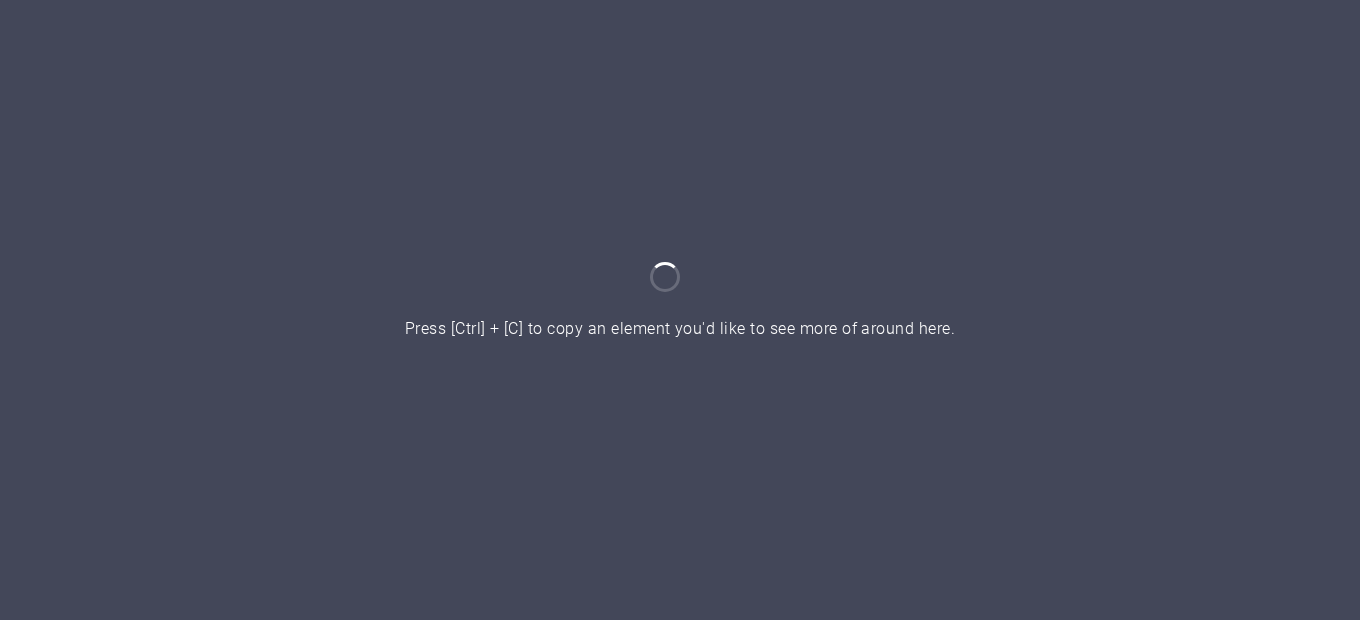 scroll, scrollTop: 0, scrollLeft: 0, axis: both 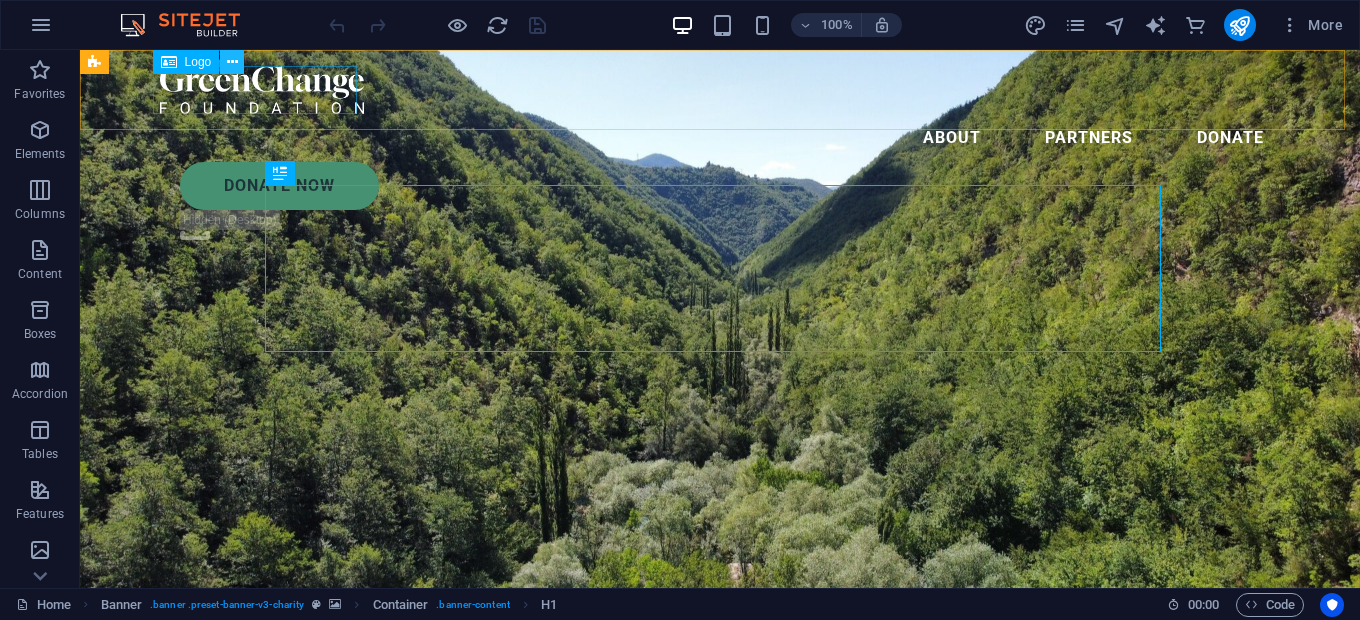 click at bounding box center [232, 62] 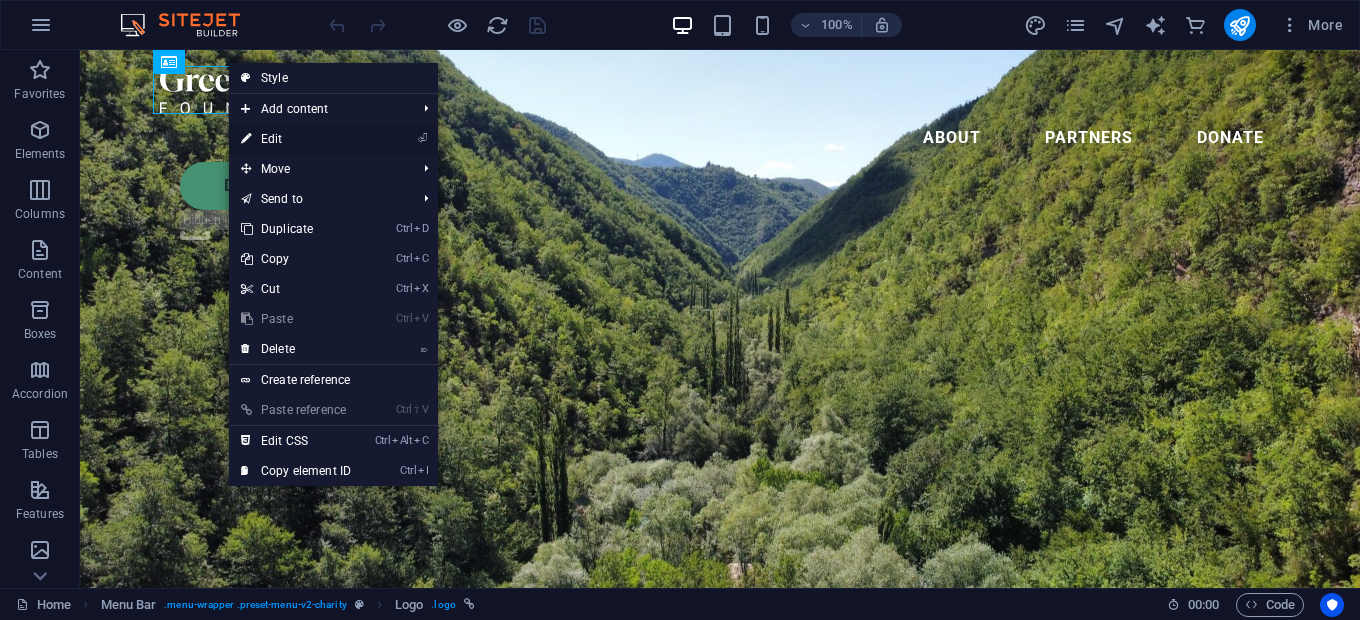 click on "⏎  Edit" at bounding box center (296, 139) 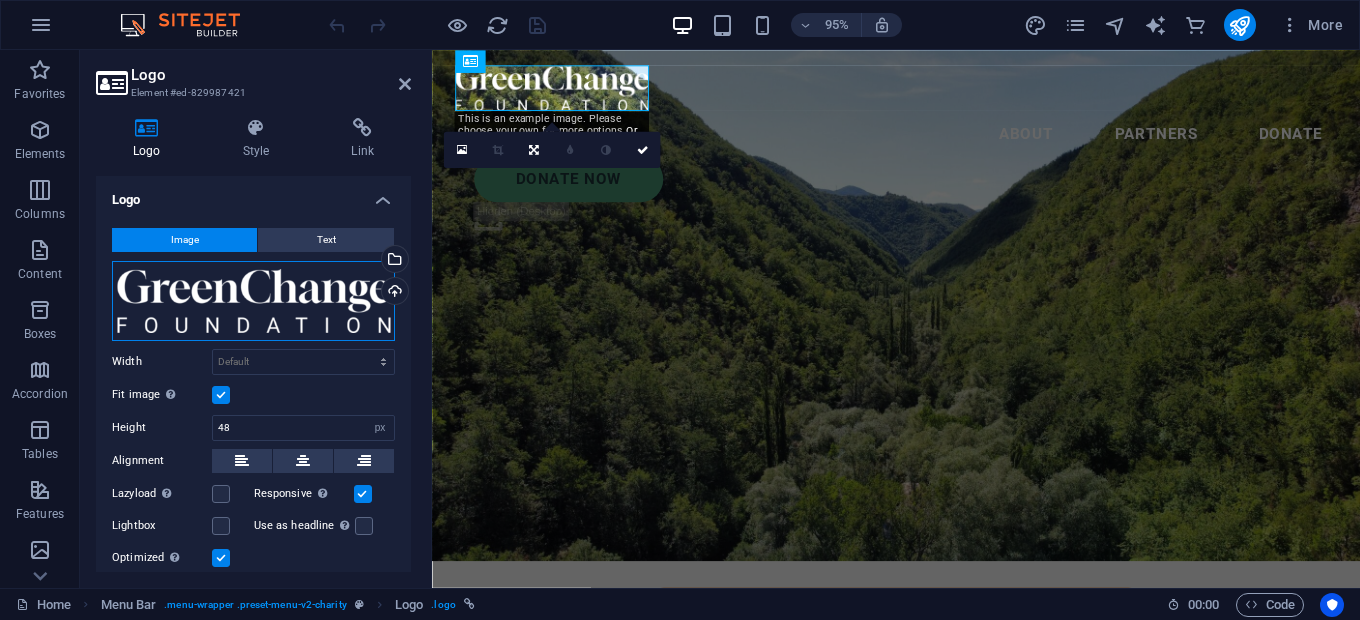 click on "Drag files here, click to choose files or select files from Files or our free stock photos & videos" at bounding box center (253, 301) 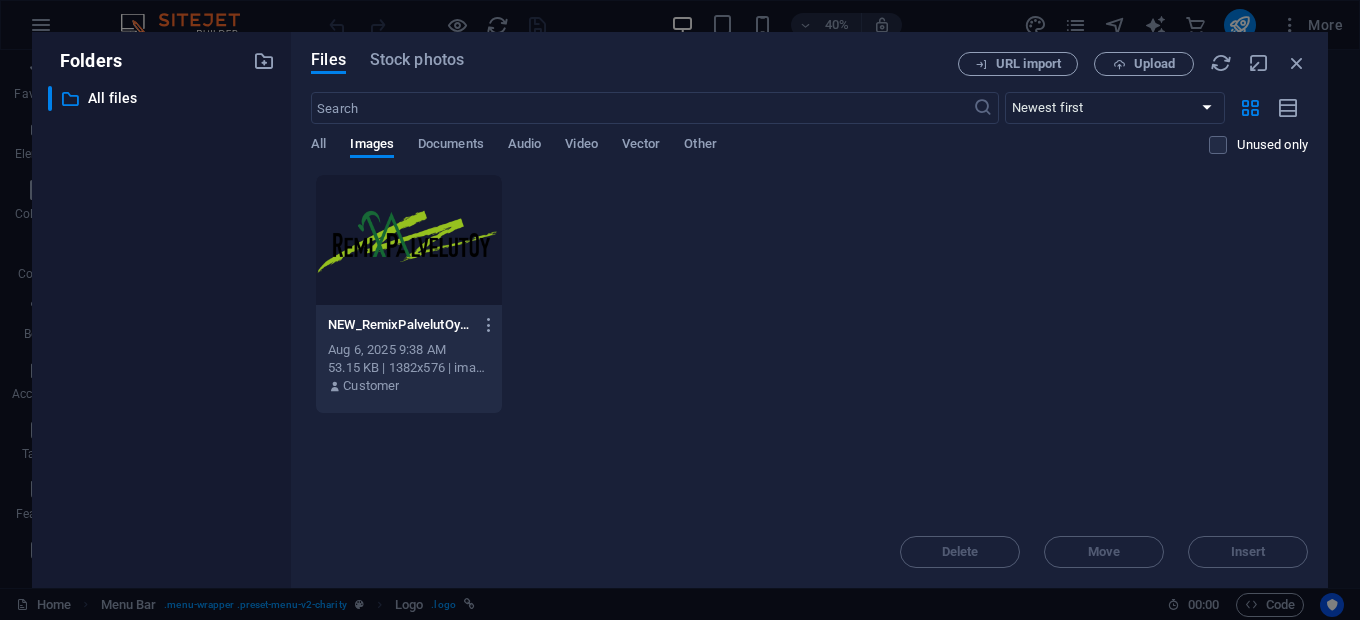 click at bounding box center (409, 240) 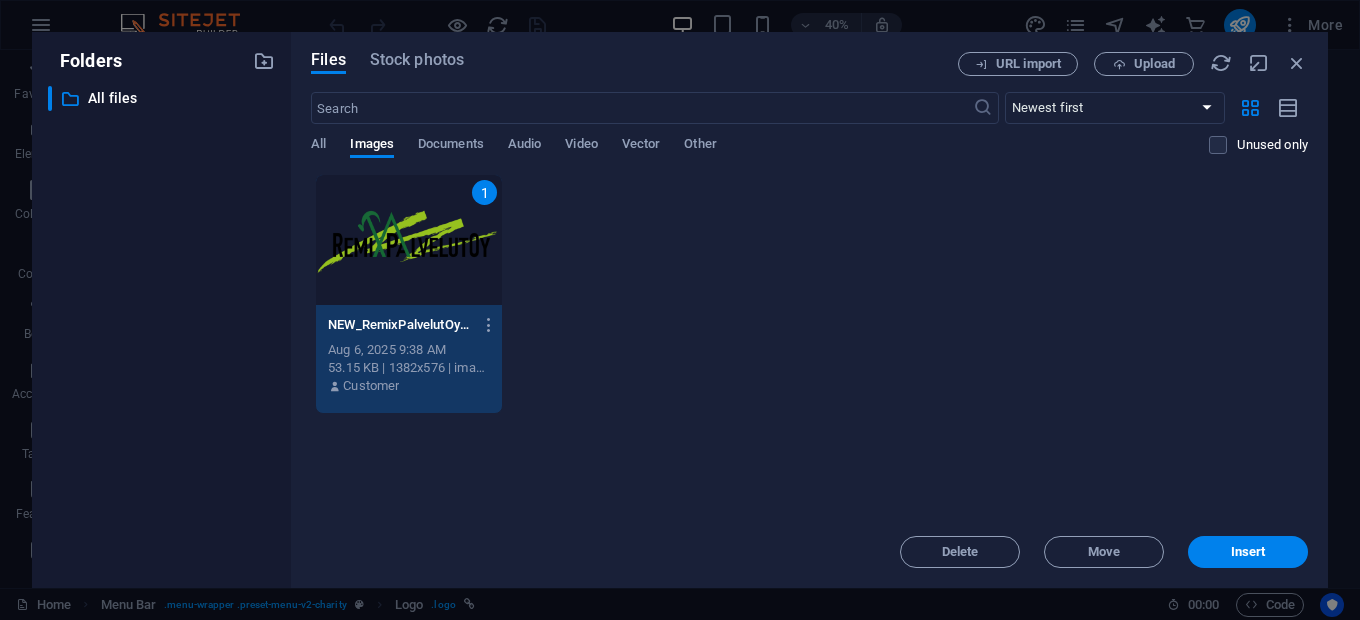 click on "1" at bounding box center (409, 240) 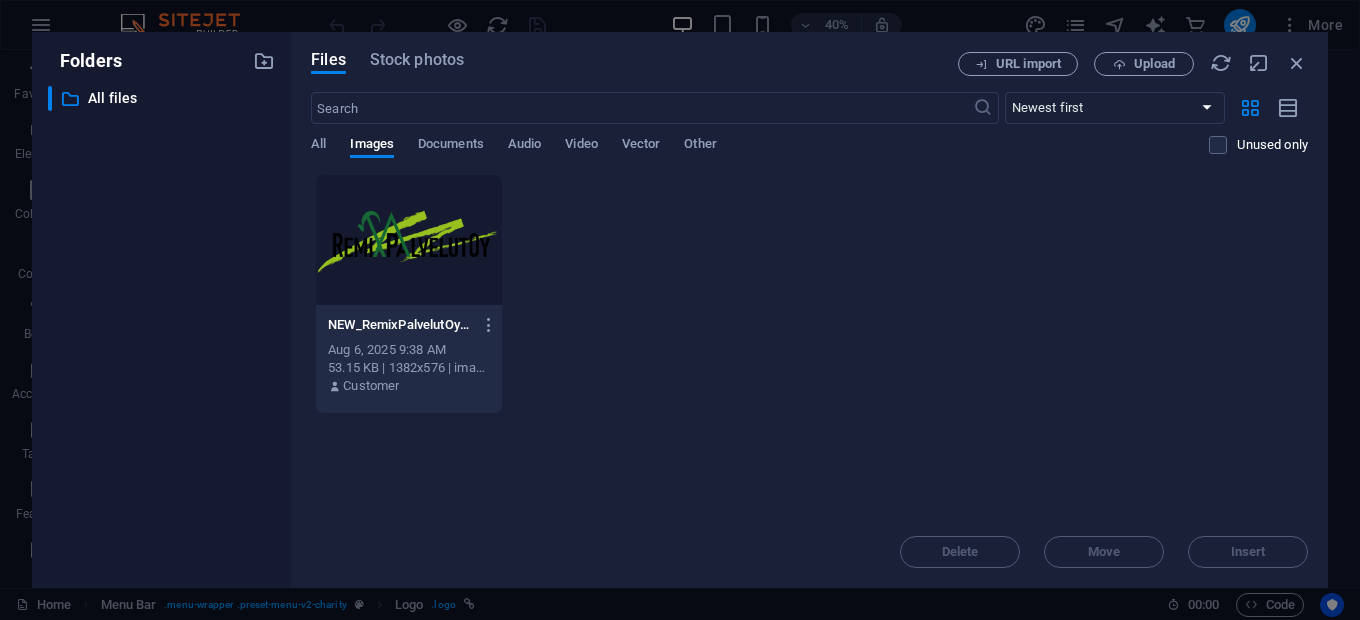 click at bounding box center (409, 240) 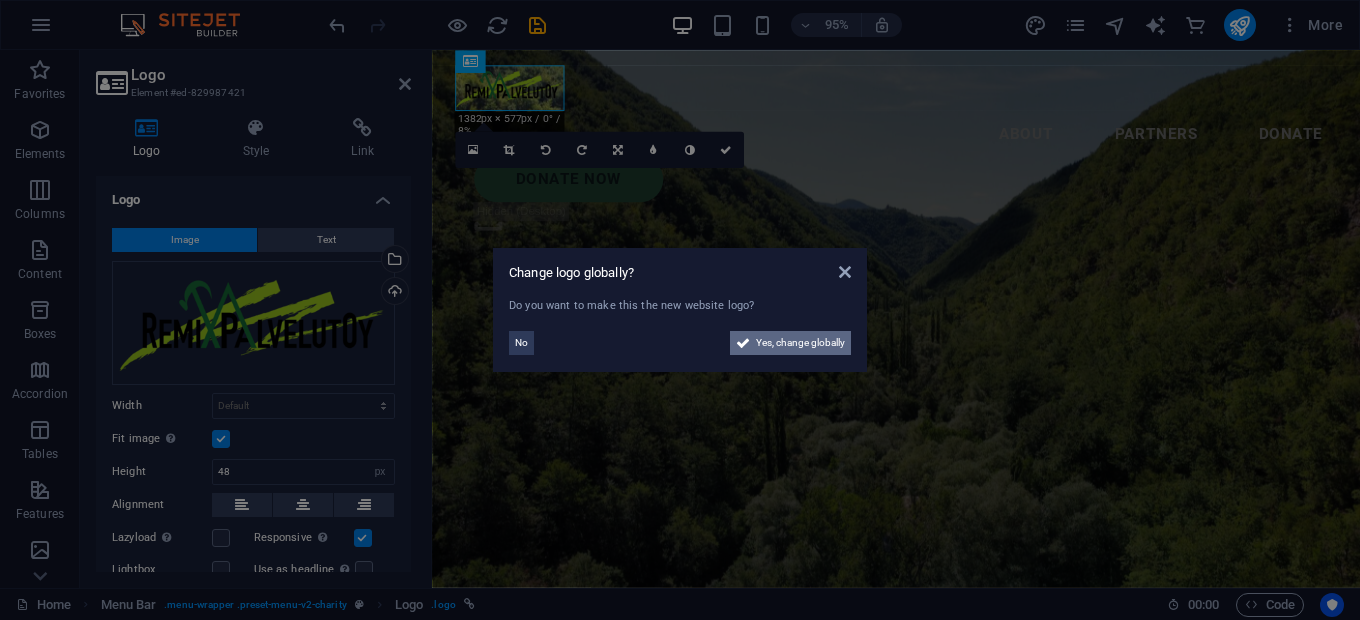 click on "Yes, change globally" at bounding box center (800, 343) 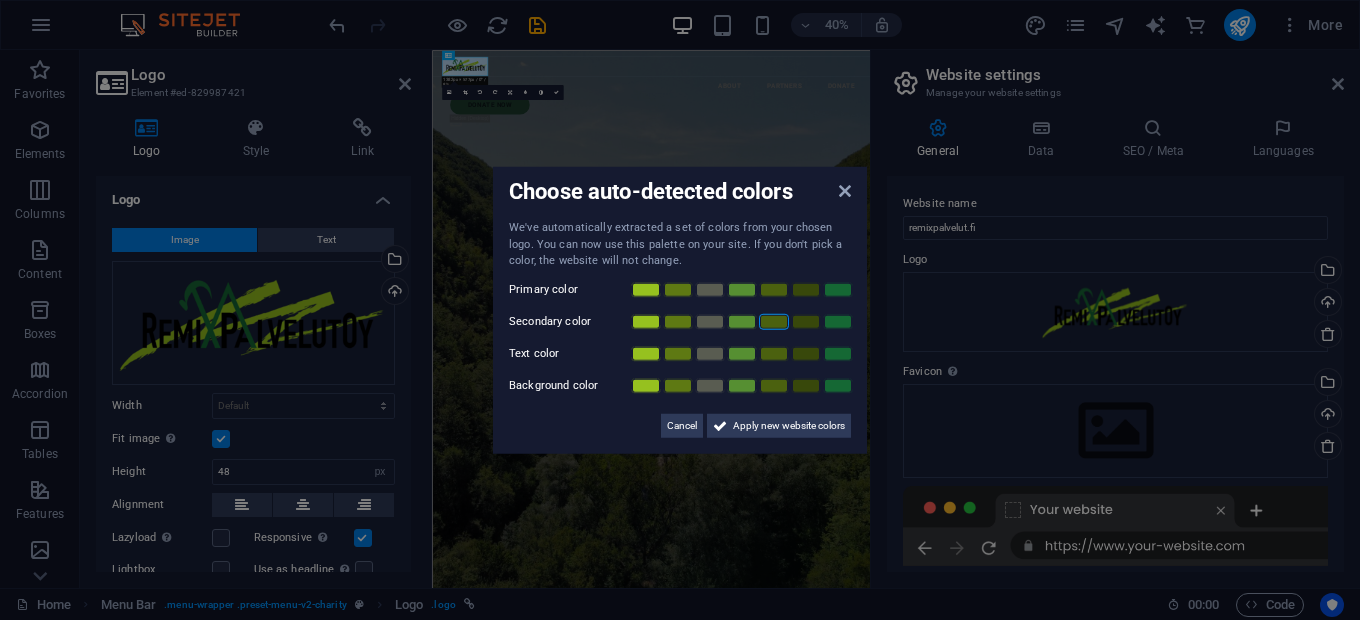 click at bounding box center [774, 321] 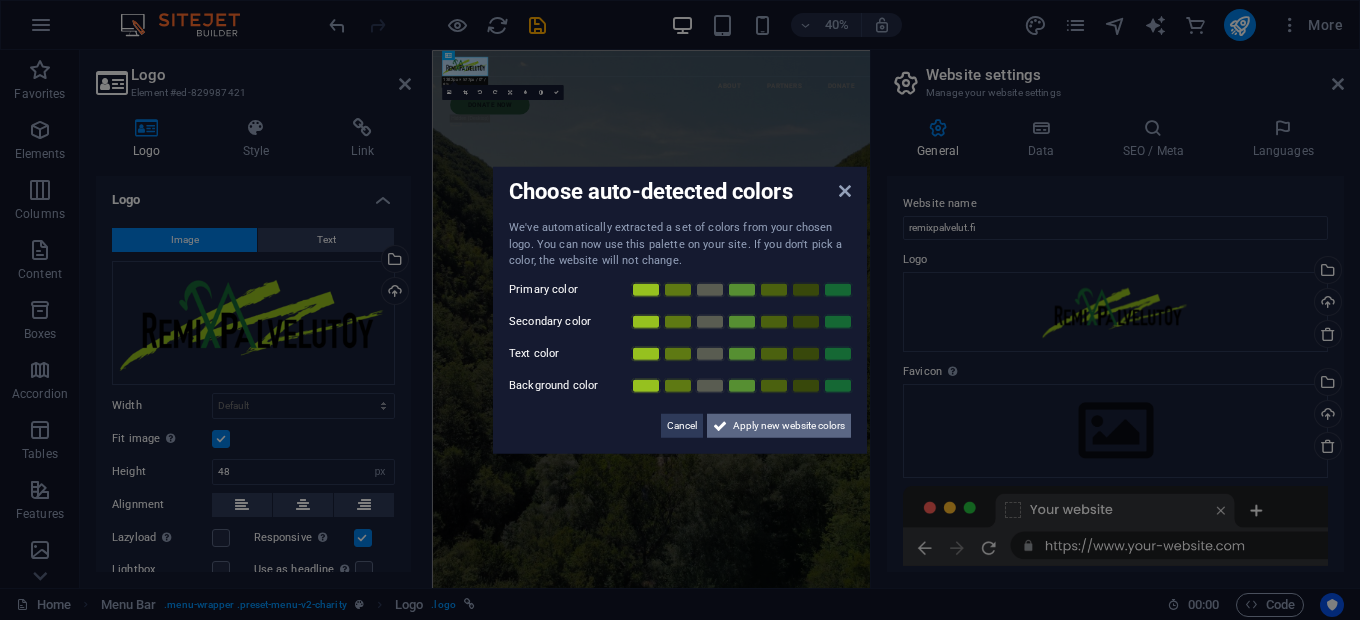 click on "Apply new website colors" at bounding box center [789, 425] 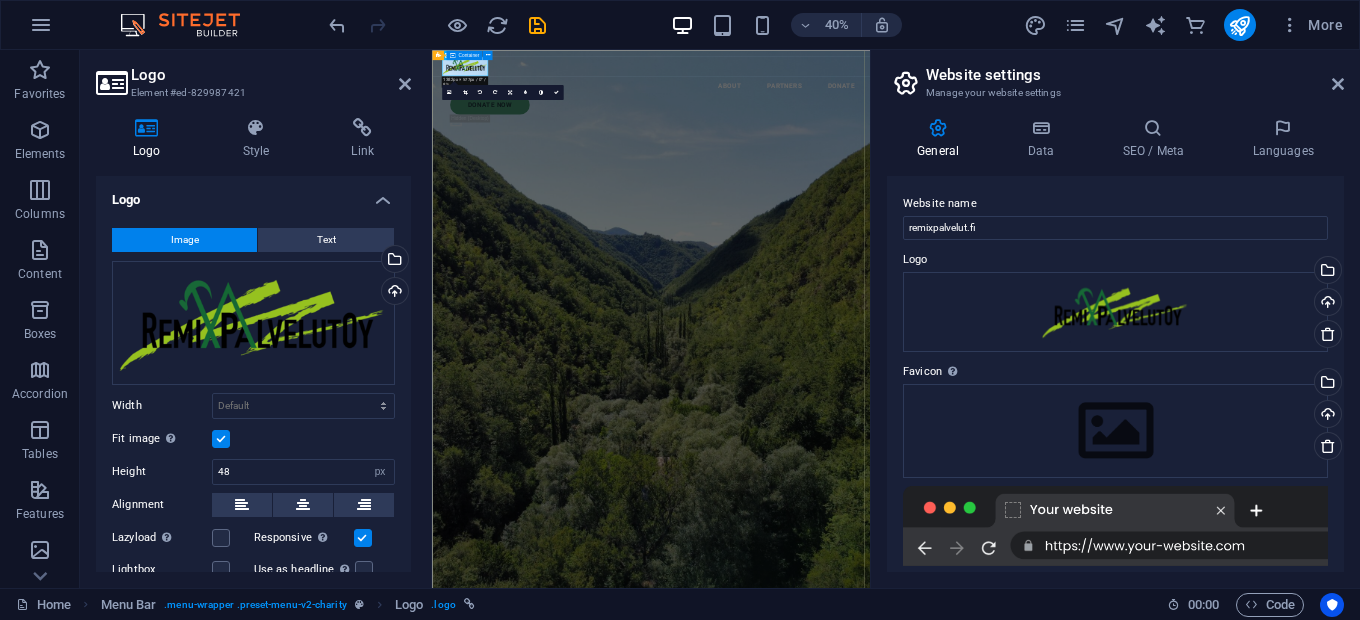 click on "Charity is the act of giving to those in need Lorem ipsum dolor sit amet consectetur. Bibendum adipiscing morbi orci nibh eget posuere arcu volutpat nulla. Tortor cras suscipit augue sodales risus auctor. Fusce nunc vitae non dui ornare tellus nibh purus lectus." at bounding box center (979, 1596) 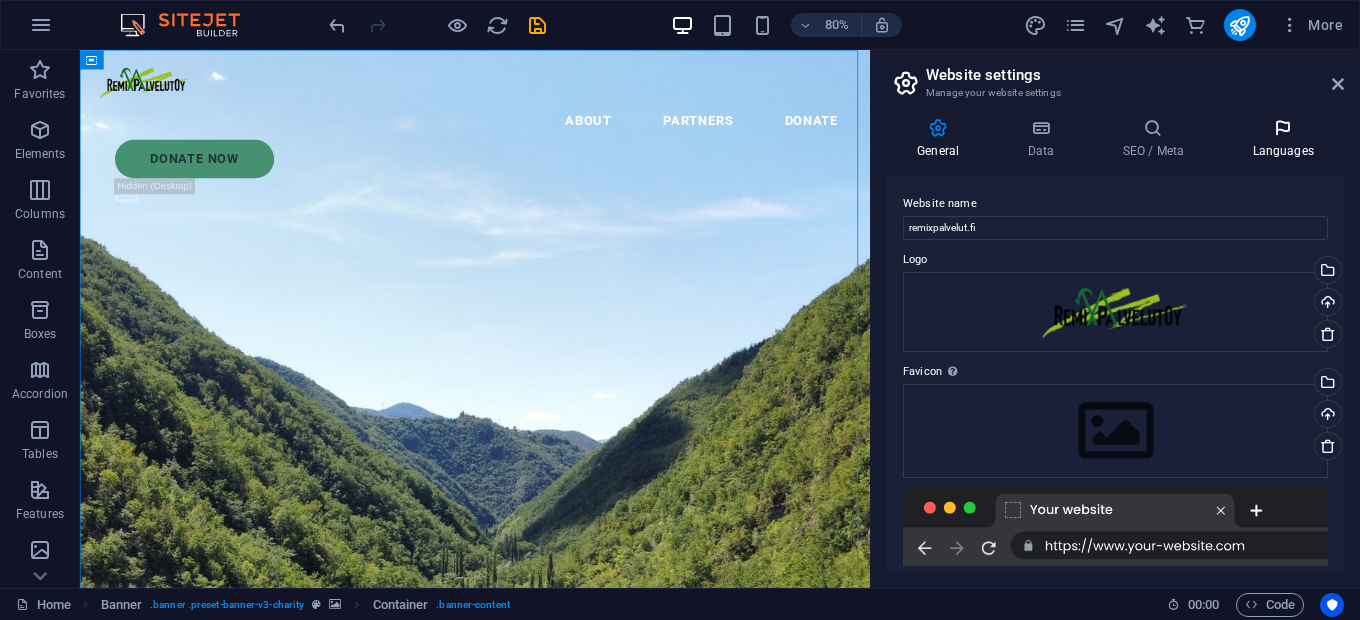click at bounding box center (1283, 128) 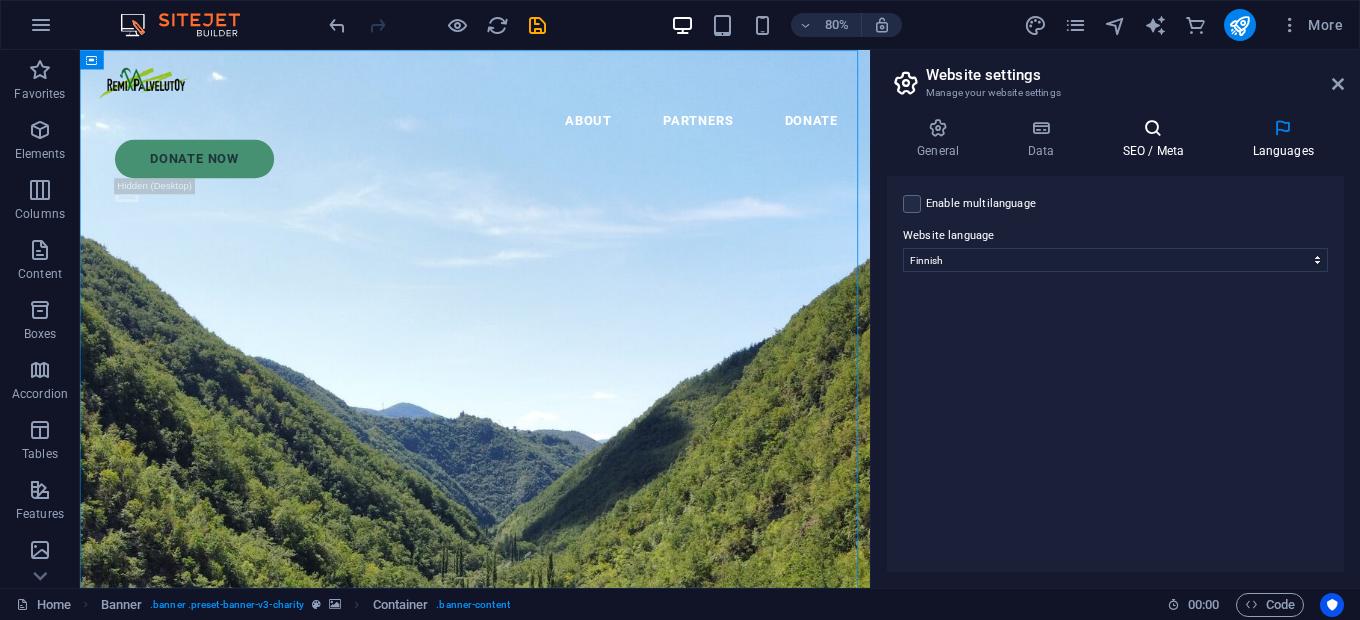 click at bounding box center [1153, 128] 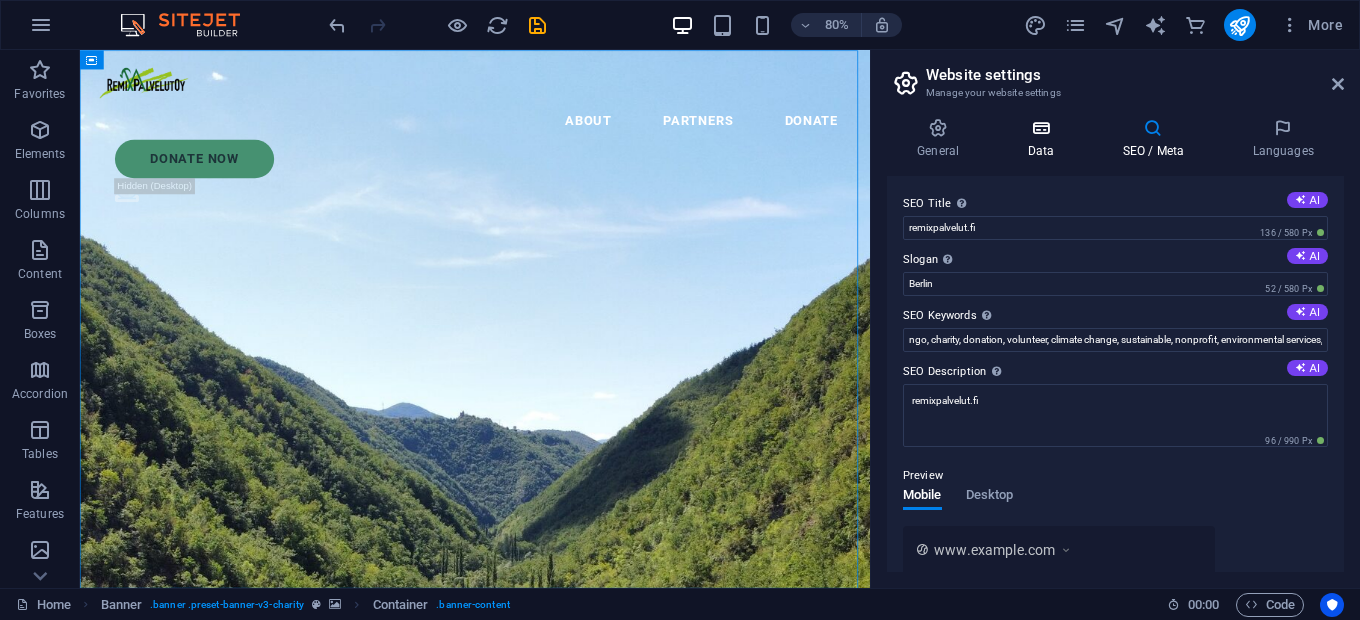 click on "Data" at bounding box center [1044, 139] 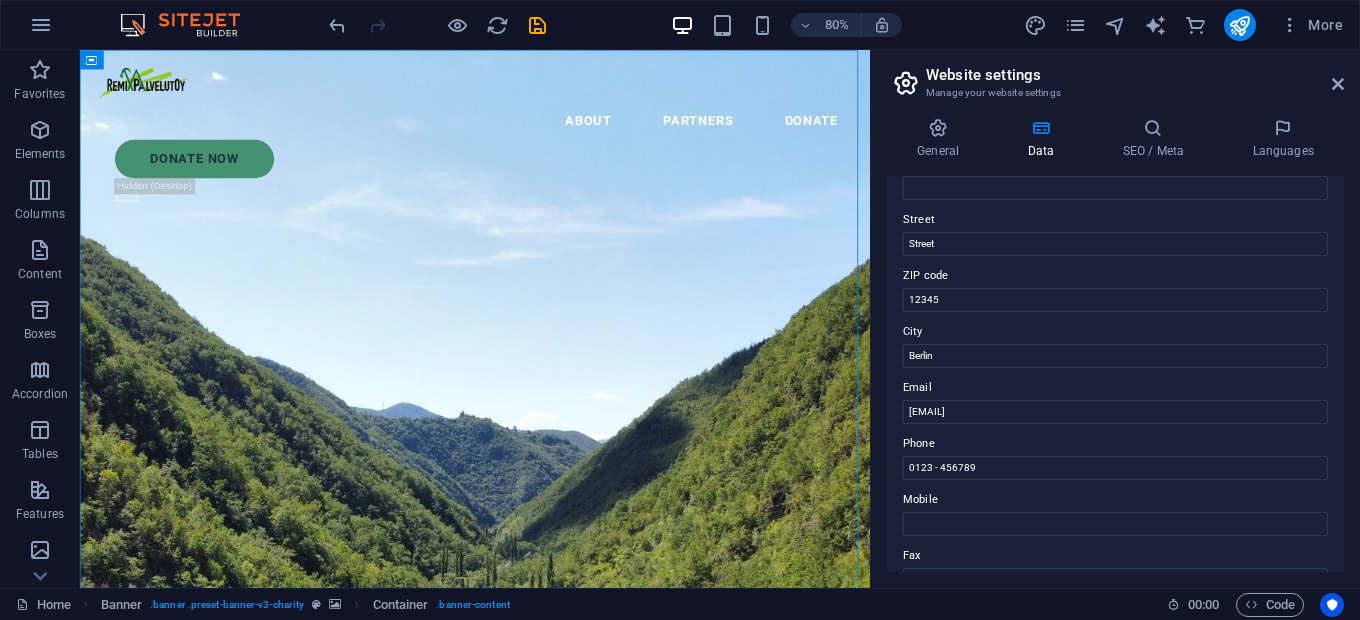 scroll, scrollTop: 196, scrollLeft: 0, axis: vertical 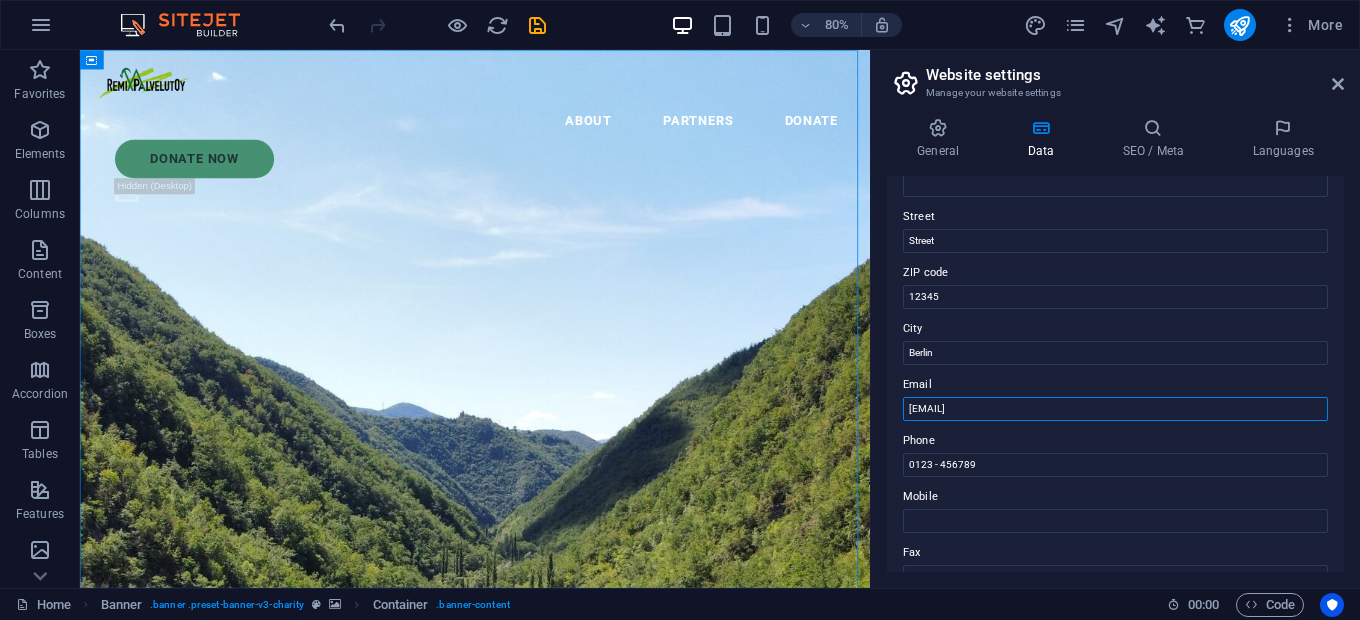 click on "[EMAIL]" at bounding box center [1115, 409] 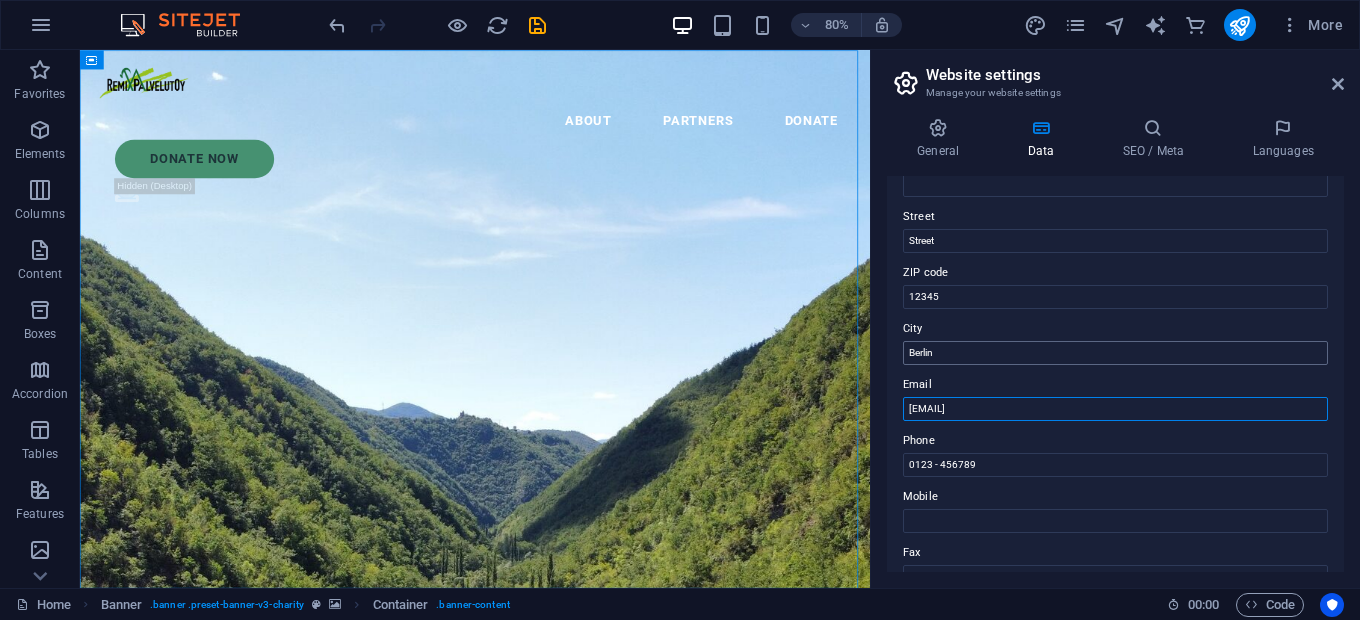 type on "[EMAIL]" 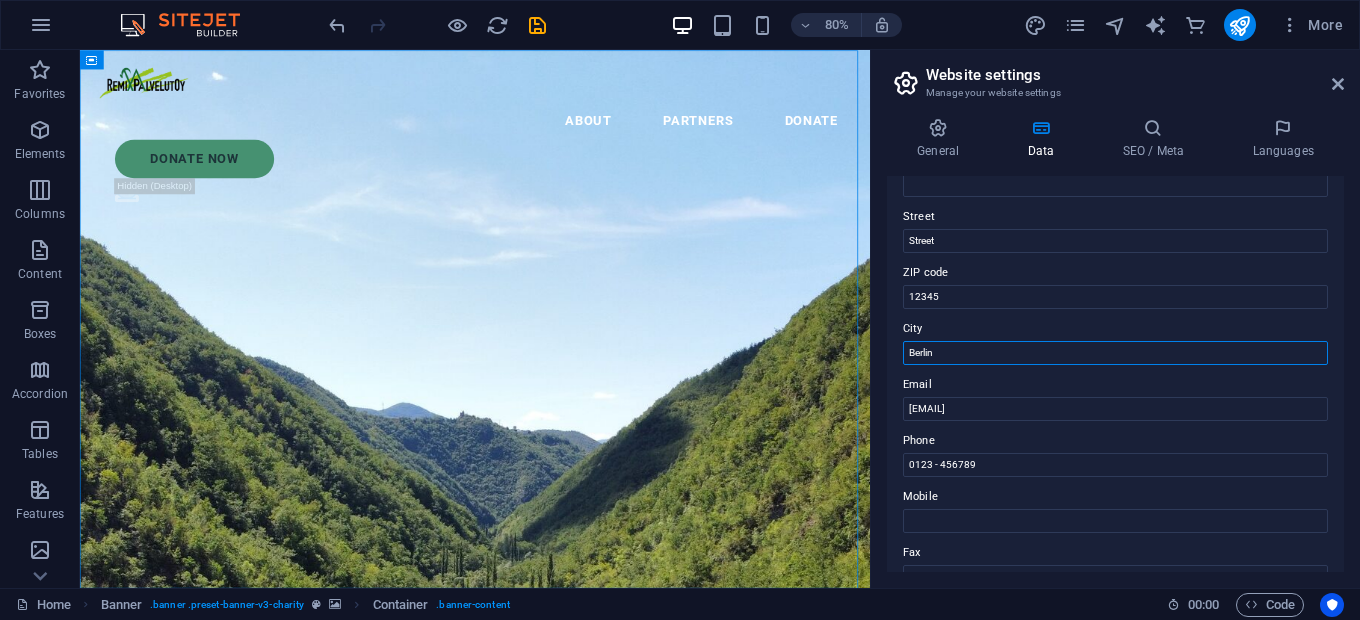 click on "Berlin" at bounding box center (1115, 353) 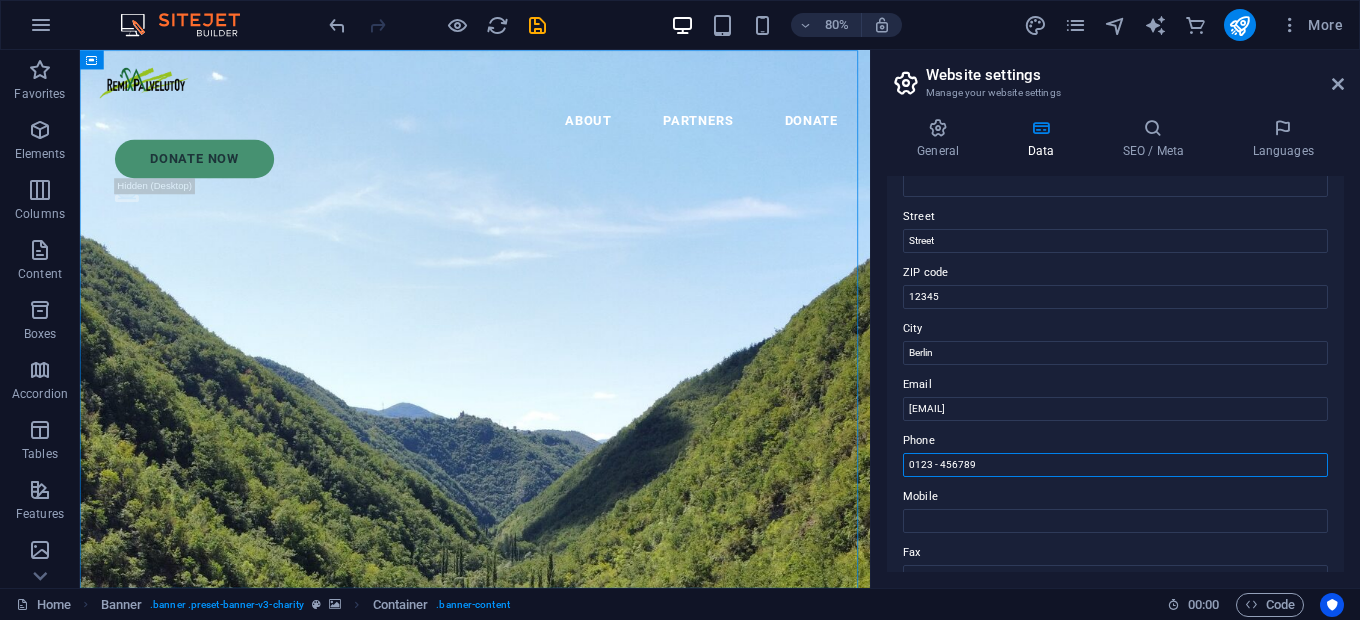 click on "0123 - 456789" at bounding box center (1115, 465) 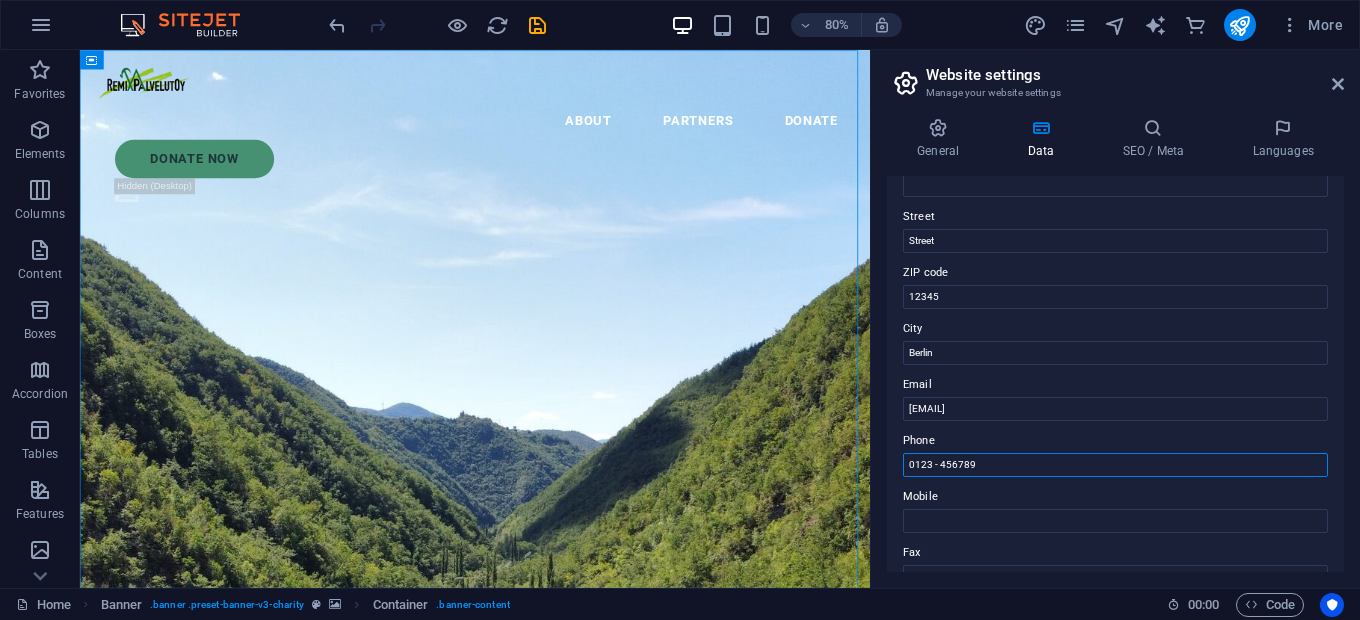 paste on "406824272" 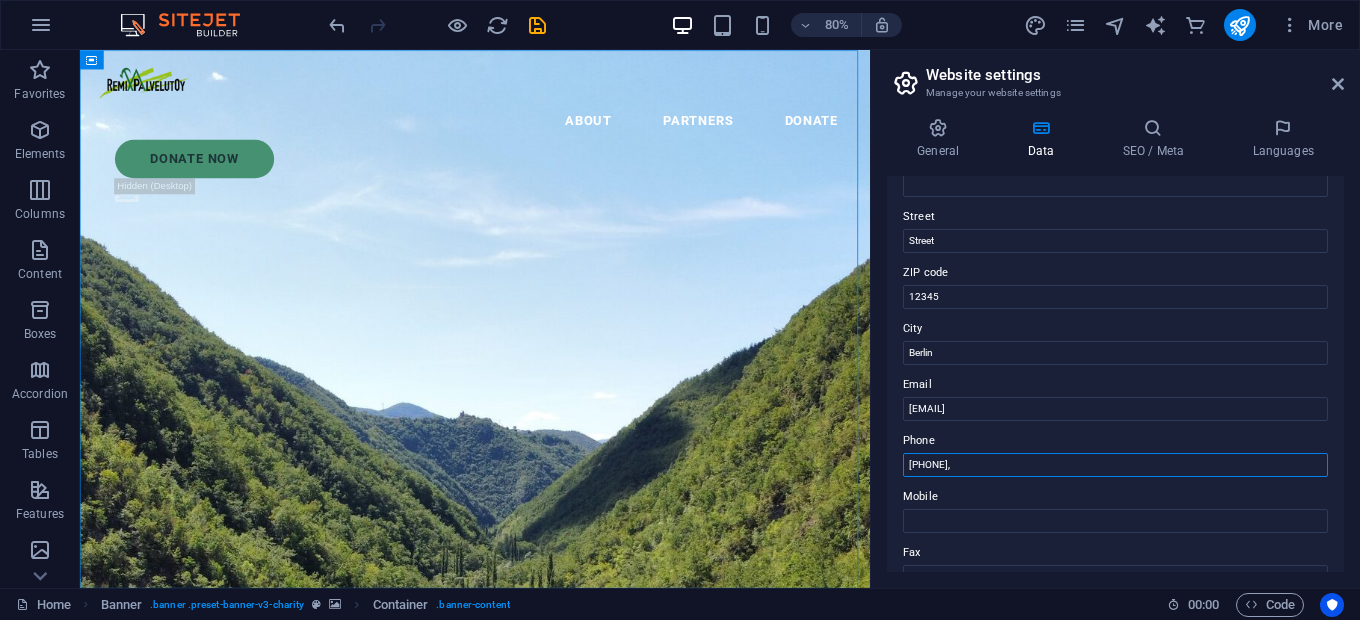 paste on "[PHONE]" 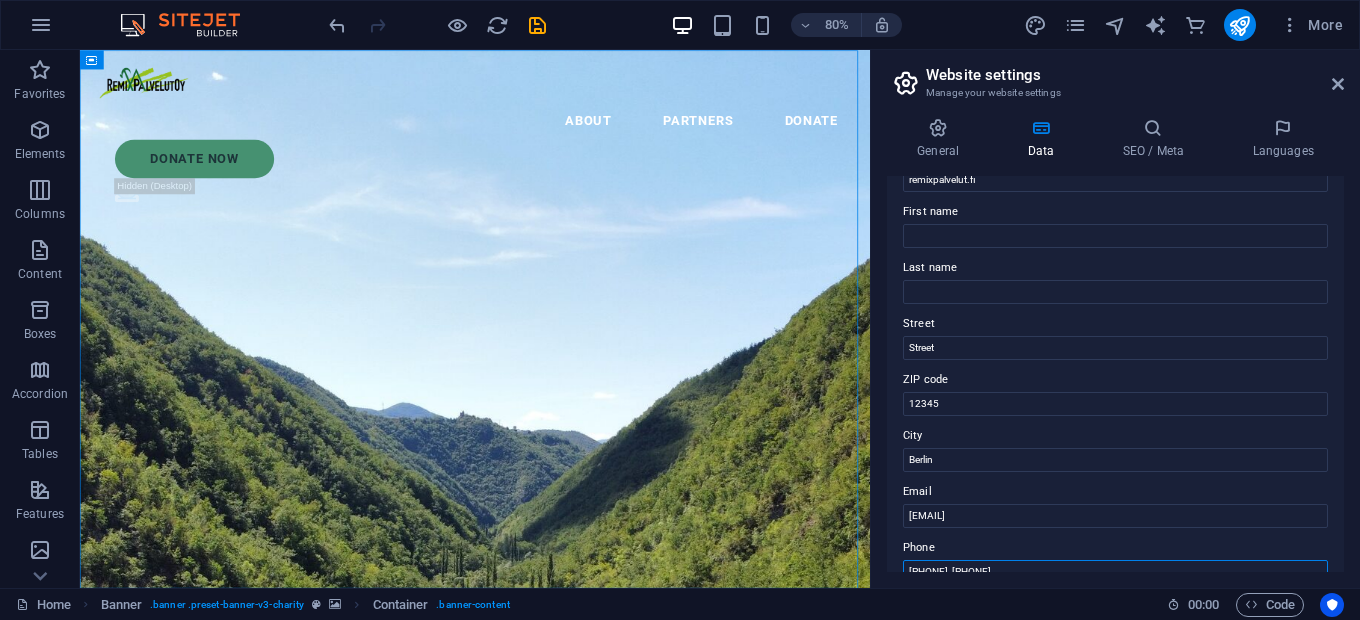 scroll, scrollTop: 0, scrollLeft: 0, axis: both 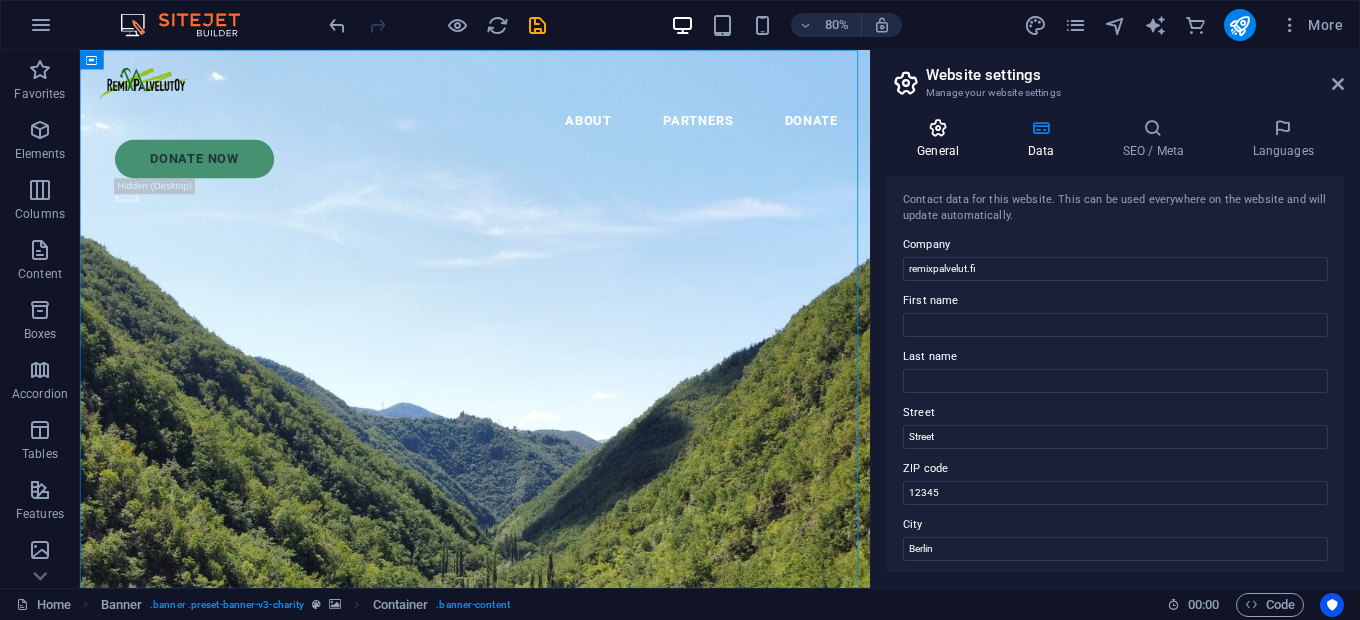 type on "[PHONE], [PHONE]" 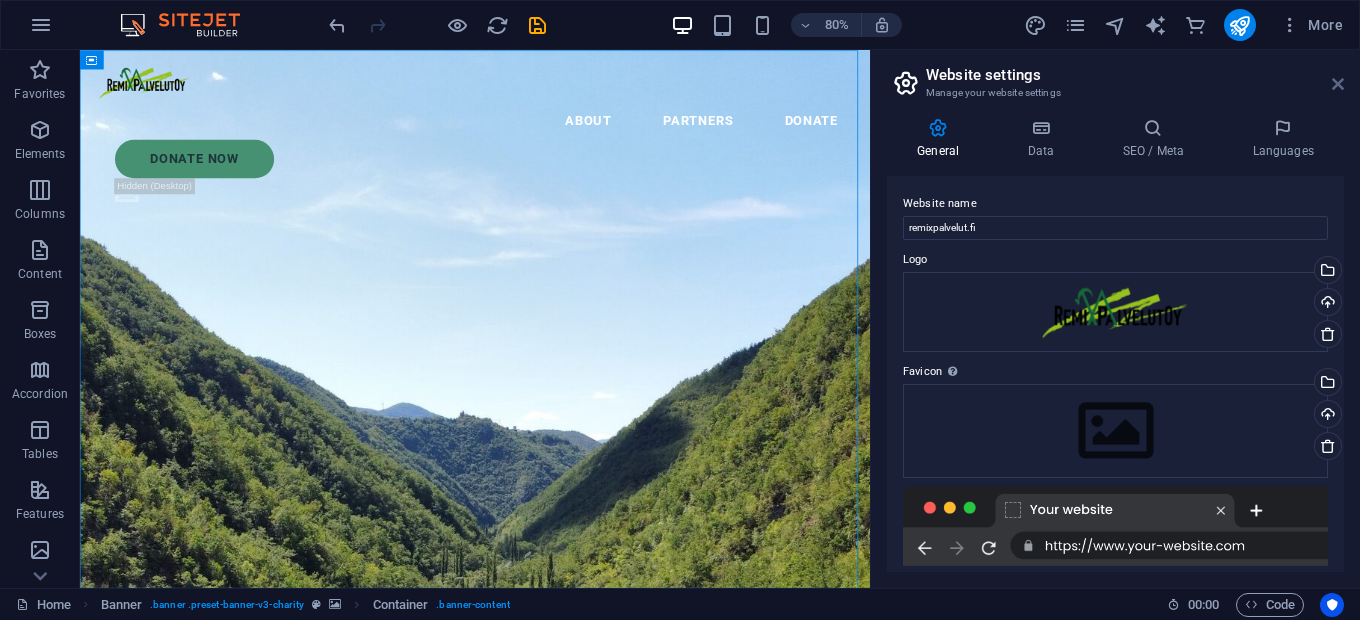 click at bounding box center [1338, 84] 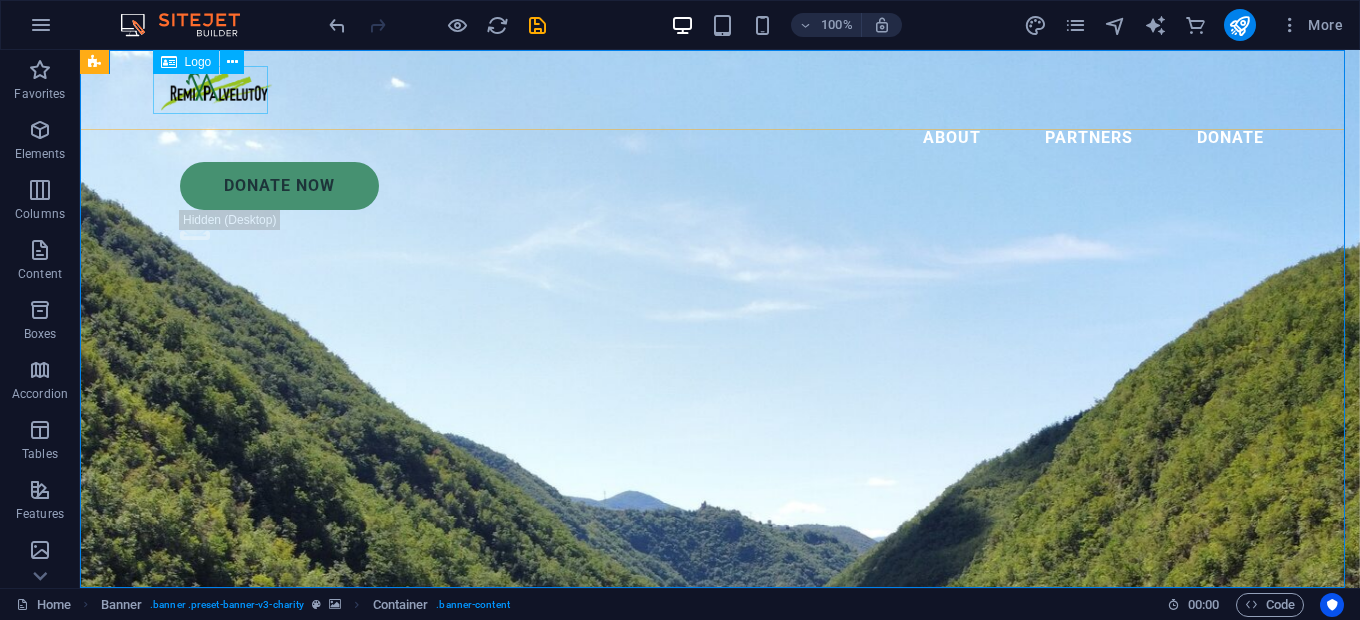 click at bounding box center [720, 90] 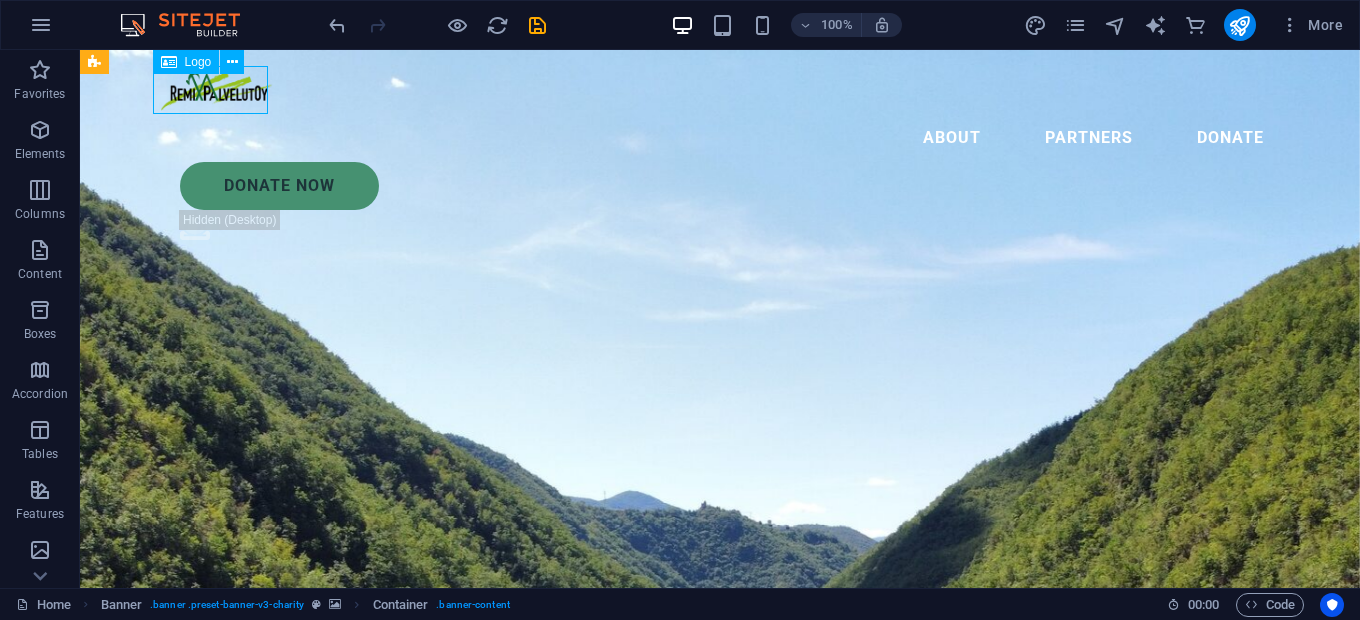 click at bounding box center [720, 90] 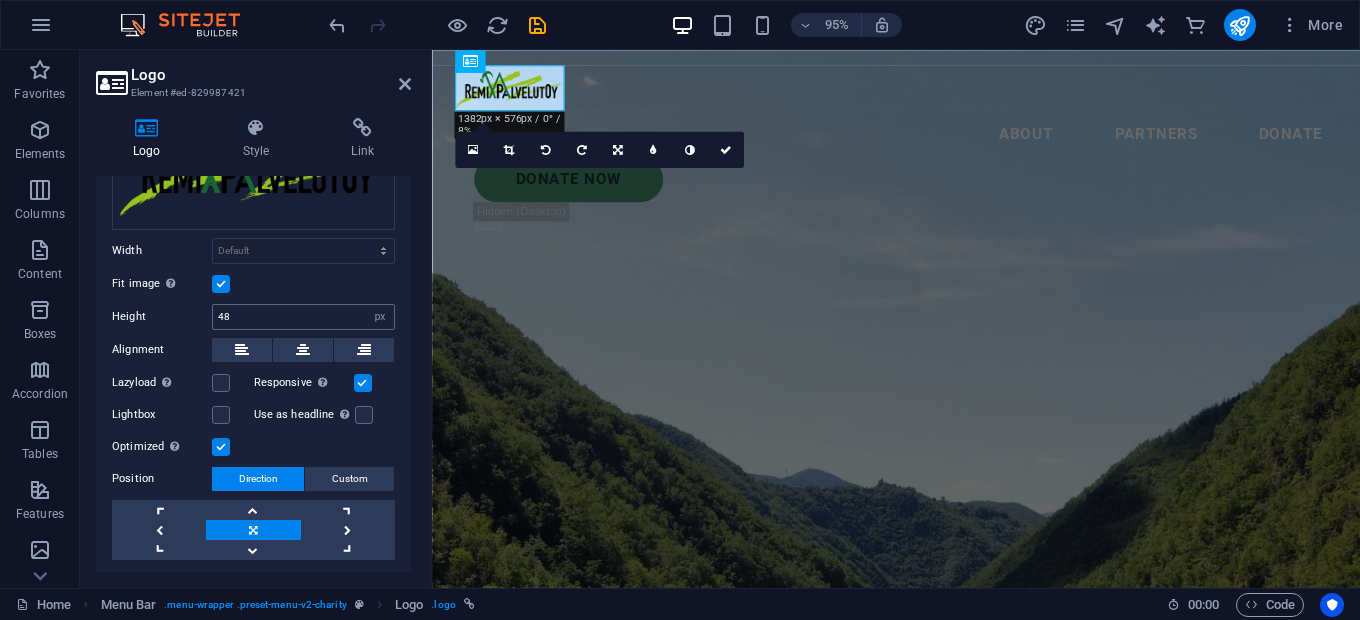 scroll, scrollTop: 157, scrollLeft: 0, axis: vertical 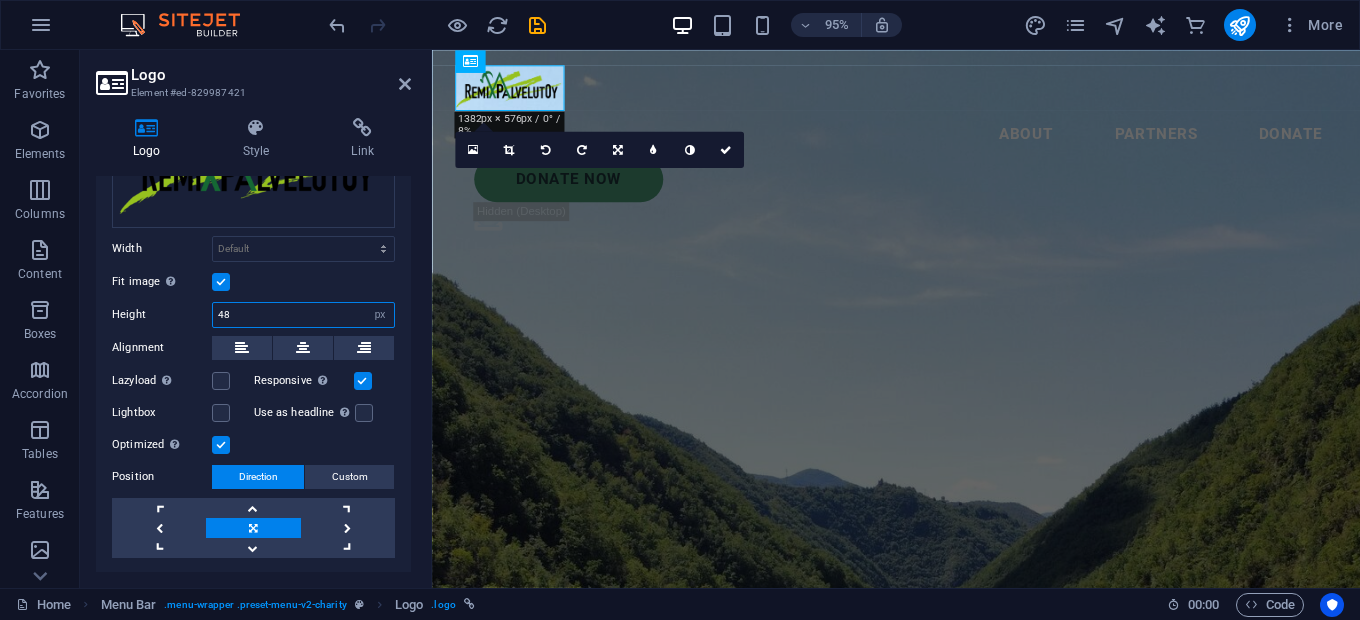 click on "48" at bounding box center [303, 315] 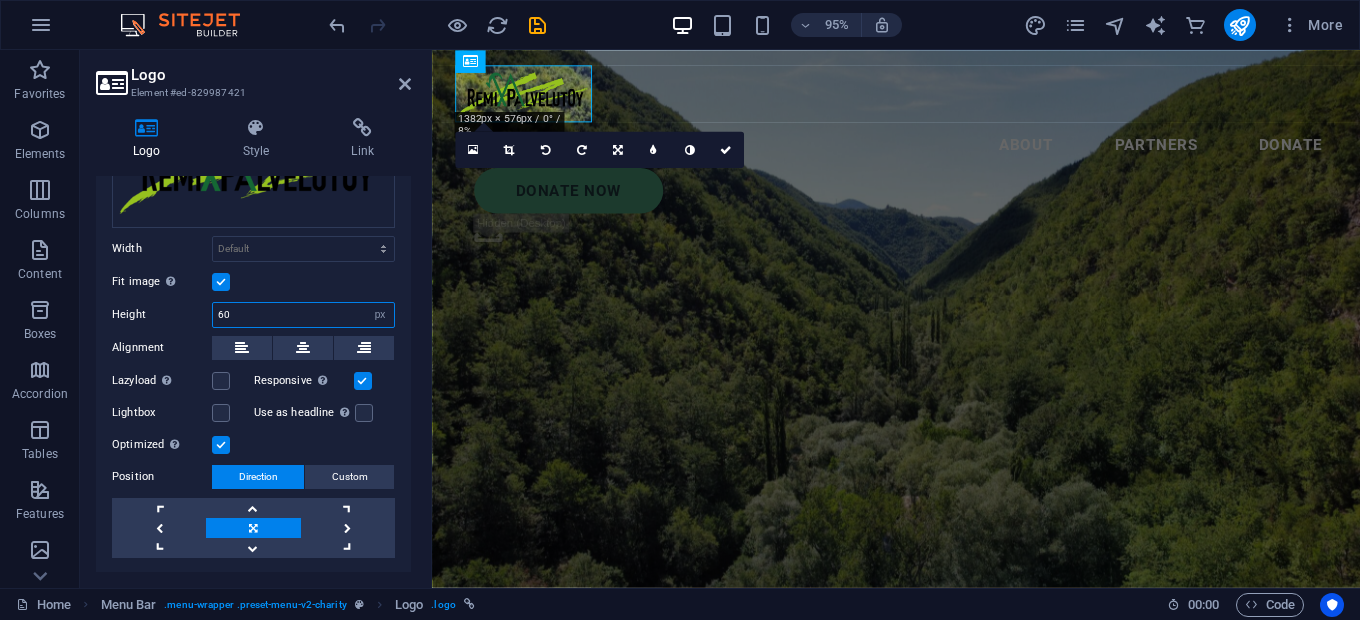 type on "6" 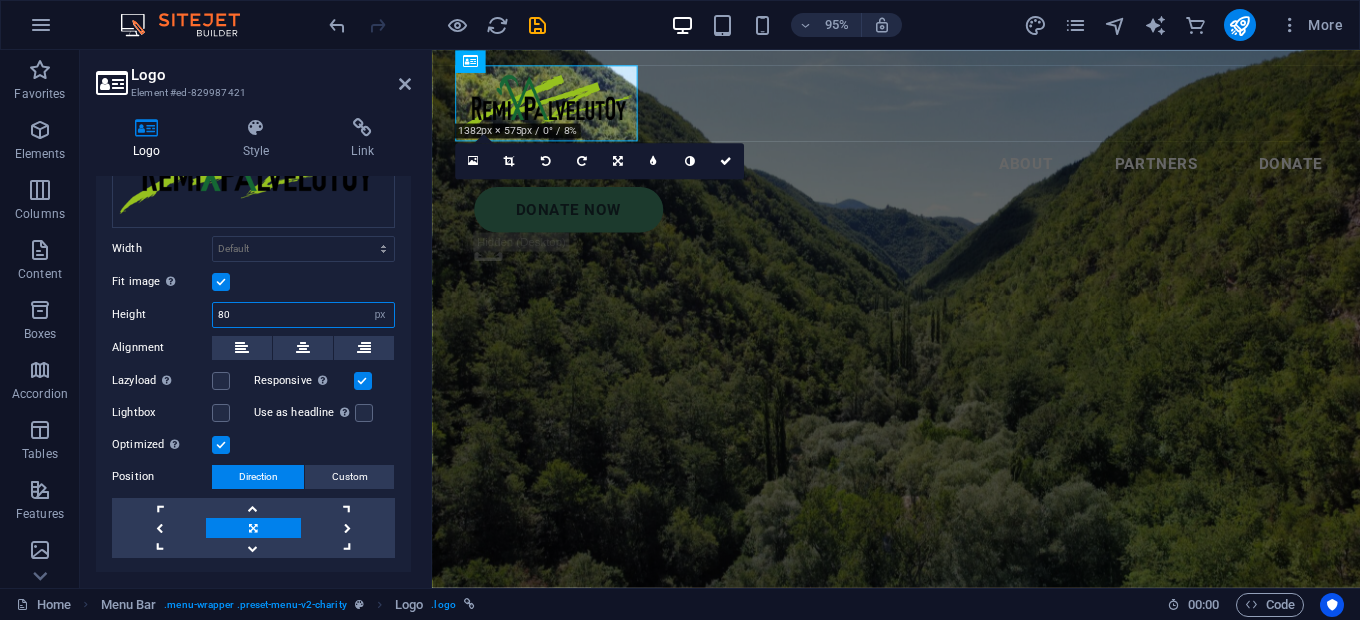 type on "8" 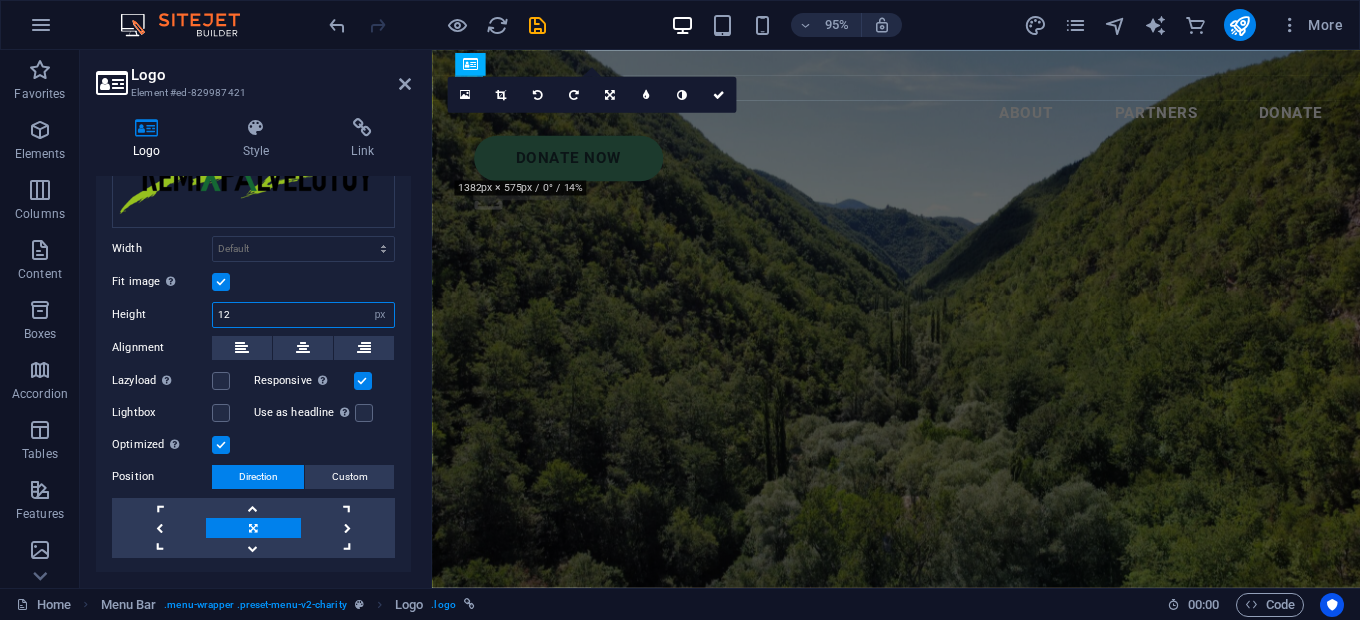 type on "1" 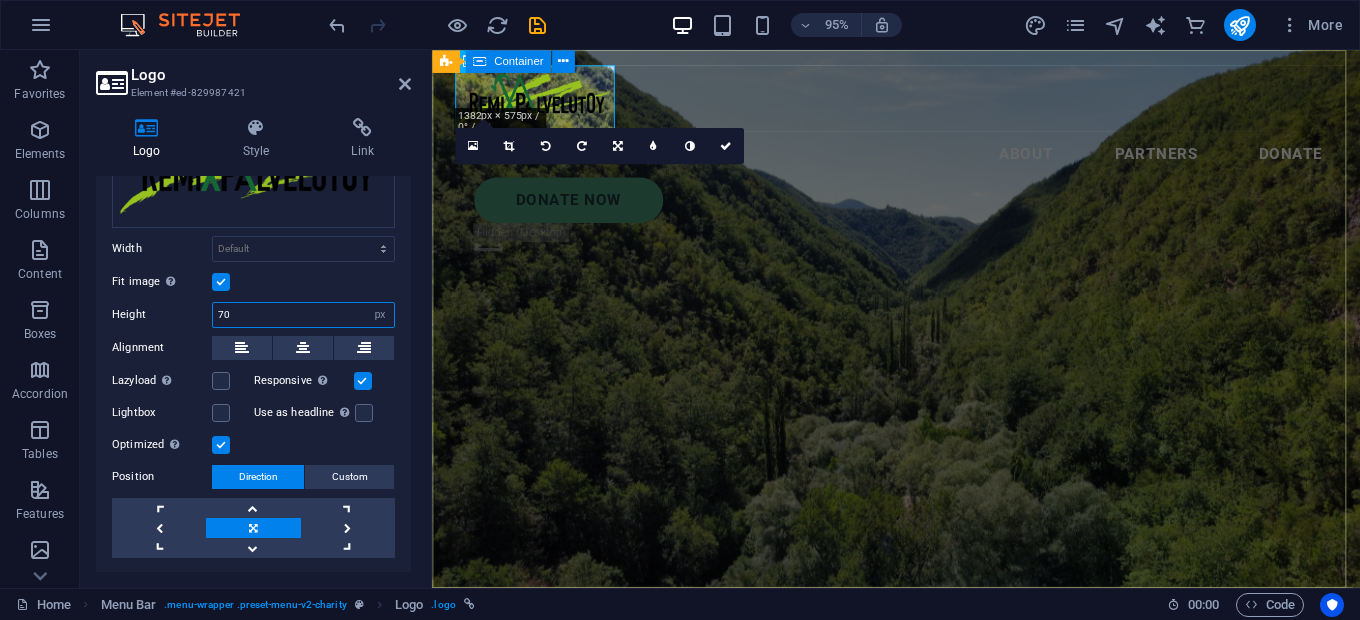 type on "70" 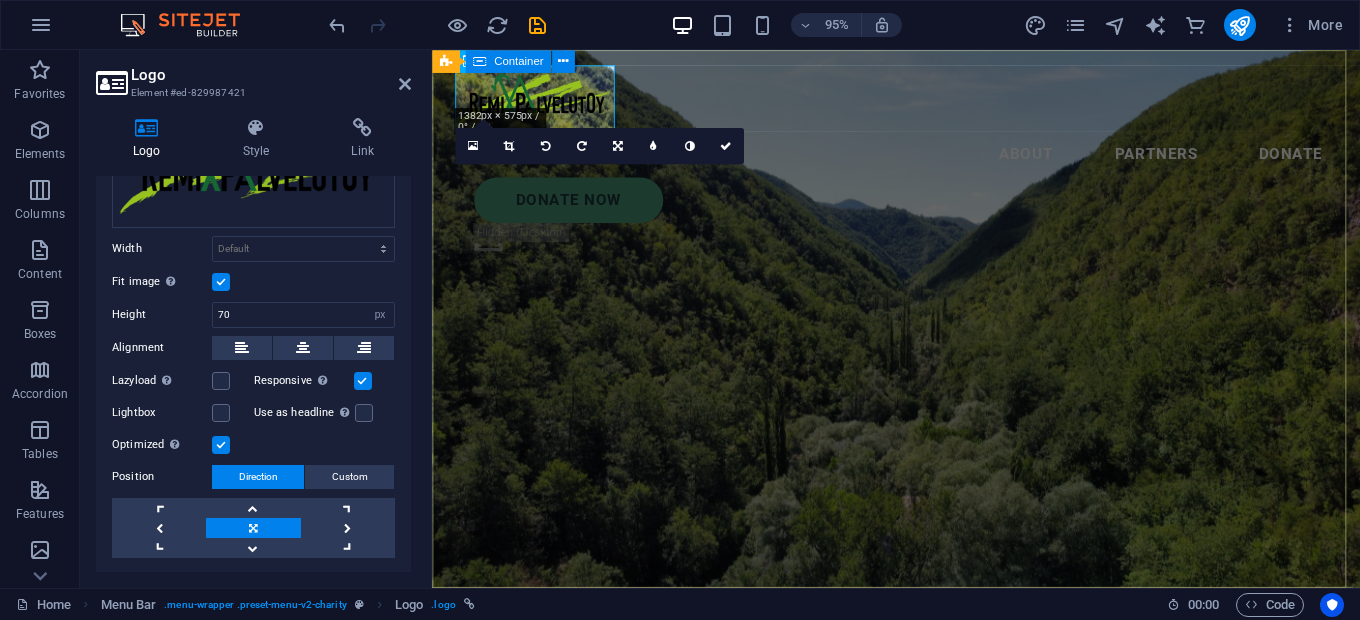 click on "Charity is the act of giving to those in need Lorem ipsum dolor sit amet consectetur. Bibendum adipiscing morbi orci nibh eget posuere arcu volutpat nulla. Tortor cras suscipit augue sodales risus auctor. Fusce nunc vitae non dui ornare tellus nibh purus lectus." at bounding box center (920, 817) 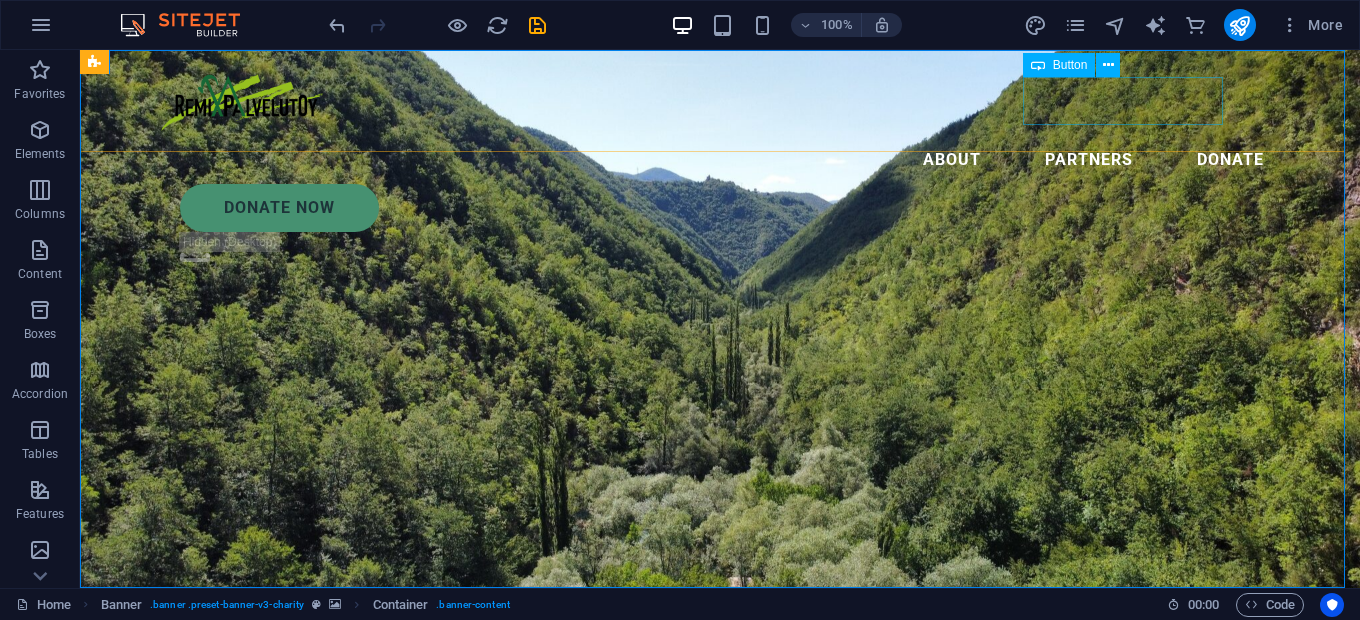 click on "Donate Now" at bounding box center (730, 208) 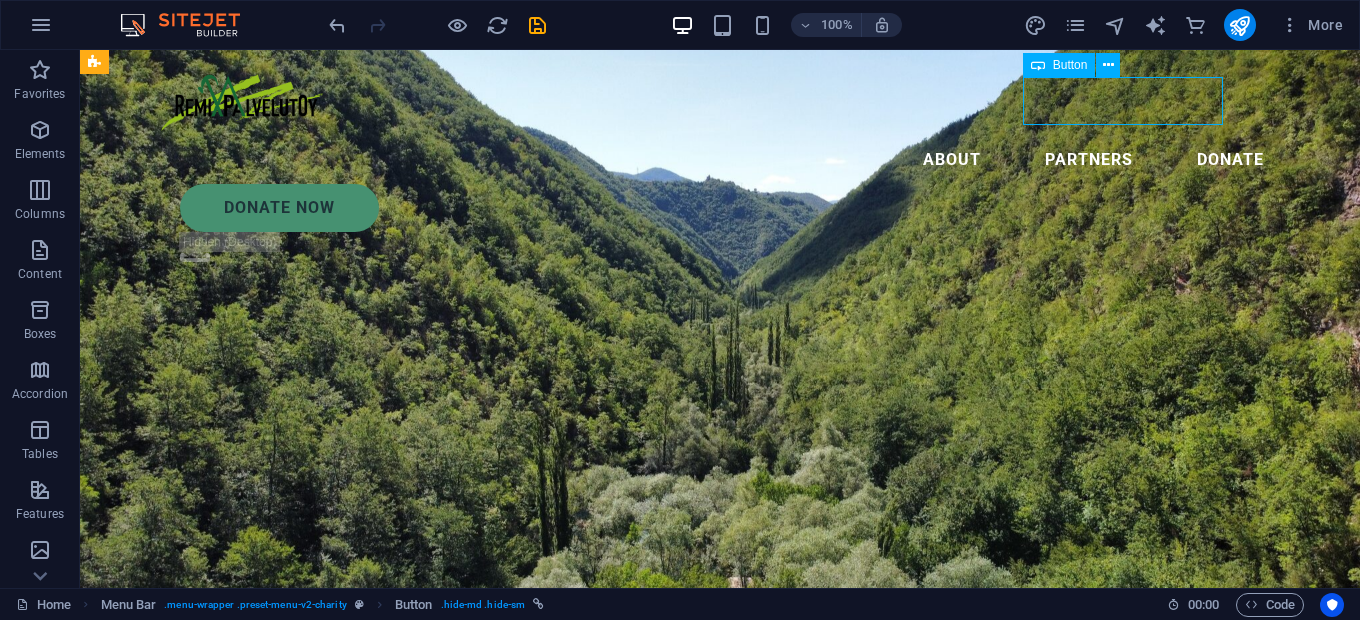 click on "Donate Now" at bounding box center (730, 208) 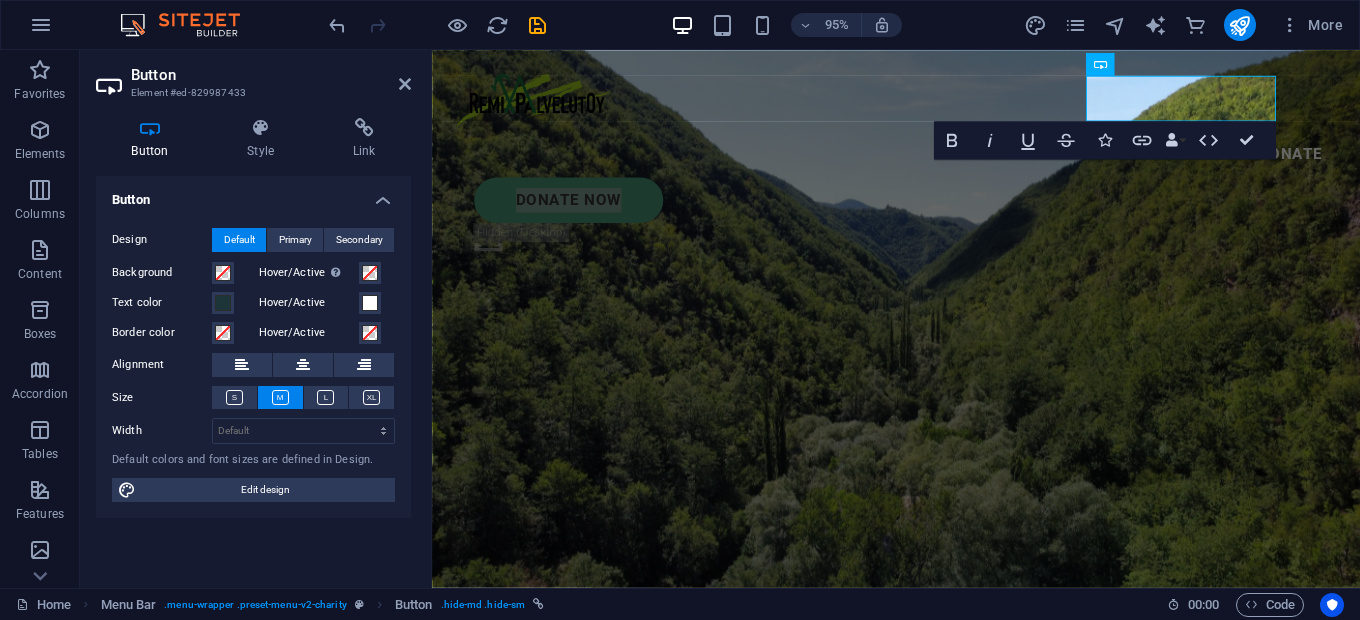click at bounding box center (150, 128) 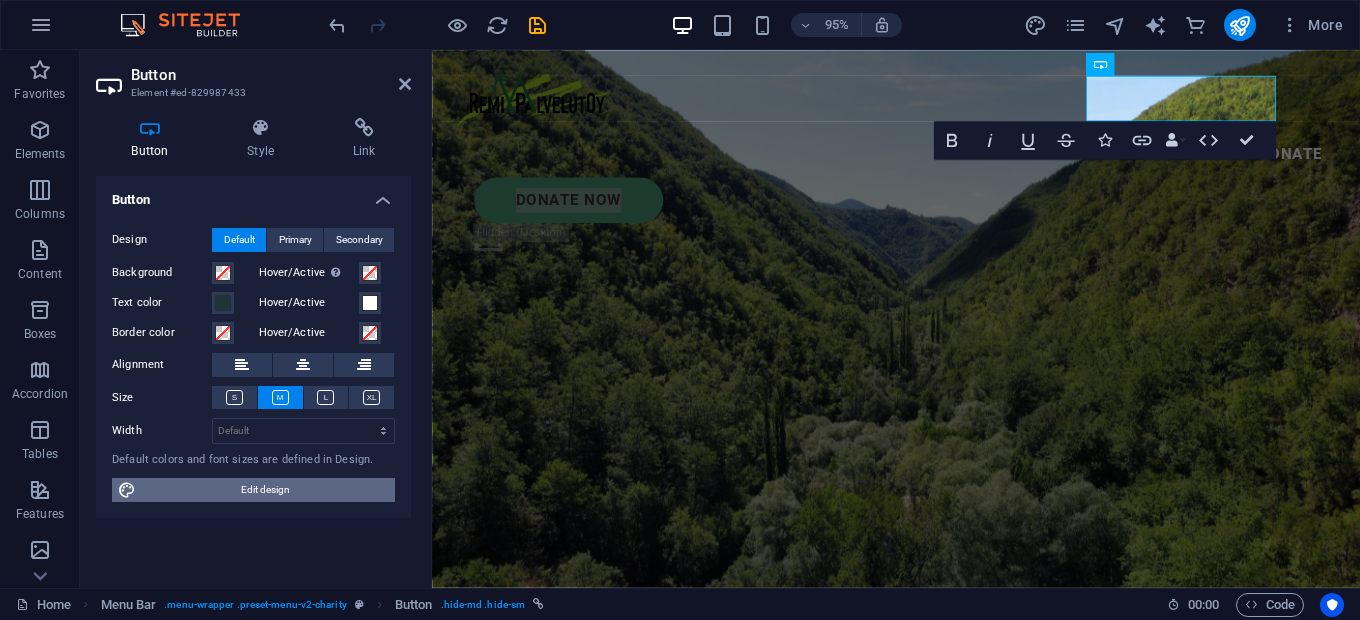 click on "Edit design" at bounding box center (265, 490) 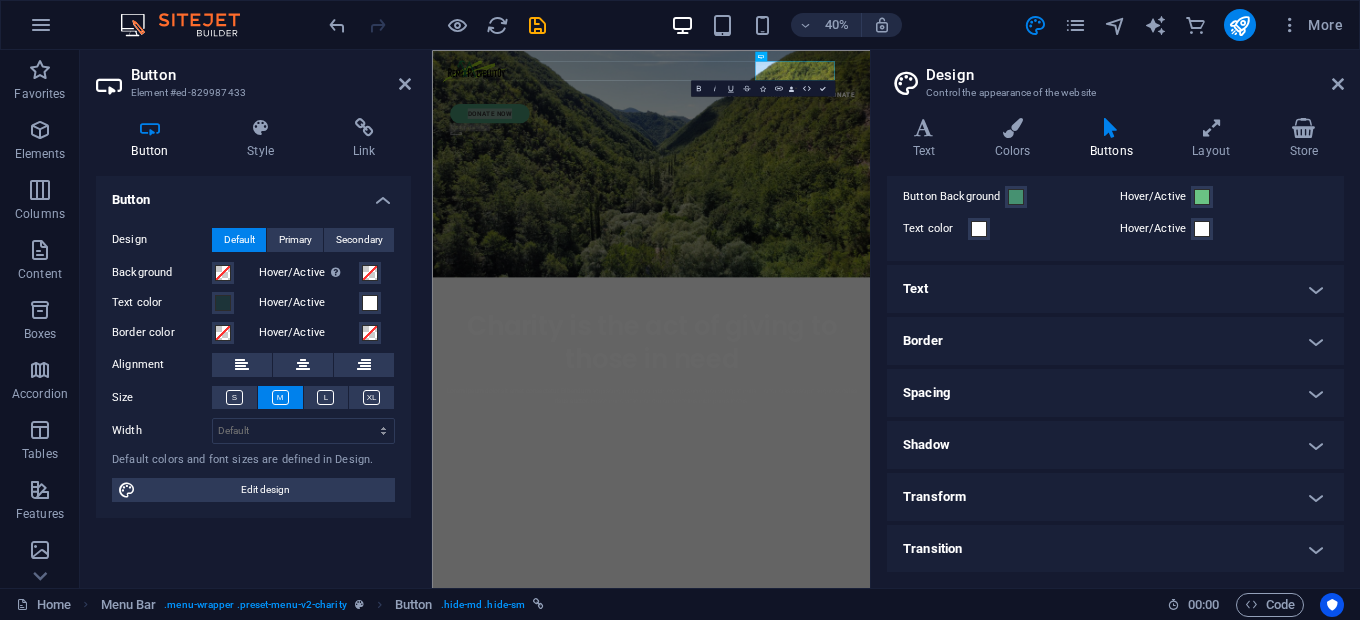 scroll, scrollTop: 0, scrollLeft: 0, axis: both 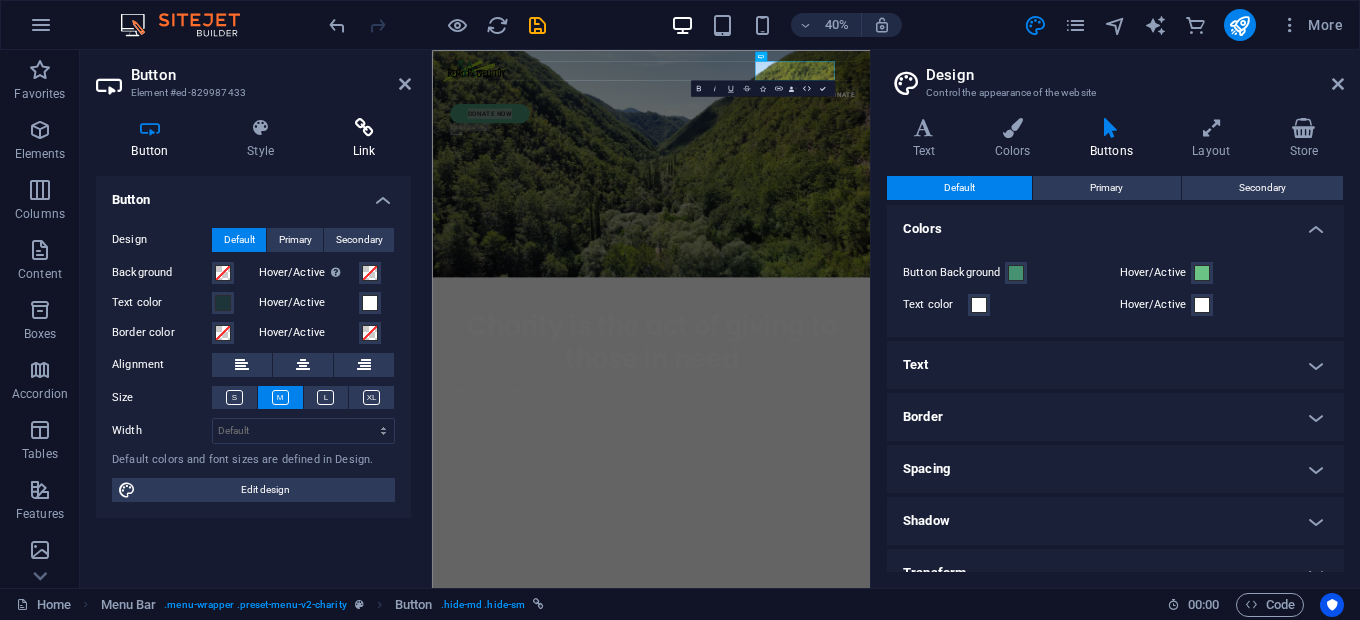 click on "Link" at bounding box center [364, 139] 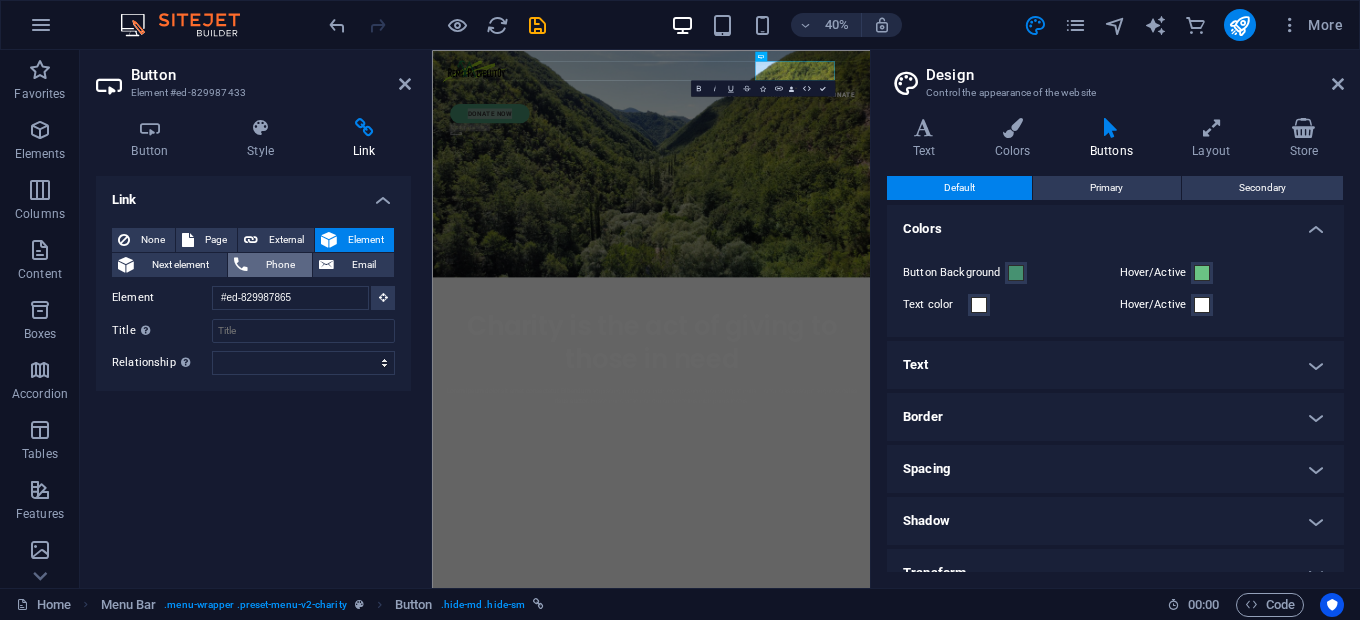 click on "Phone" at bounding box center (280, 265) 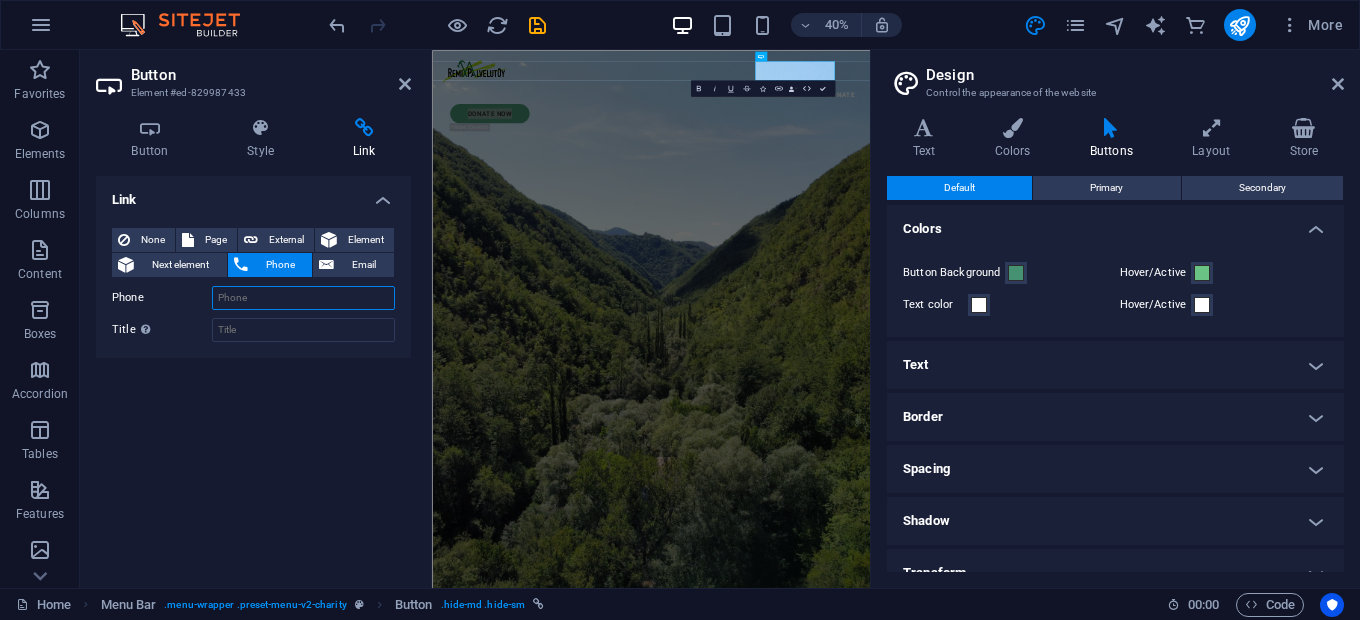 click on "Phone" at bounding box center [303, 298] 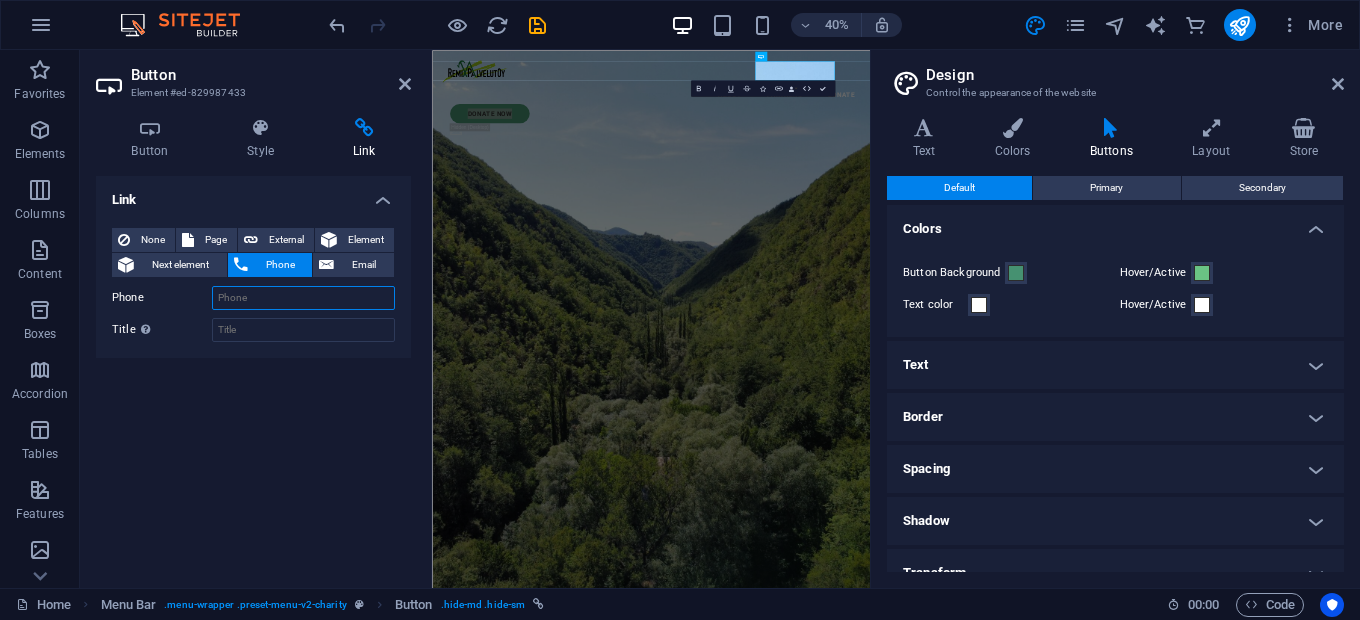 paste on "[PHONE]" 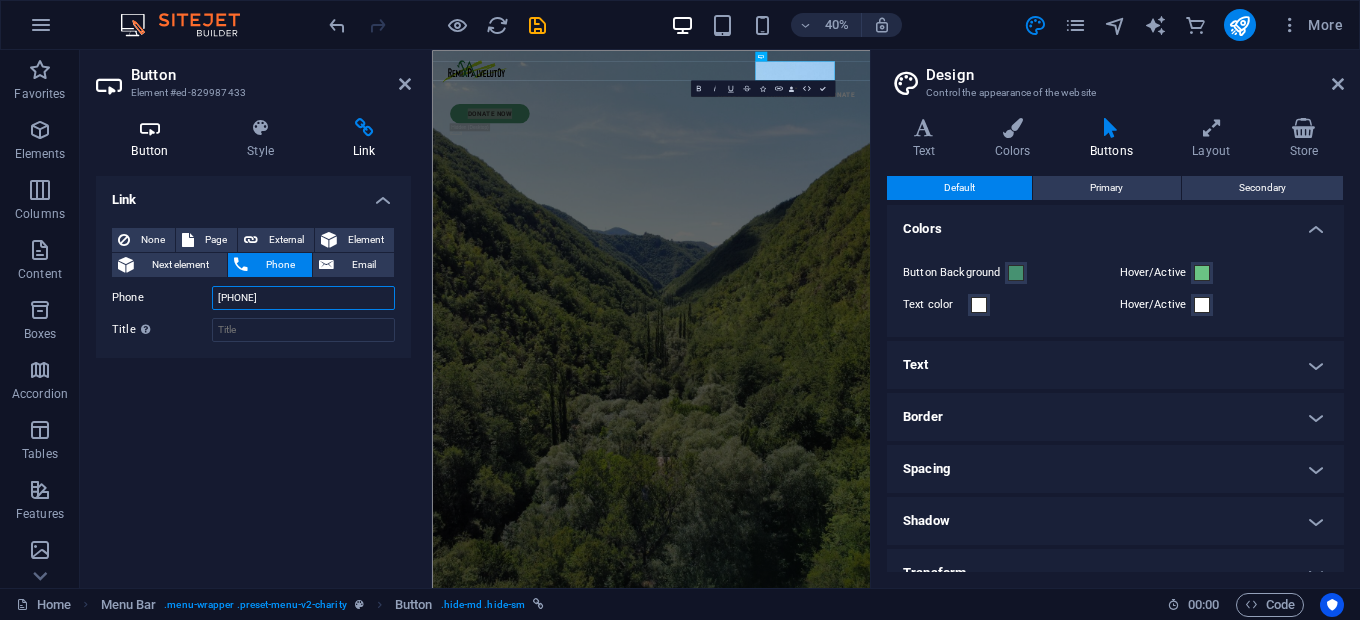 type on "[PHONE]" 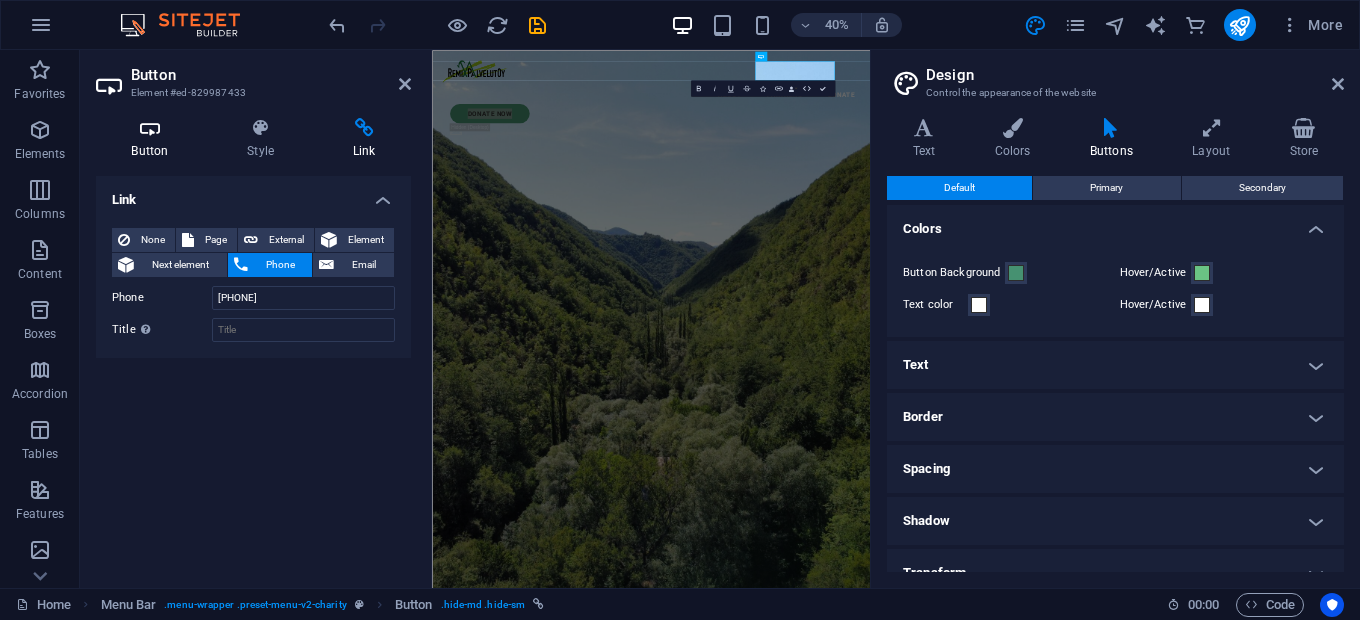 click at bounding box center (150, 128) 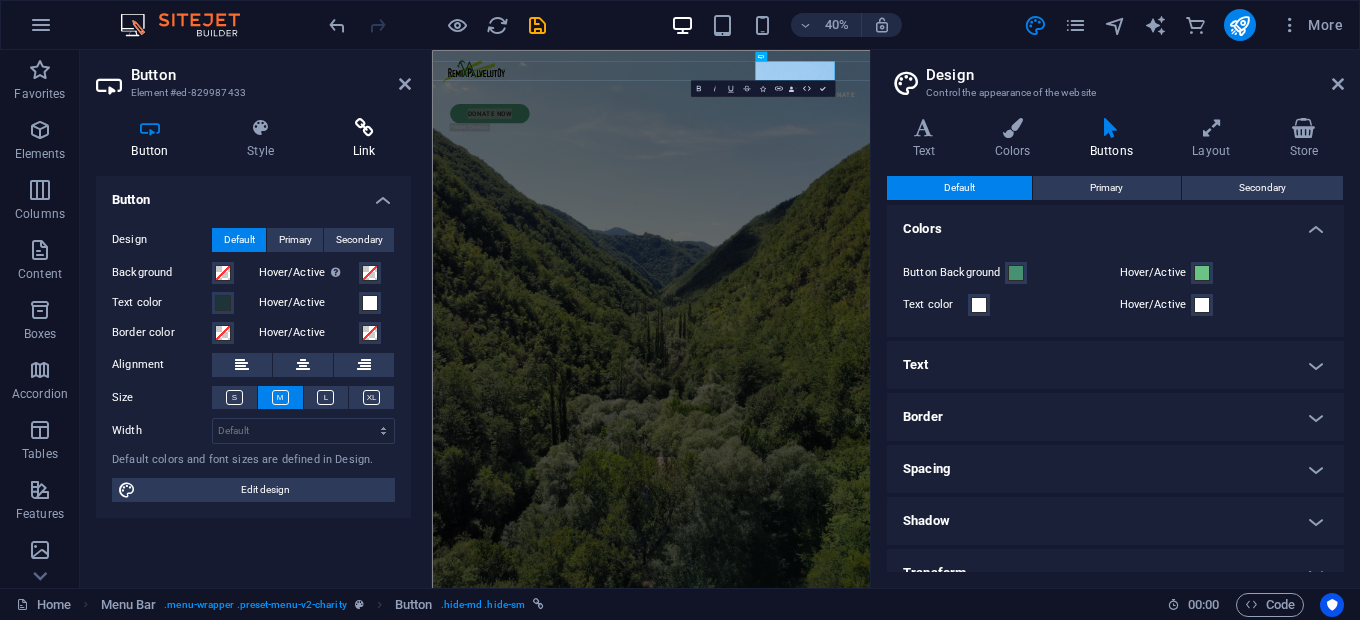 click at bounding box center (364, 128) 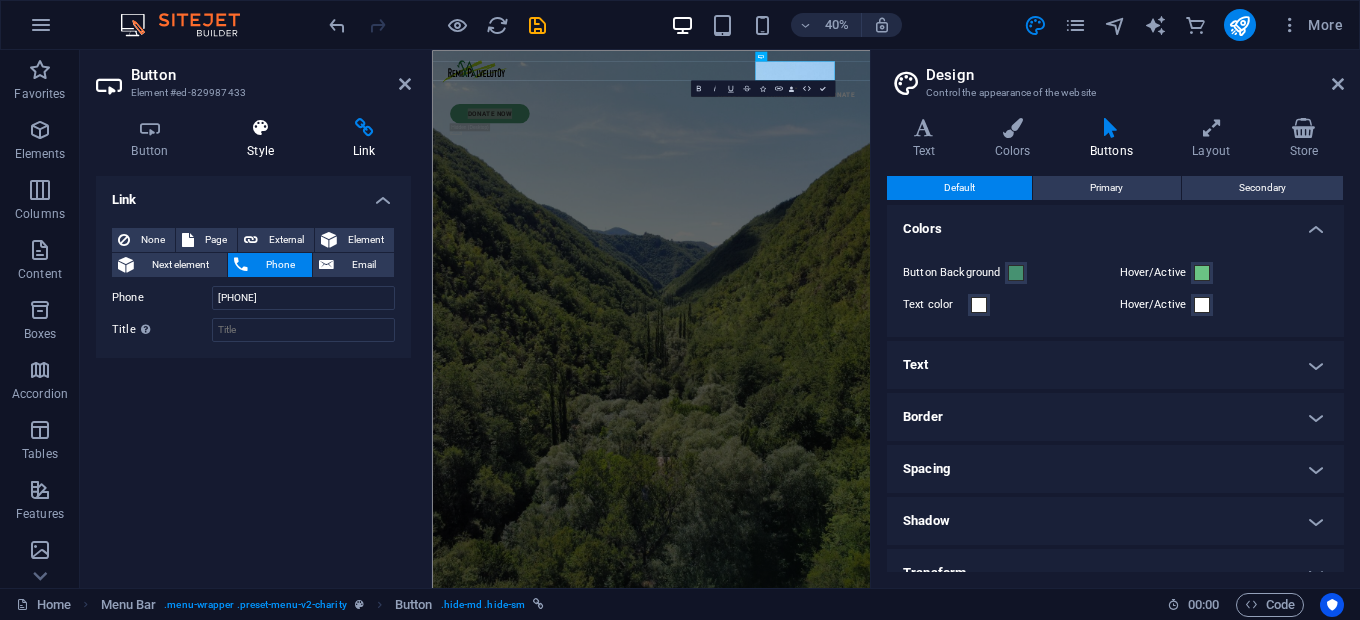 click on "Style" at bounding box center [265, 139] 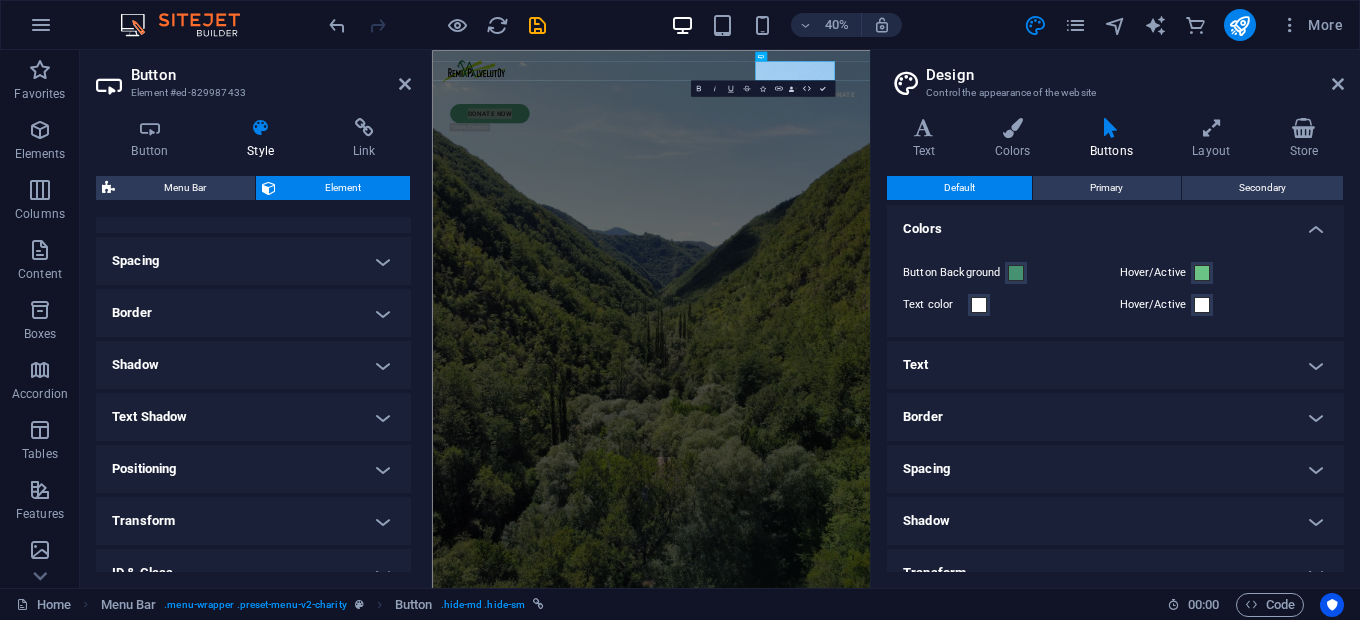scroll, scrollTop: 378, scrollLeft: 0, axis: vertical 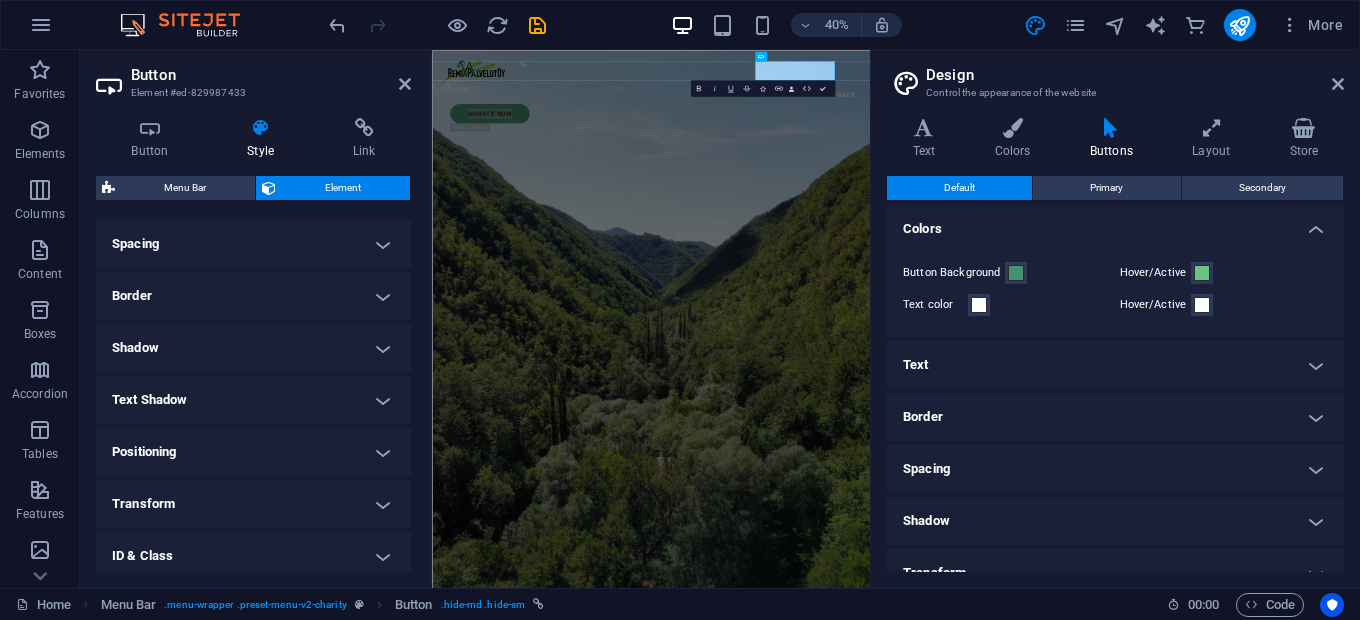 click on "Border" at bounding box center [253, 296] 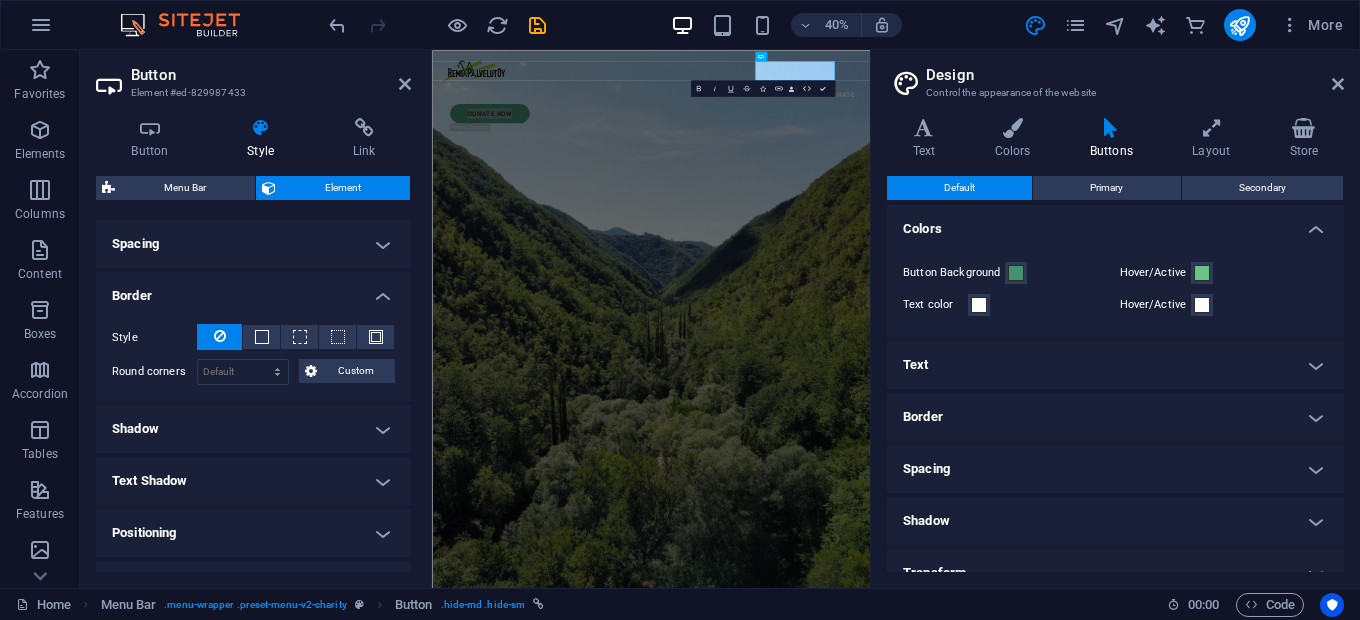 click on "Border" at bounding box center (253, 290) 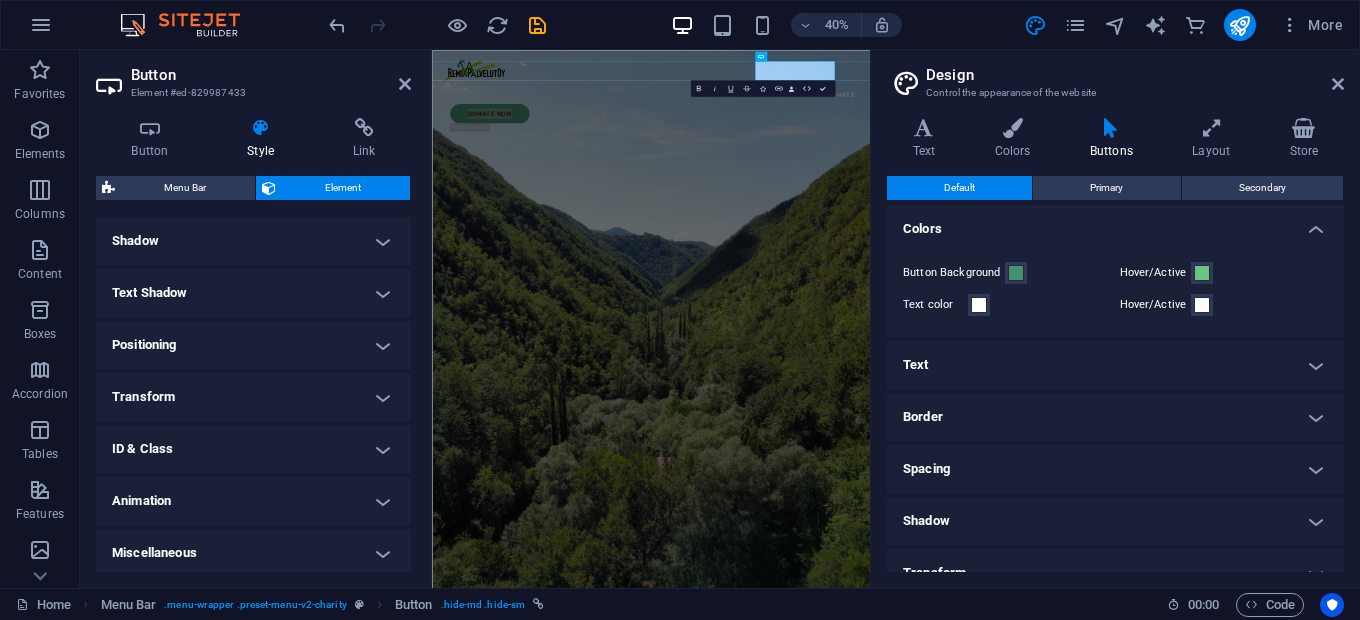 scroll, scrollTop: 489, scrollLeft: 0, axis: vertical 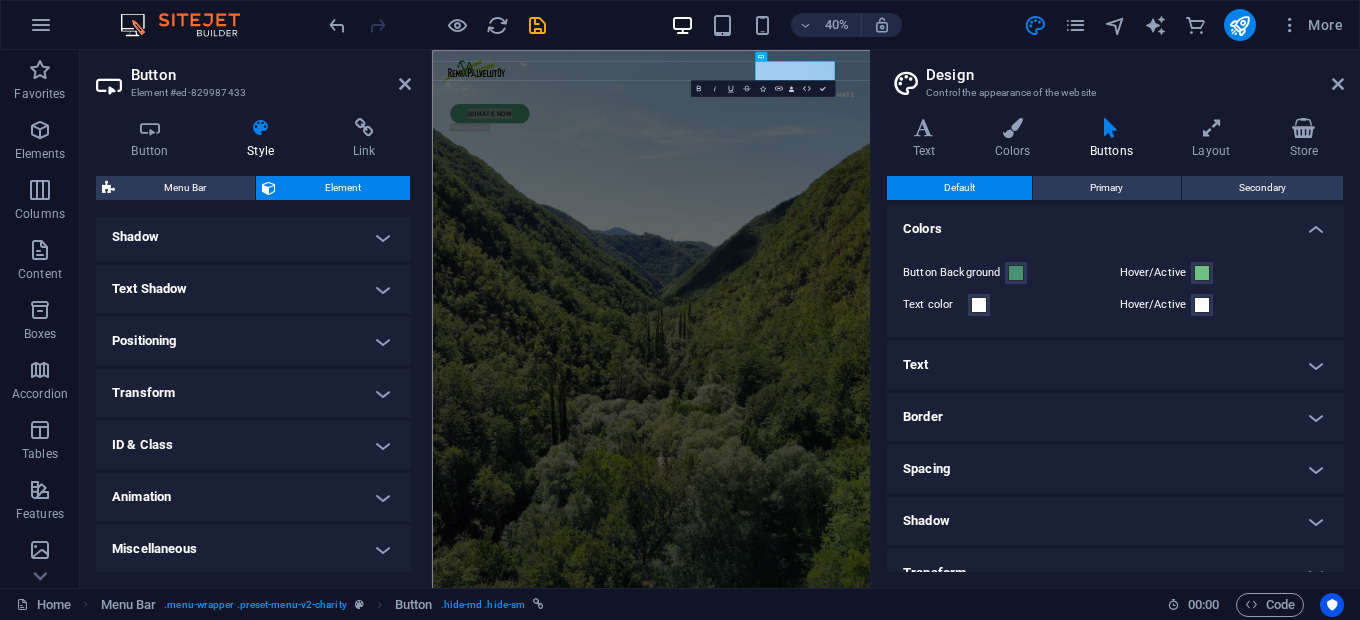 click on "Animation" at bounding box center [253, 497] 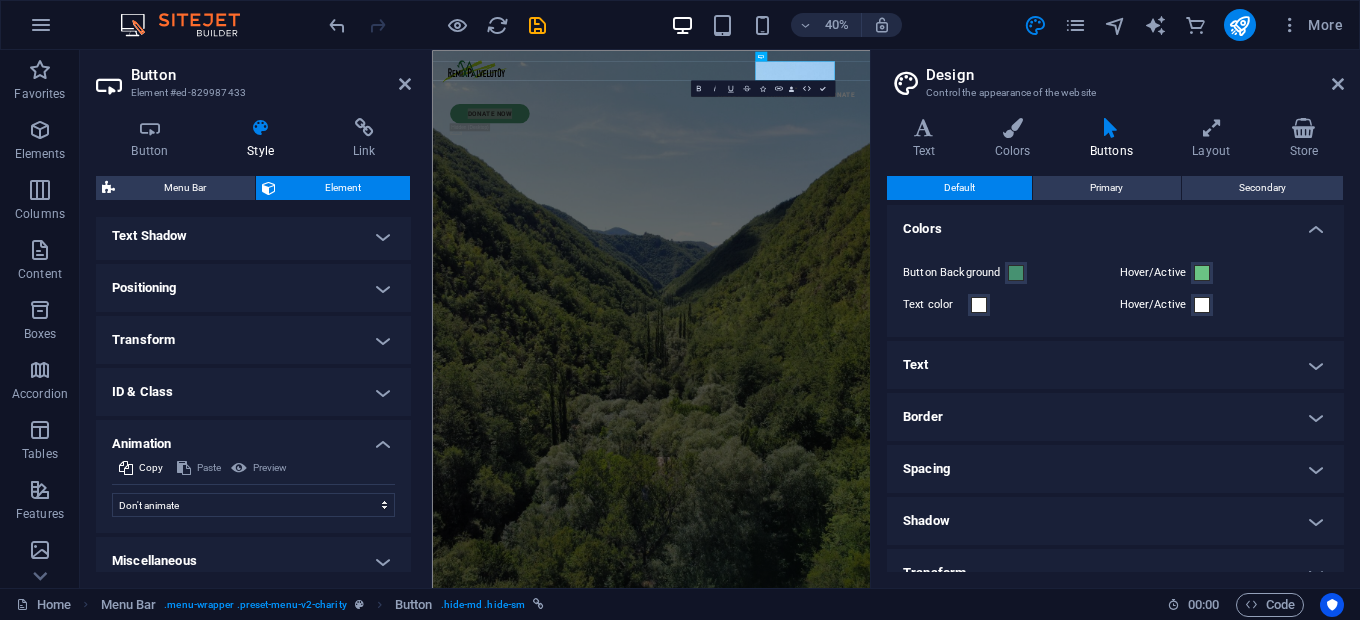 scroll, scrollTop: 553, scrollLeft: 0, axis: vertical 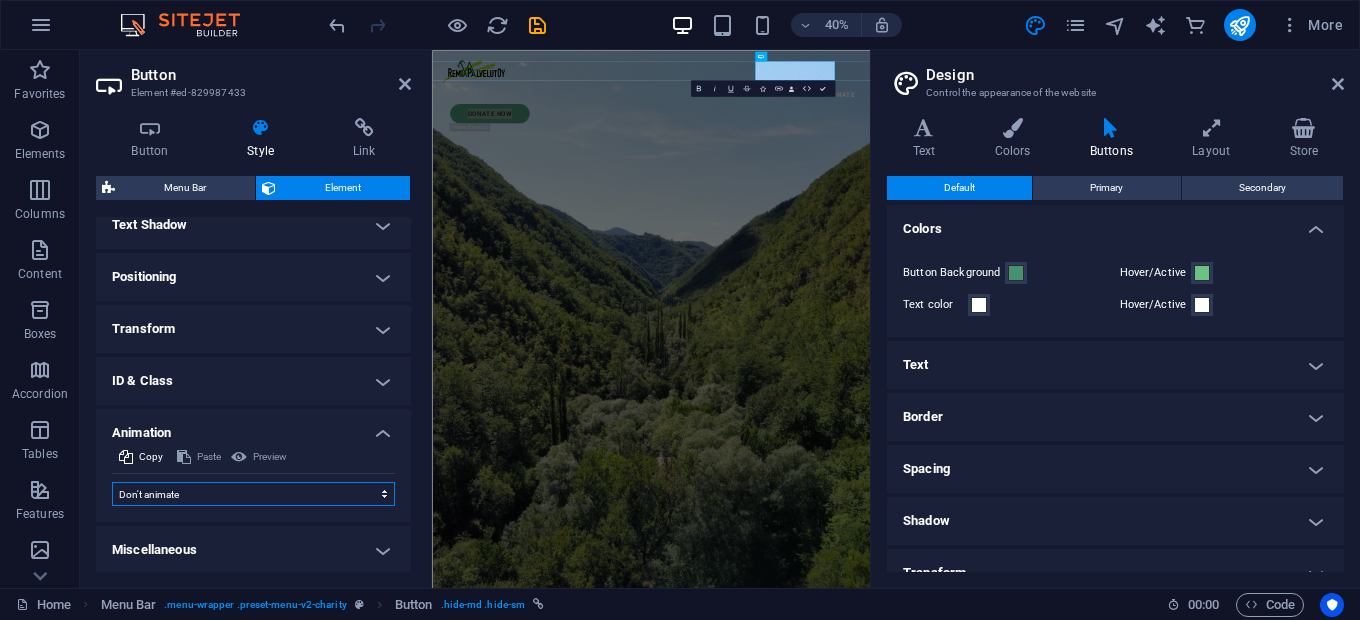 click on "Don't animate Show / Hide Slide up/down Zoom in/out Slide left to right Slide right to left Slide top to bottom Slide bottom to top Pulse Blink Open as overlay" at bounding box center [253, 494] 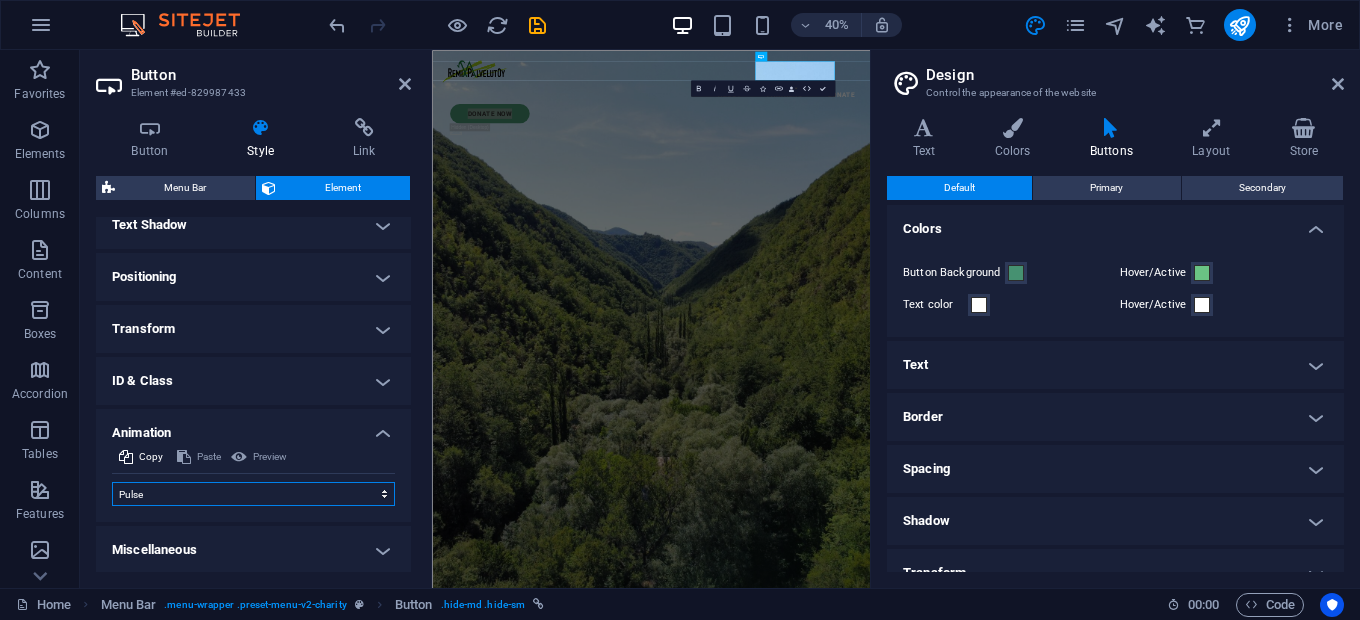 click on "Don't animate Show / Hide Slide up/down Zoom in/out Slide left to right Slide right to left Slide top to bottom Slide bottom to top Pulse Blink Open as overlay" at bounding box center (253, 494) 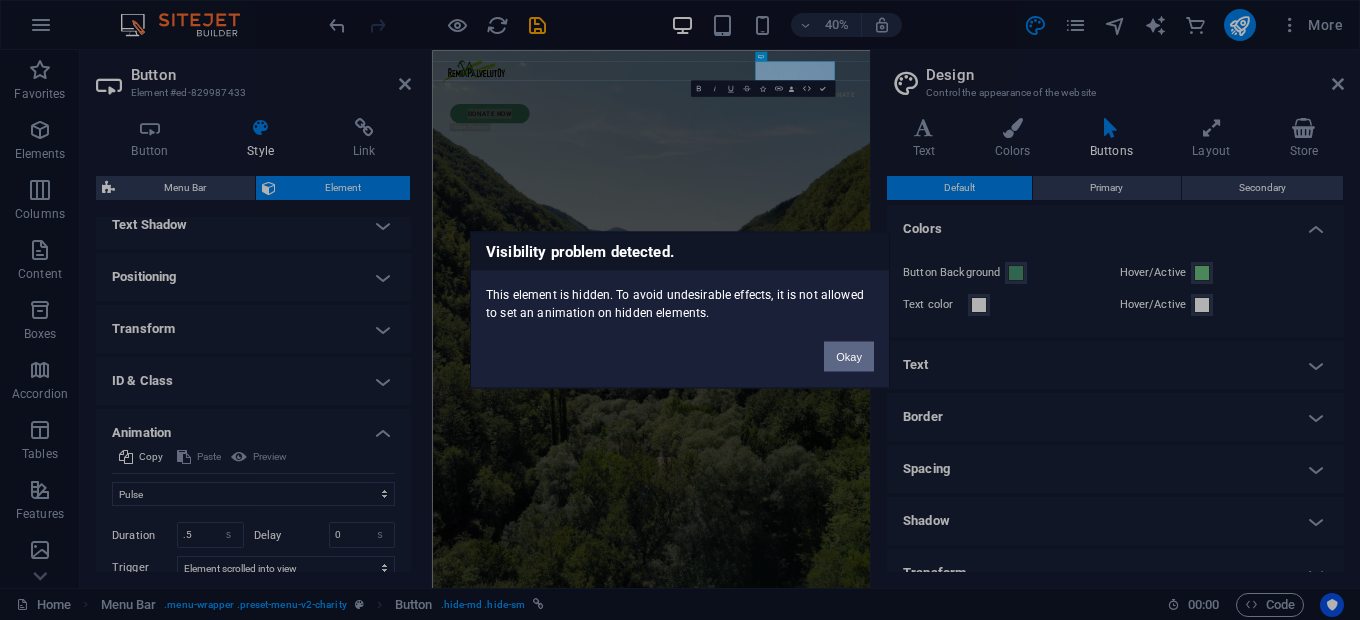 click on "Okay" at bounding box center [849, 357] 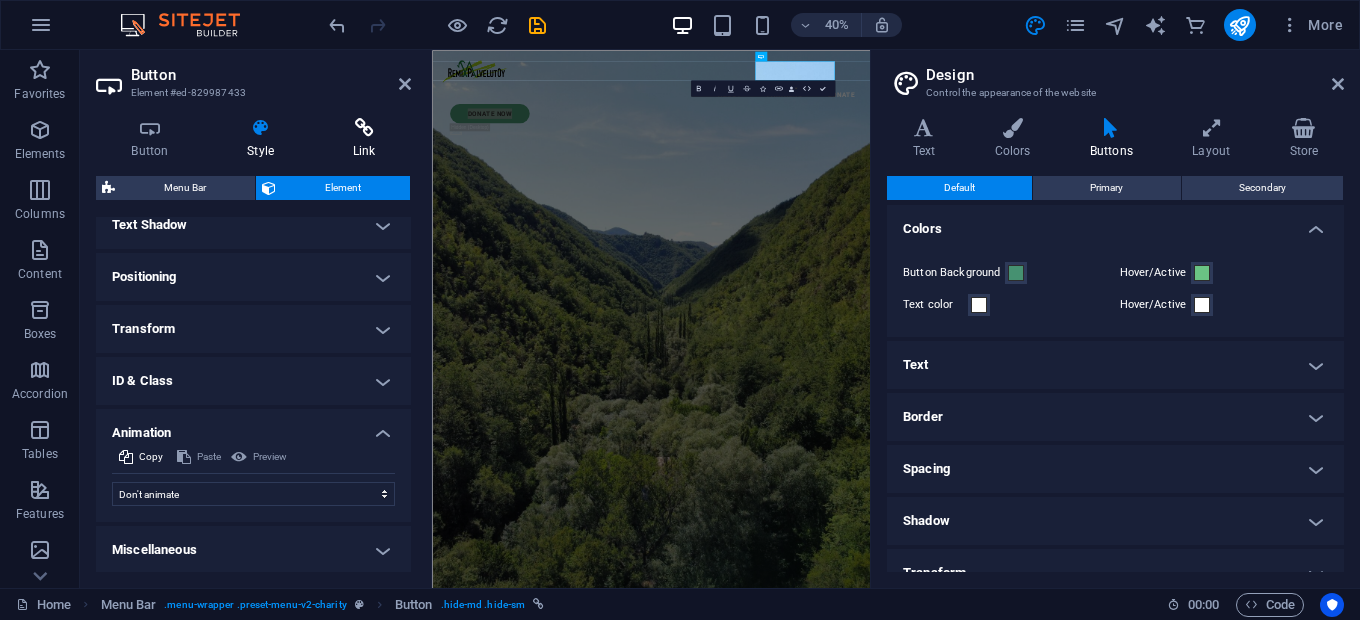 click at bounding box center [364, 128] 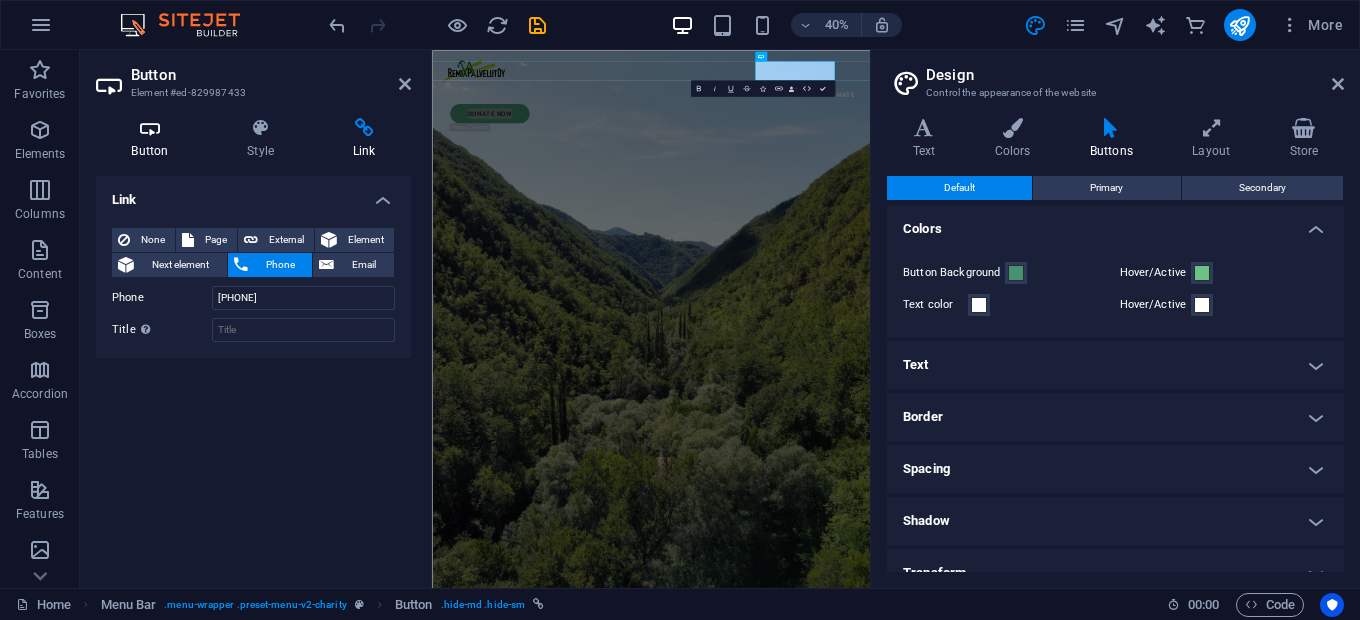 click on "Button" at bounding box center (154, 139) 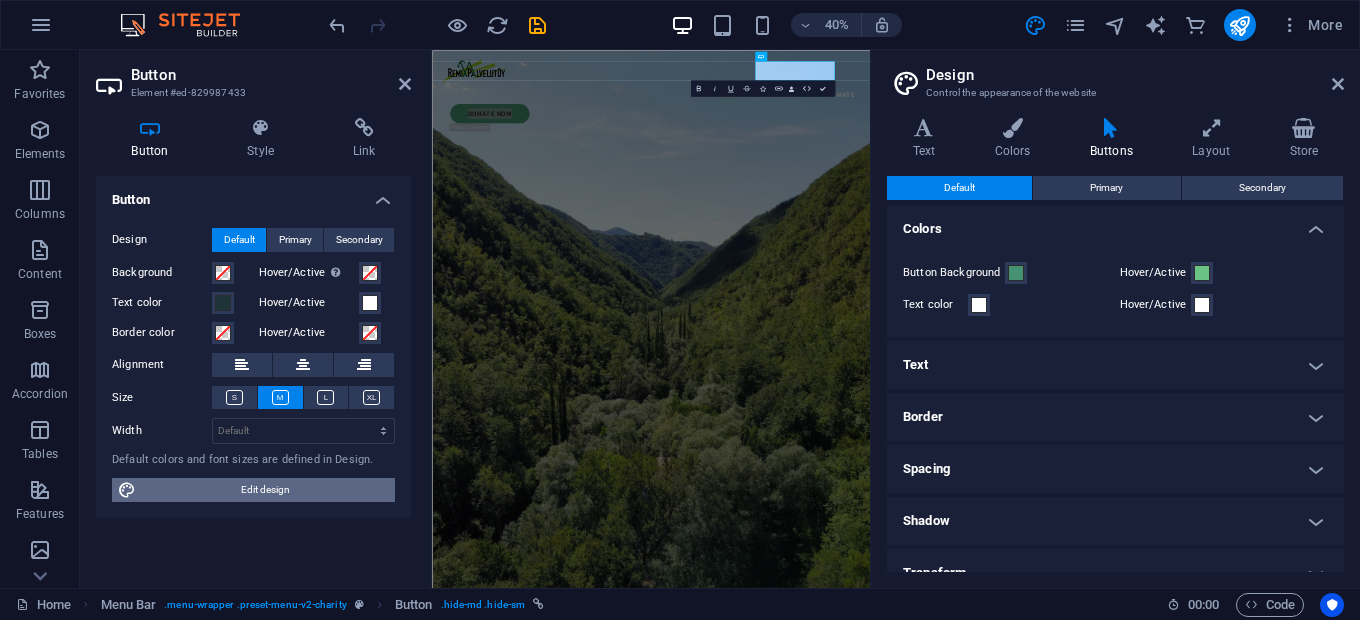 click on "Edit design" at bounding box center [265, 490] 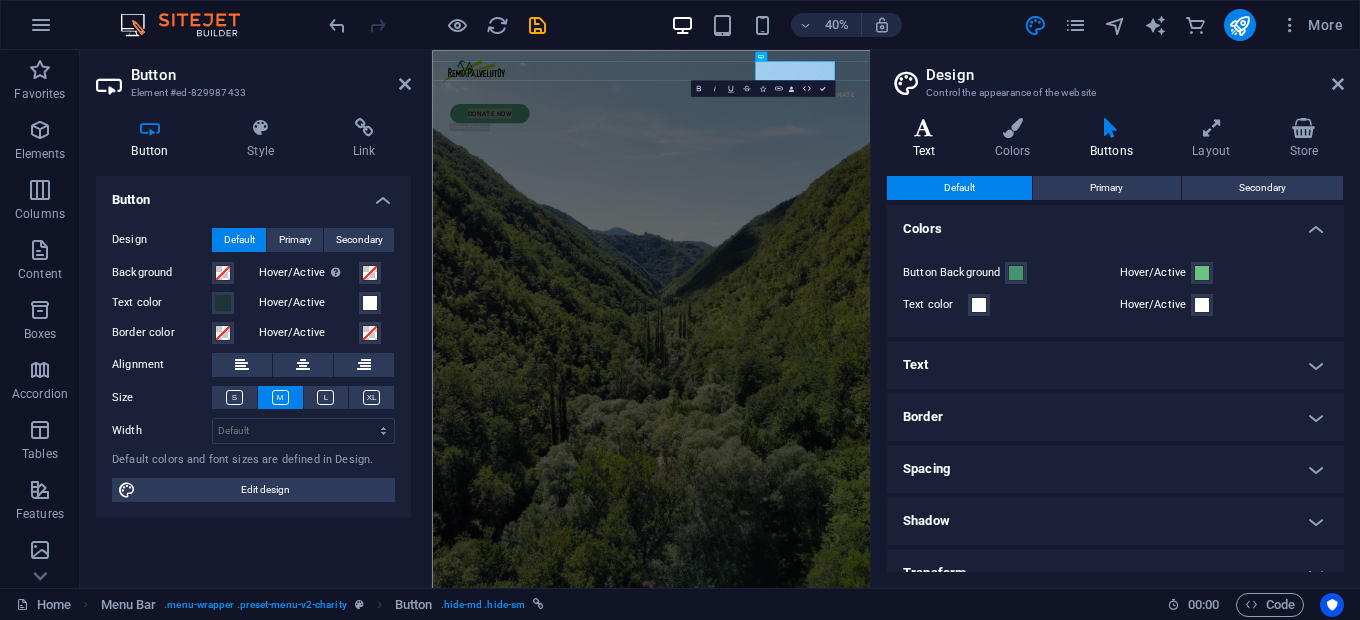 click at bounding box center (924, 128) 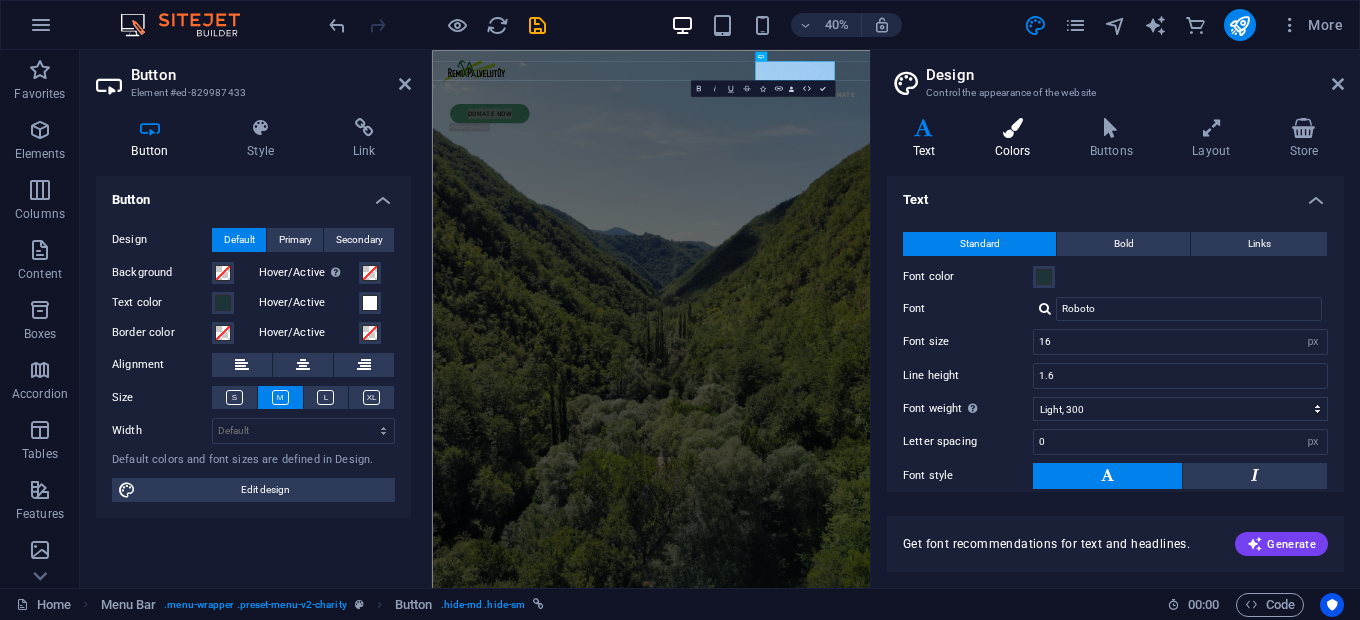 click at bounding box center [1012, 128] 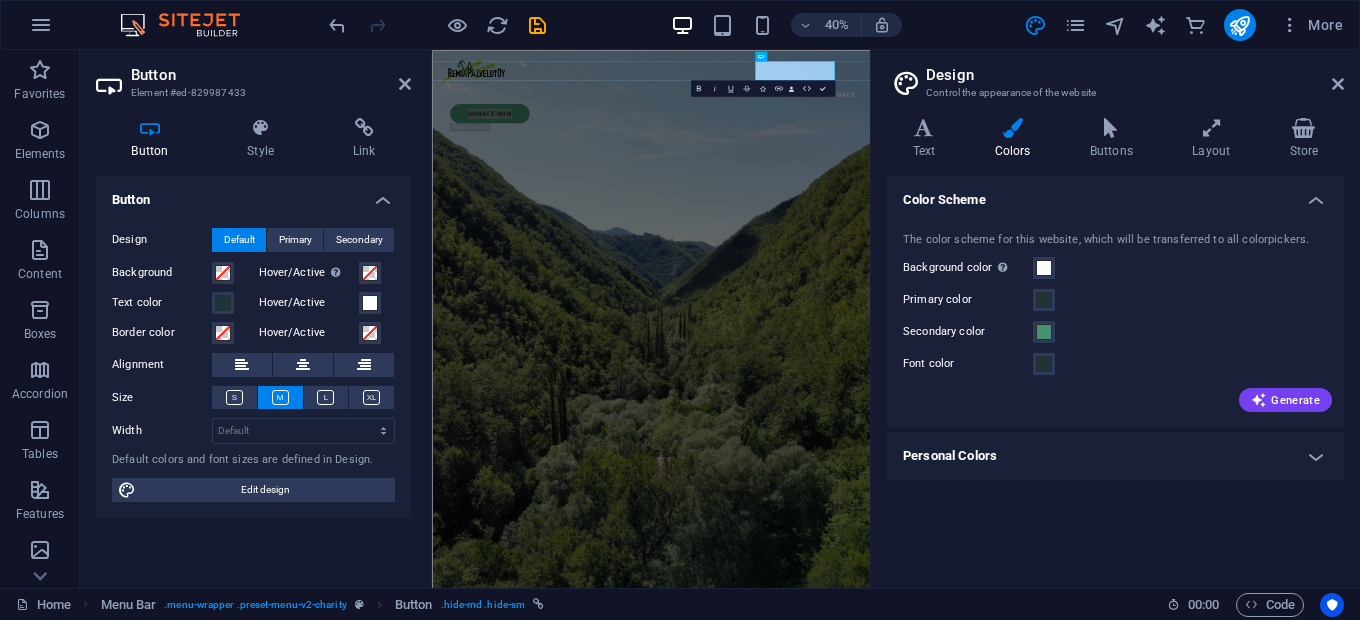 click on "Personal Colors" at bounding box center [1115, 456] 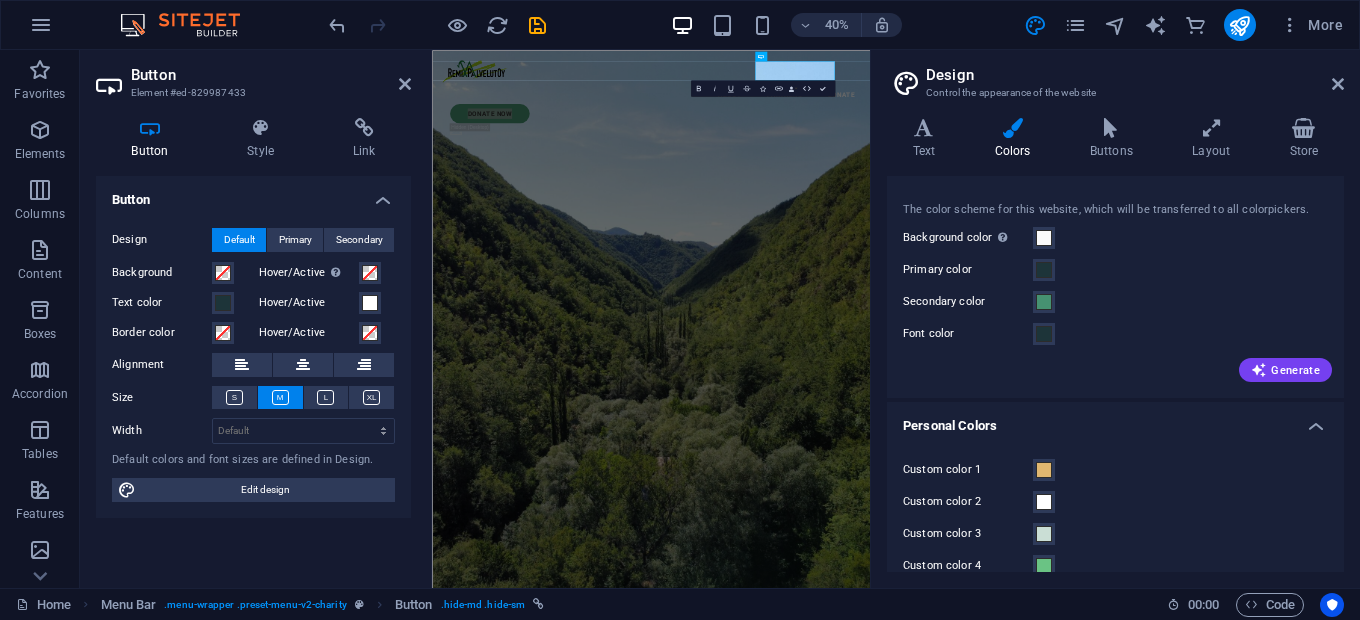scroll, scrollTop: 0, scrollLeft: 0, axis: both 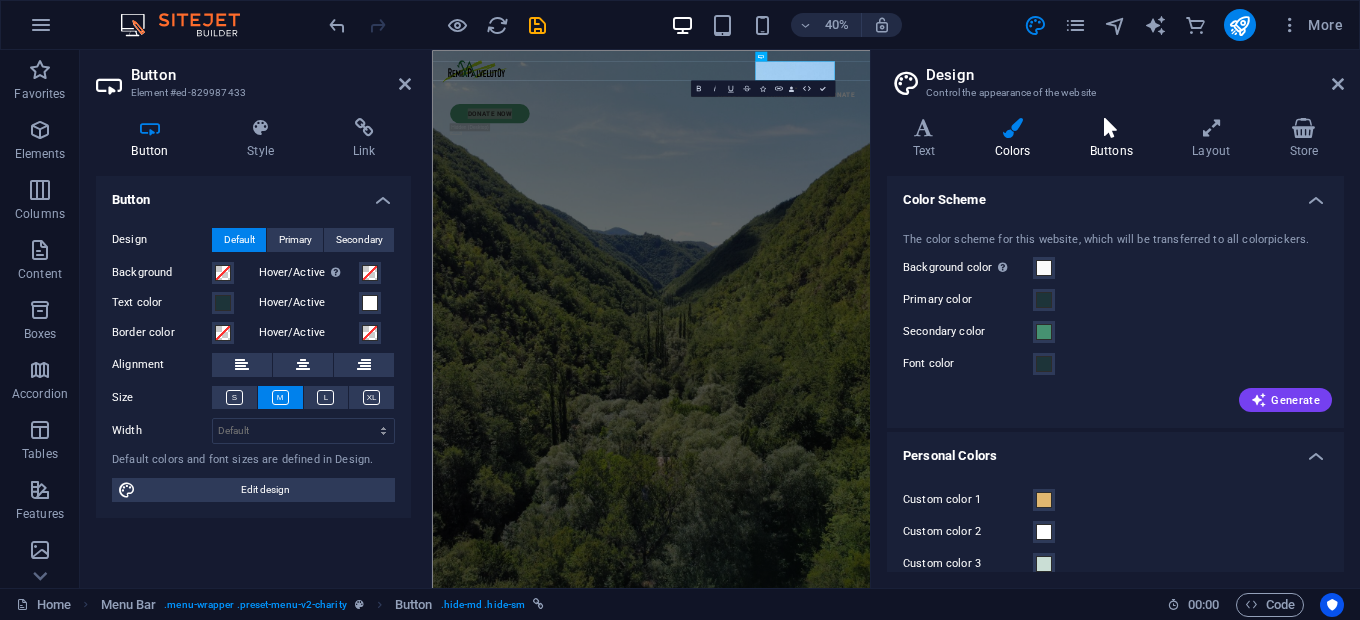 click at bounding box center (1111, 128) 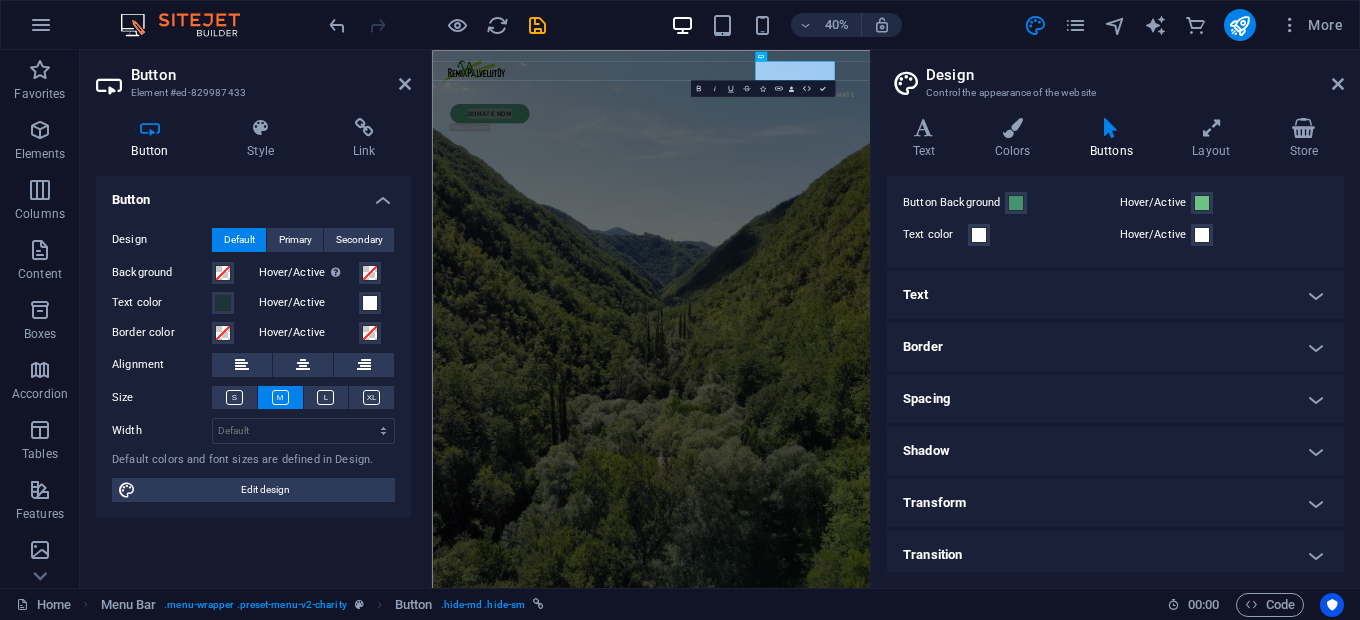 scroll, scrollTop: 69, scrollLeft: 0, axis: vertical 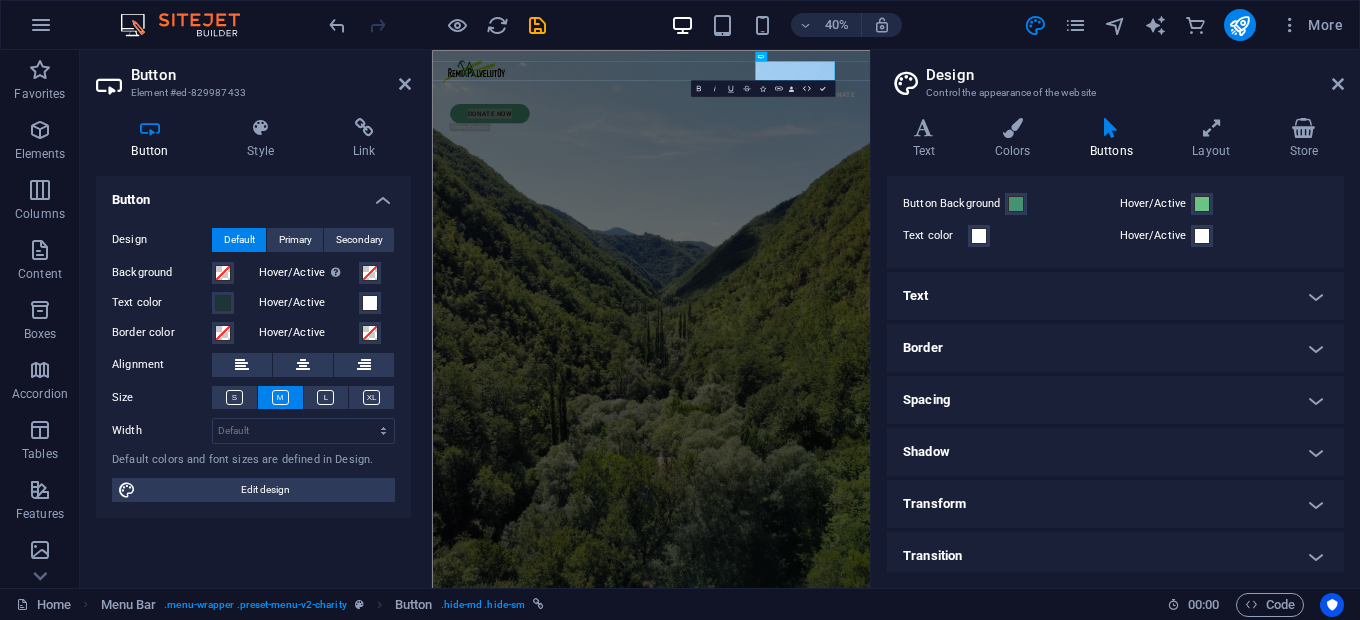 click on "Transform" at bounding box center [1115, 504] 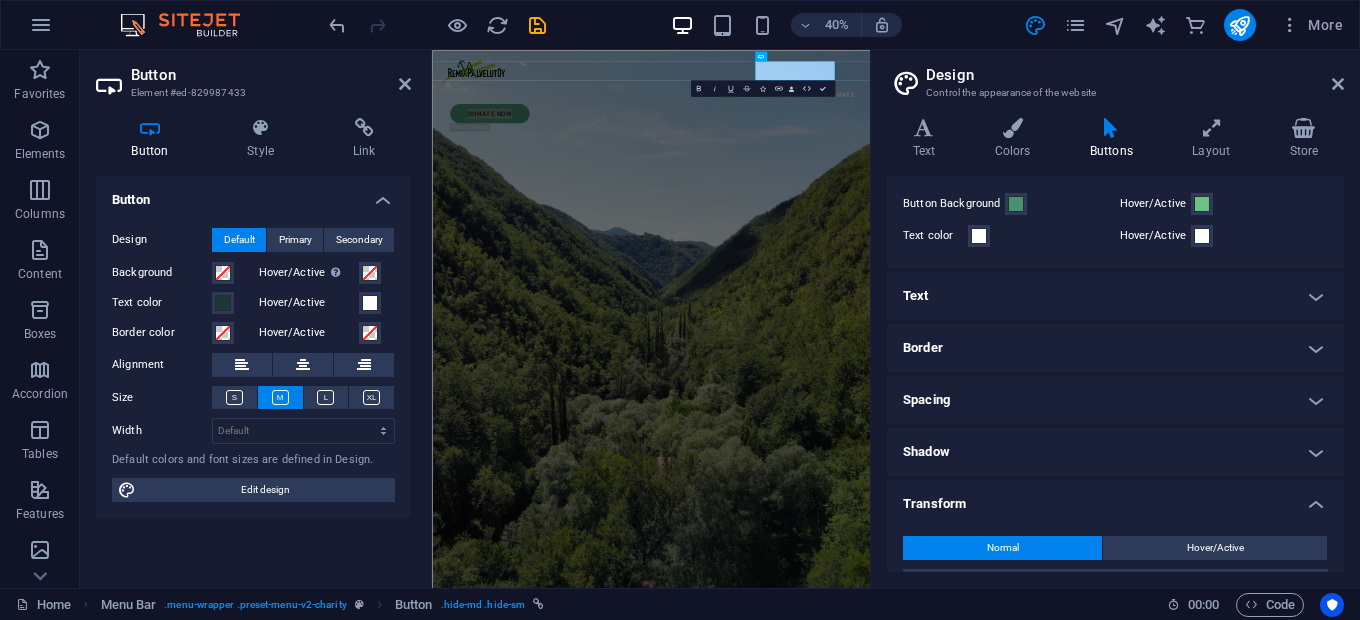 scroll, scrollTop: 257, scrollLeft: 0, axis: vertical 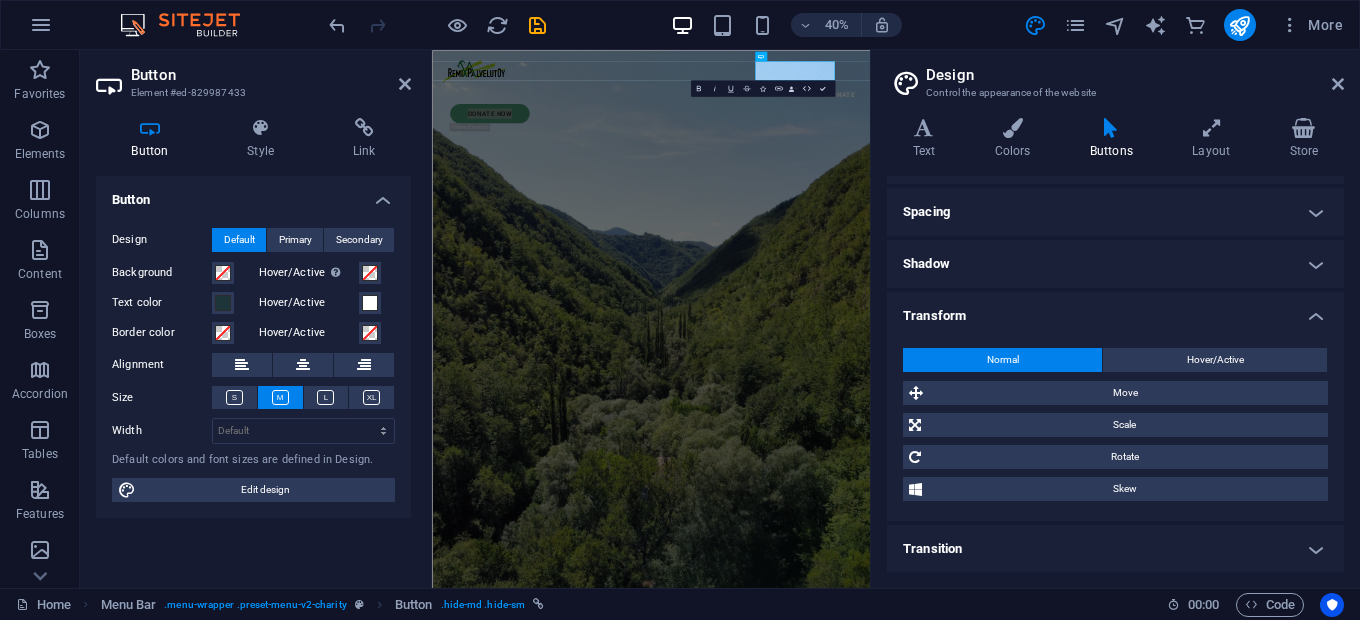 click on "Transition" at bounding box center [1115, 549] 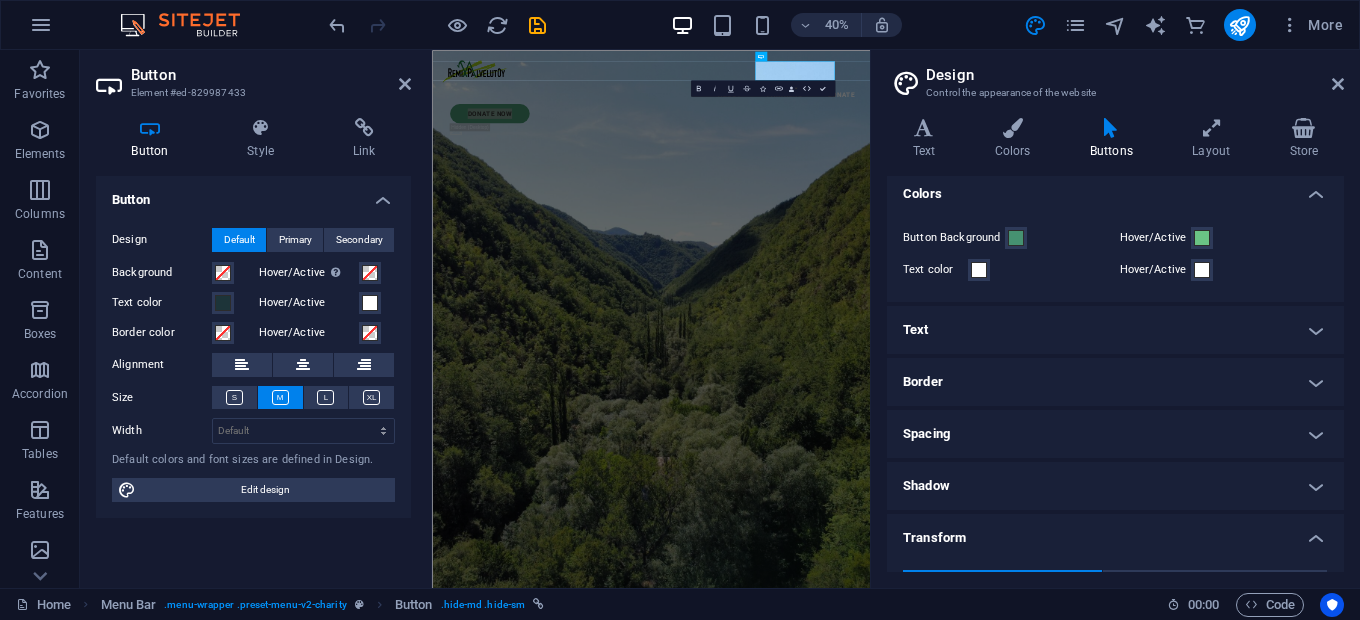 scroll, scrollTop: 31, scrollLeft: 0, axis: vertical 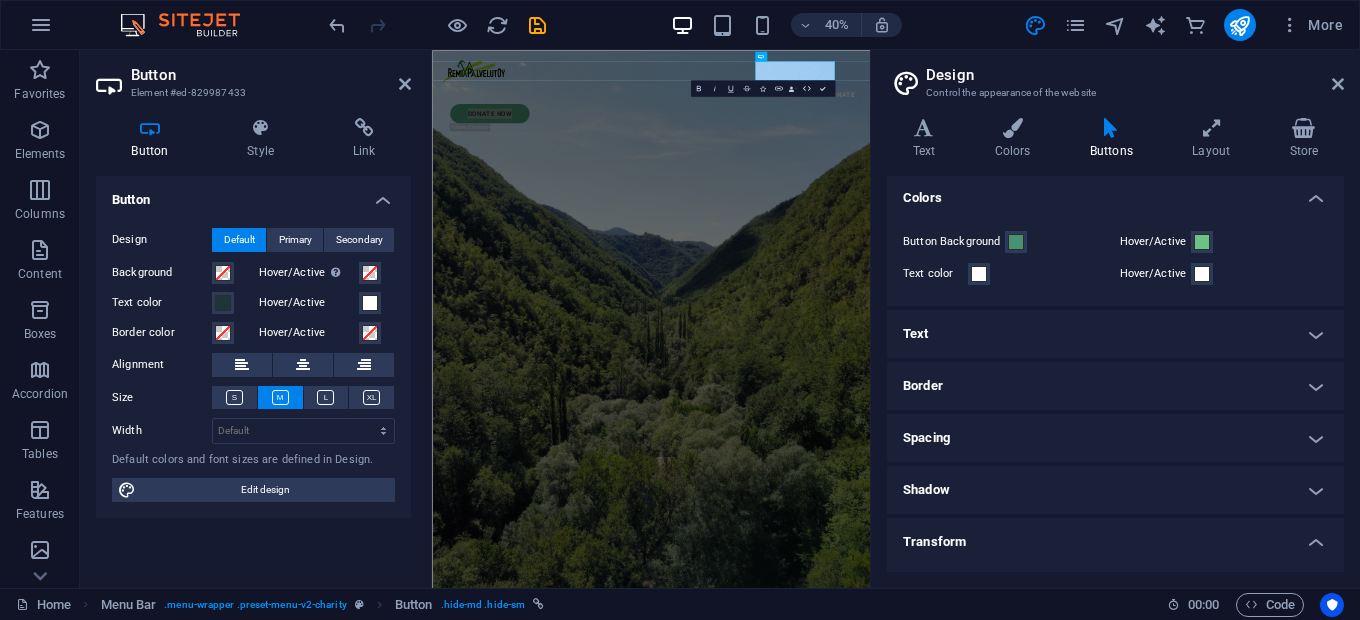 click on "Shadow" at bounding box center [1115, 490] 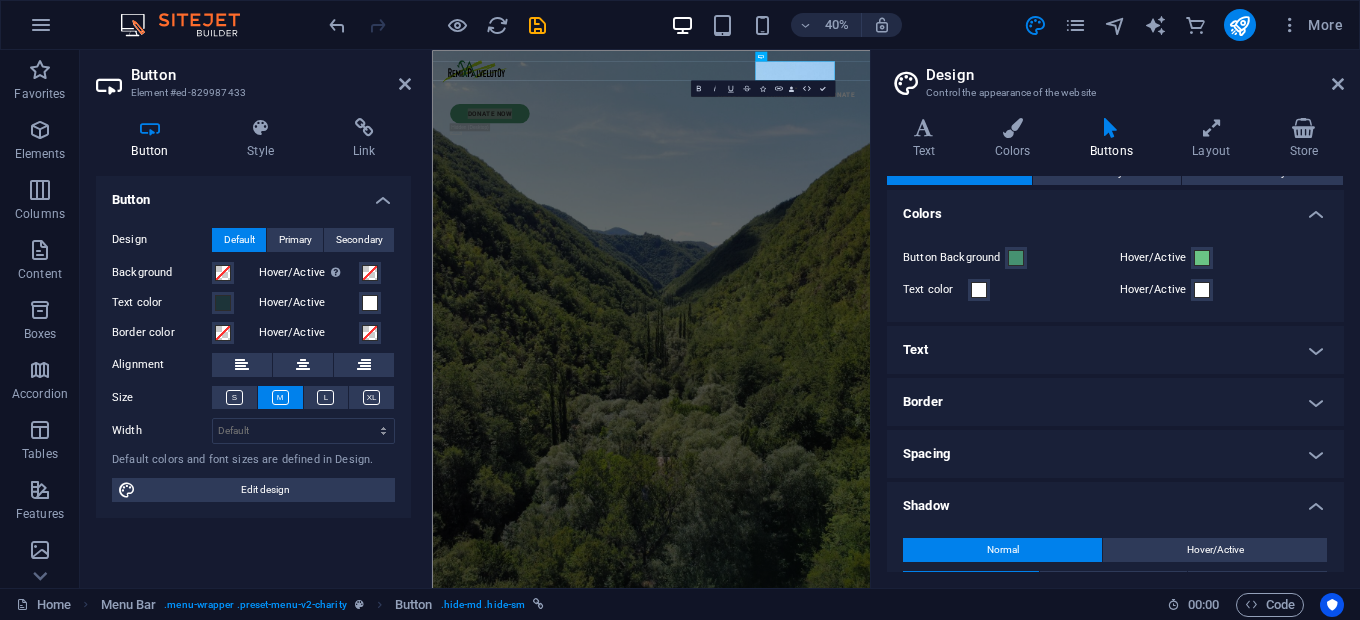 scroll, scrollTop: 7, scrollLeft: 0, axis: vertical 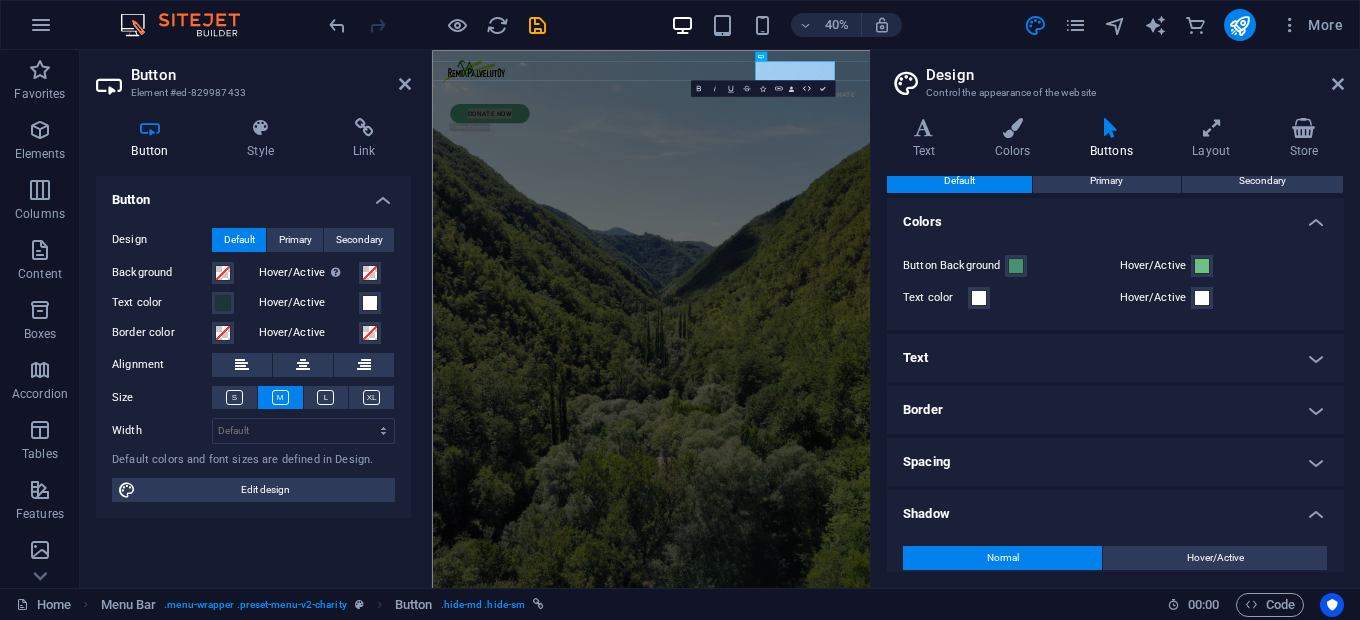 click on "Spacing" at bounding box center [1115, 462] 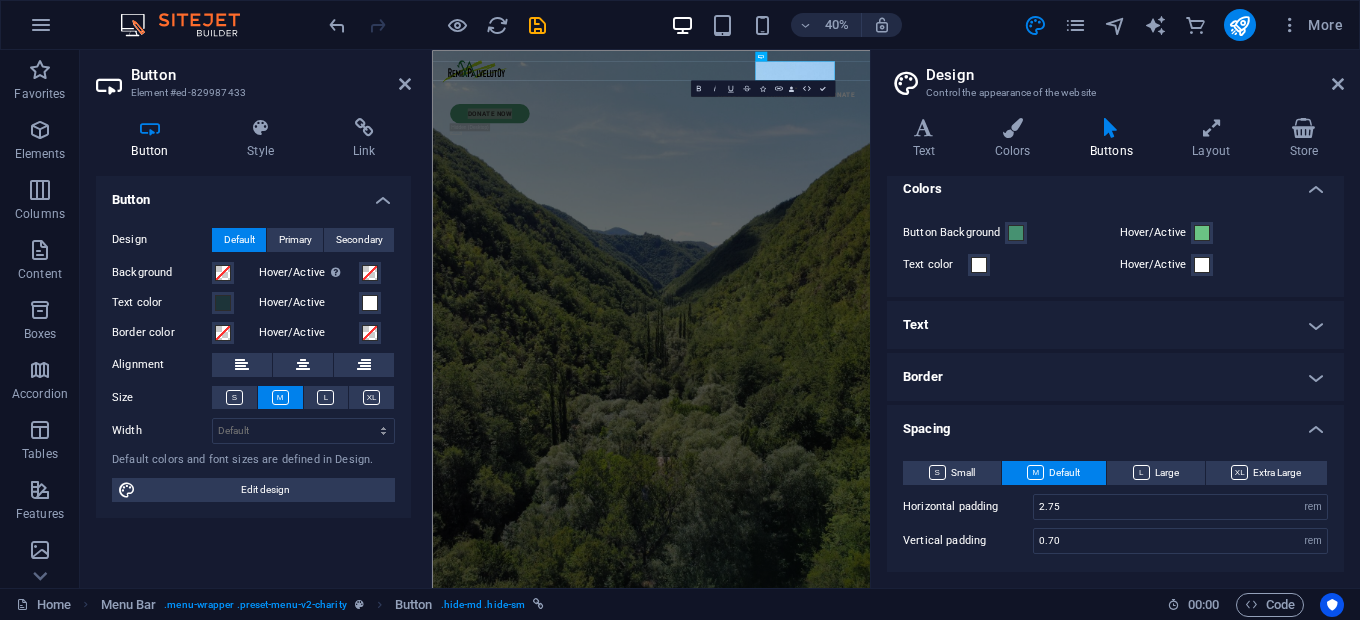 scroll, scrollTop: 31, scrollLeft: 0, axis: vertical 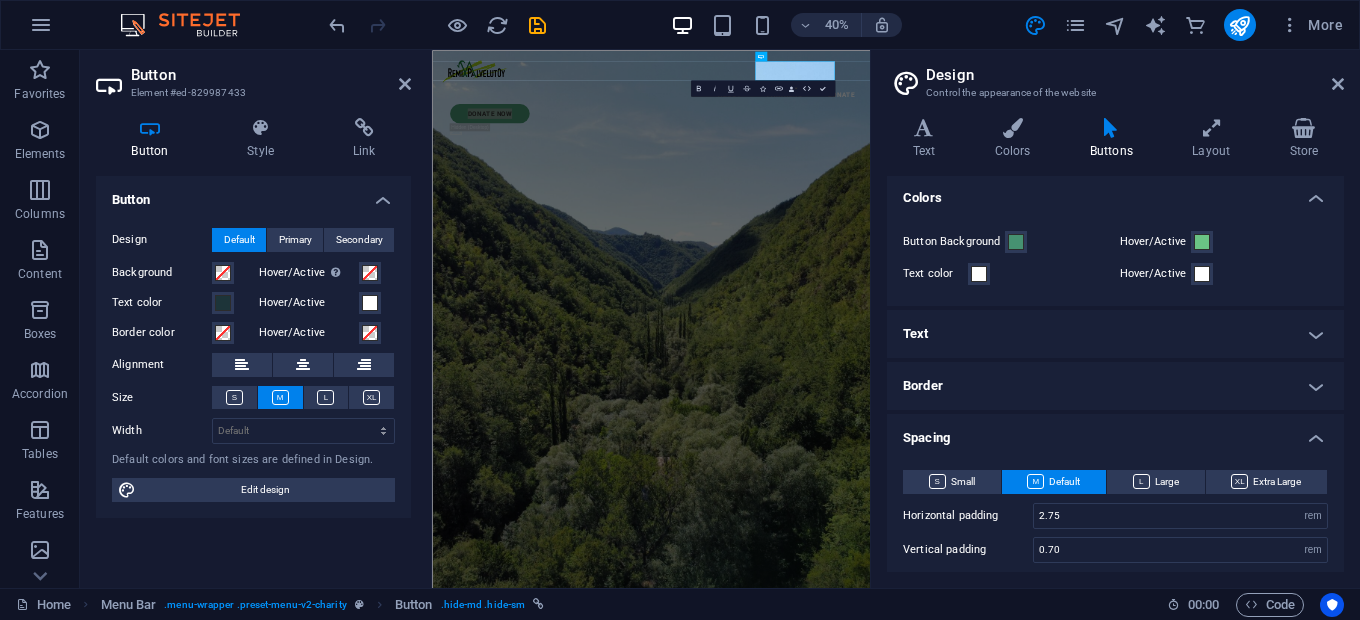 click on "Border" at bounding box center [1115, 386] 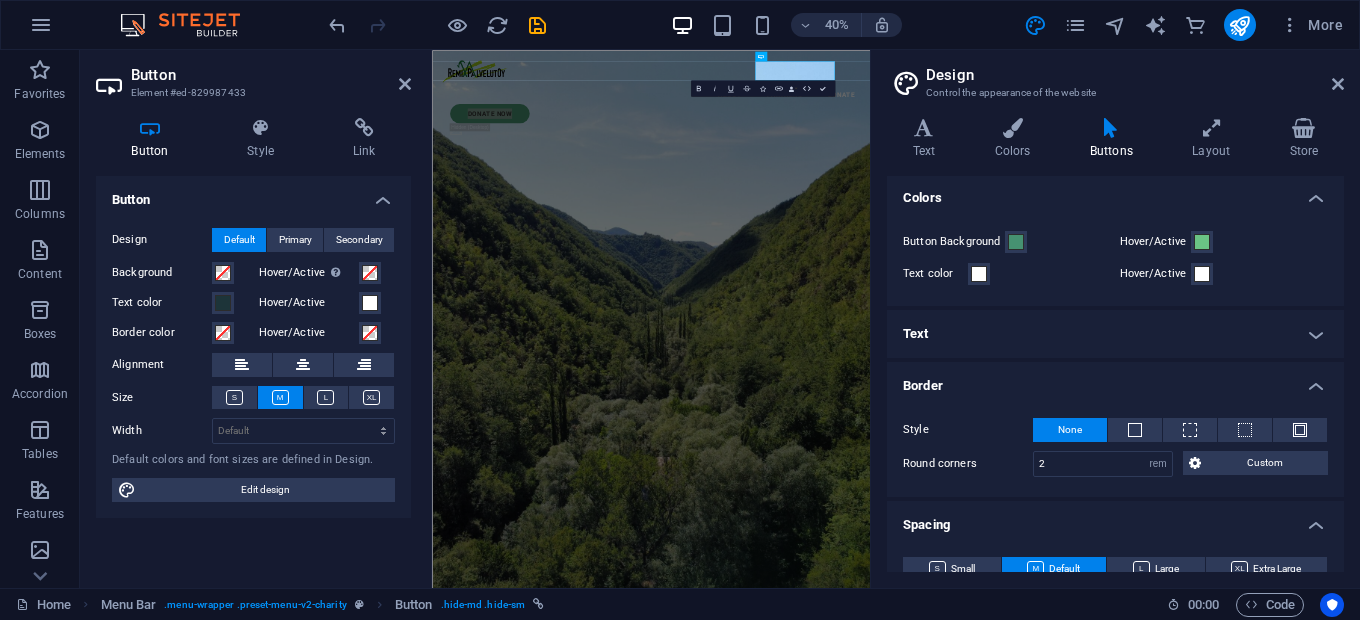 click on "Text" at bounding box center [1115, 334] 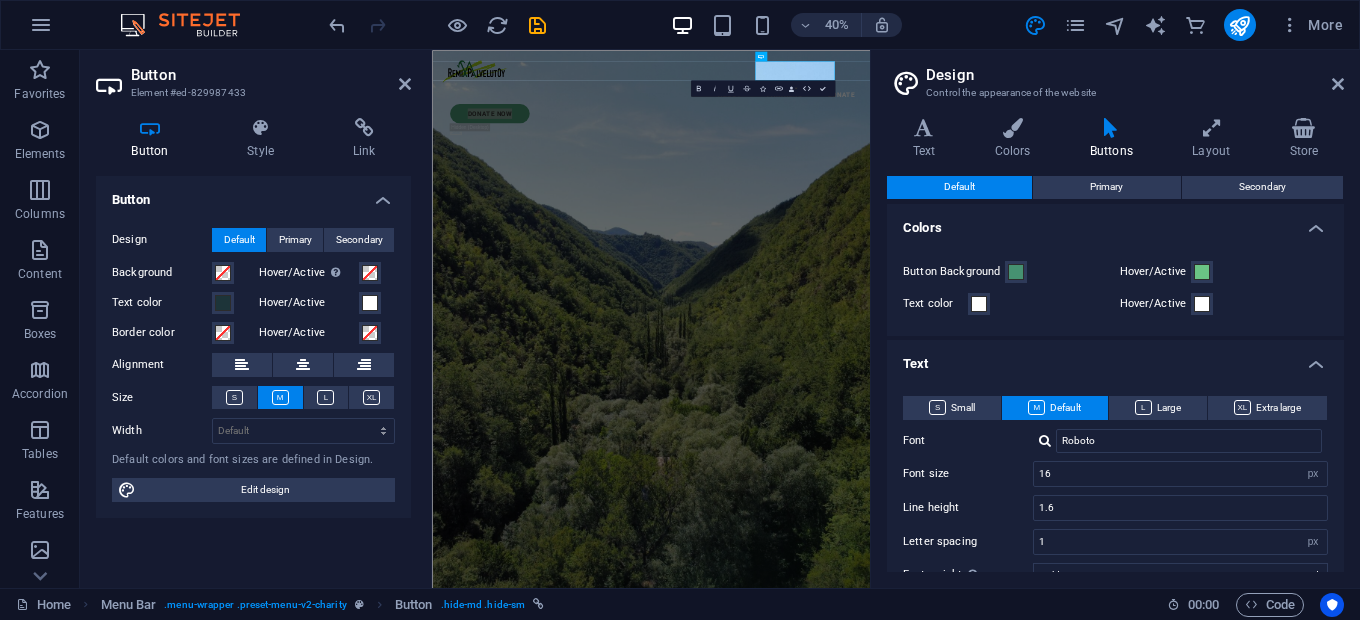 scroll, scrollTop: 0, scrollLeft: 0, axis: both 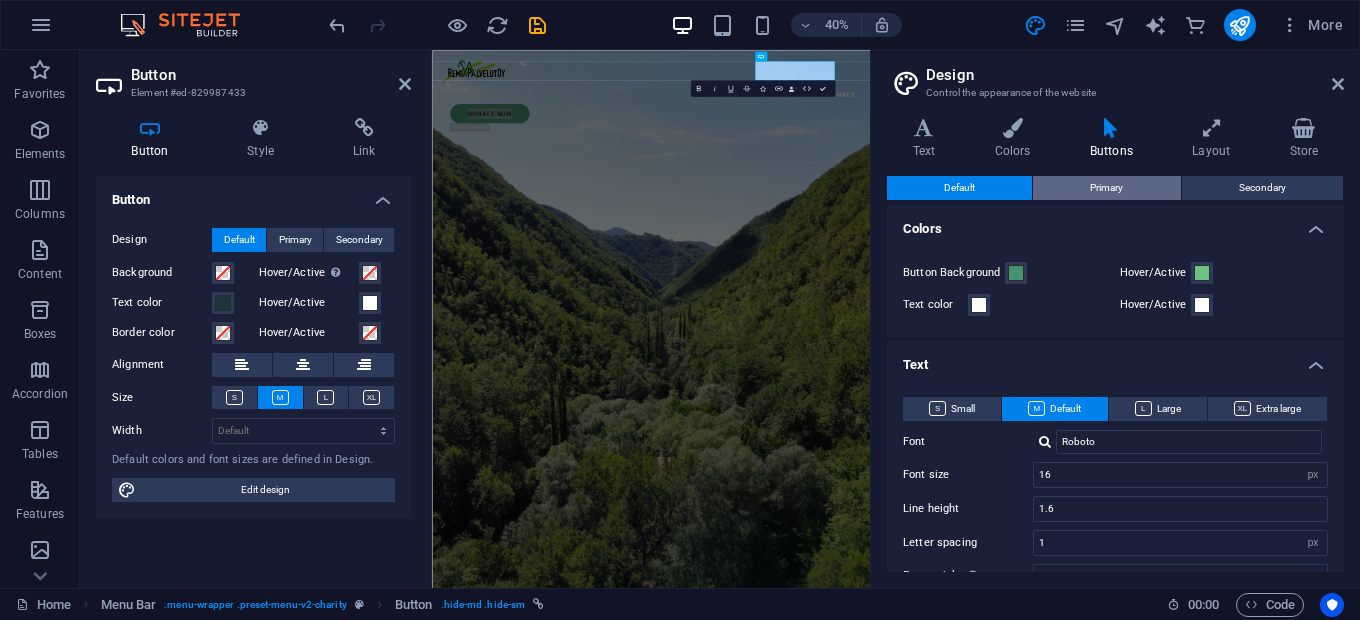 click on "Primary" at bounding box center [1106, 188] 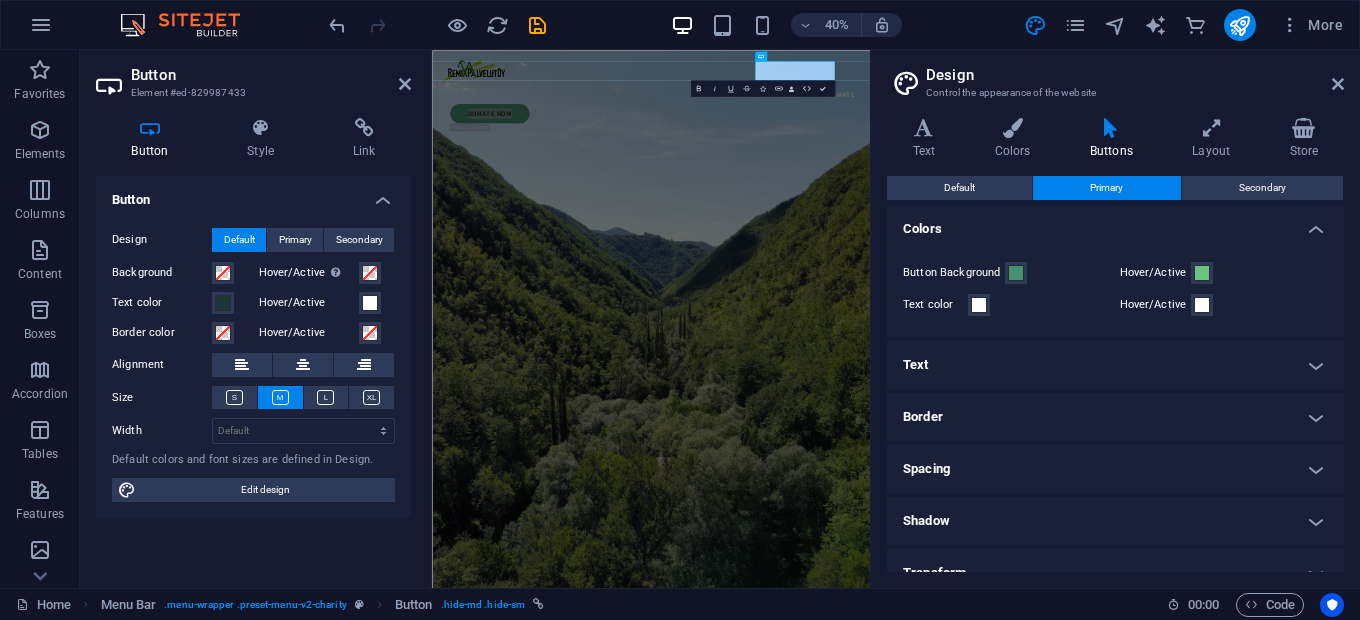 click on "Text  Colors  Buttons  Layout  Store Text Standard Bold Links Font color Font Roboto Font size 16 rem px Line height 1.6 Font weight To display the font weight correctly, it may need to be enabled.  Manage Fonts Thin, 100 Extra-light, 200 Light, 300 Regular, 400 Medium, 500 Semi-bold, 600 Bold, 700 Extra-bold, 800 Black, 900 Letter spacing 0 rem px Font style Text transform Tt TT tt Text align Font weight To display the font weight correctly, it may need to be enabled.  Manage Fonts Thin, 100 Extra-light, 200 Light, 300 Regular, 400 Medium, 500 Semi-bold, 600 Bold, 700 Extra-bold, 800 Black, 900 Default Hover / Active Font color Font color Decoration None Decoration None Transition duration 0.3 s Transition function Ease Ease In Ease Out Ease In/Ease Out Linear Headlines All H1 / Textlogo H2 H3 H4 H5 H6 Font color Font Poppins Line height 1.4 Font weight To display the font weight correctly, it may need to be enabled.  Manage Fonts Thin, 100 Extra-light, 200 Light, 300 Regular, 400 Medium, 500 Semi-bold, 600" at bounding box center (1115, 345) 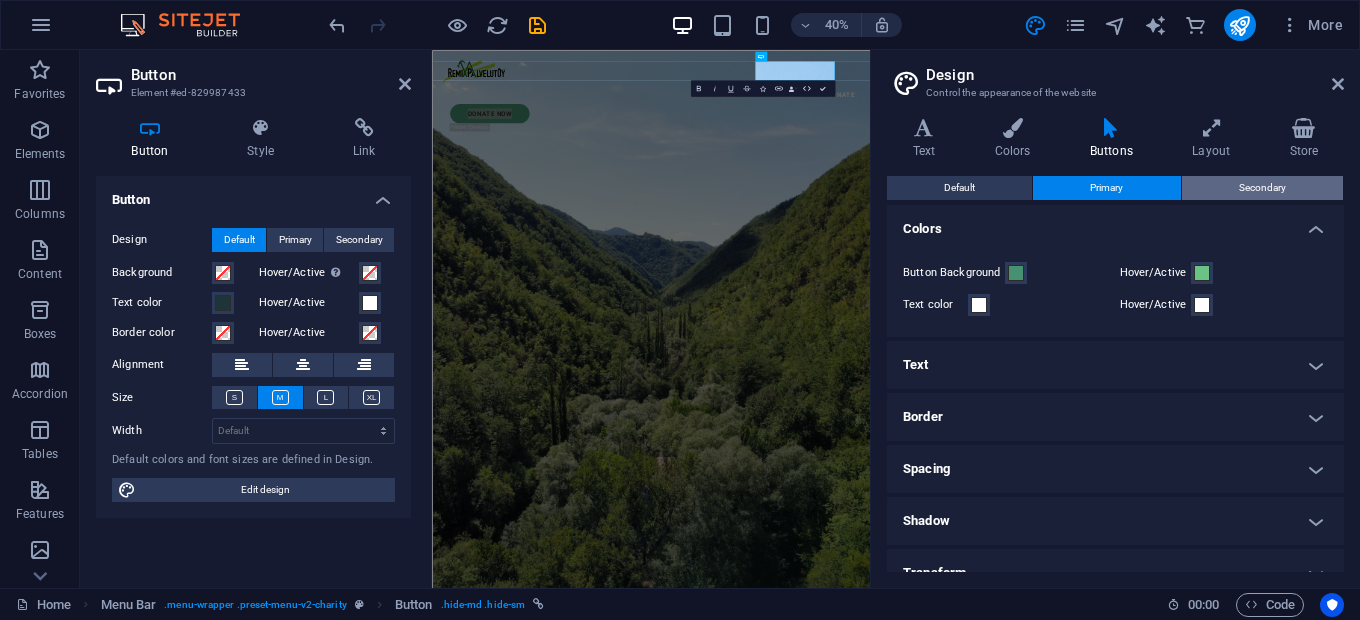 click on "Secondary" at bounding box center (1262, 188) 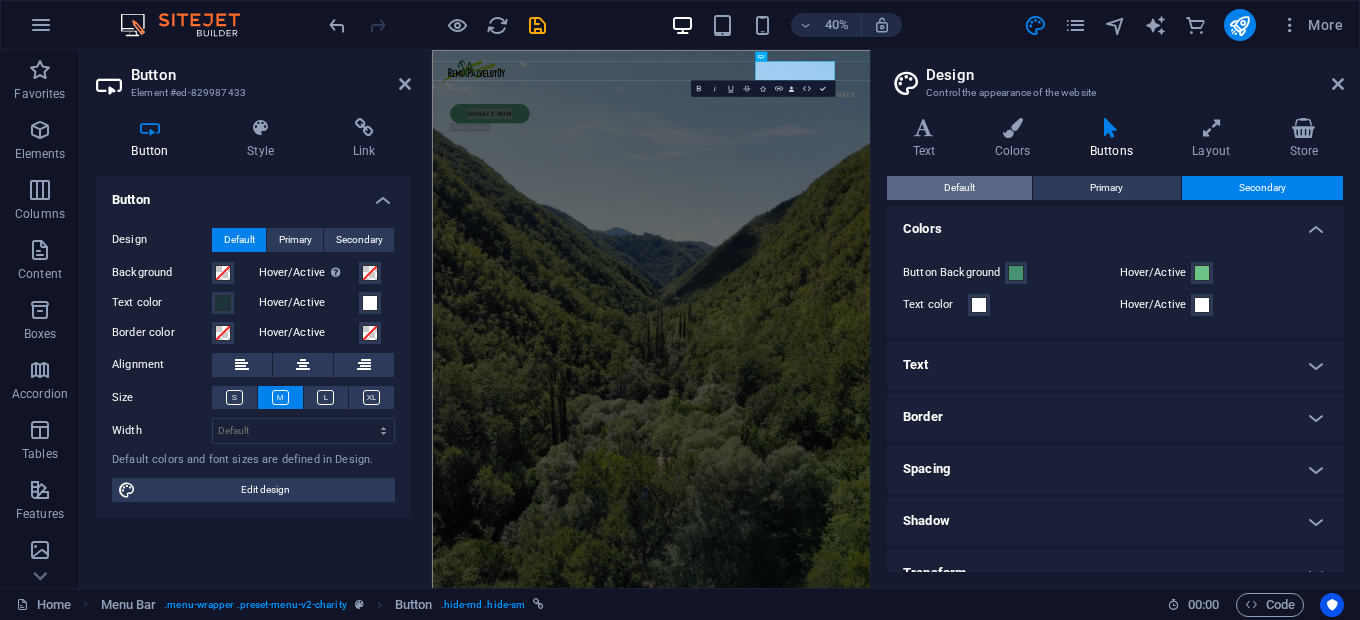 click on "Default" at bounding box center [959, 188] 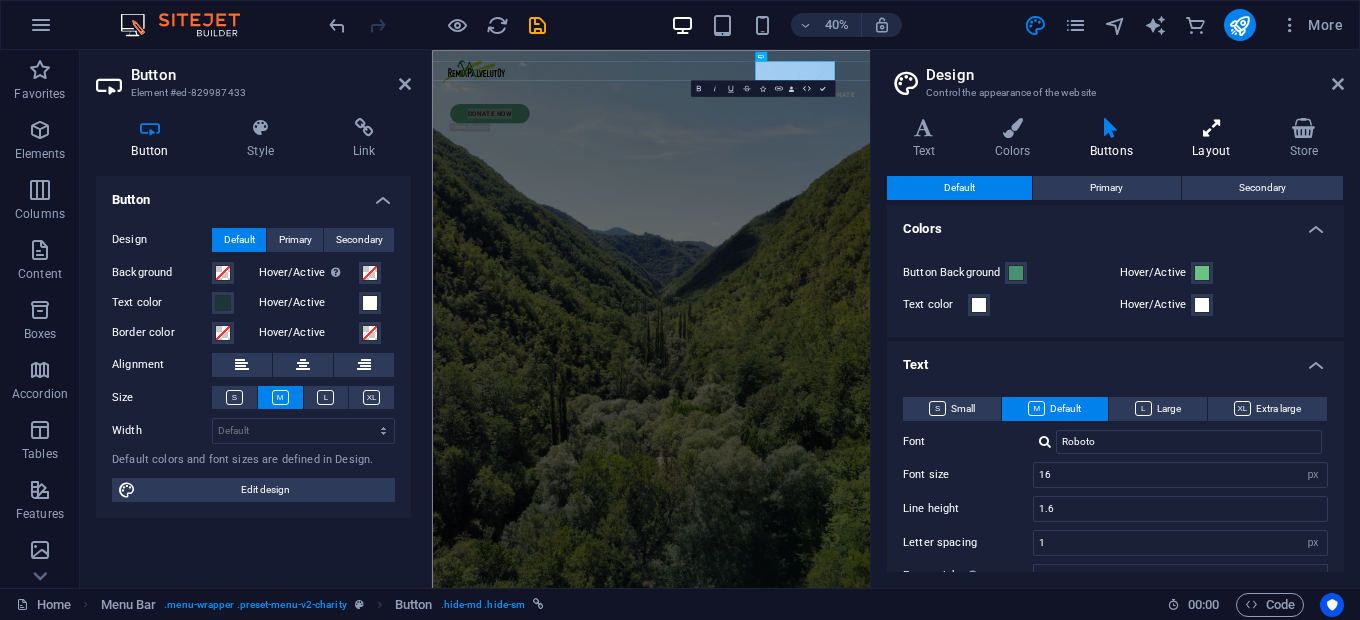 click on "Layout" at bounding box center (1215, 139) 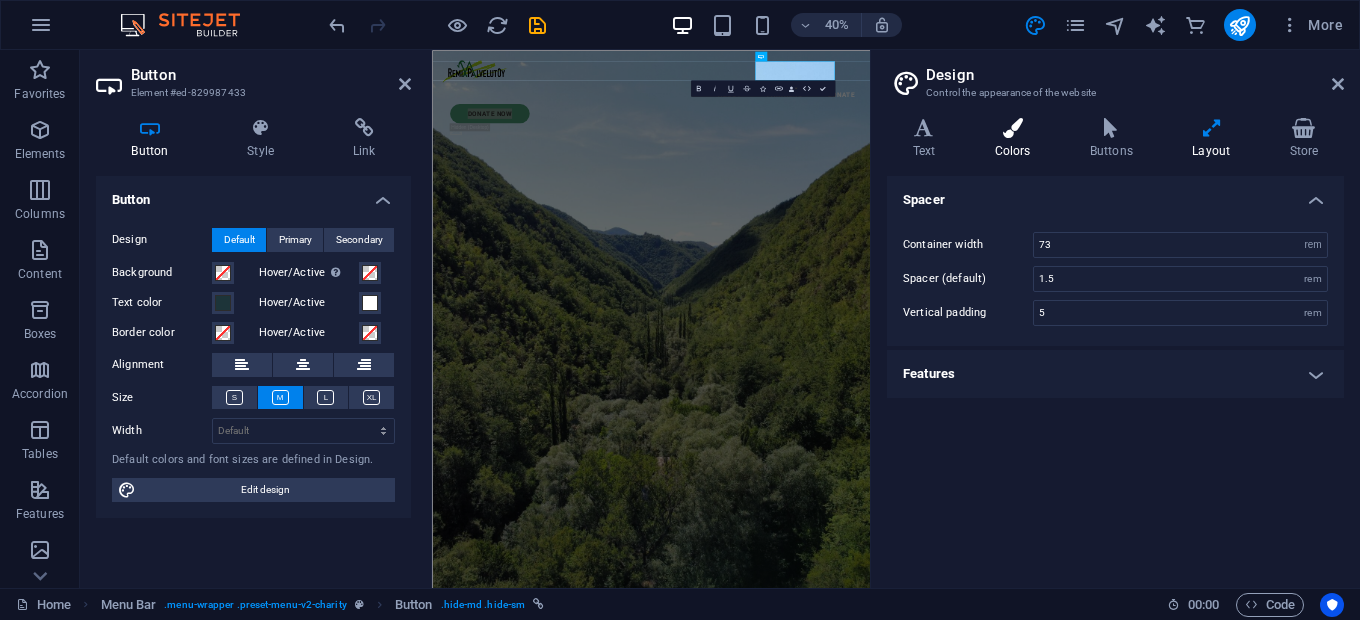 click on "Colors" at bounding box center (1016, 139) 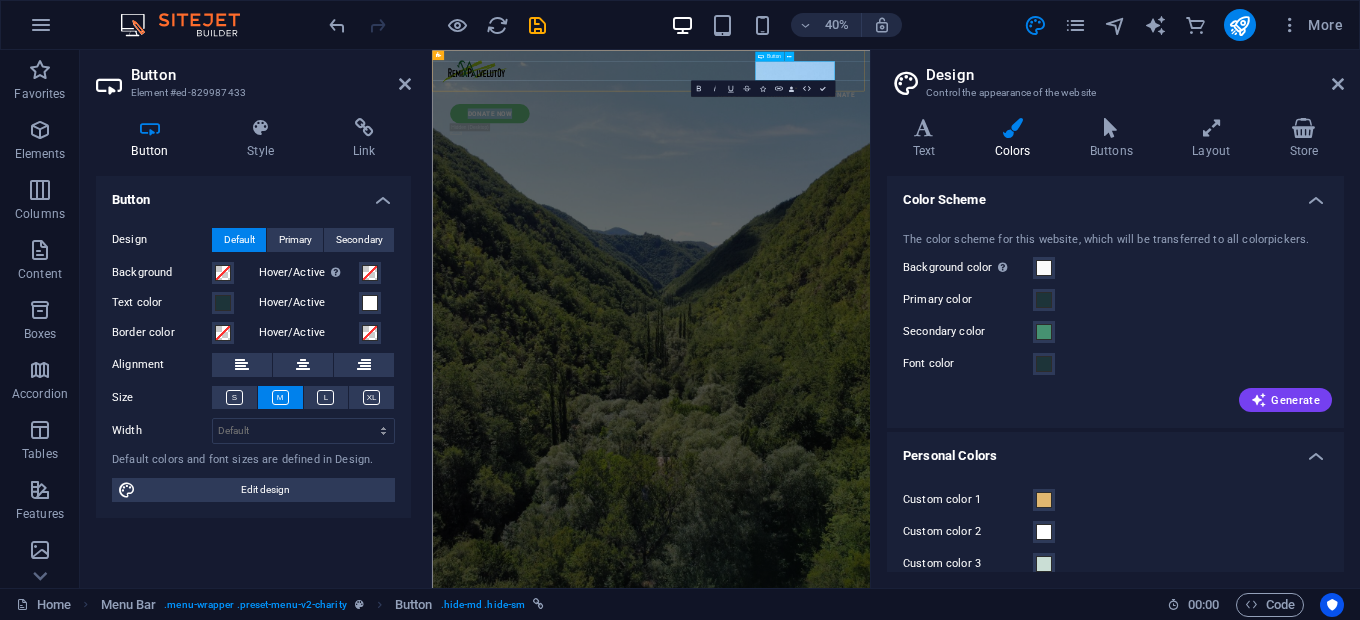 click on "Donate Now" at bounding box center (575, 208) 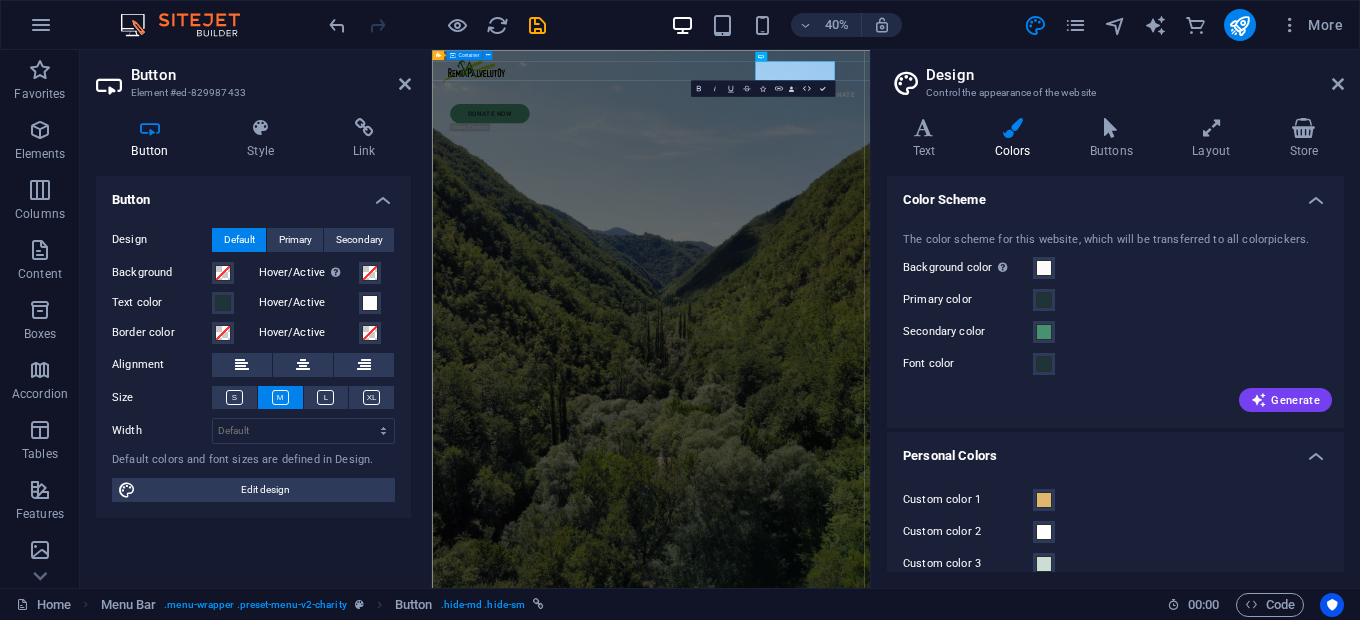 click on "Charity is the act of giving to those in need Lorem ipsum dolor sit amet consectetur. Bibendum adipiscing morbi orci nibh eget posuere arcu volutpat nulla. Tortor cras suscipit augue sodales risus auctor. Fusce nunc vitae non dui ornare tellus nibh purus lectus." at bounding box center [979, 1596] 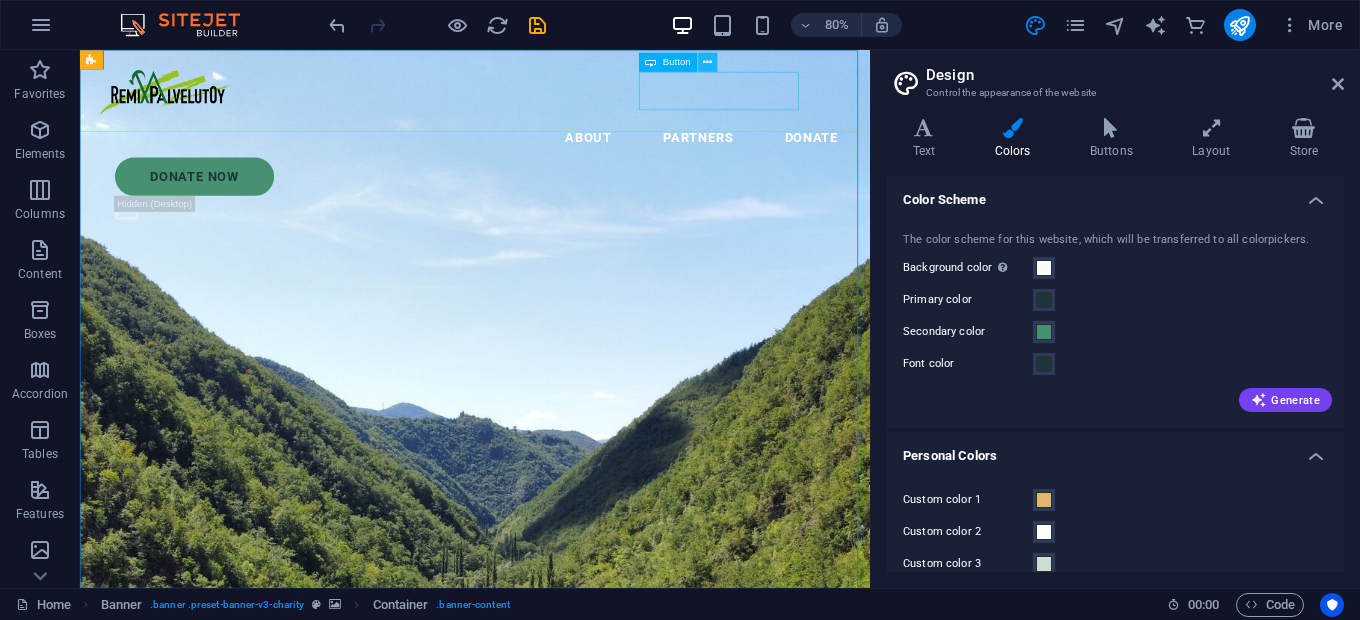 click at bounding box center (707, 62) 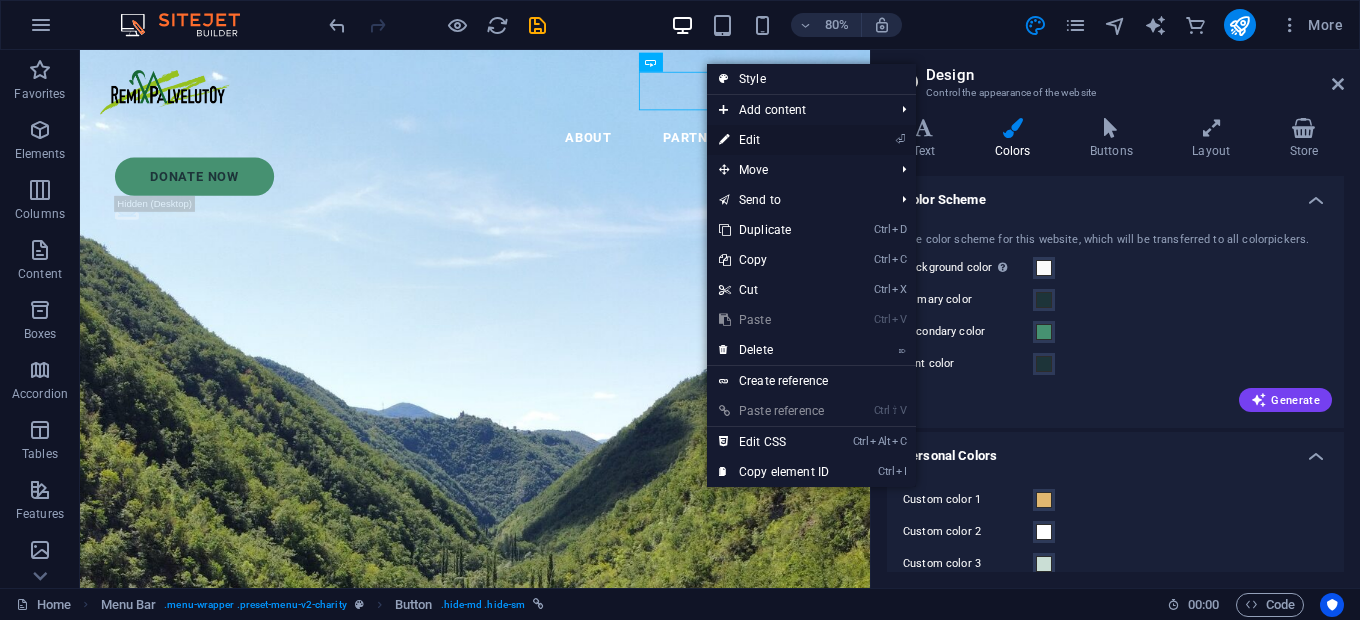 click on "⏎  Edit" at bounding box center (774, 140) 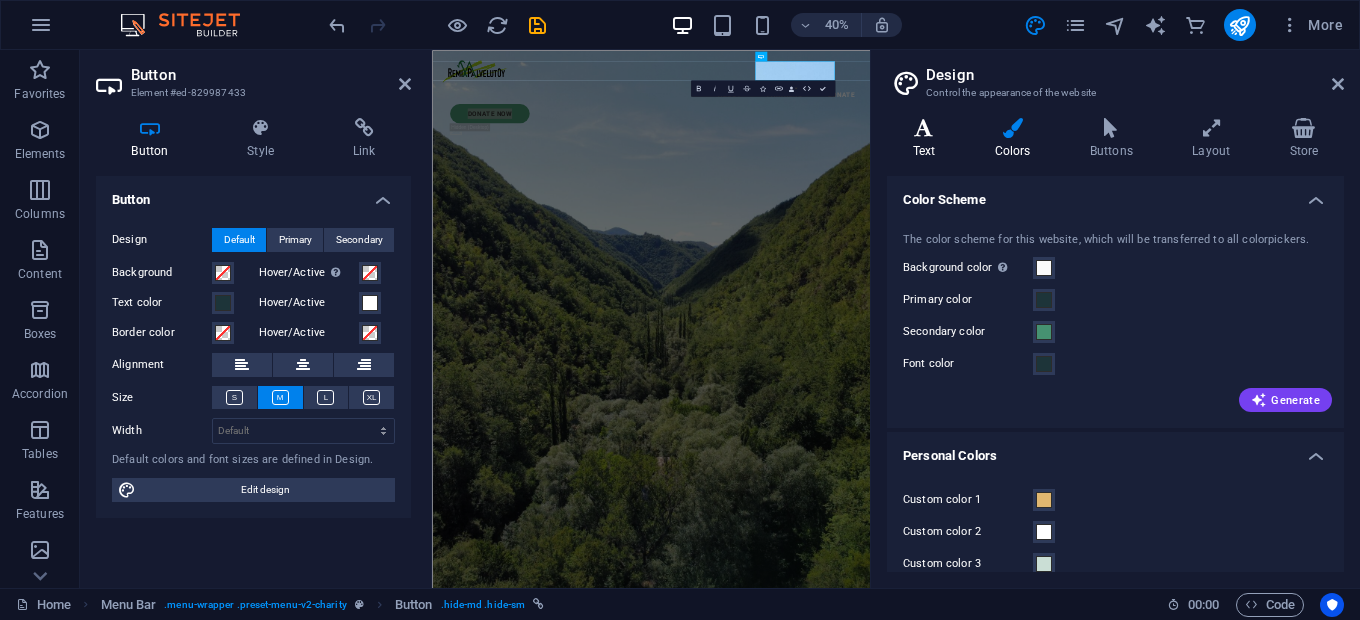 click on "Text" at bounding box center (928, 139) 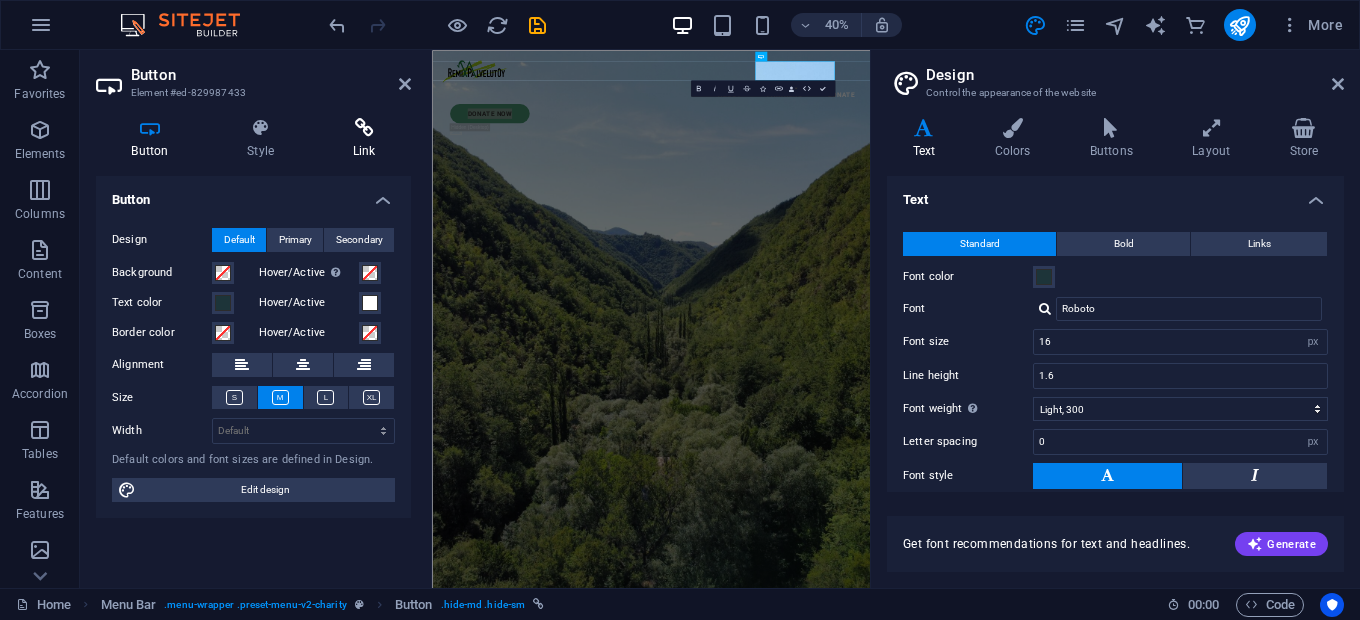 click on "Link" at bounding box center [364, 139] 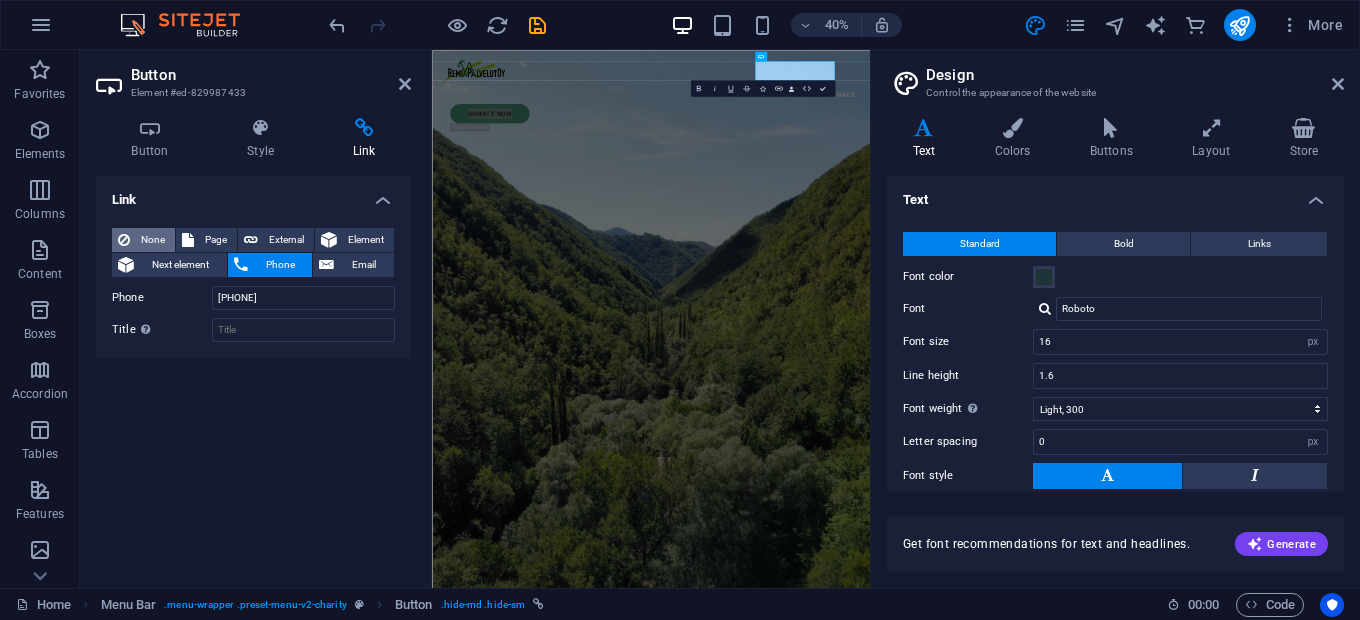 click on "None" at bounding box center [152, 240] 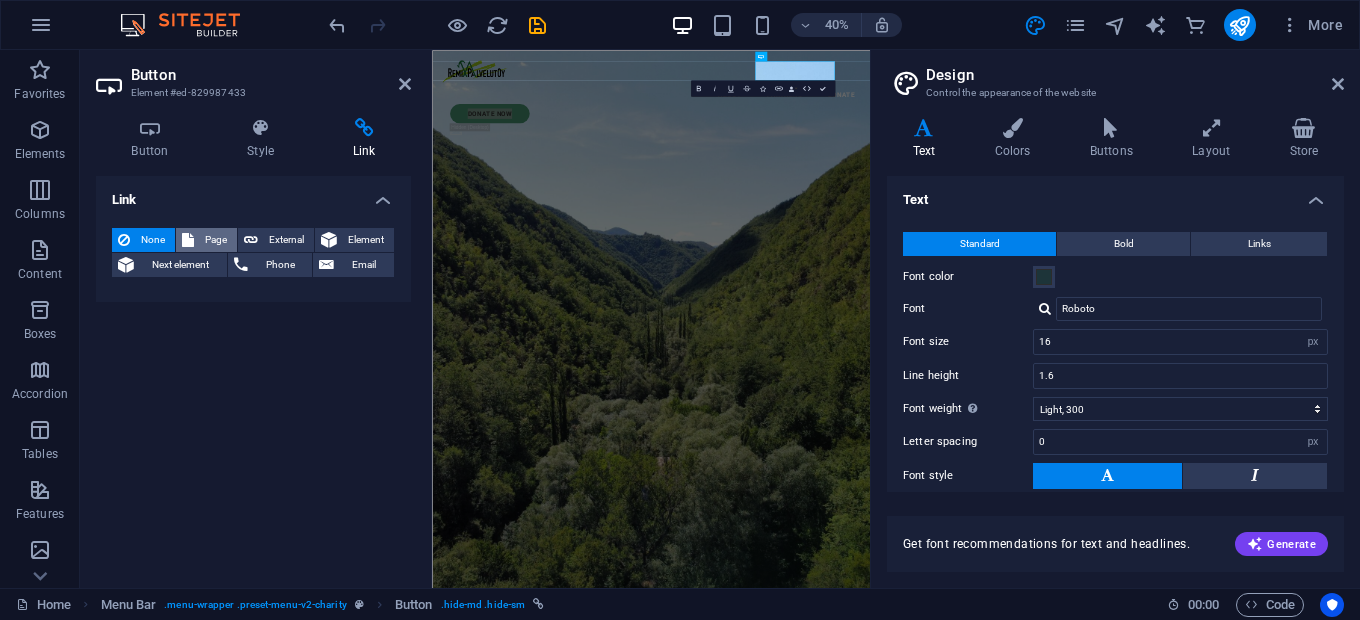 click at bounding box center [188, 240] 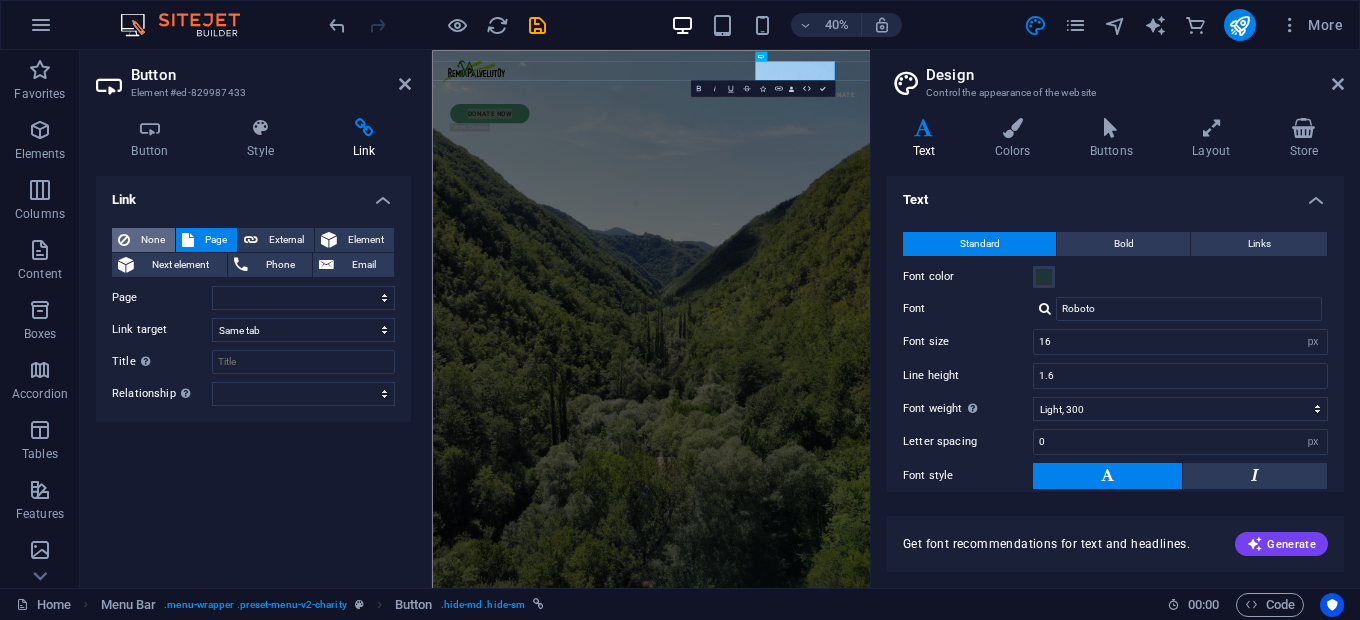 click on "None" at bounding box center (152, 240) 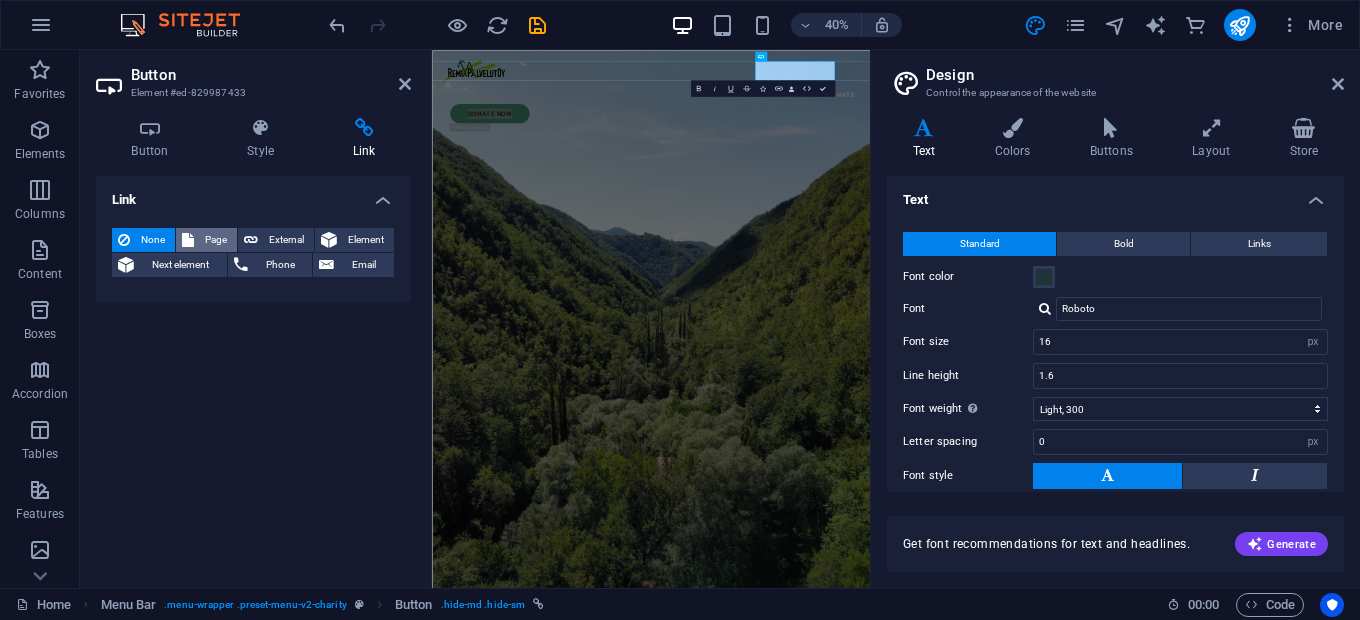 click on "Page" at bounding box center (206, 240) 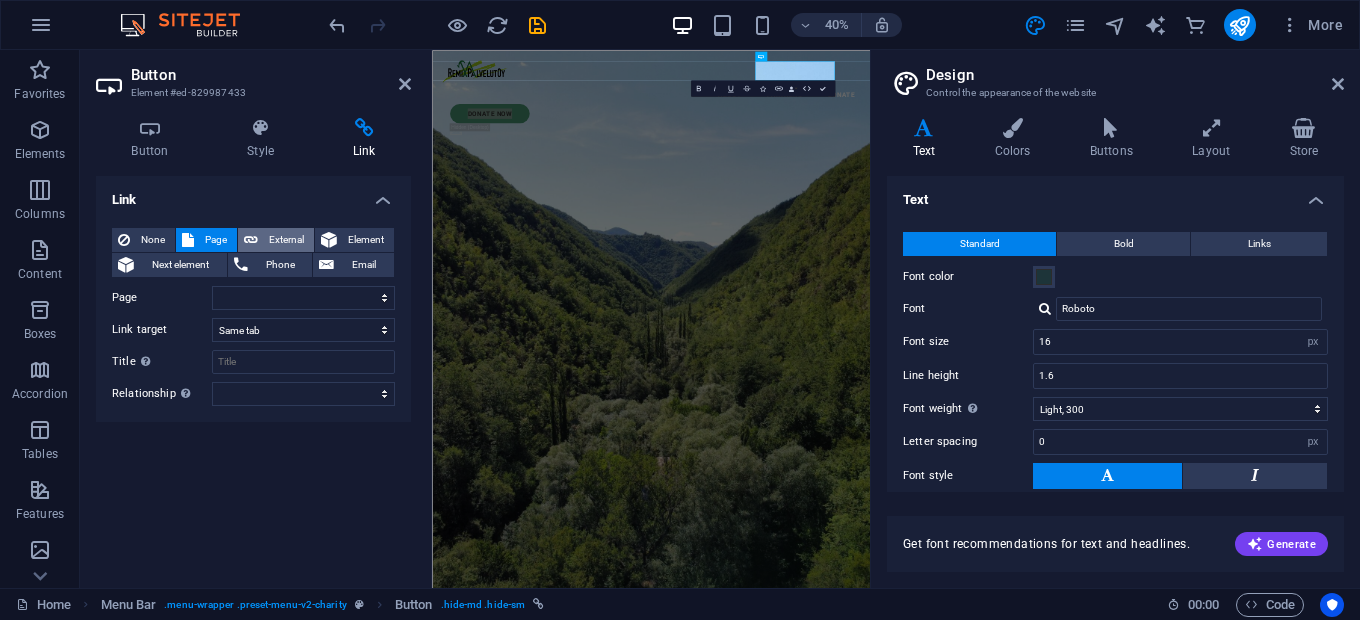 click on "External" at bounding box center (276, 240) 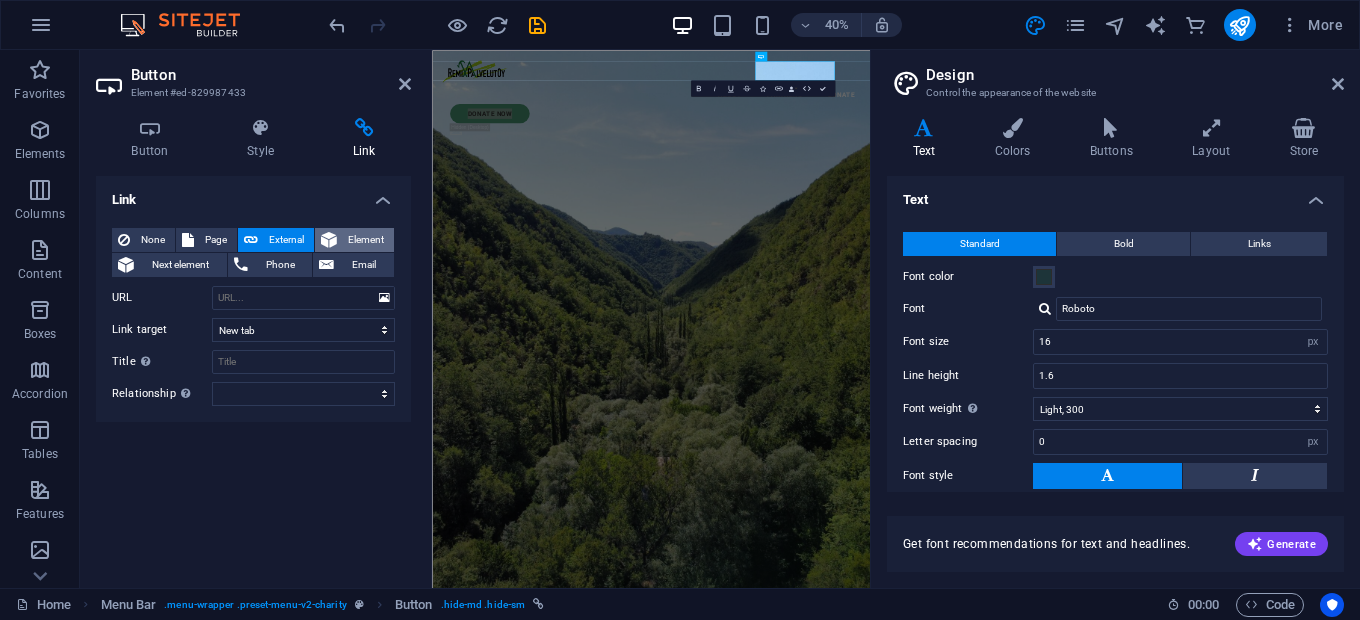click at bounding box center (329, 240) 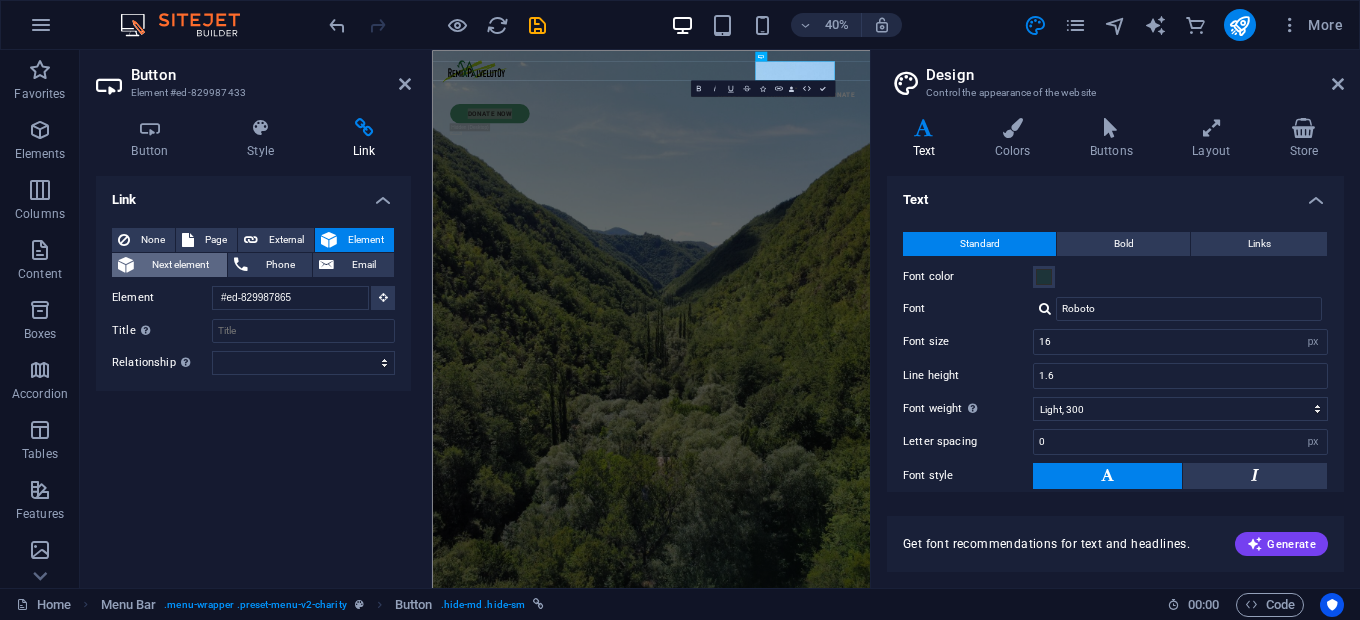click on "Next element" at bounding box center [180, 265] 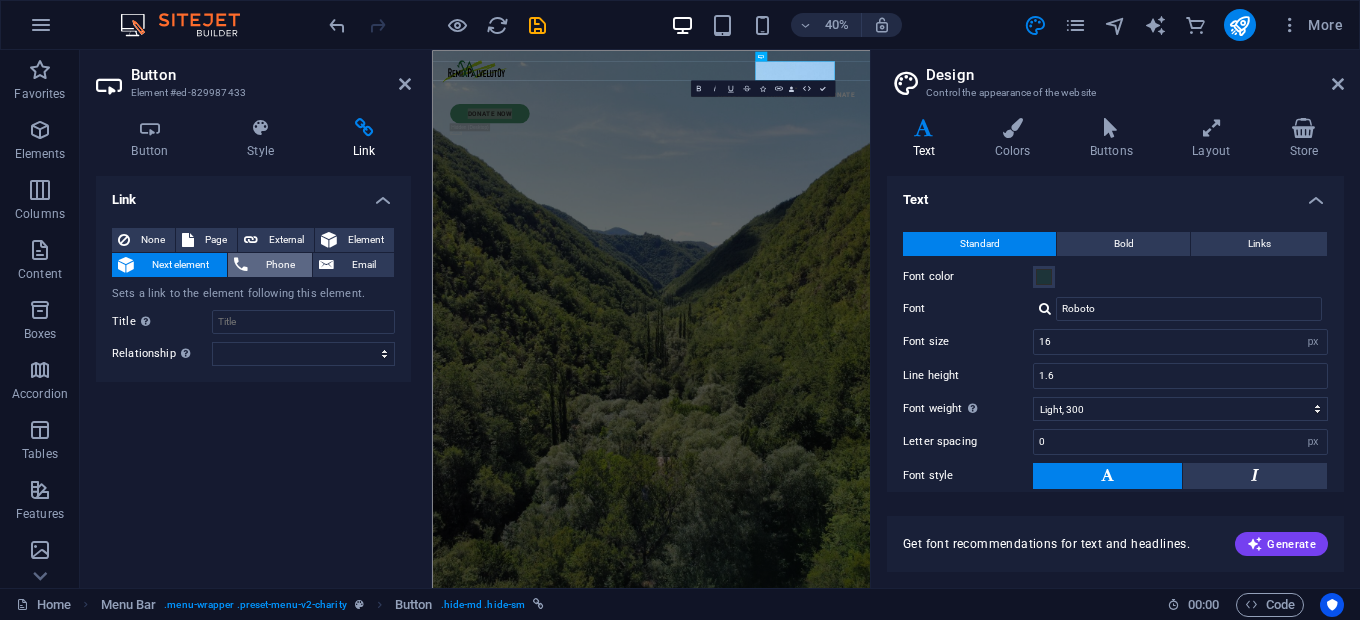 click at bounding box center (241, 265) 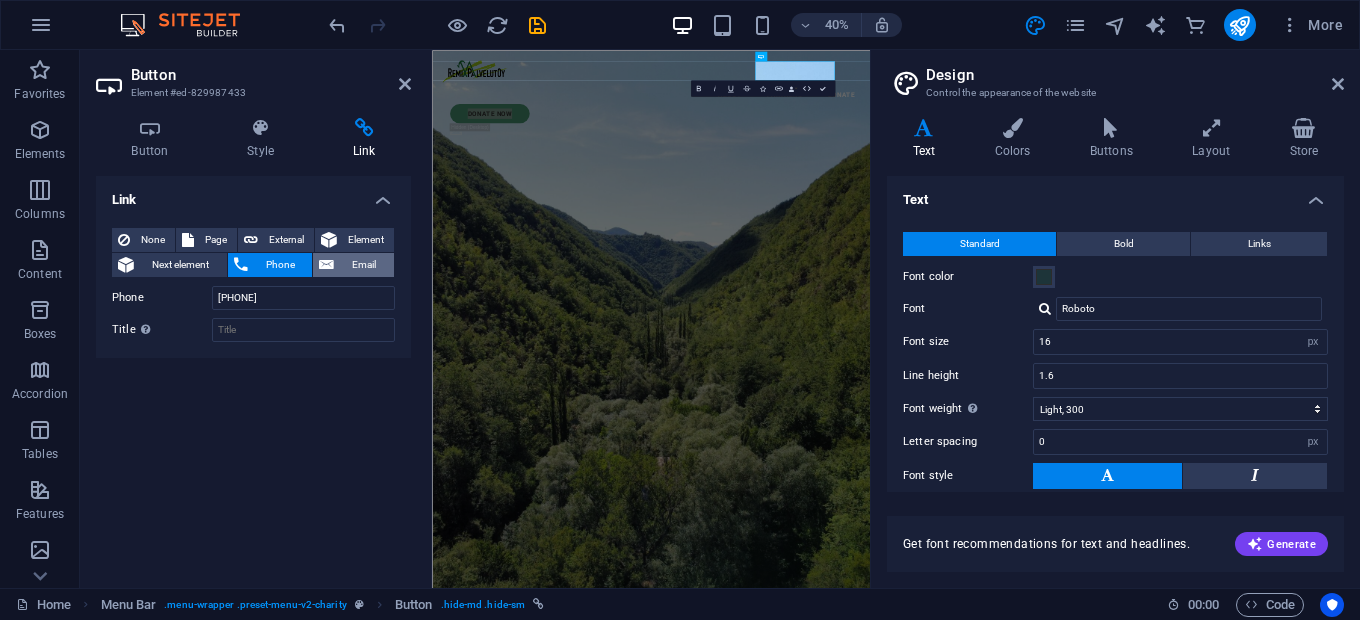 click at bounding box center [326, 265] 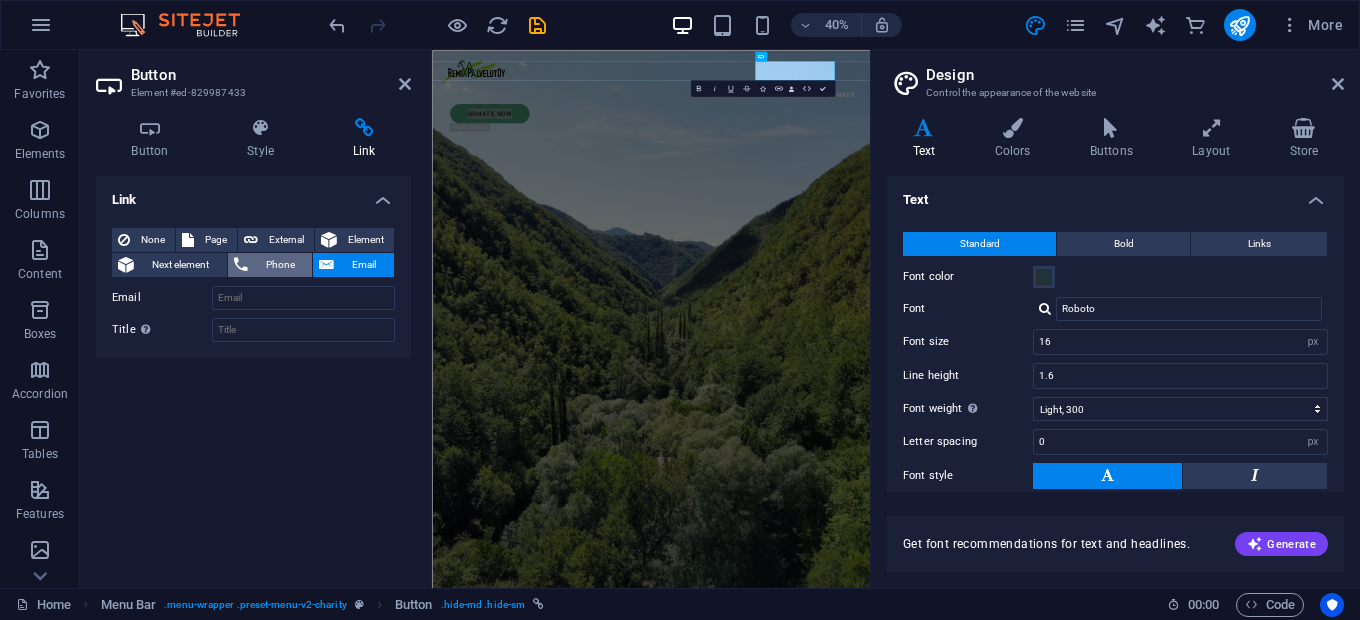click on "Phone" at bounding box center (280, 265) 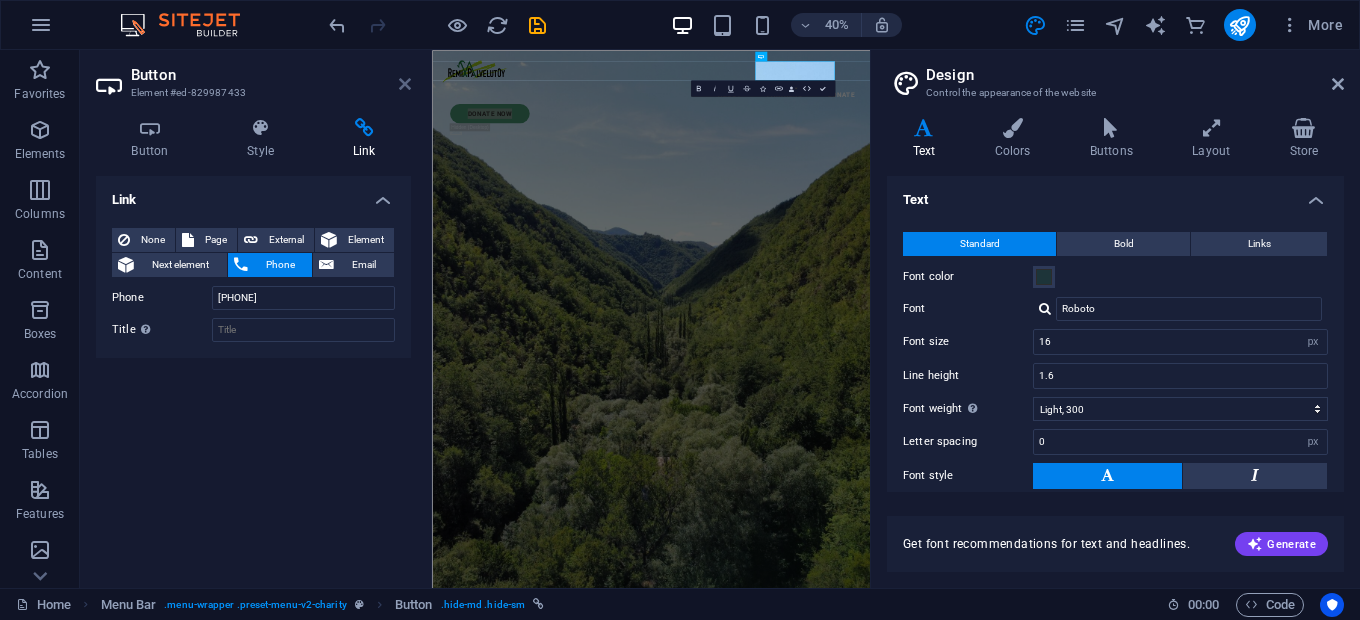click at bounding box center (405, 84) 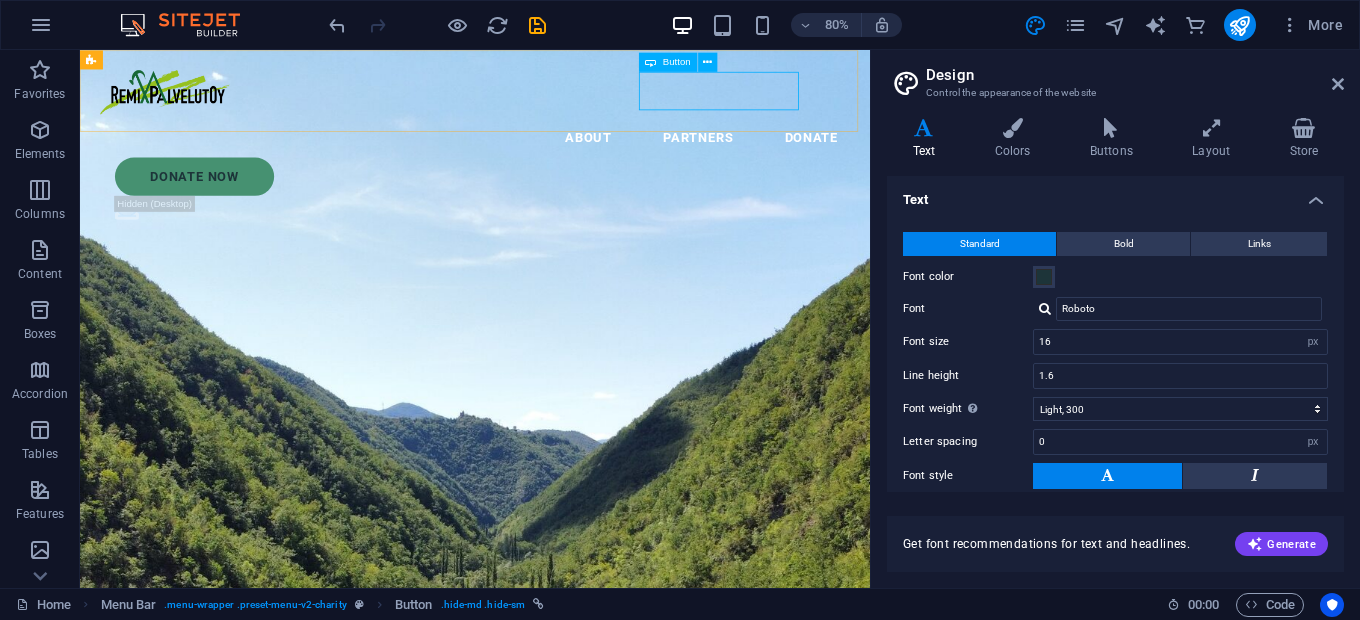 click at bounding box center [651, 61] 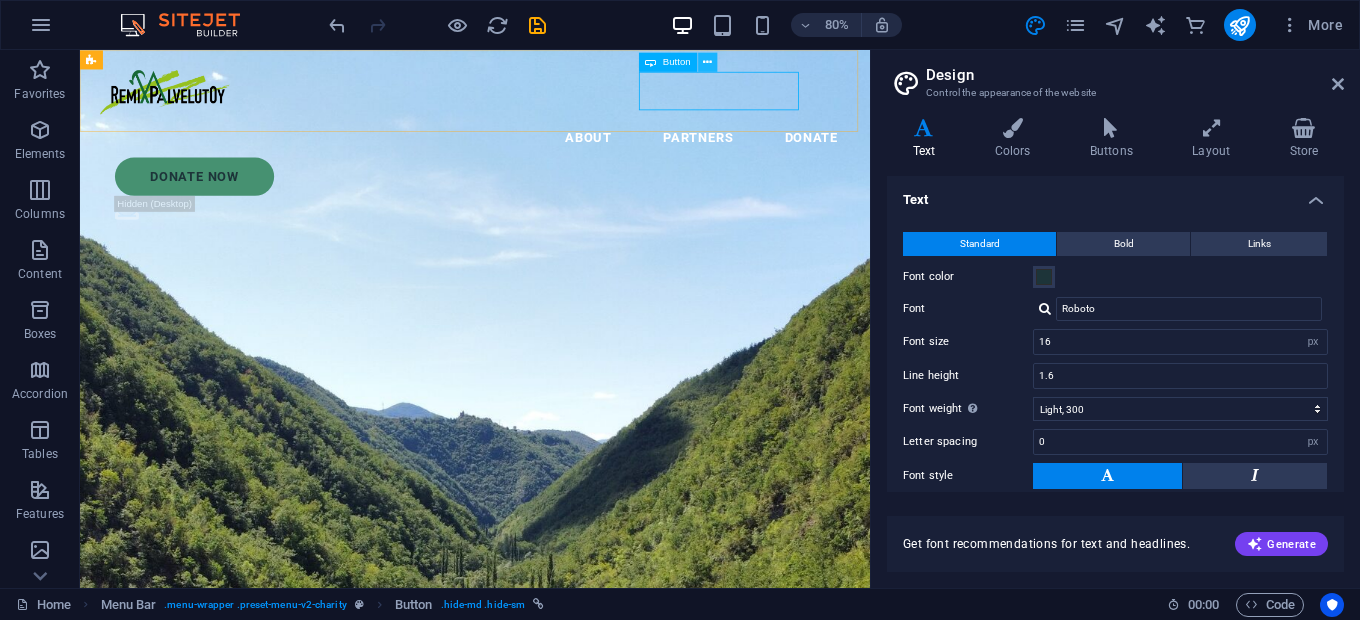click at bounding box center [707, 62] 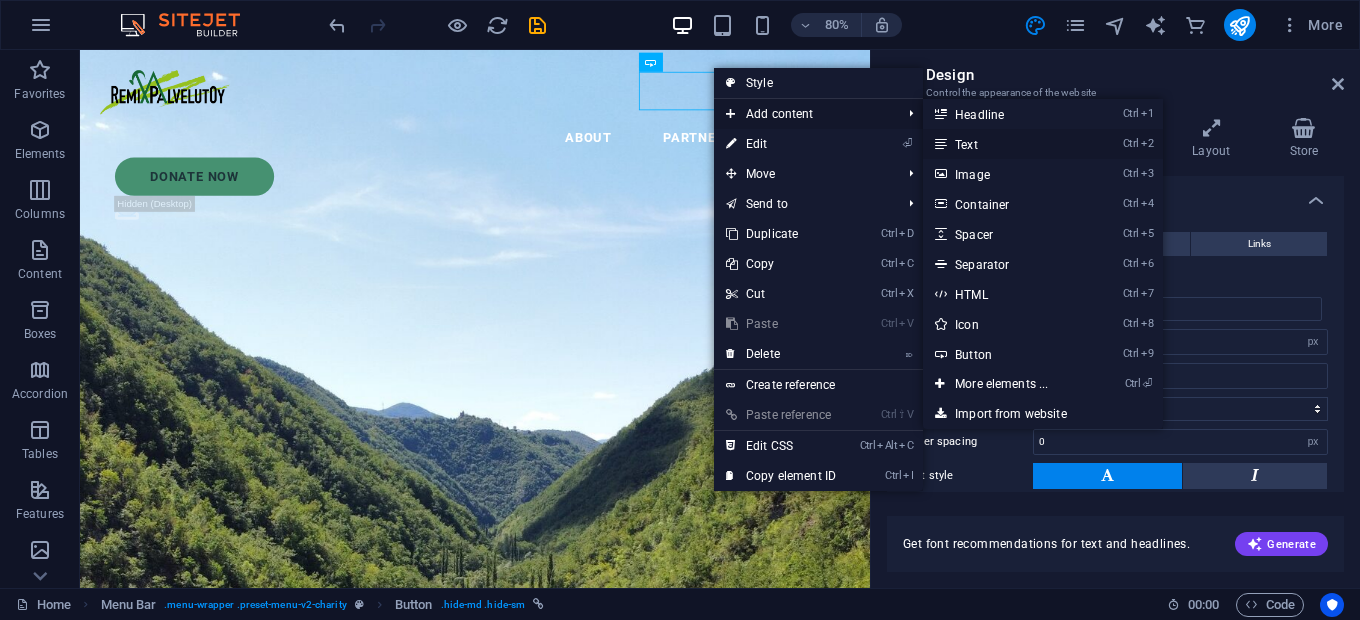 click on "Ctrl 2  Text" at bounding box center (1005, 144) 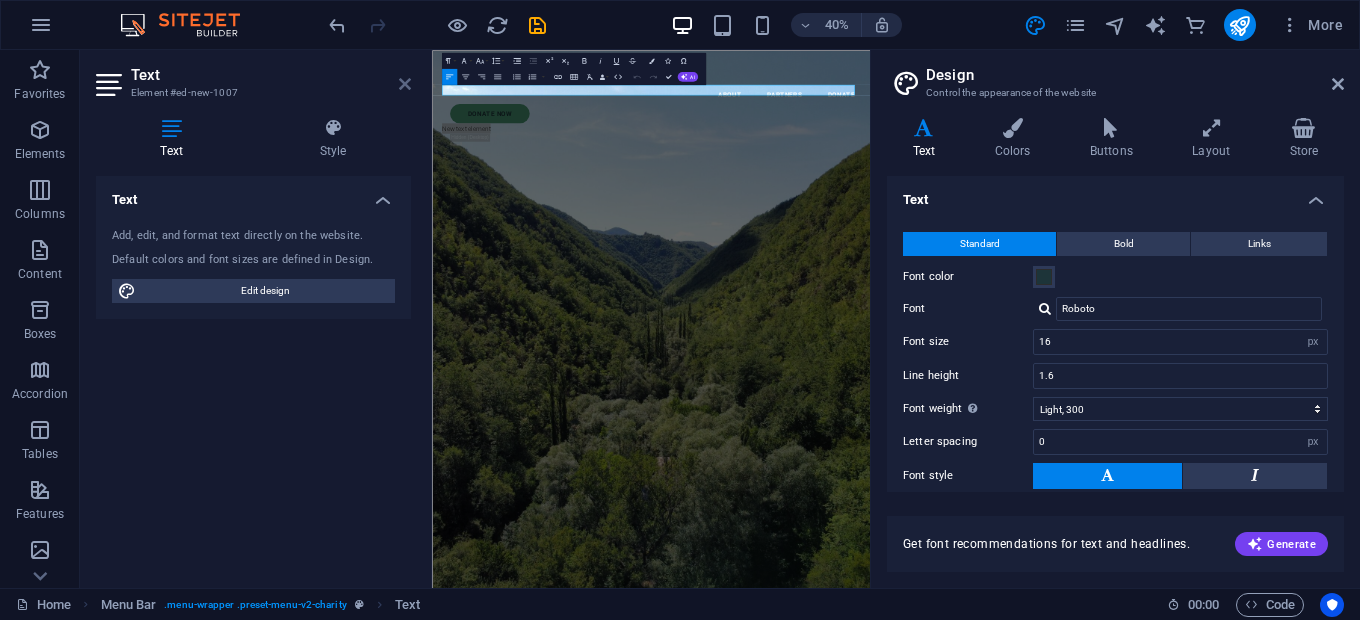 click at bounding box center [405, 84] 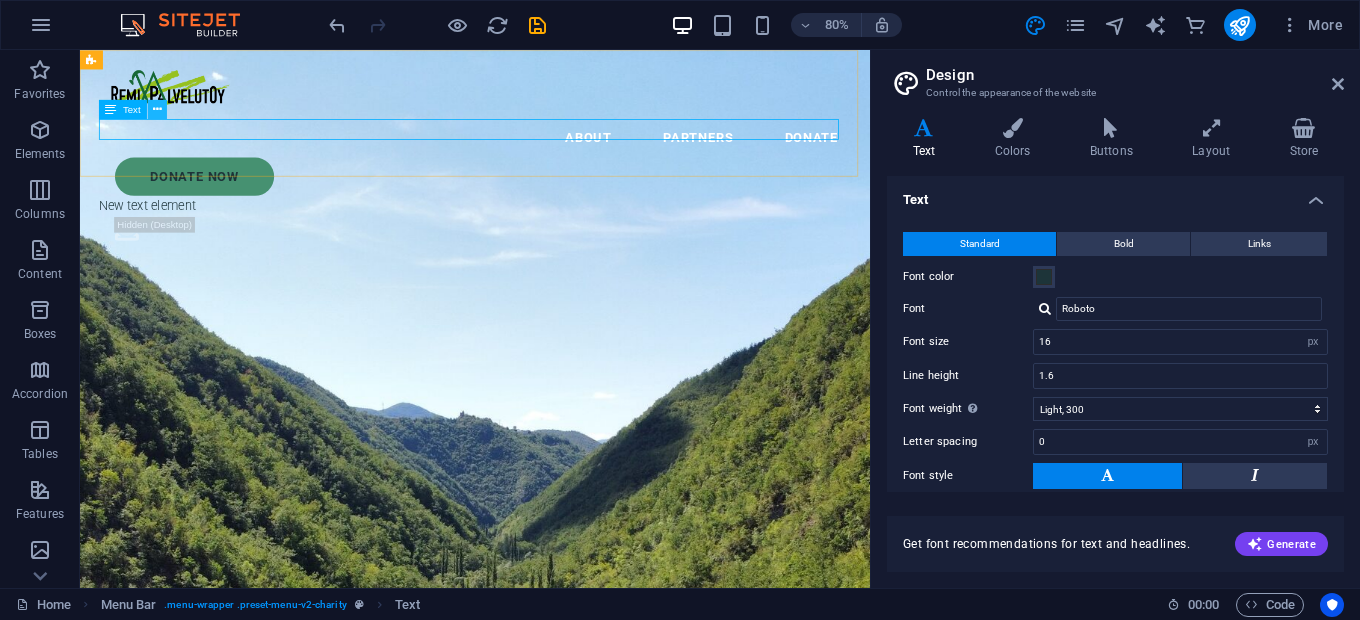 click at bounding box center (157, 109) 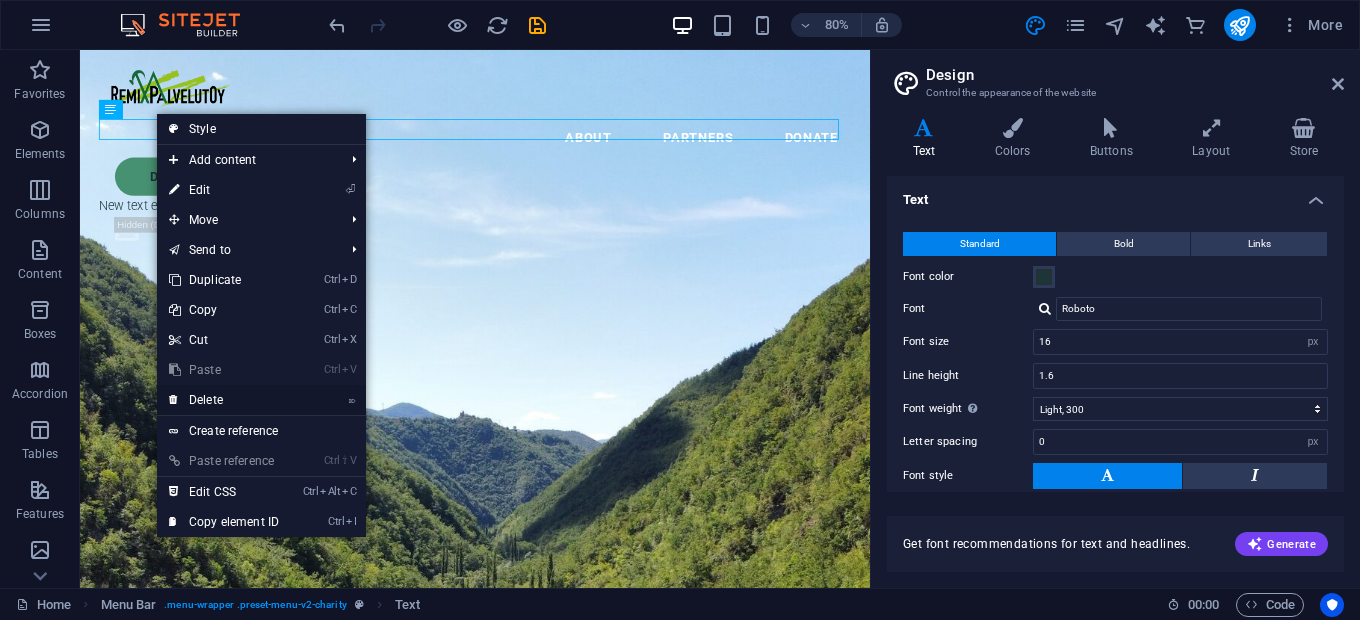 click on "⌦  Delete" at bounding box center (224, 400) 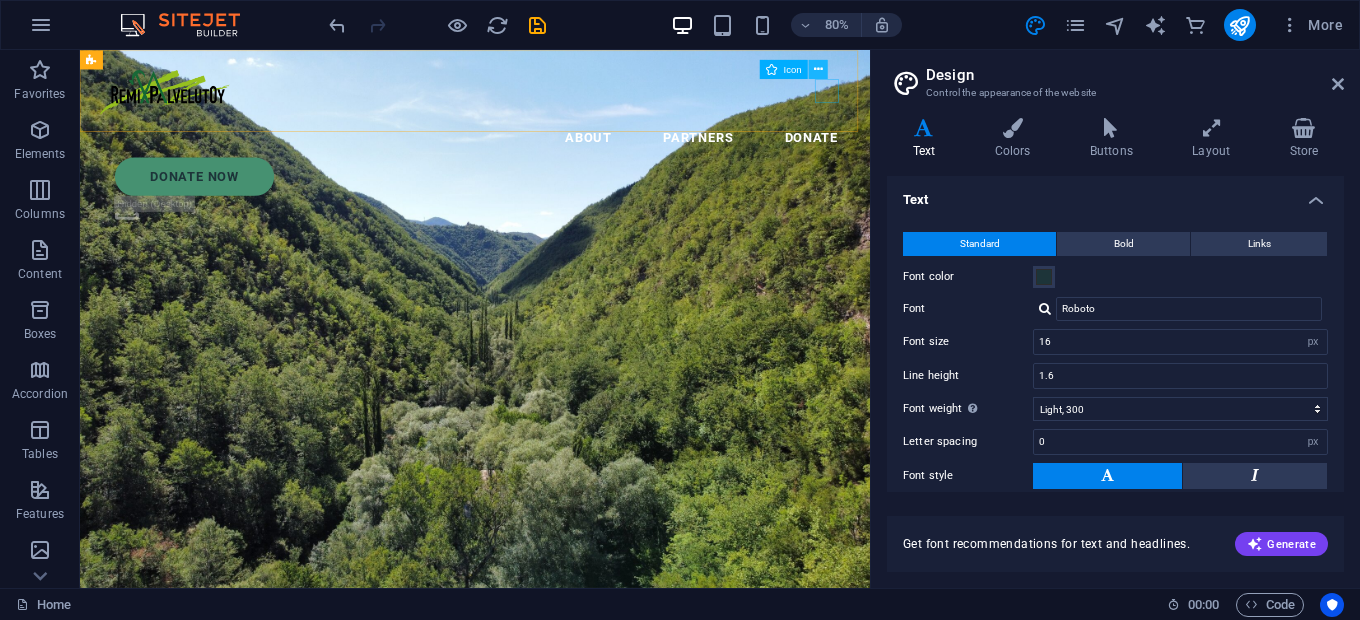 click at bounding box center [818, 69] 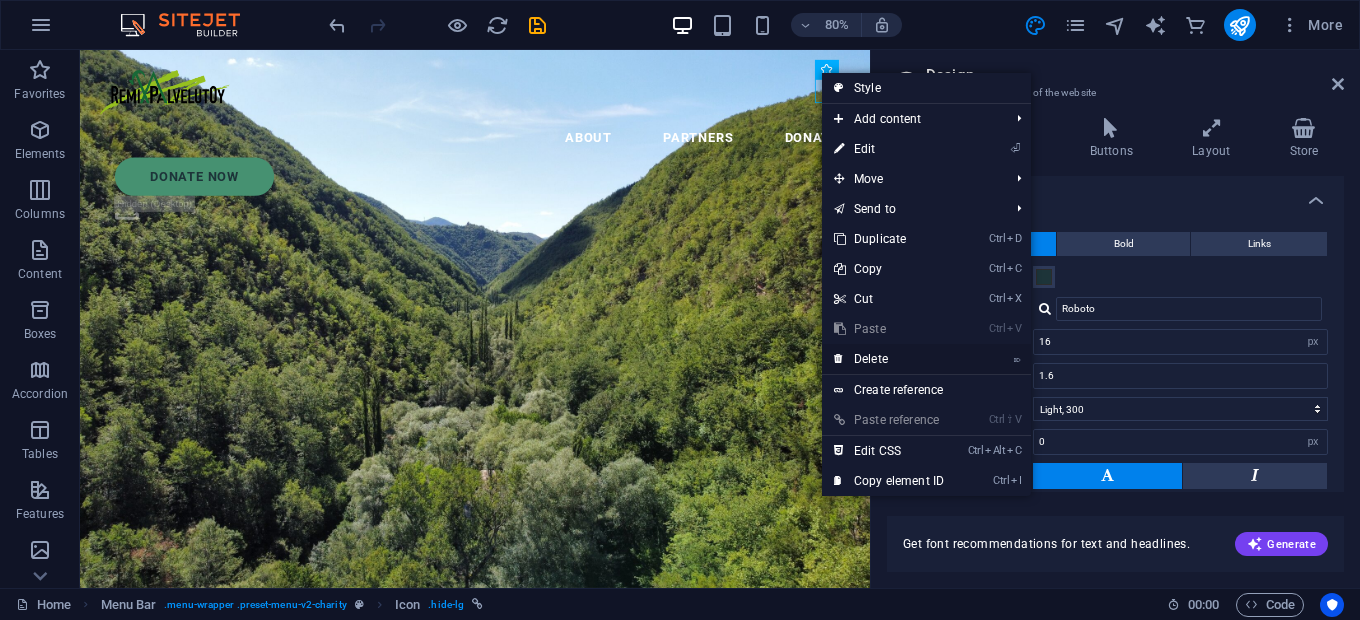click on "⌦  Delete" at bounding box center (889, 359) 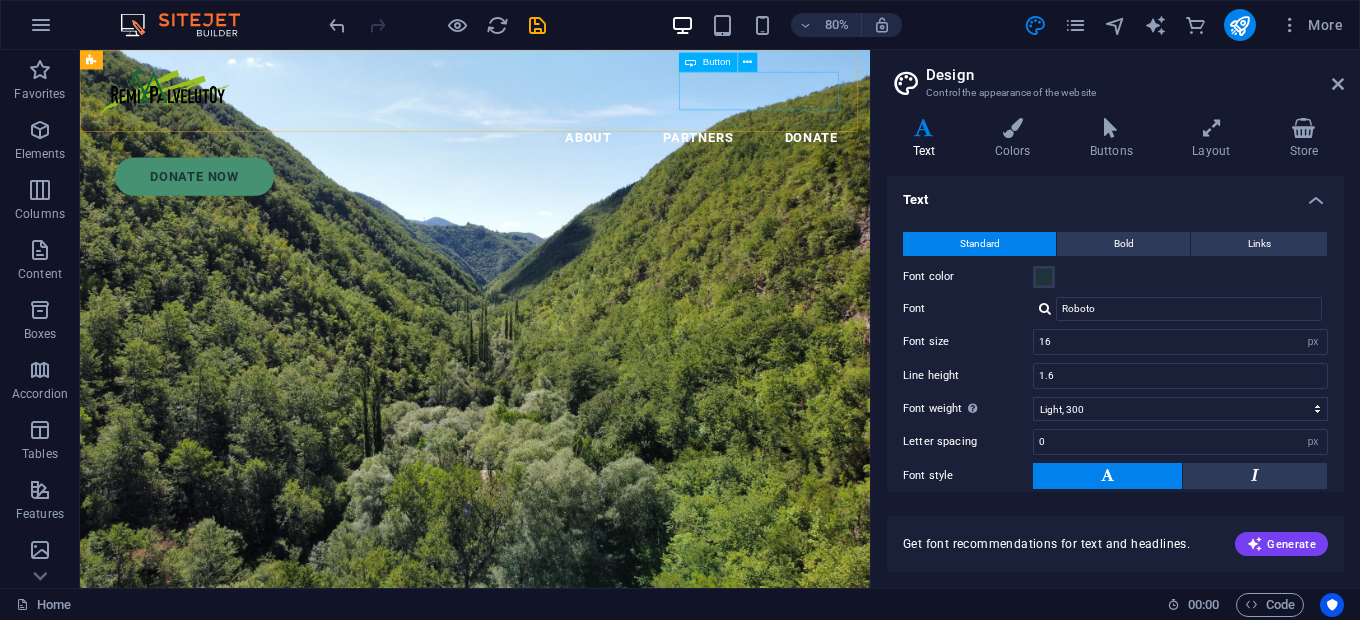 click on "Donate Now" at bounding box center [584, 208] 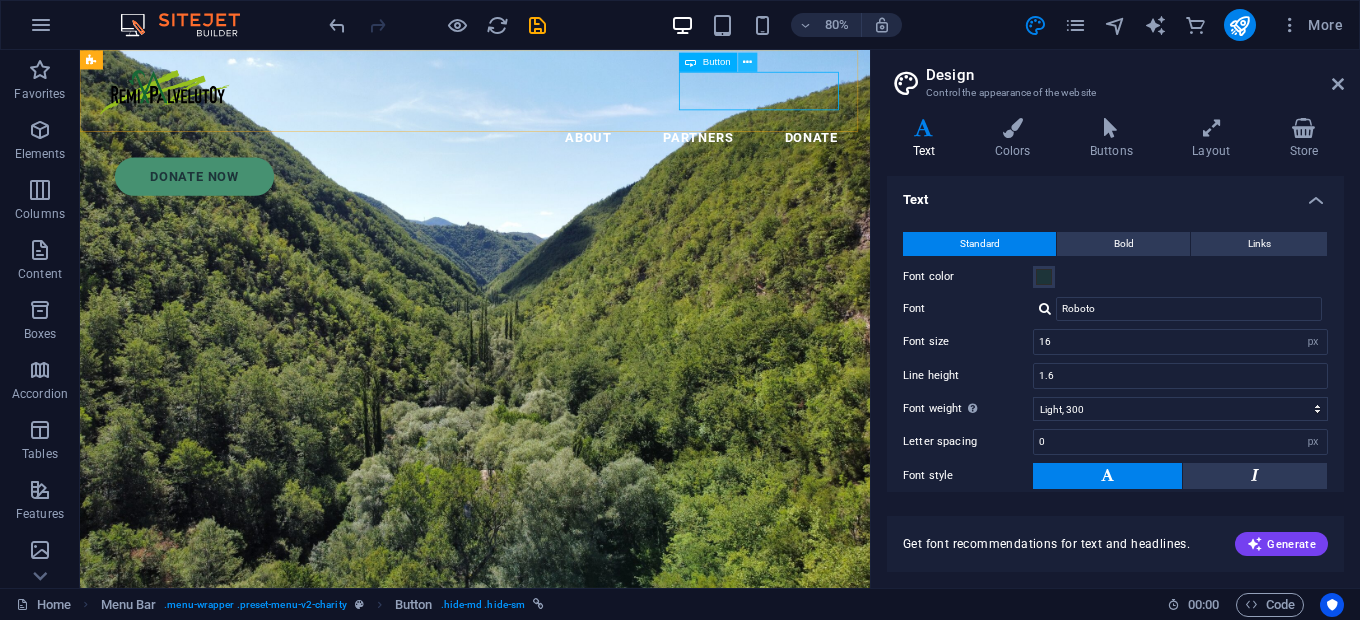 click at bounding box center (747, 62) 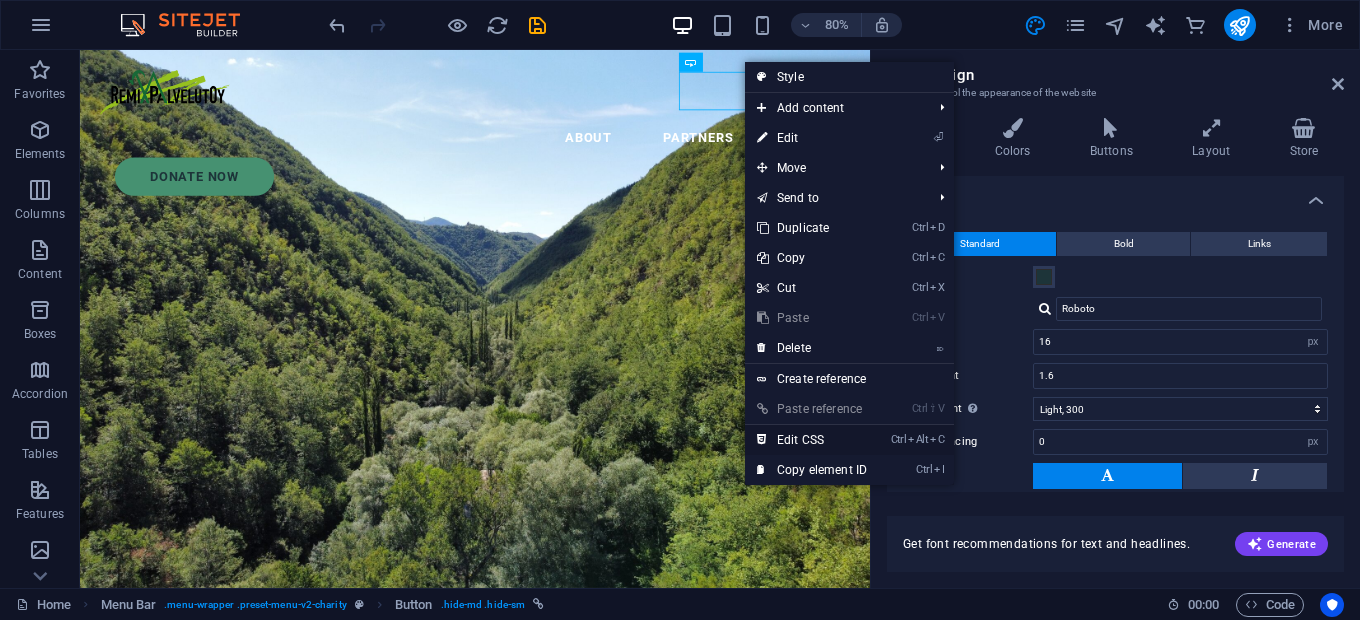 click on "Ctrl Alt C  Edit CSS" at bounding box center (812, 440) 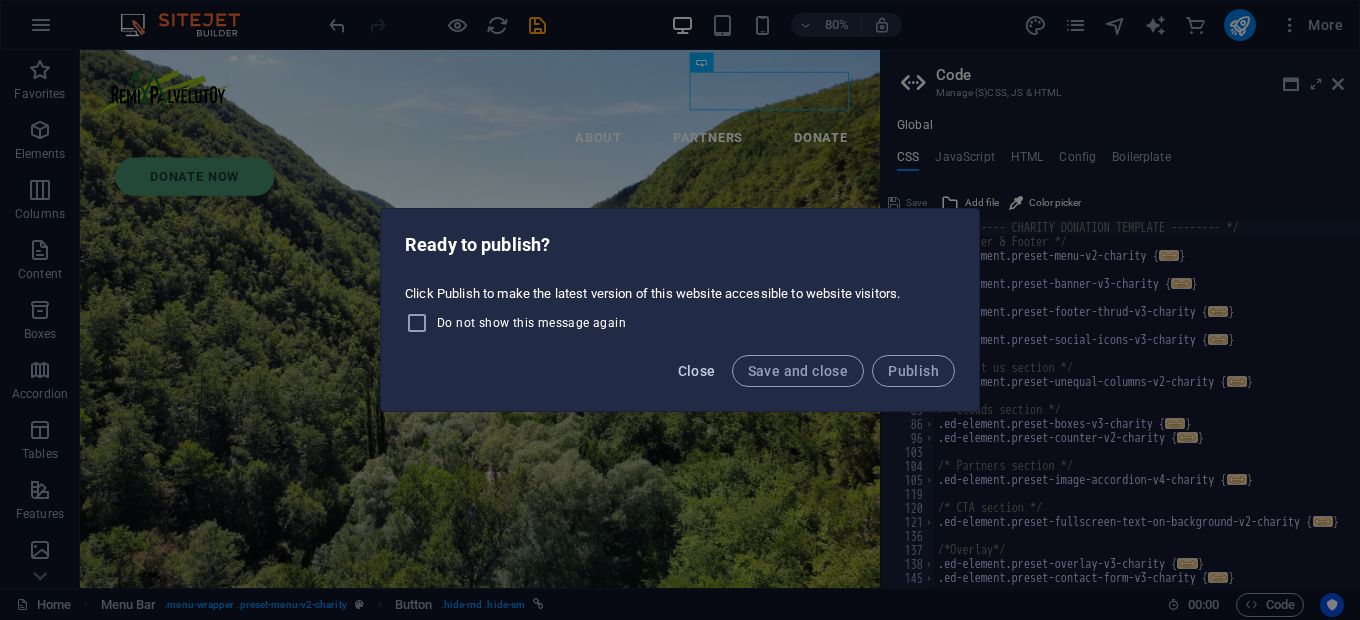 click on "Close" at bounding box center (697, 371) 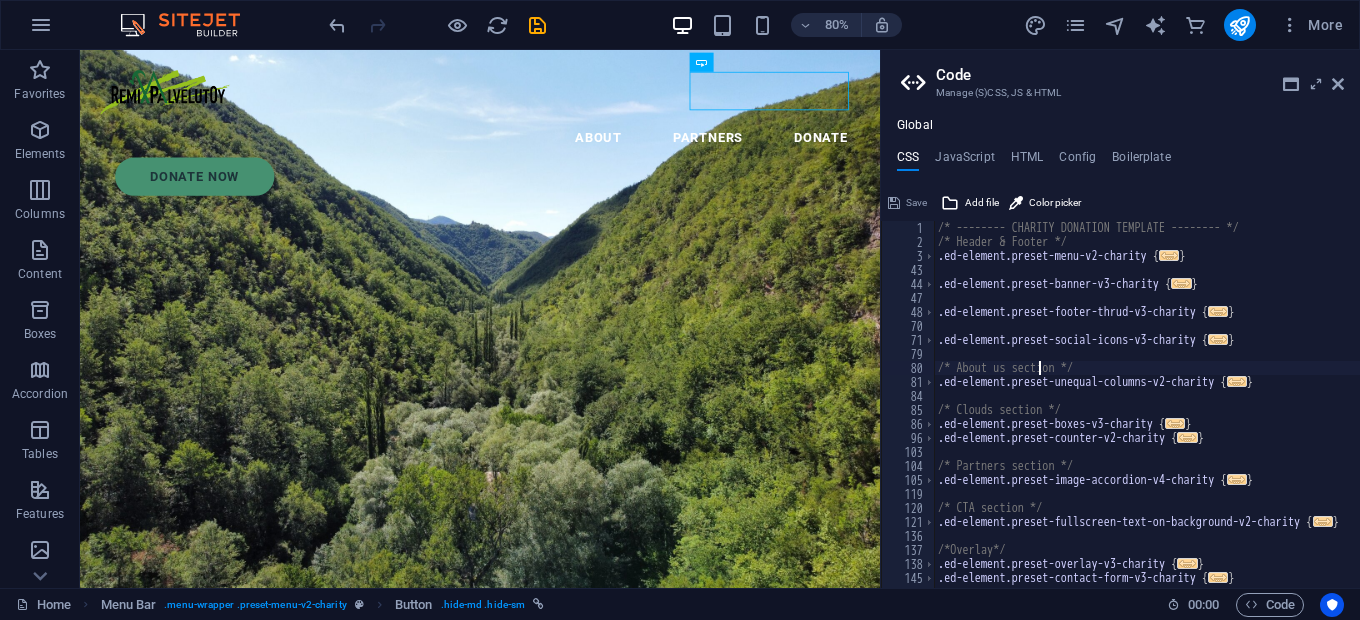 click on "/* -------- CHARITY DONATION TEMPLATE -------- */ /* Header & Footer */ .ed-element.preset-menu-v2-charity   { ... } .ed-element.preset-banner-v3-charity   { ... } .ed-element.preset-footer-thrud-v3-charity   { ... } .ed-element.preset-social-icons-v3-charity   { ... } /* About us section */ .ed-element.preset-unequal-columns-v2-charity   { ... } /* Clouds section */ .ed-element.preset-boxes-v3-charity   { ... } .ed-element.preset-counter-v2-charity   { ... } /* Partners section */ .ed-element.preset-image-accordion-v4-charity   { ... } /* CTA section */ .ed-element.preset-fullscreen-text-on-background-v2-charity   { ... } /*Overlay*/ .ed-element.preset-overlay-v3-charity   { ... } .ed-element.preset-contact-form-v3-charity   { ... }" at bounding box center [1147, 419] 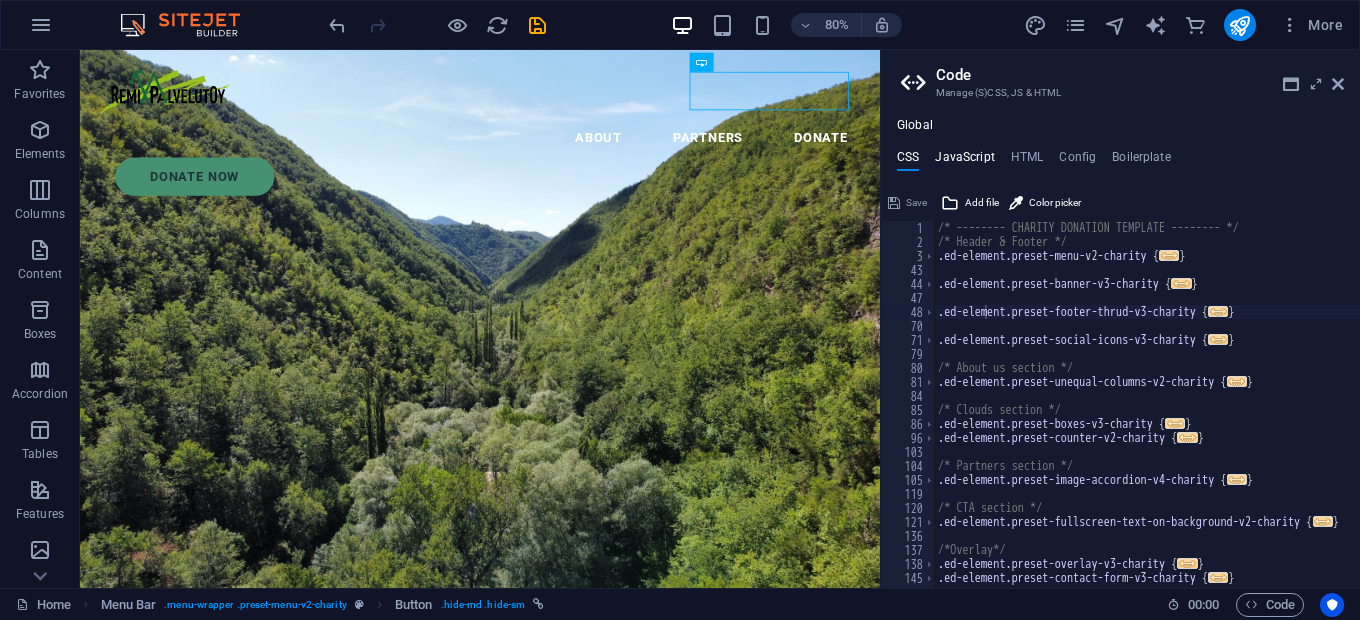 click on "JavaScript" at bounding box center [964, 161] 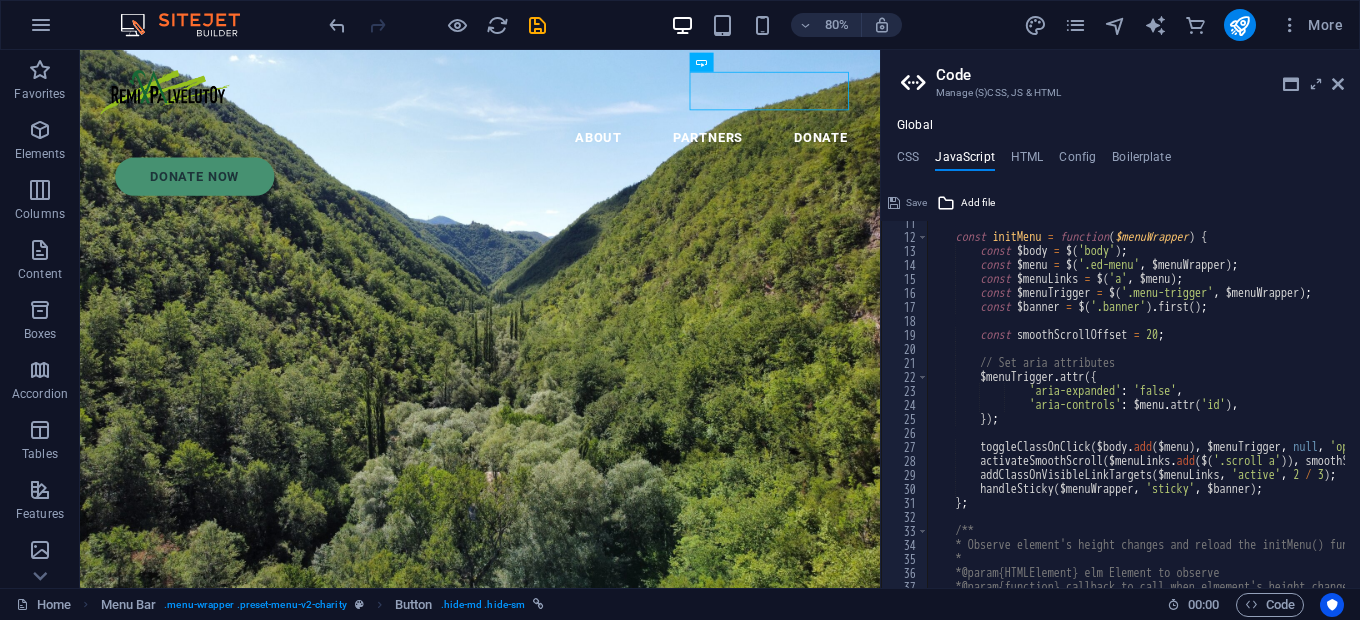 scroll, scrollTop: 145, scrollLeft: 0, axis: vertical 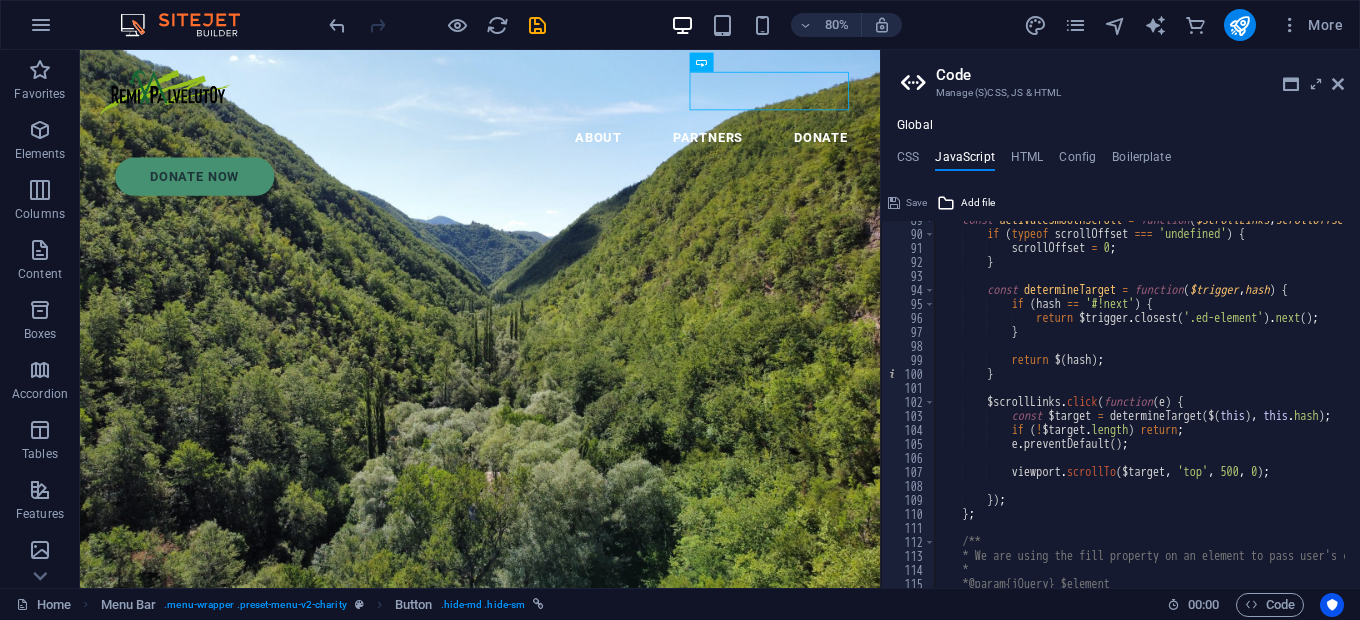 click on "Global CSS JavaScript HTML Config Boilerplate .ed-element.preset-footer-thrud-v3-charity { 1 2 3 43 44 47 48 70 71 79 80 81 84 85 86 96 103 104 105 119 120 121 136 137 138 145 /* -------- CHARITY DONATION TEMPLATE -------- */ /* Header & Footer */ .ed-element.preset-menu-v2-charity   { ... } .ed-element.preset-banner-v3-charity   { ... } .ed-element.preset-footer-thrud-v3-charity   { ... } .ed-element.preset-social-icons-v3-charity   { ... } /* About us section */ .ed-element.preset-unequal-columns-v2-charity   { ... } /* Clouds section */ .ed-element.preset-boxes-v3-charity   { ... } .ed-element.preset-counter-v2-charity   { ... } /* Partners section */ .ed-element.preset-image-accordion-v4-charity   { ... } /* CTA section */ .ed-element.preset-fullscreen-text-on-background-v2-charity   { ... } /*Overlay*/ .ed-element.preset-overlay-v3-charity   { ... } .ed-element.preset-contact-form-v3-charity   { ... }     Save Add file Color picker /* JS for preset "Menu V2" */ 89 90 91 92 93 94 95 96 97 98 99 100 101" at bounding box center [1120, 353] 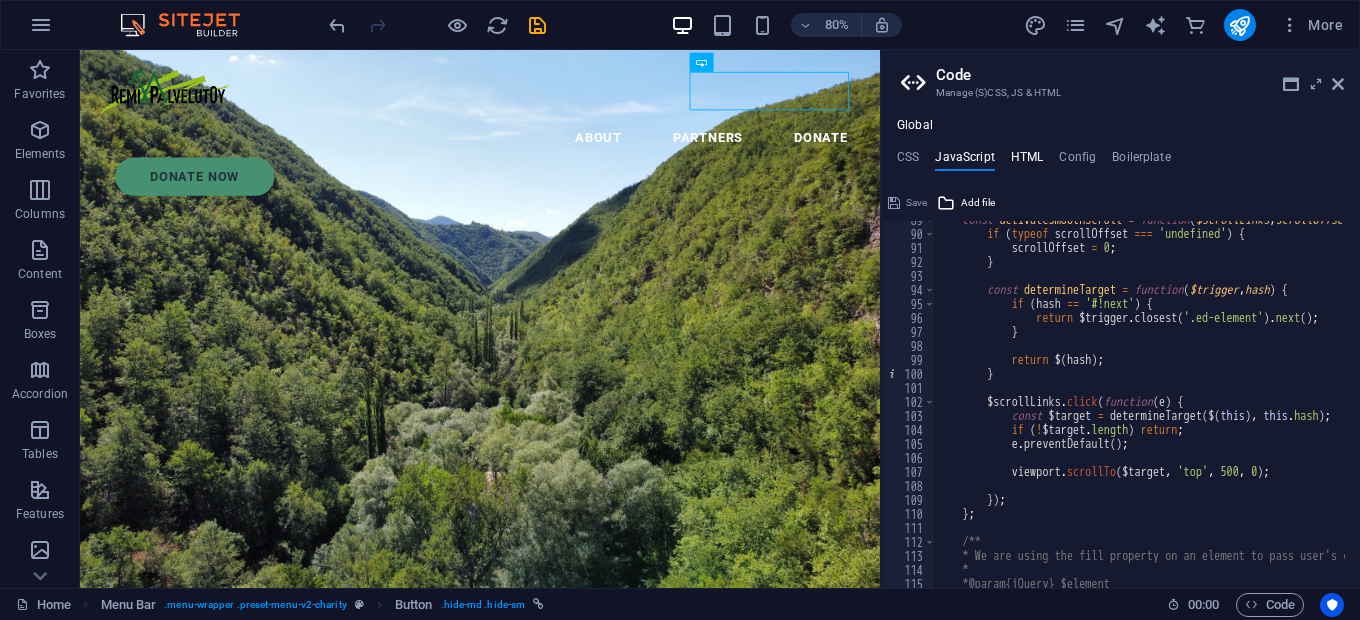 click on "HTML" at bounding box center [1027, 161] 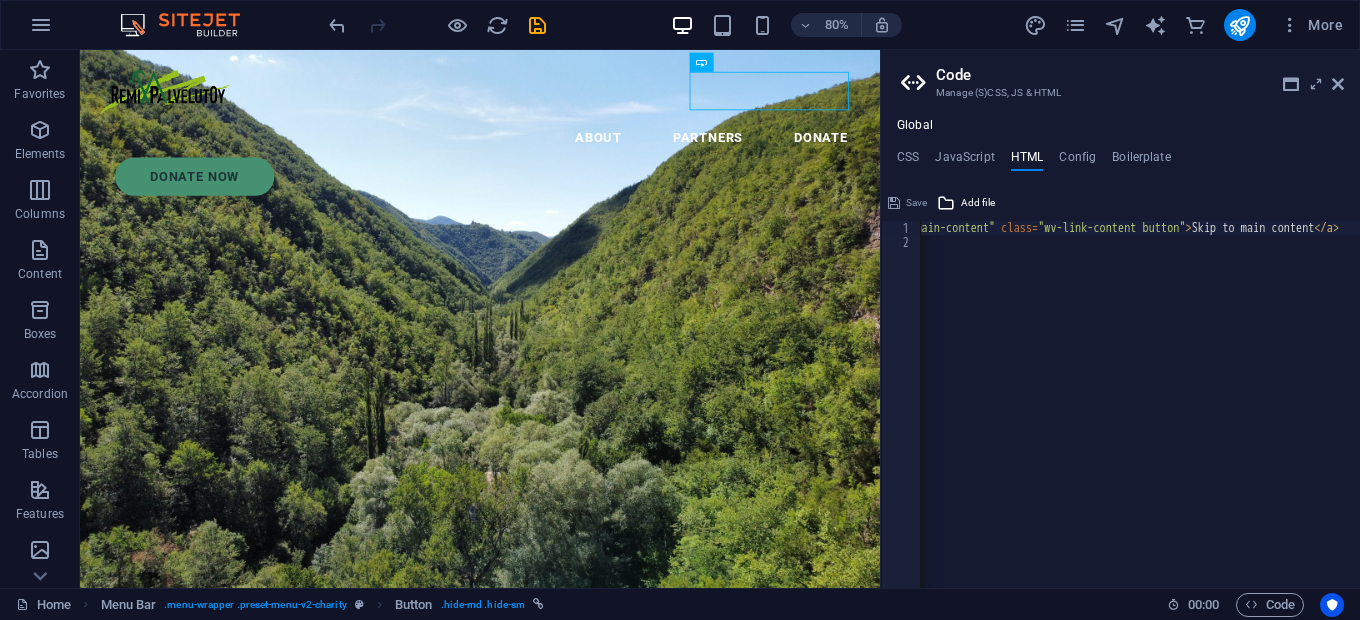 scroll, scrollTop: 0, scrollLeft: 0, axis: both 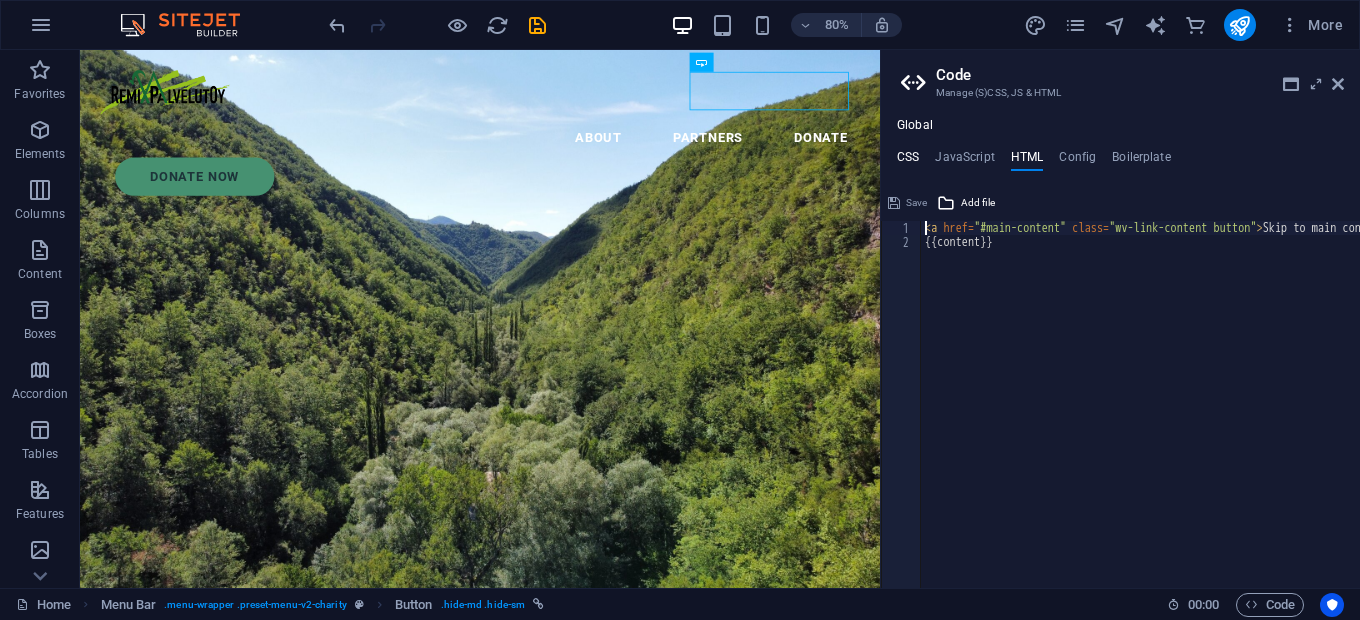 click on "CSS" at bounding box center (908, 161) 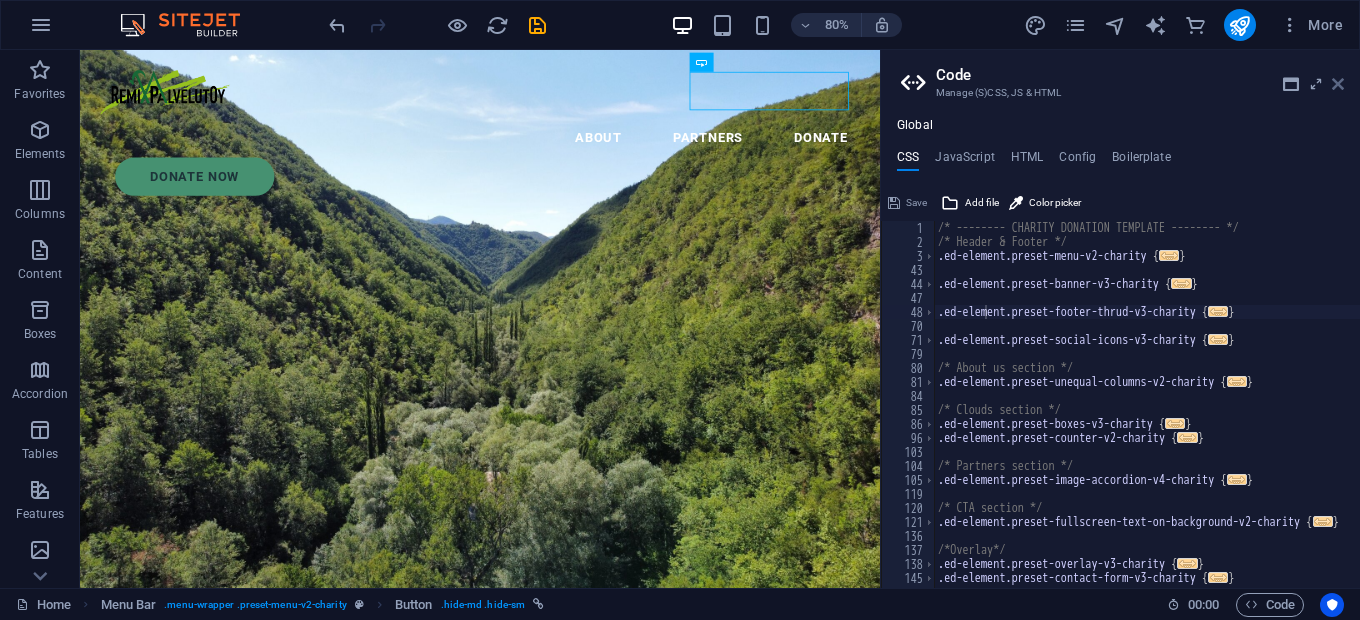 click at bounding box center [1338, 84] 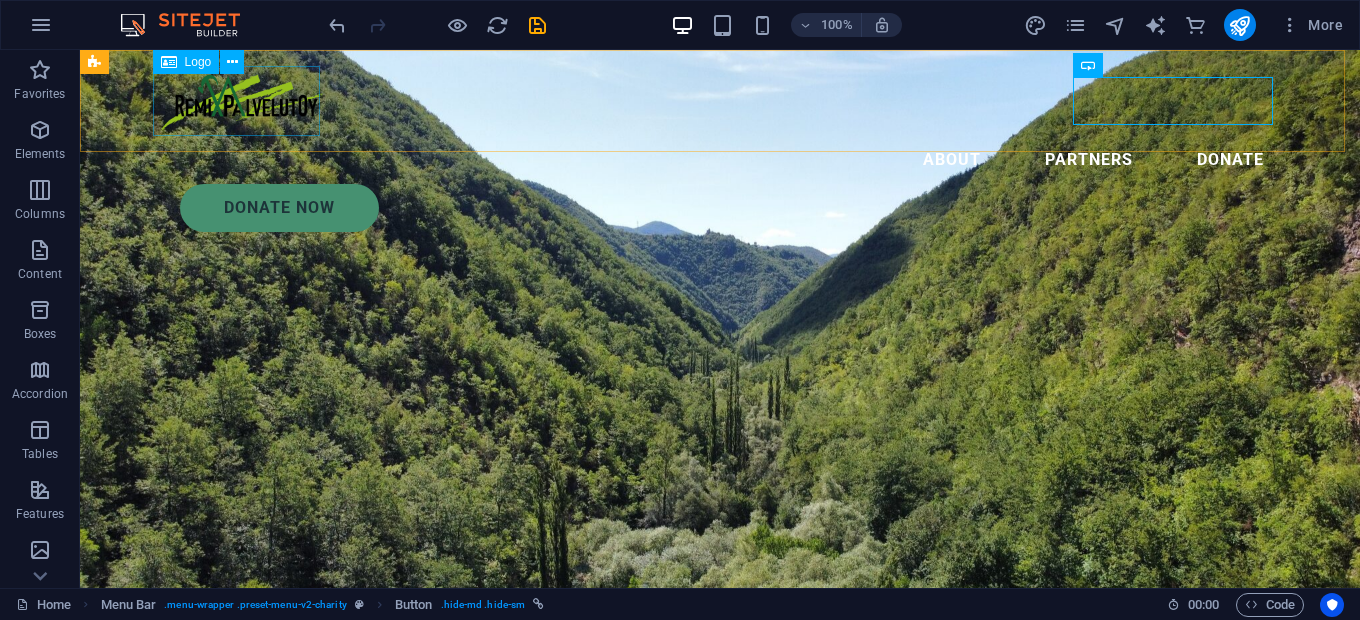click at bounding box center [720, 101] 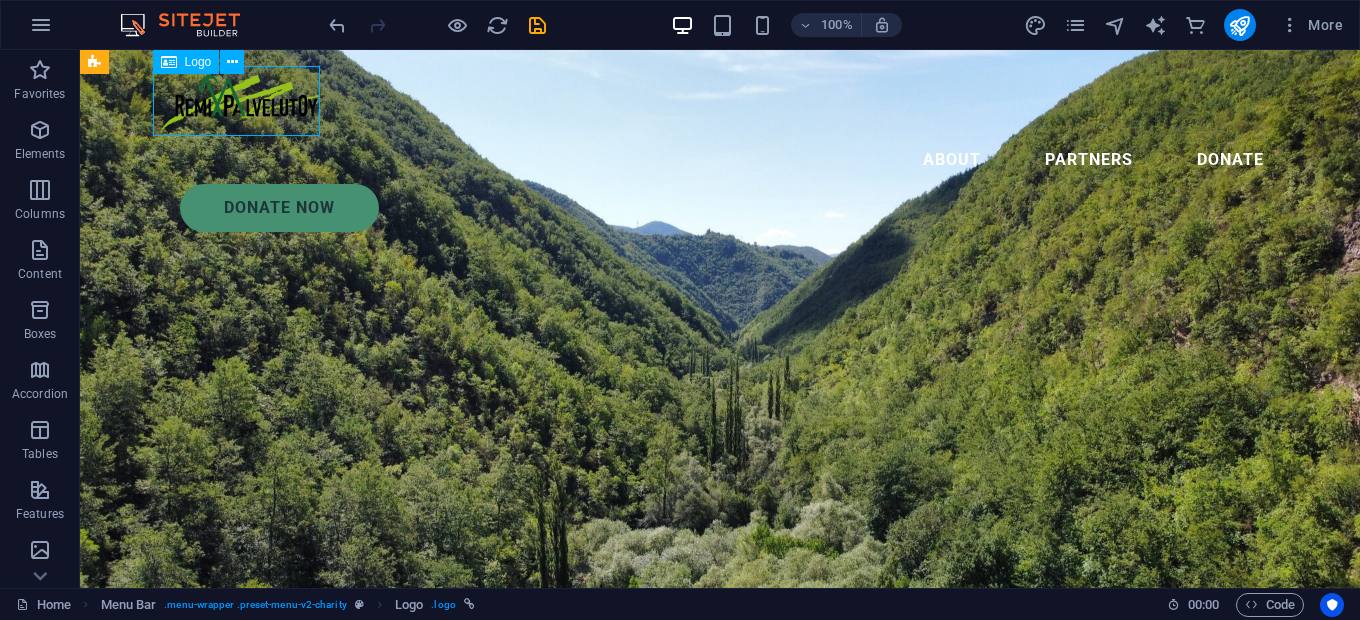 click at bounding box center [720, 101] 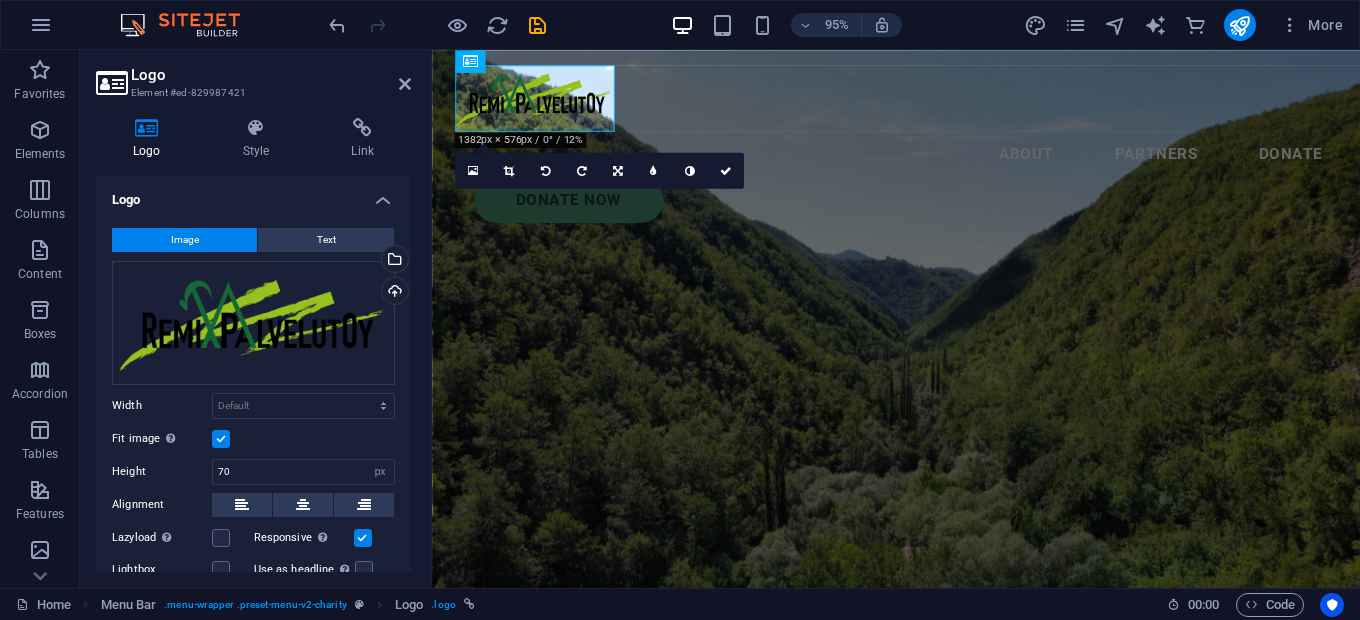 click on "16:10 16:9 4:3 1:1 1:2 0" at bounding box center [599, 171] 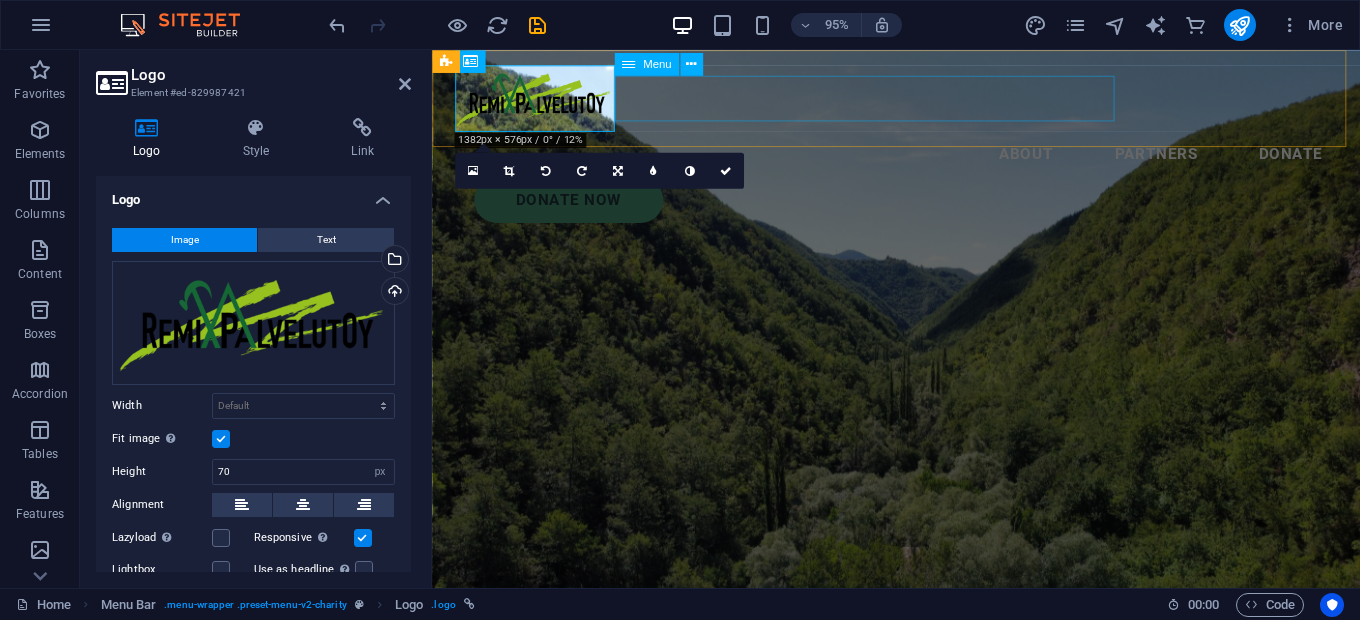 click on "About Partners Donate" at bounding box center (920, 160) 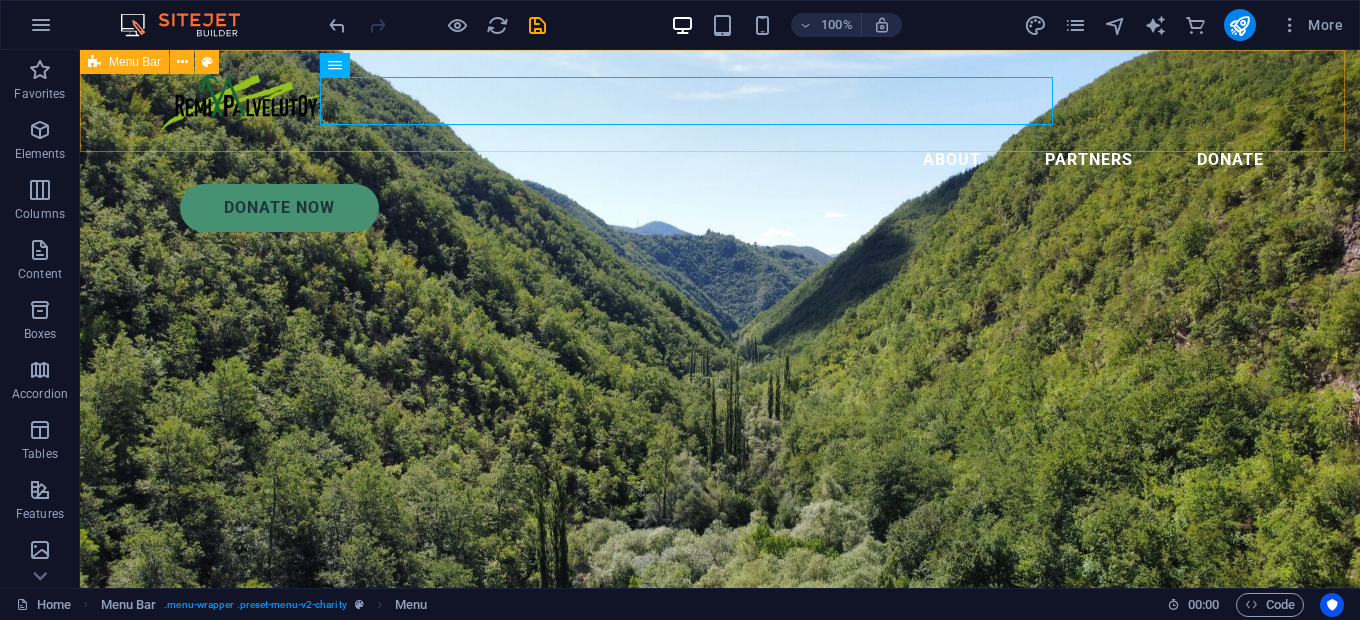 click on "About Partners Donate Donate Now" at bounding box center (720, 149) 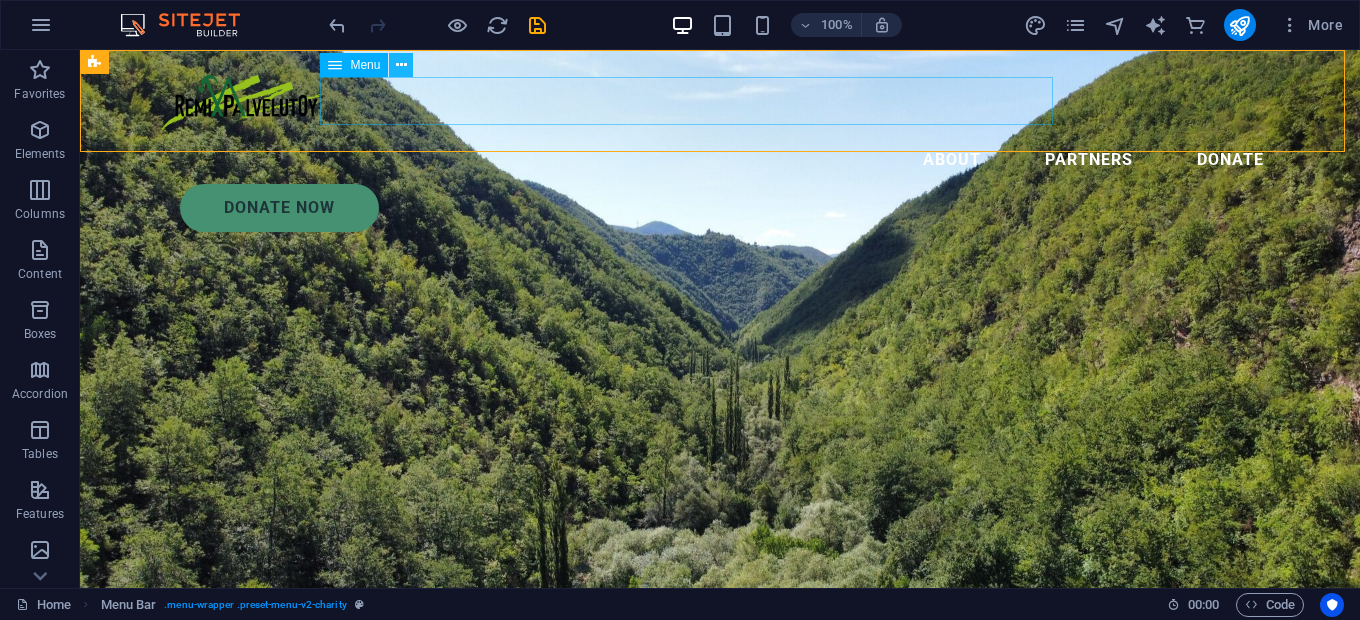 click at bounding box center (401, 65) 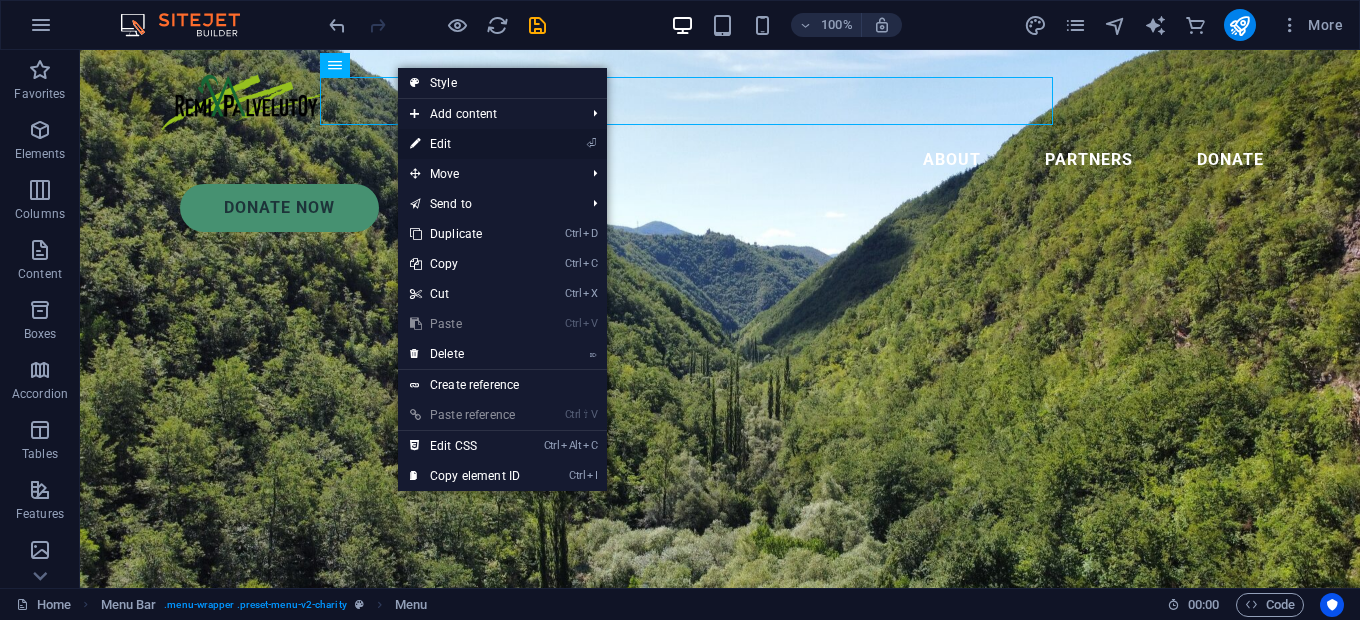 click on "⏎  Edit" at bounding box center (465, 144) 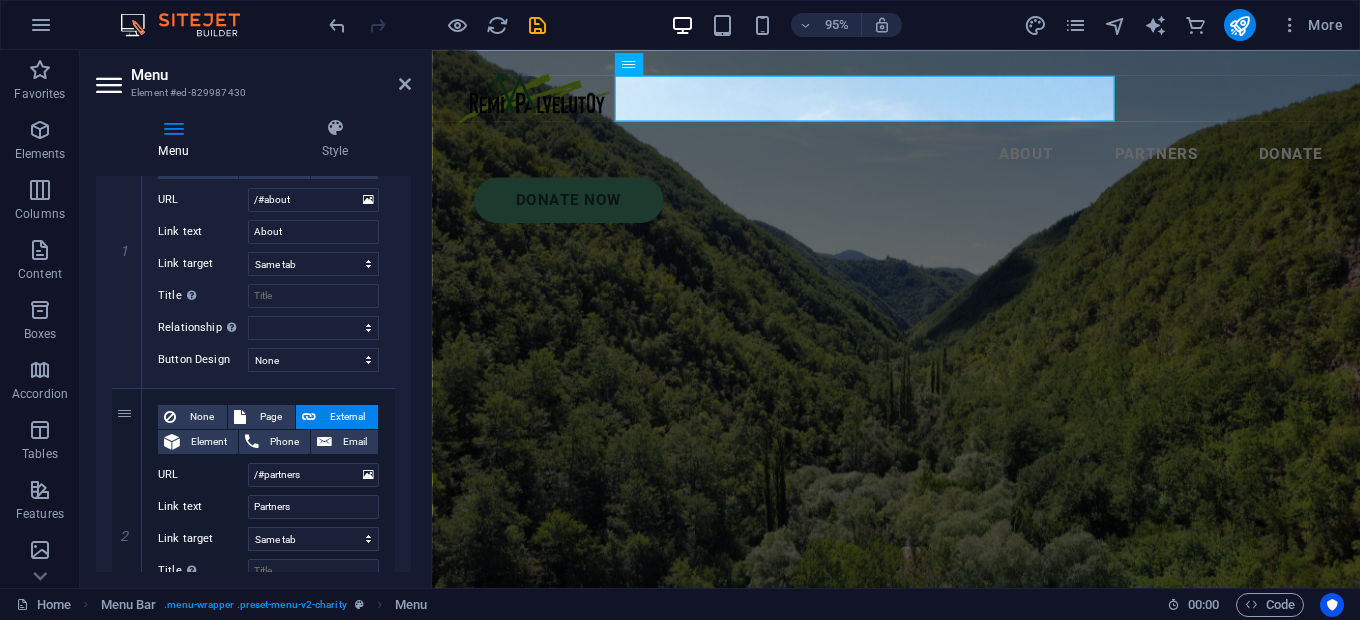 scroll, scrollTop: 247, scrollLeft: 0, axis: vertical 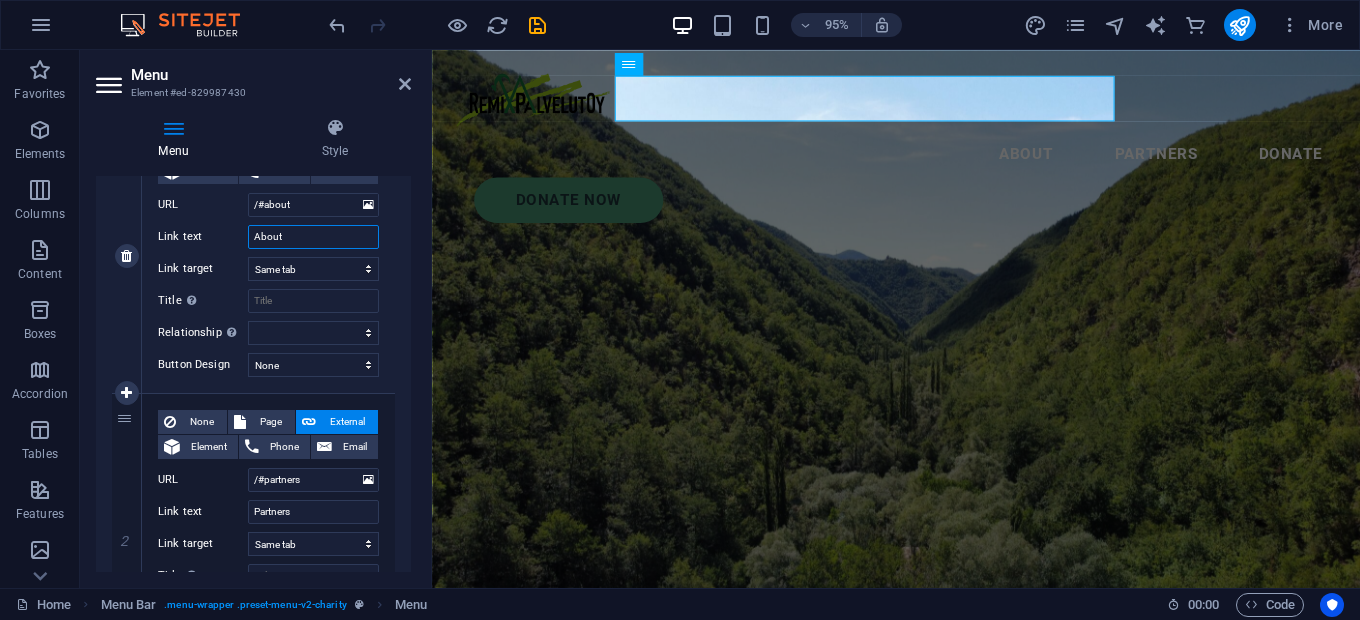 click on "About" at bounding box center [313, 237] 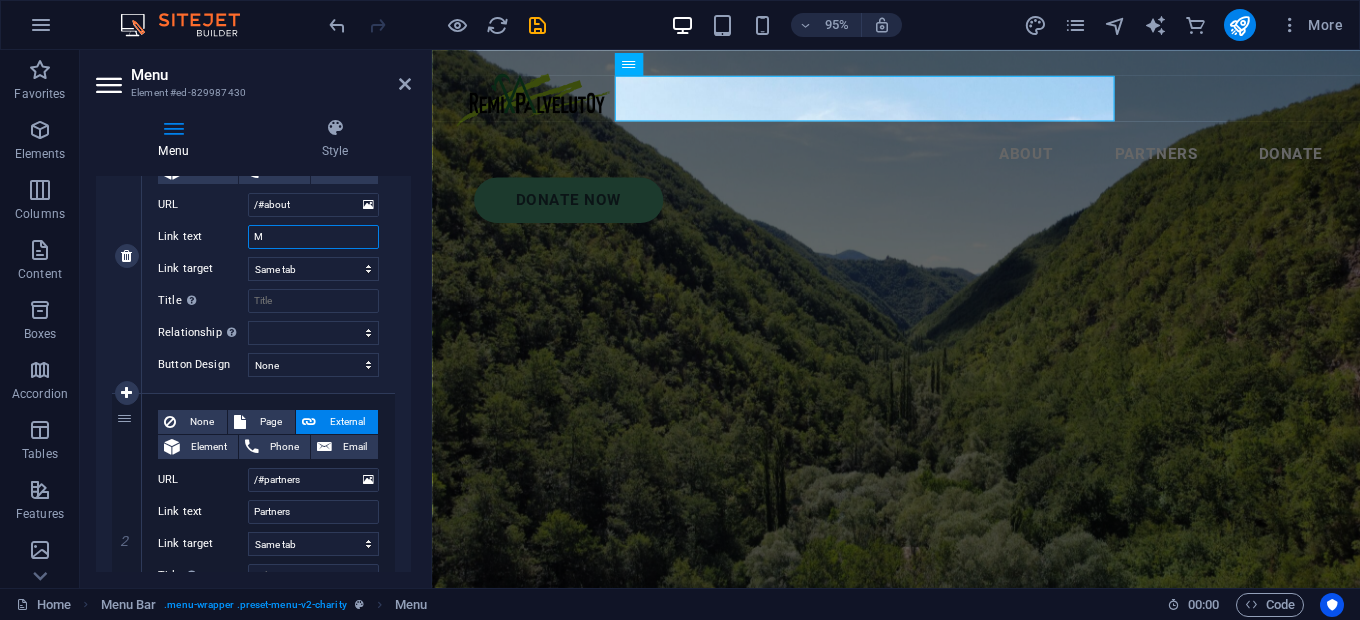 select 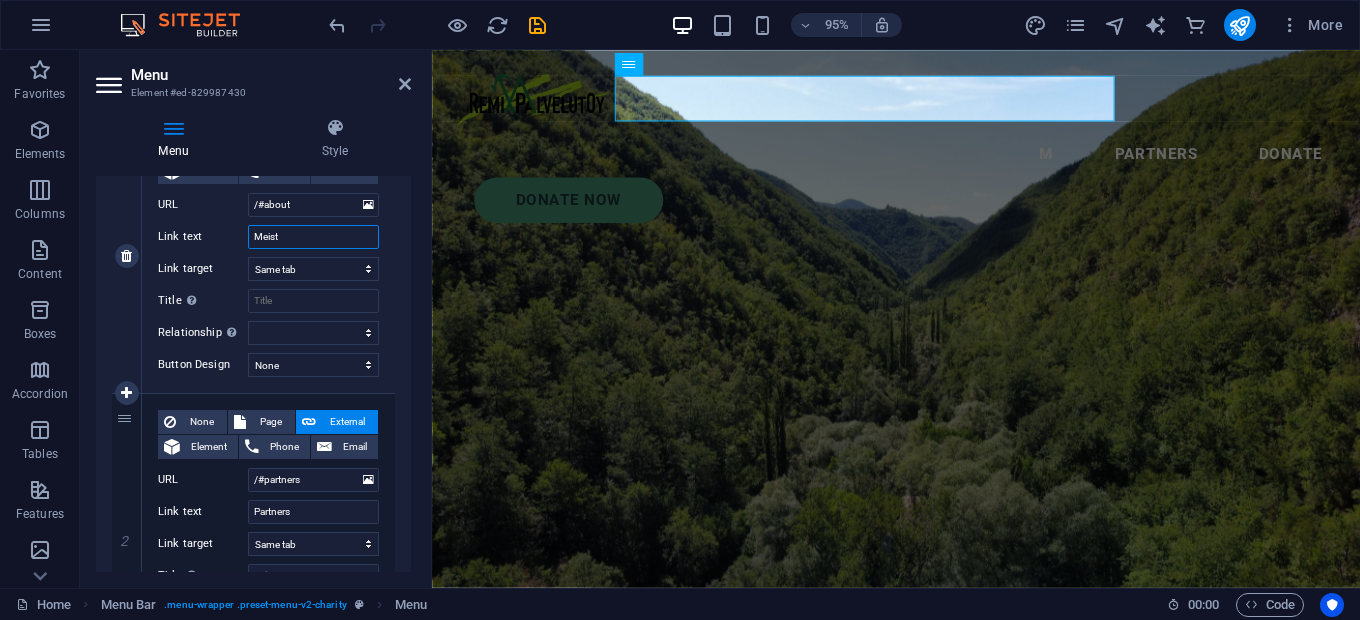 type on "Meistä" 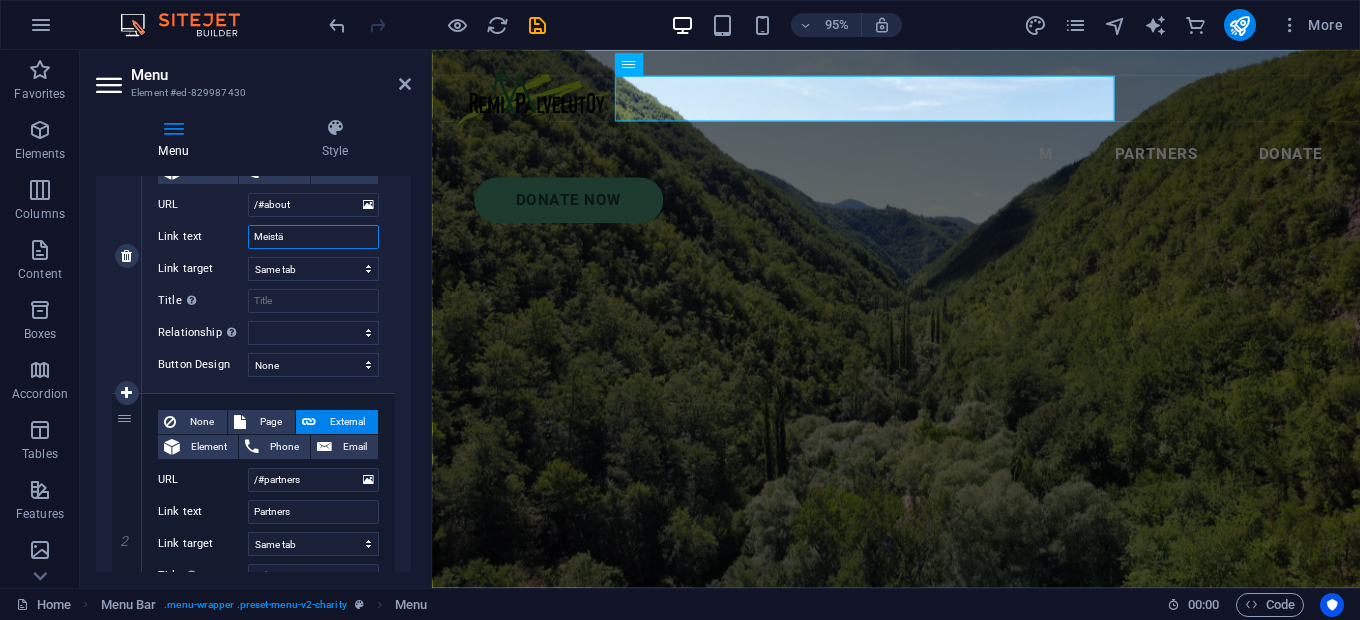 select 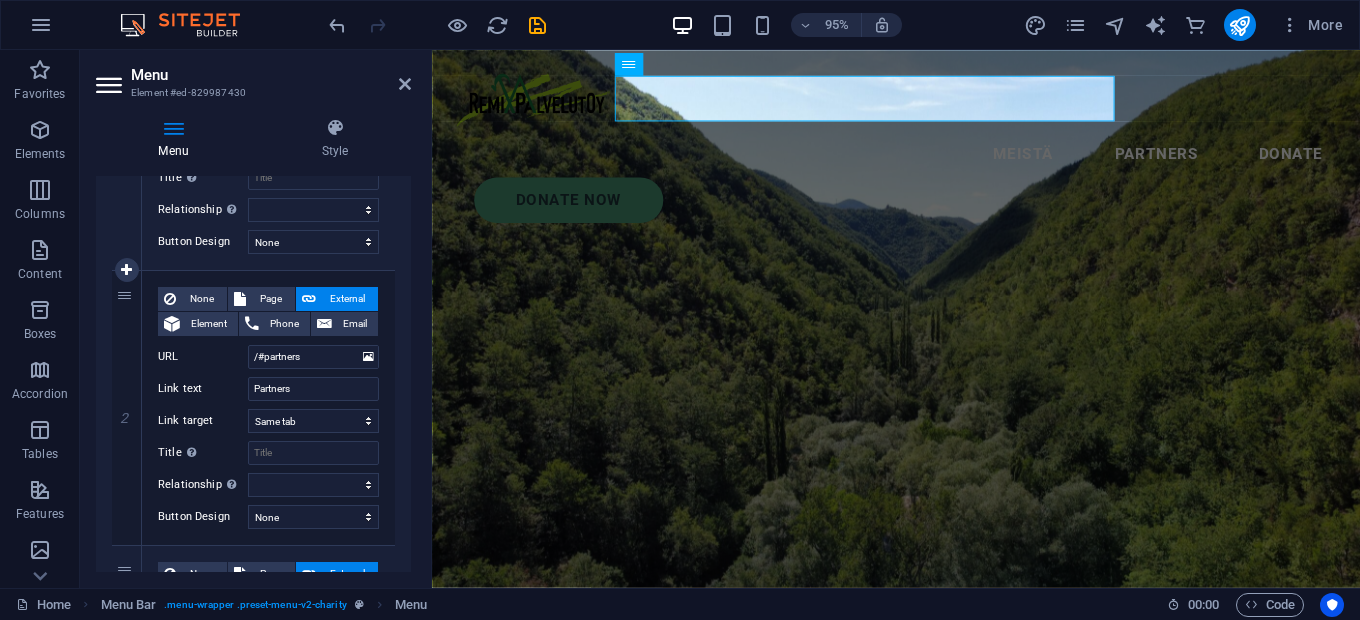 scroll, scrollTop: 375, scrollLeft: 0, axis: vertical 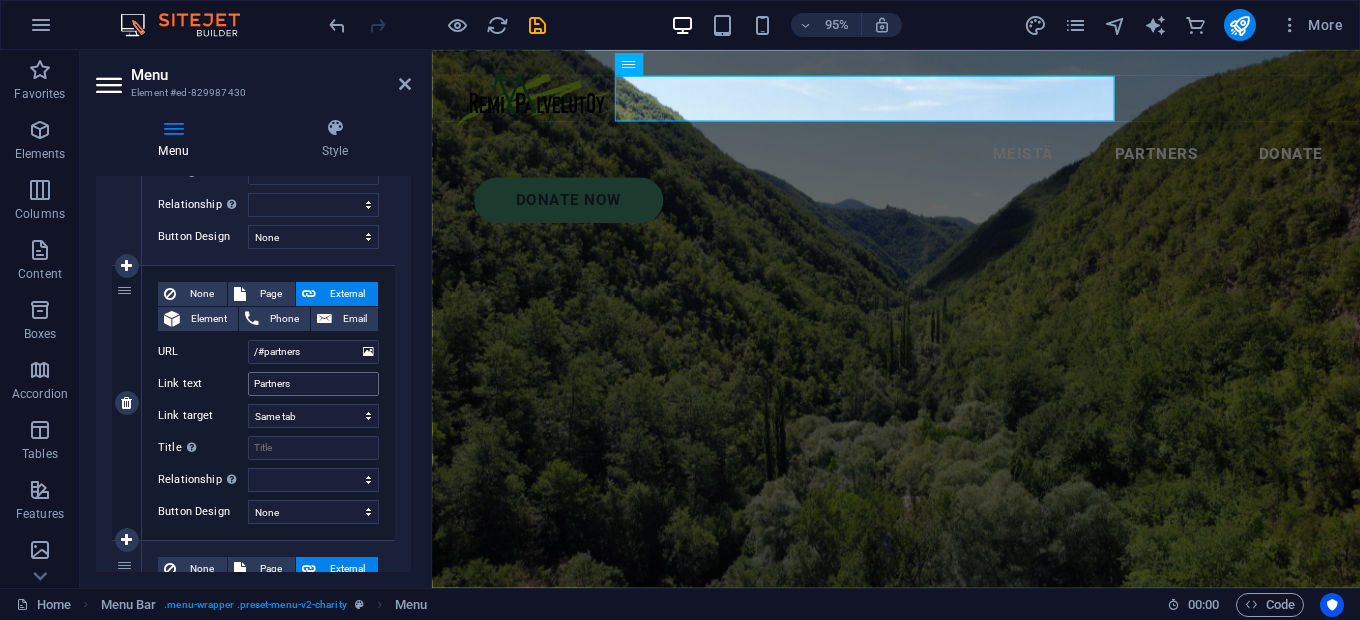 type on "Meistä" 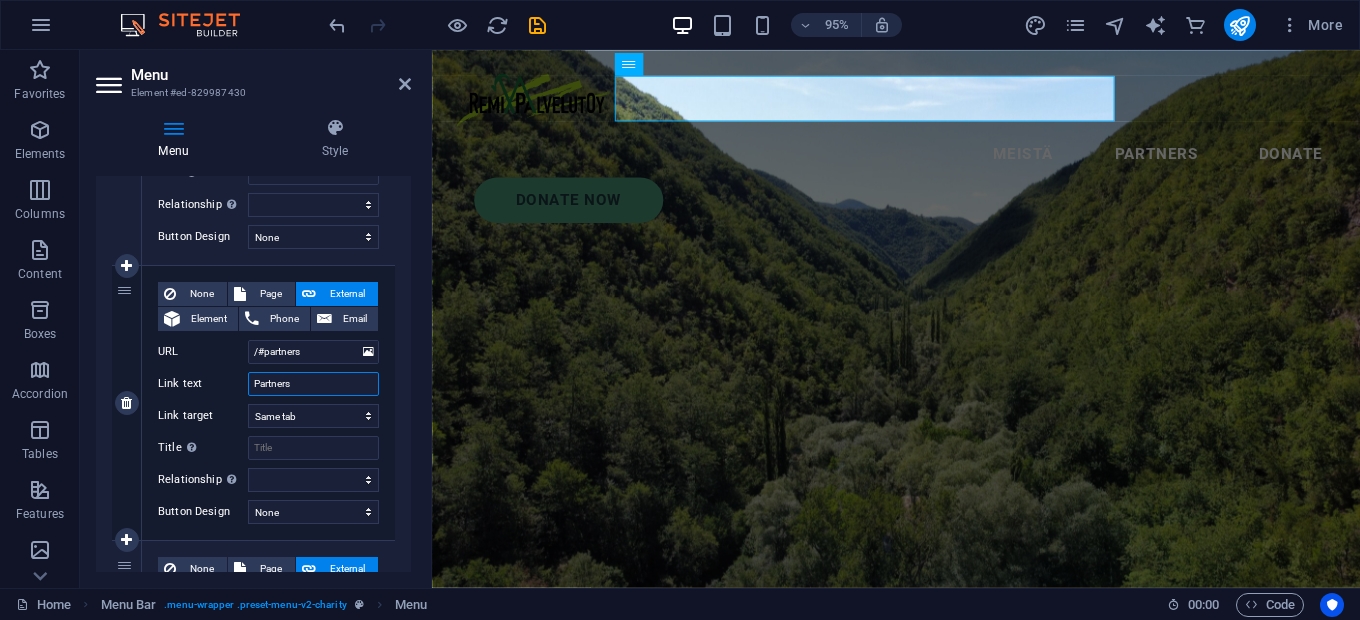 click on "Partners" at bounding box center (313, 384) 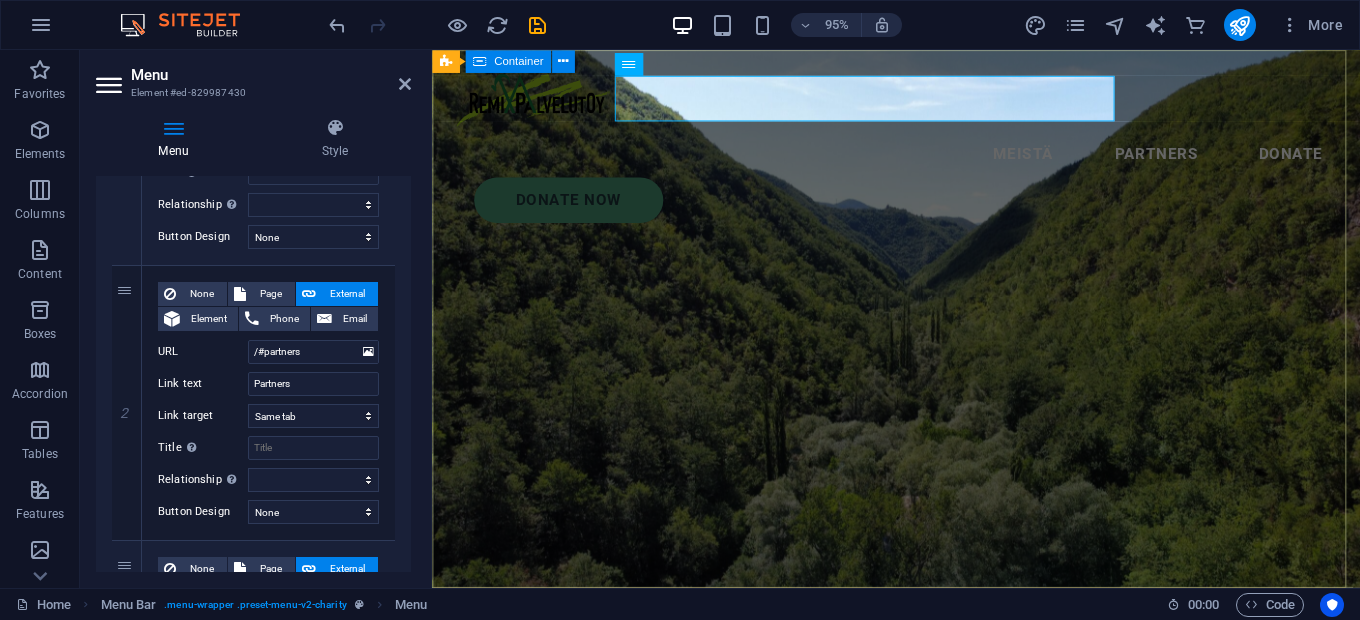 click on "Charity is the act of giving to those in need Lorem ipsum dolor sit amet consectetur. Bibendum adipiscing morbi orci nibh eget posuere arcu volutpat nulla. Tortor cras suscipit augue sodales risus auctor. Fusce nunc vitae non dui ornare tellus nibh purus lectus." at bounding box center [920, 817] 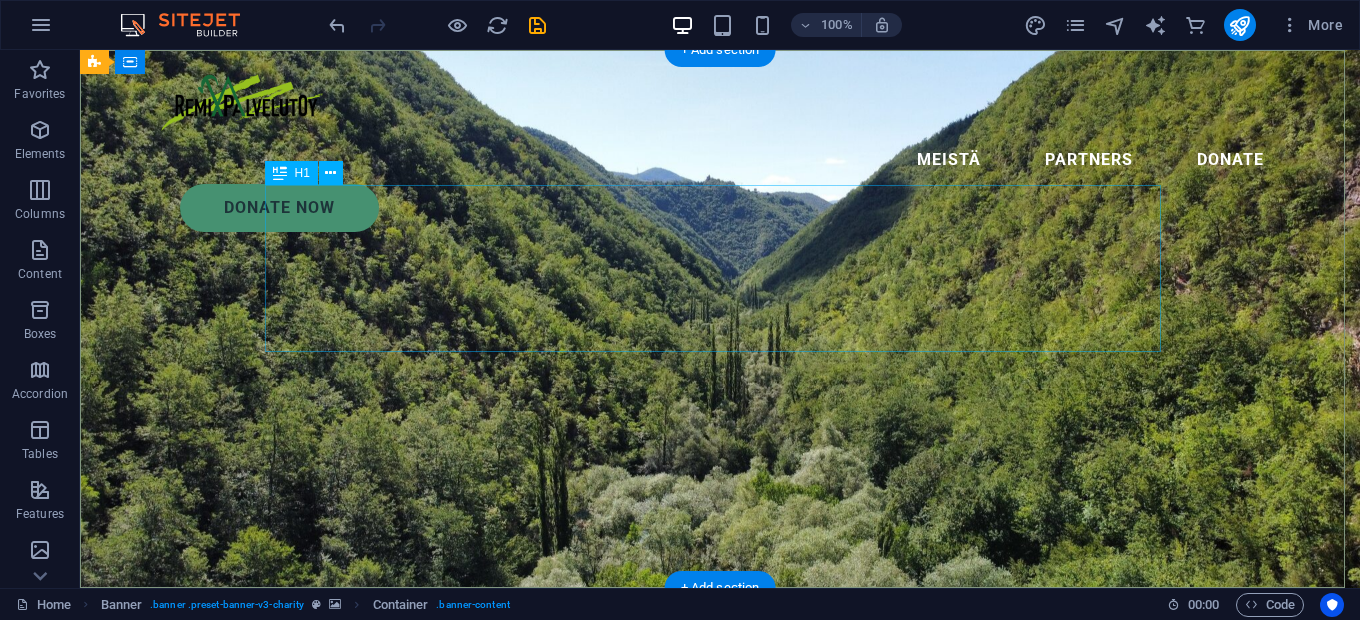 click on "Charity is the act of giving to those in need" at bounding box center [720, 779] 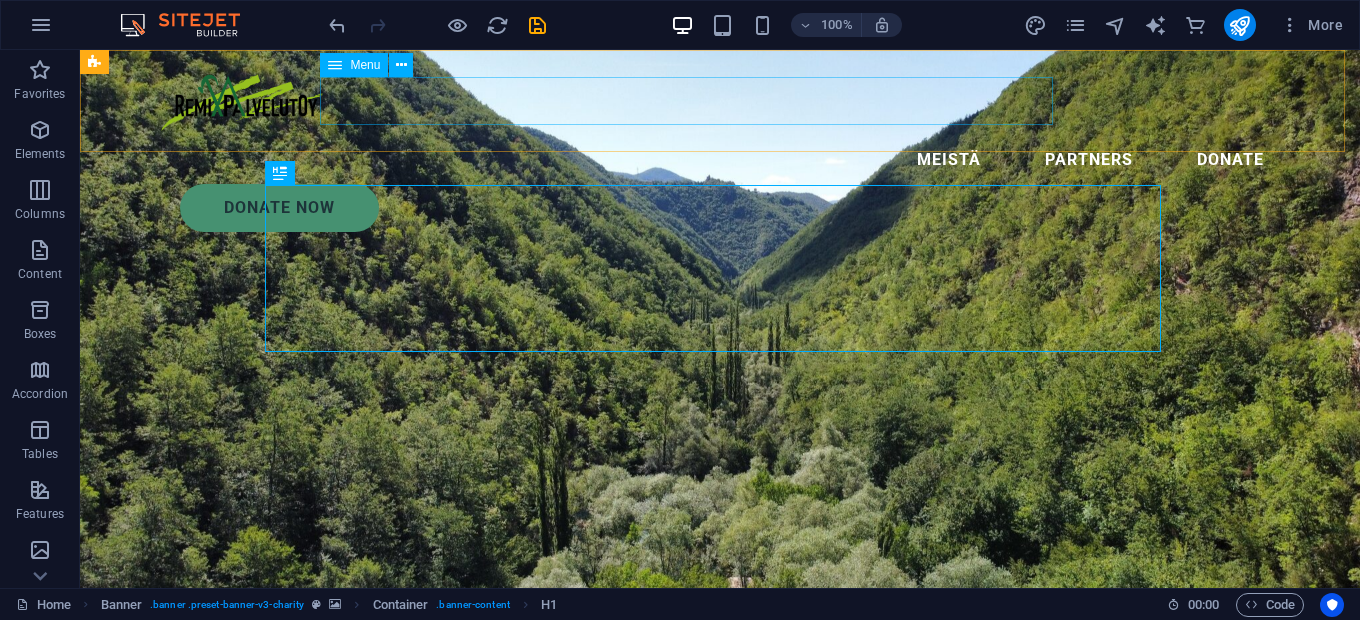 click on "Meistä Partners Donate" at bounding box center [720, 160] 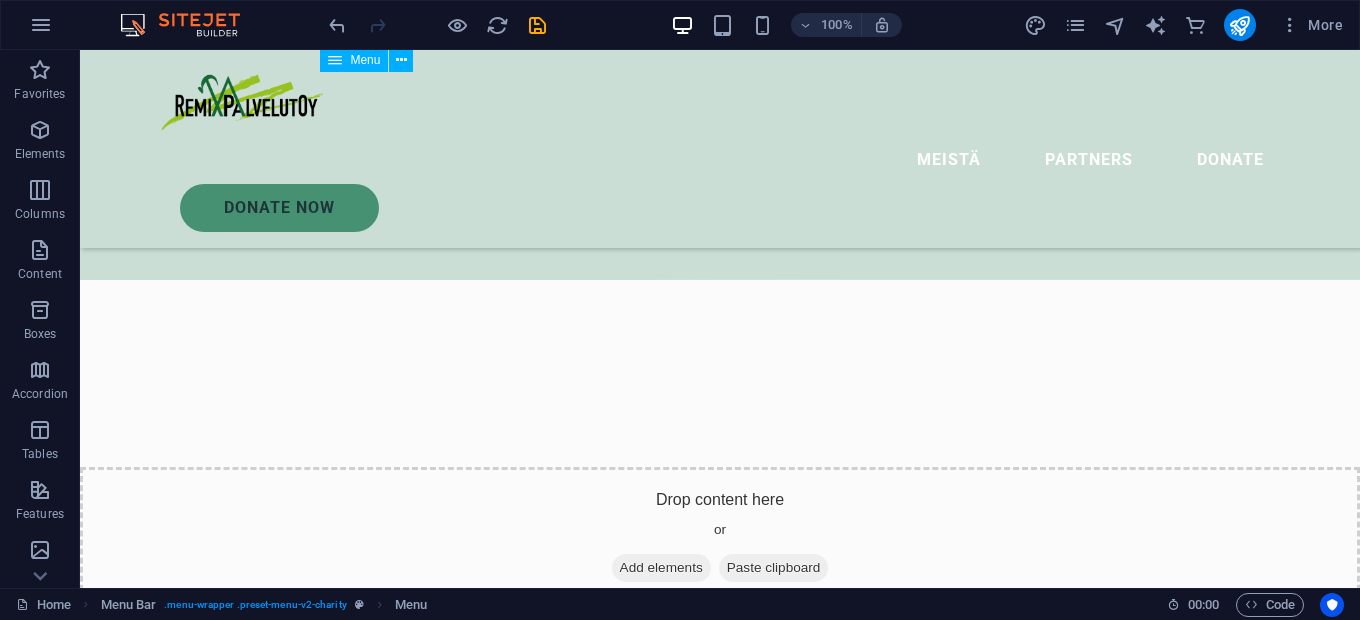 scroll, scrollTop: 3978, scrollLeft: 0, axis: vertical 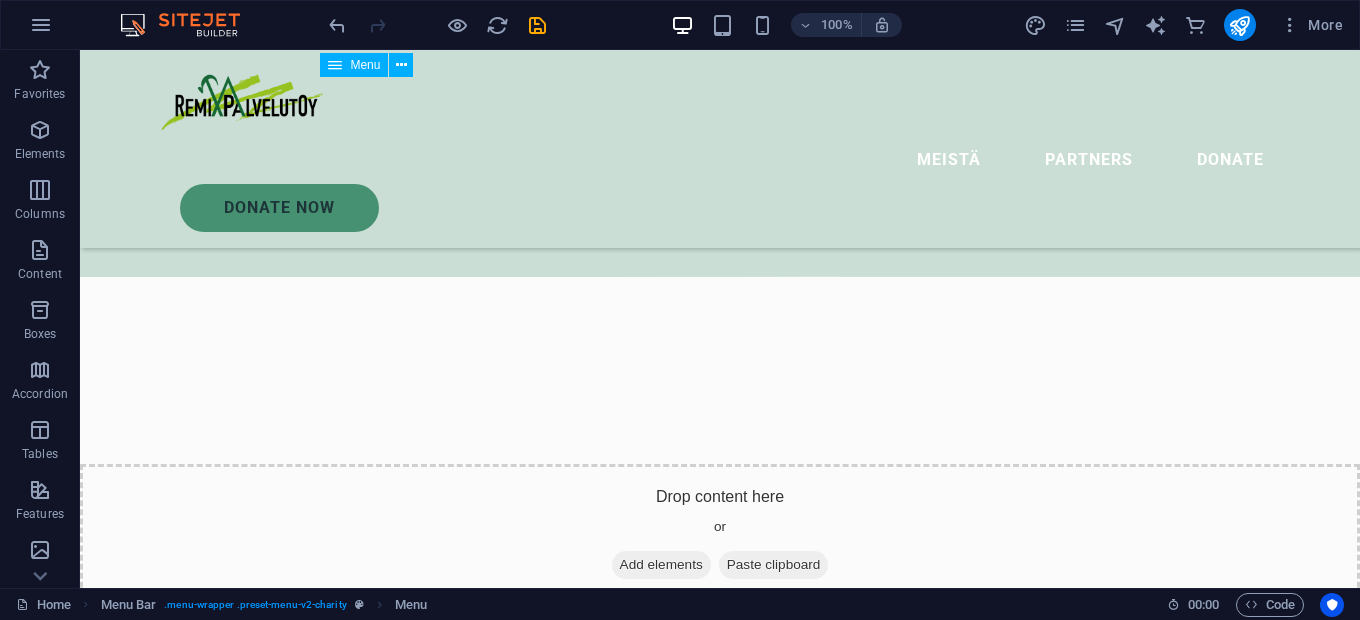 click on "Meistä Partners Donate" at bounding box center [720, 160] 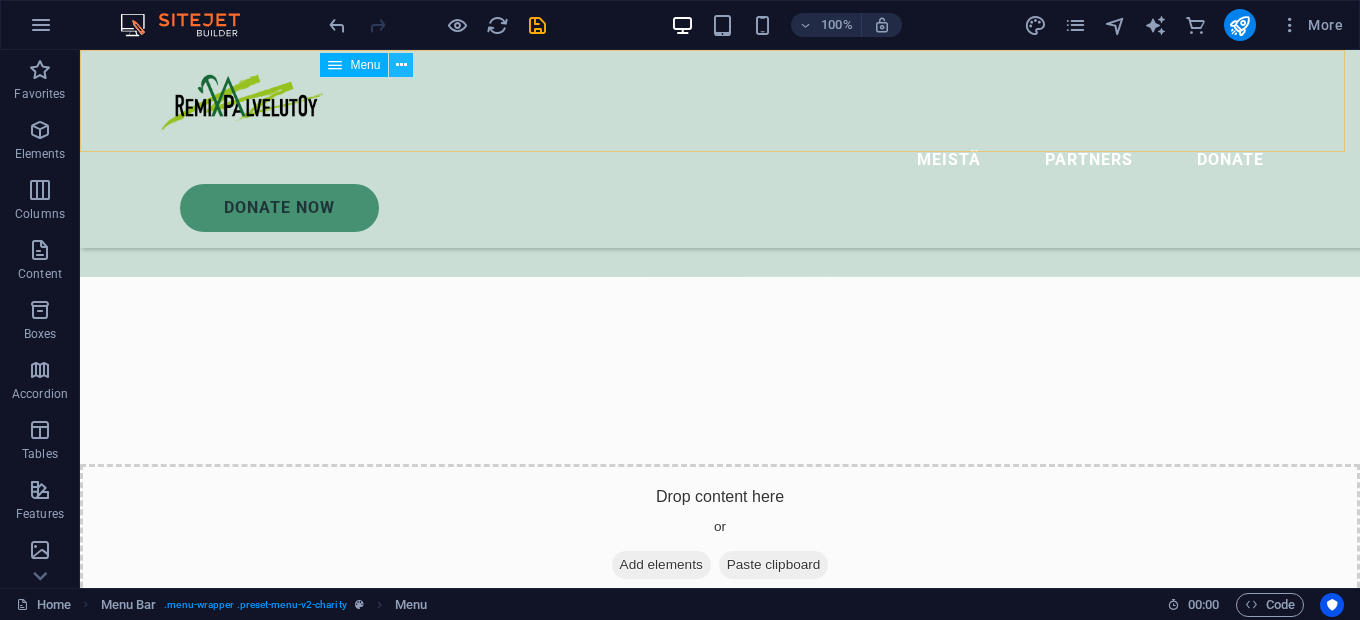 click at bounding box center (401, 65) 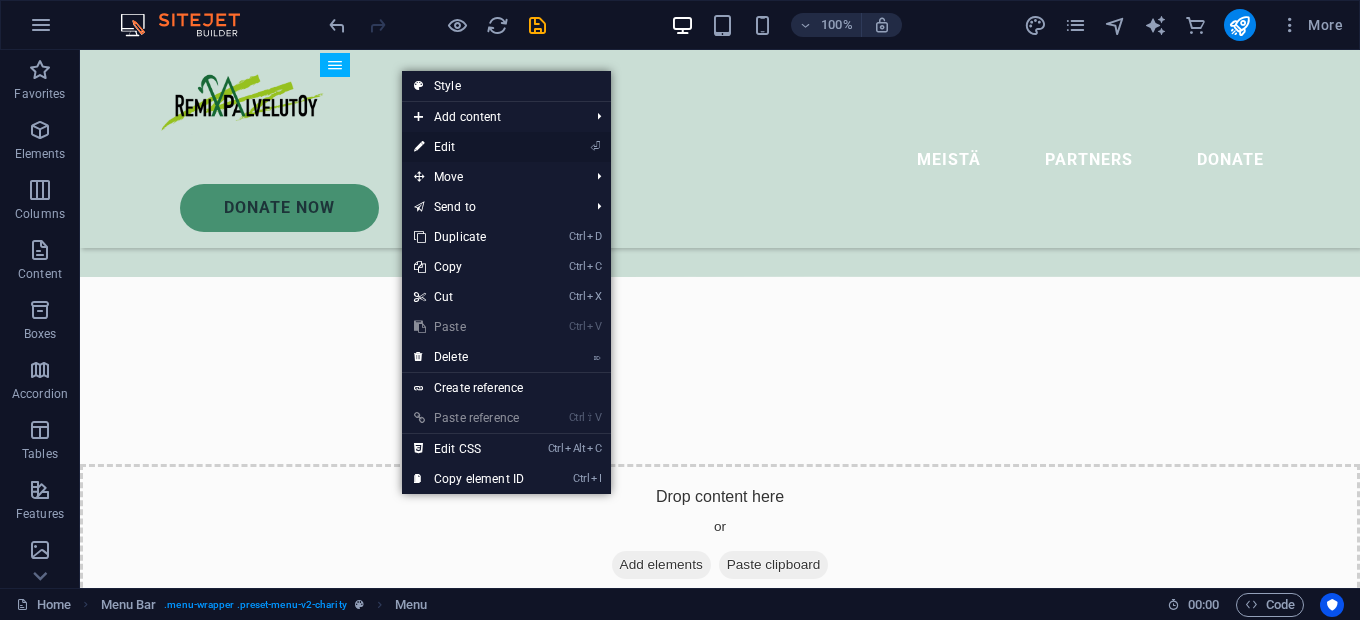 click on "⏎  Edit" at bounding box center (469, 147) 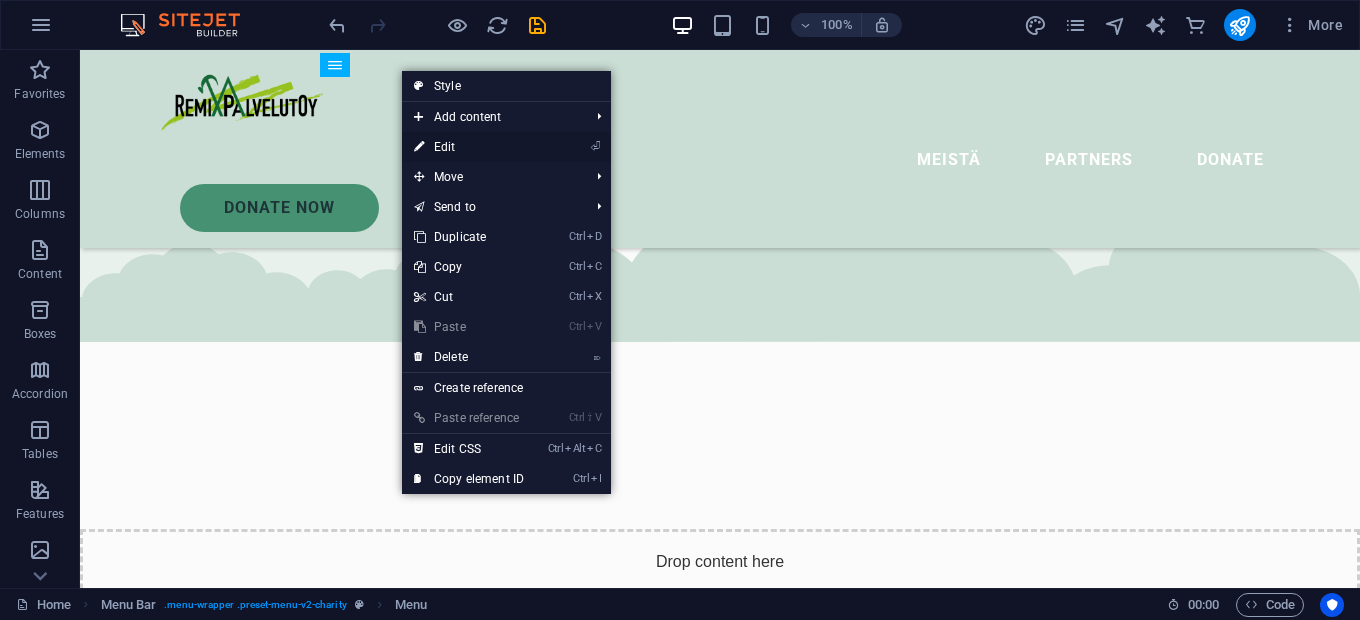 scroll, scrollTop: 4098, scrollLeft: 0, axis: vertical 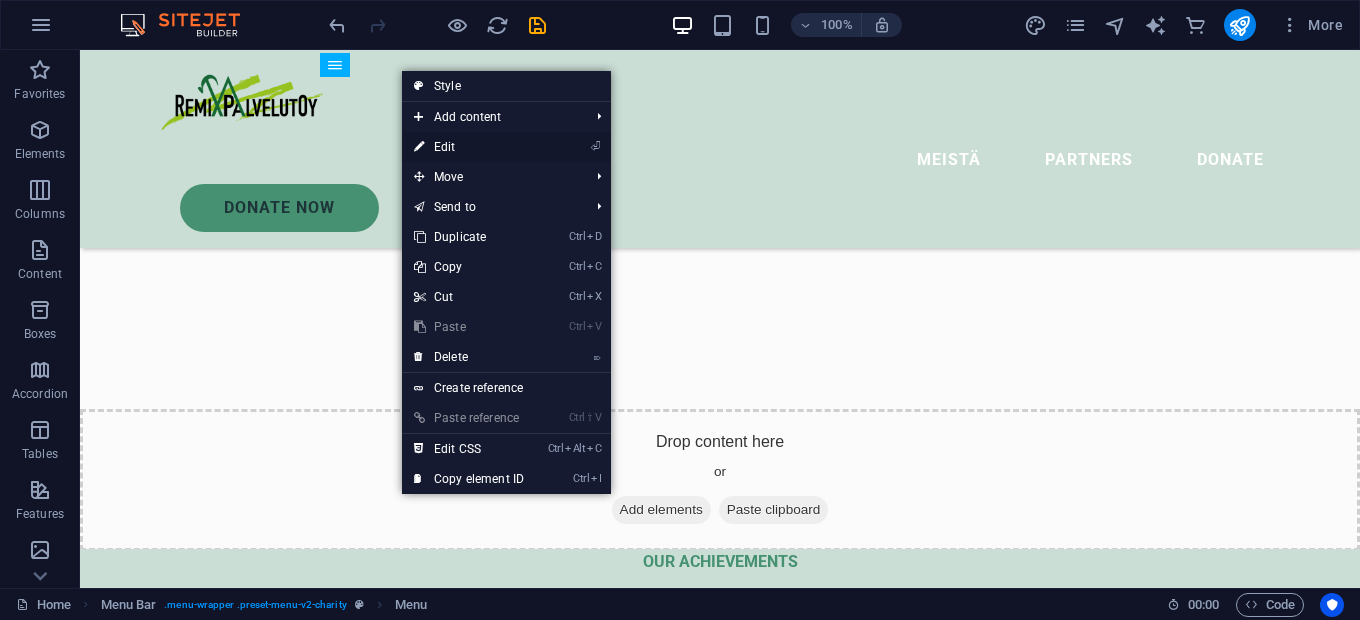 select 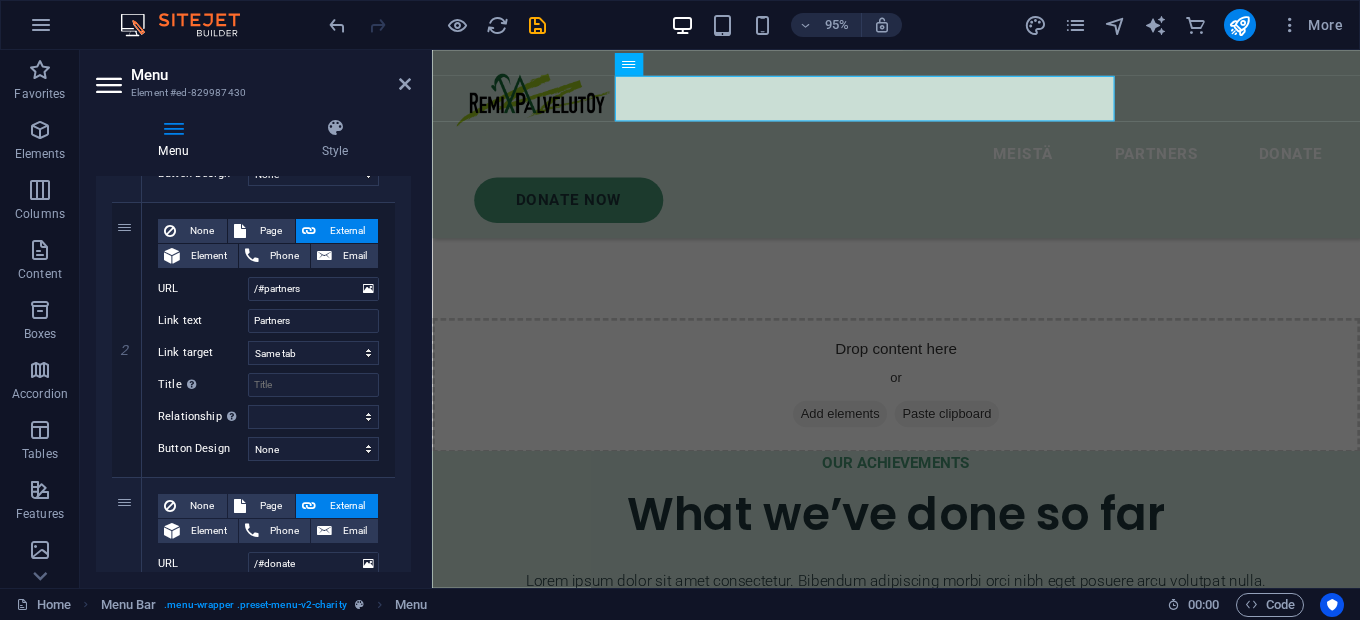 scroll, scrollTop: 439, scrollLeft: 0, axis: vertical 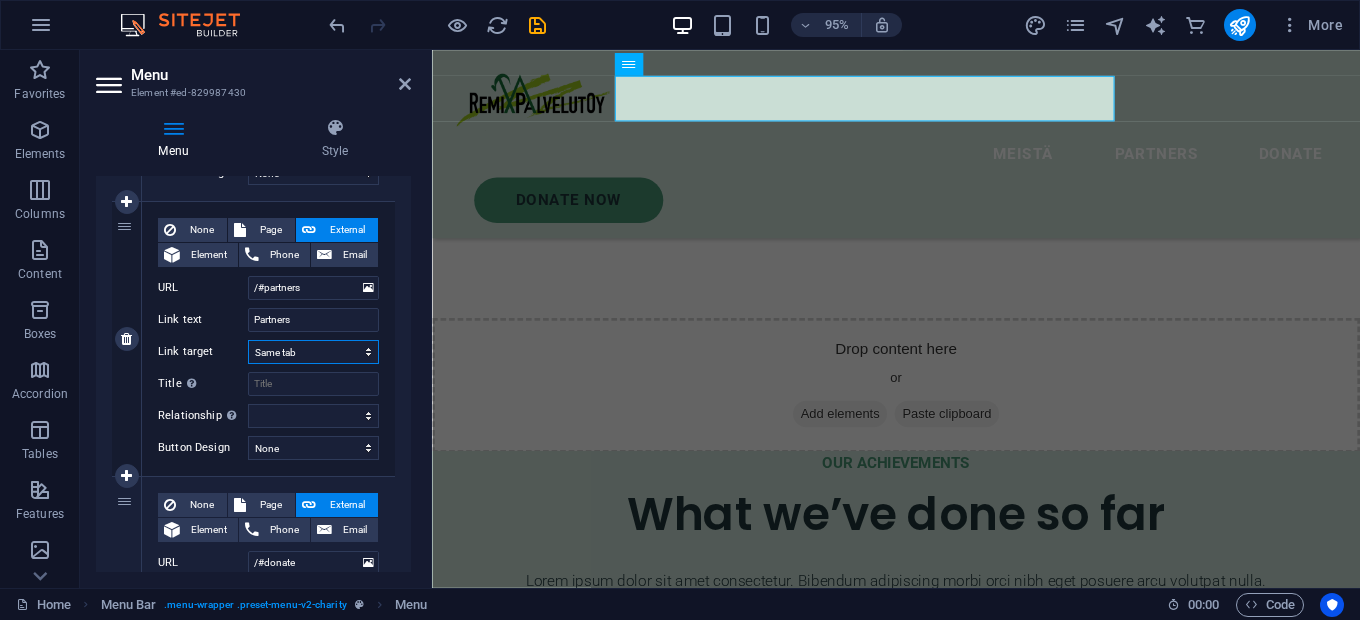 click on "New tab Same tab Overlay" at bounding box center (313, 352) 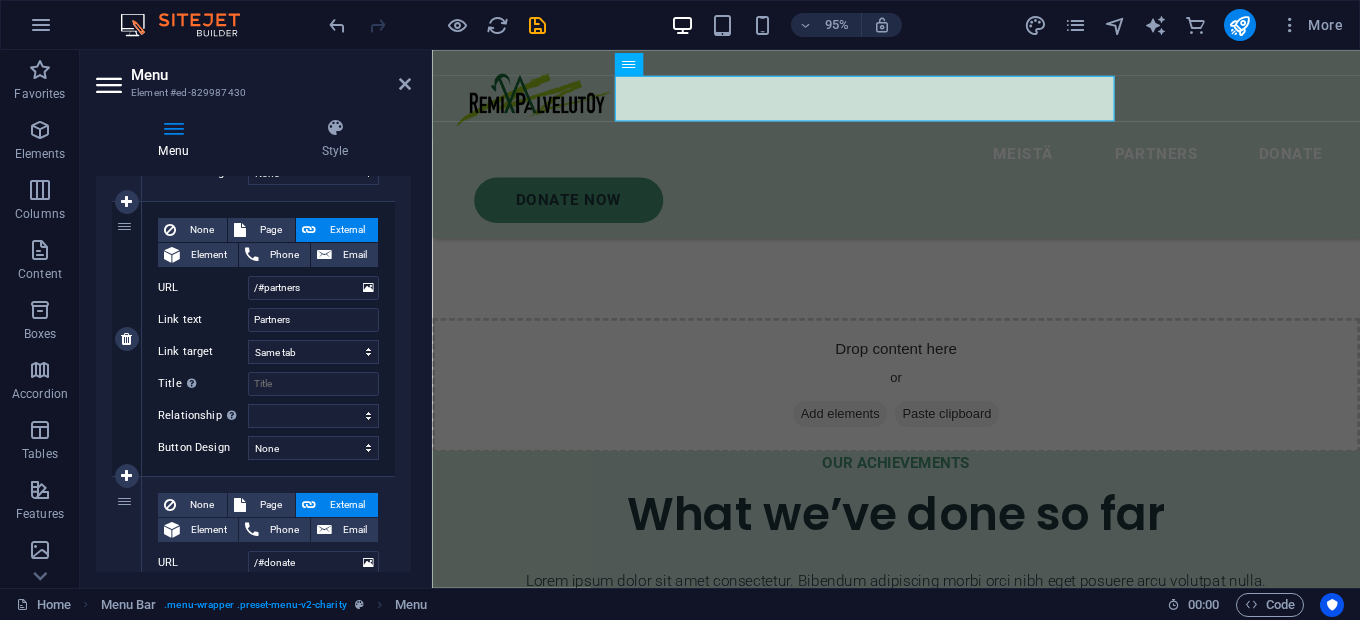 click on "None Page External Element Phone Email Page Home Home Menu Legal Notice Contact Privacy Legal Notice Subpage Privacy Element
URL /#partners Phone Email Link text Partners Link target New tab Same tab Overlay Title Additional link description, should not be the same as the link text. The title is most often shown as a tooltip text when the mouse moves over the element. Leave empty if uncertain. Relationship Sets the  relationship of this link to the link target . For example, the value "nofollow" instructs search engines not to follow the link. Can be left empty. alternate author bookmark external help license next nofollow noreferrer noopener prev search tag Button Design None Default Primary Secondary" at bounding box center (268, 339) 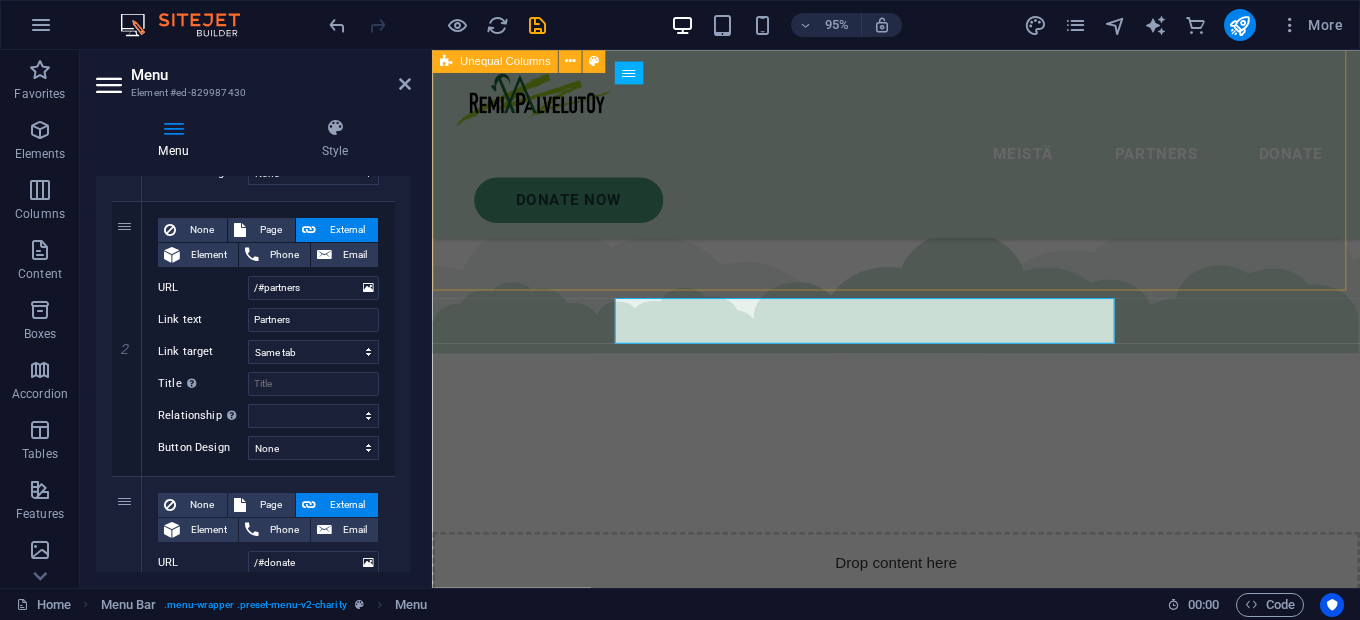 scroll, scrollTop: 3857, scrollLeft: 0, axis: vertical 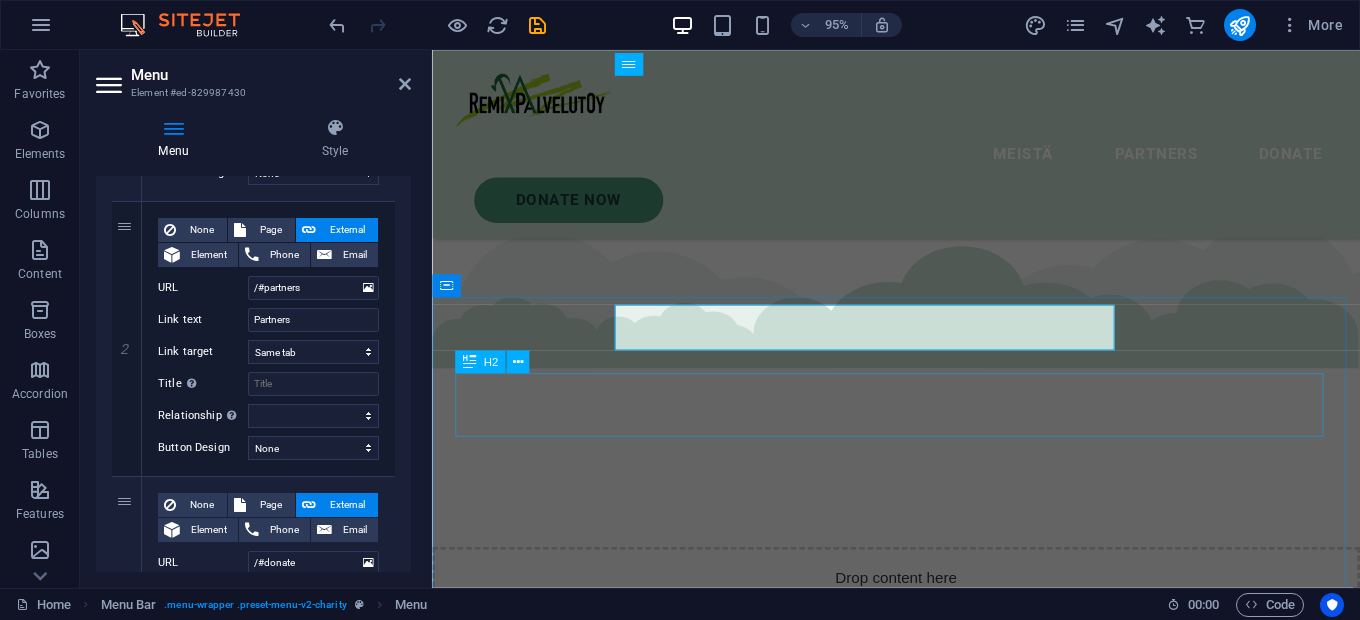 click on "Our partners and collaborators" at bounding box center (920, 4328) 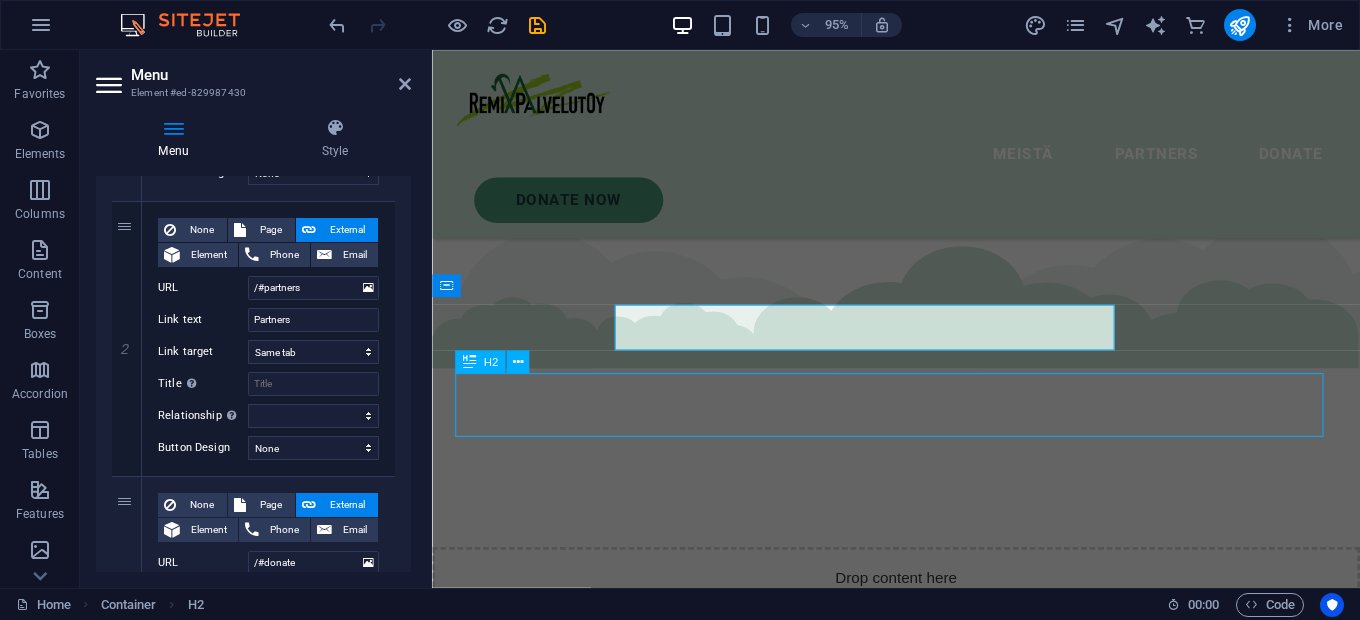 scroll, scrollTop: 3750, scrollLeft: 0, axis: vertical 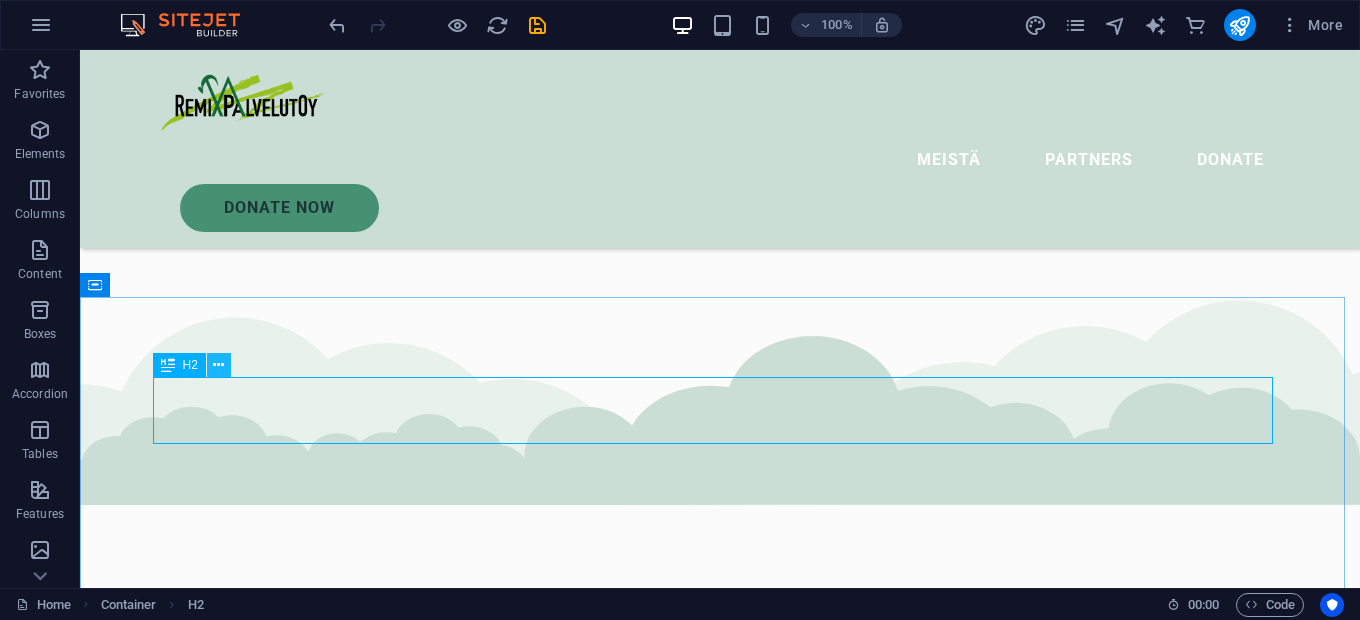 click at bounding box center (218, 365) 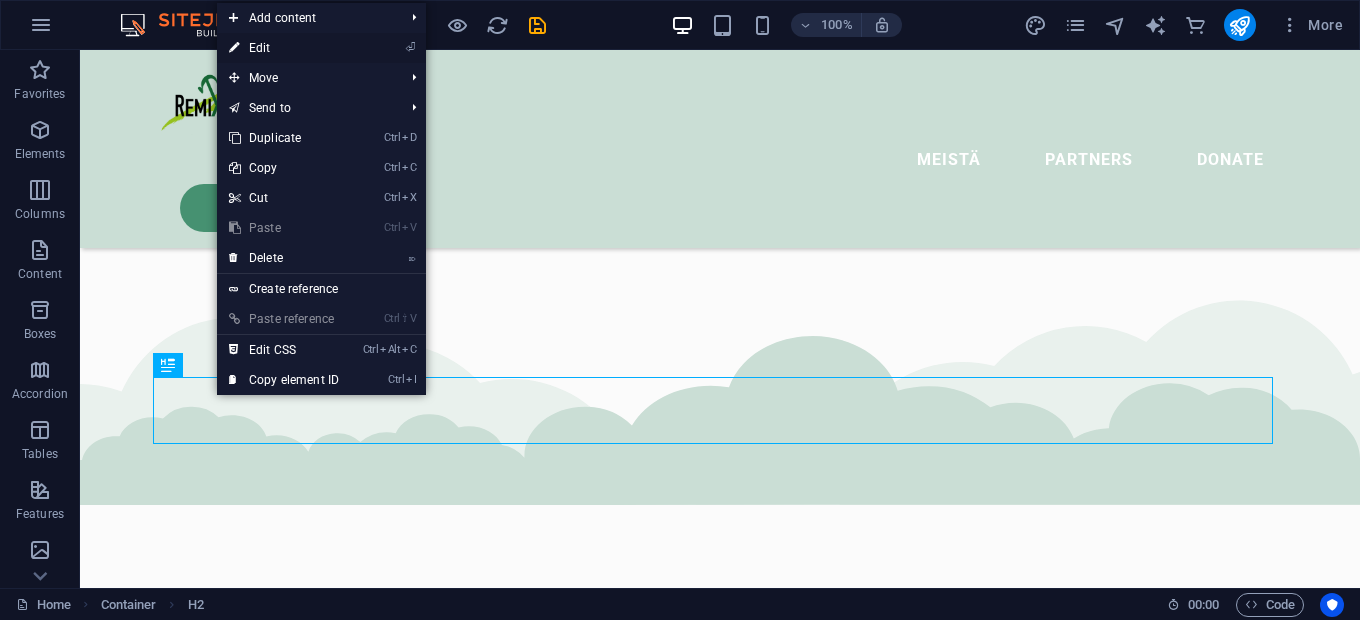 click on "⏎  Edit" at bounding box center [284, 48] 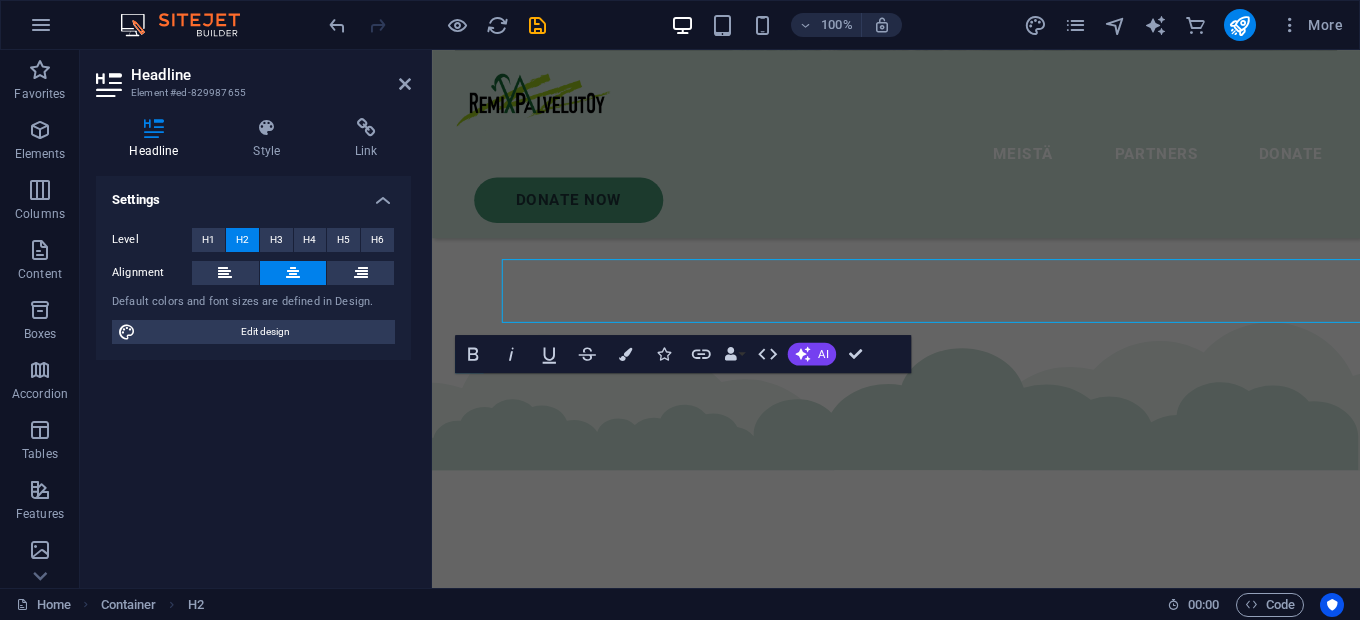 scroll, scrollTop: 3857, scrollLeft: 0, axis: vertical 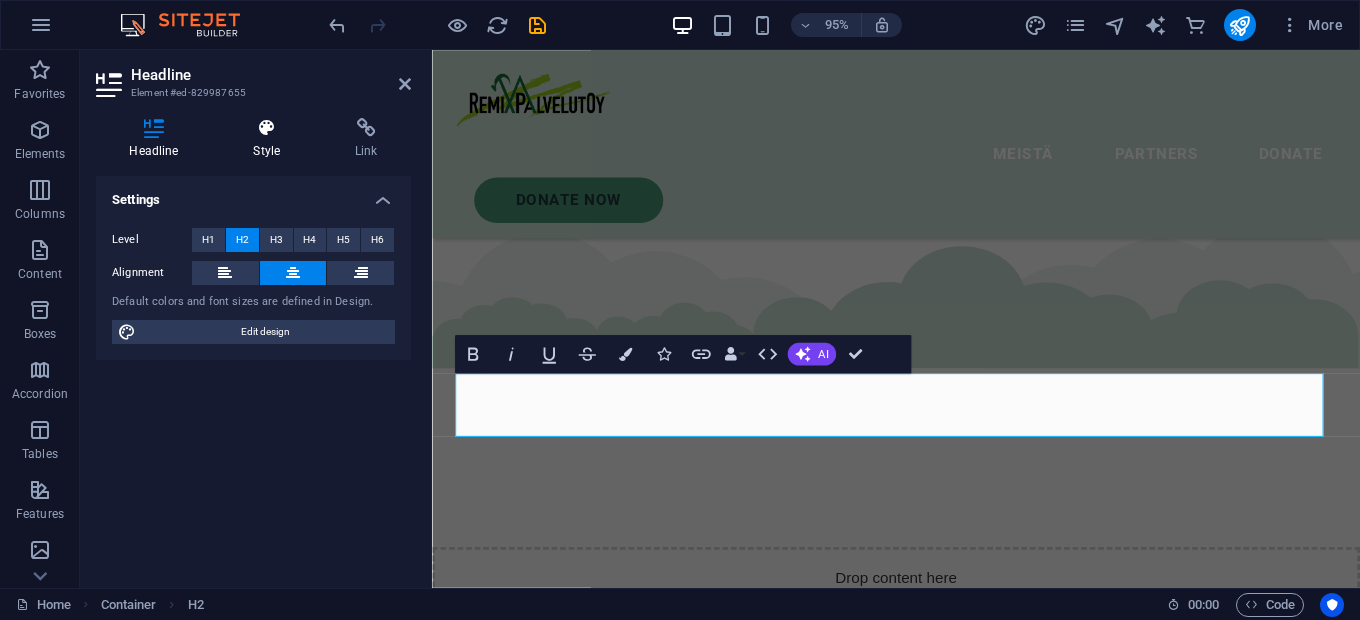 click on "Style" at bounding box center [271, 139] 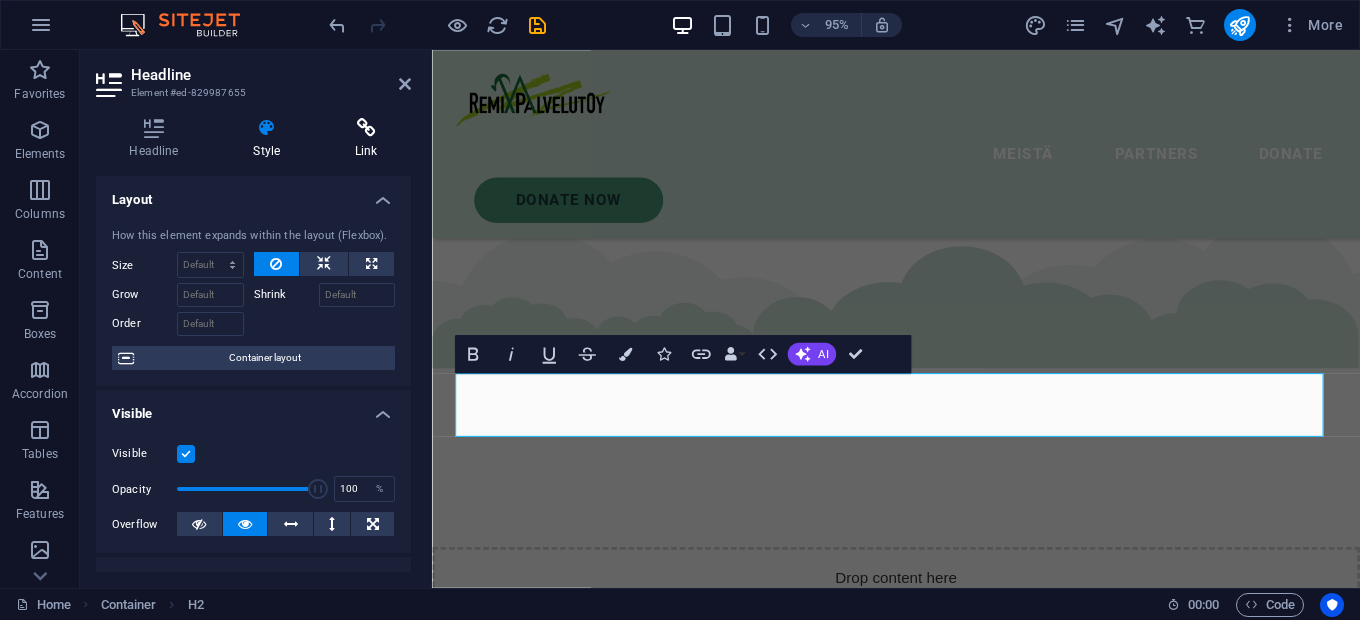 click at bounding box center (366, 128) 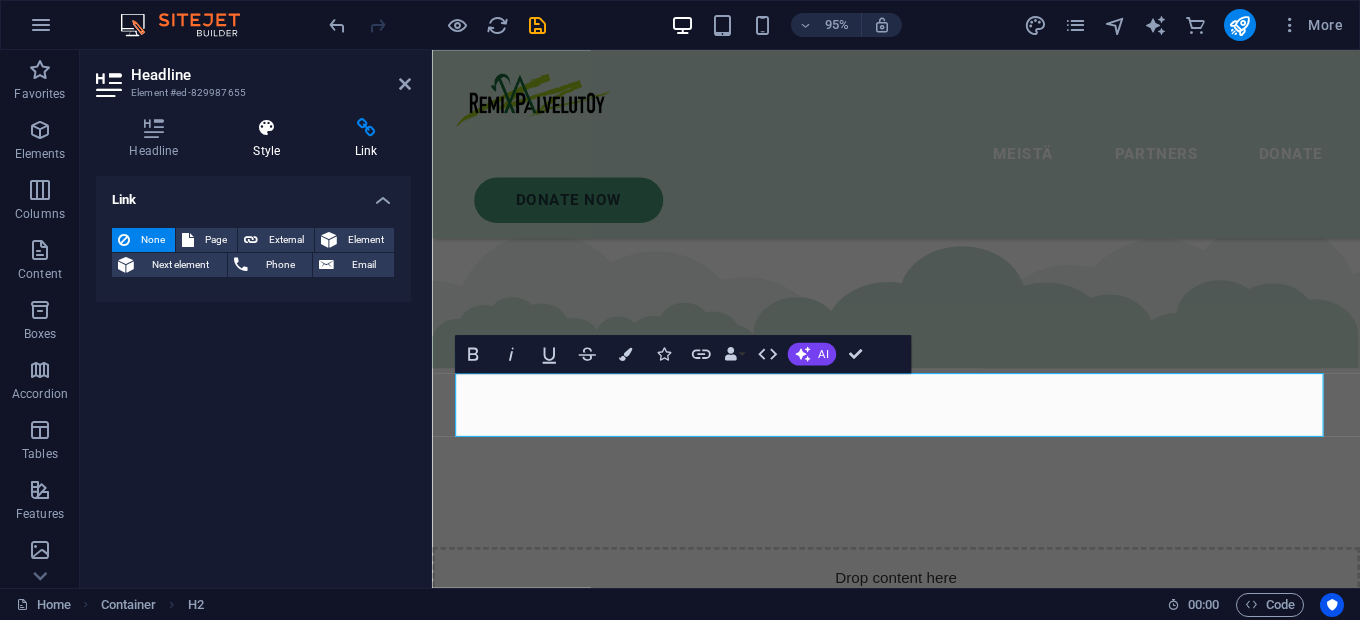 click on "Style" at bounding box center (271, 139) 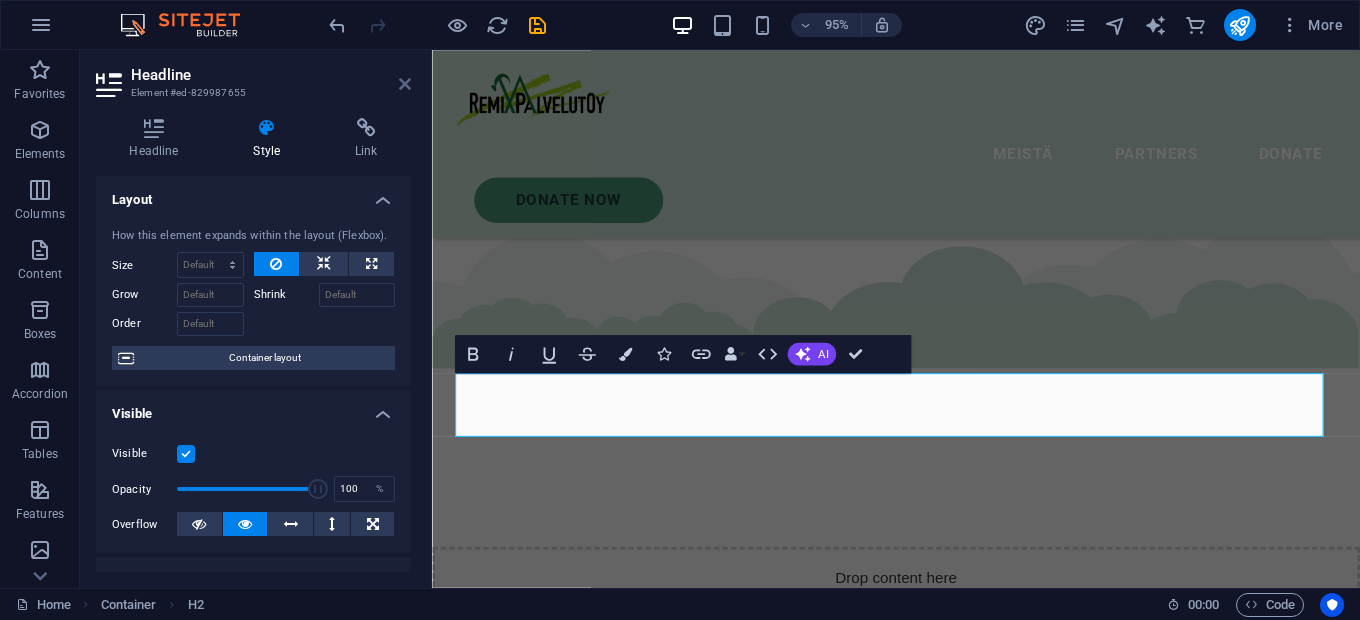 click at bounding box center (405, 84) 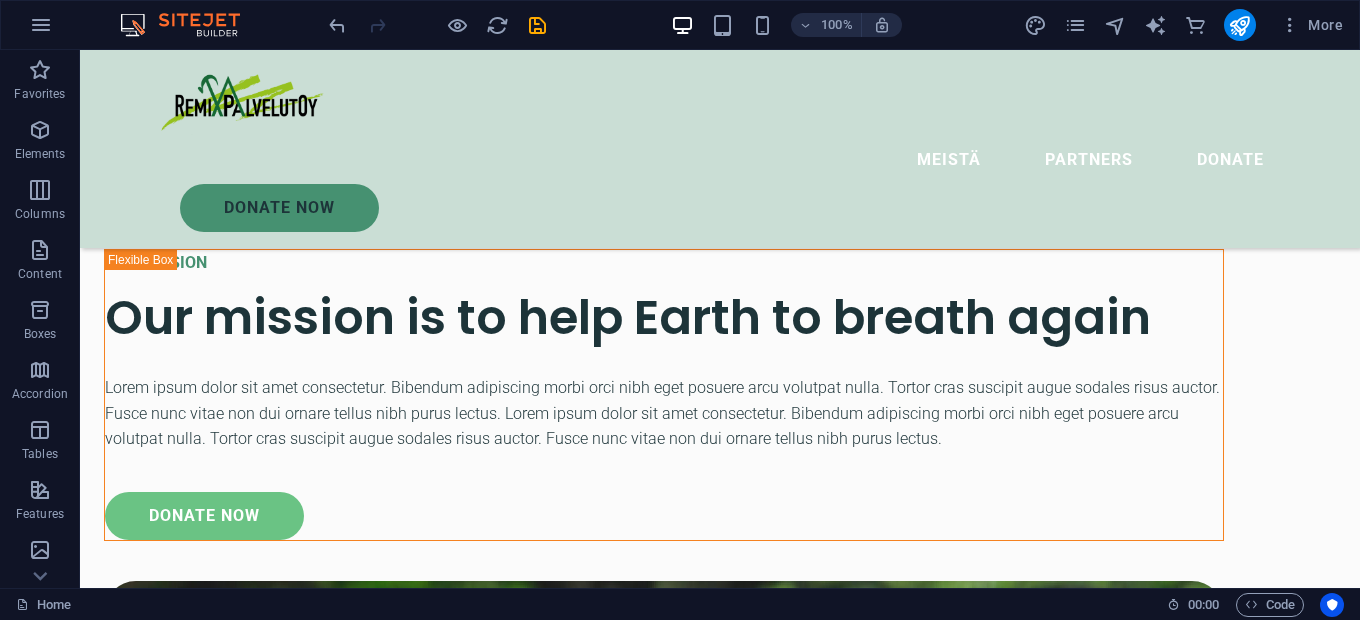 scroll, scrollTop: 6351, scrollLeft: 0, axis: vertical 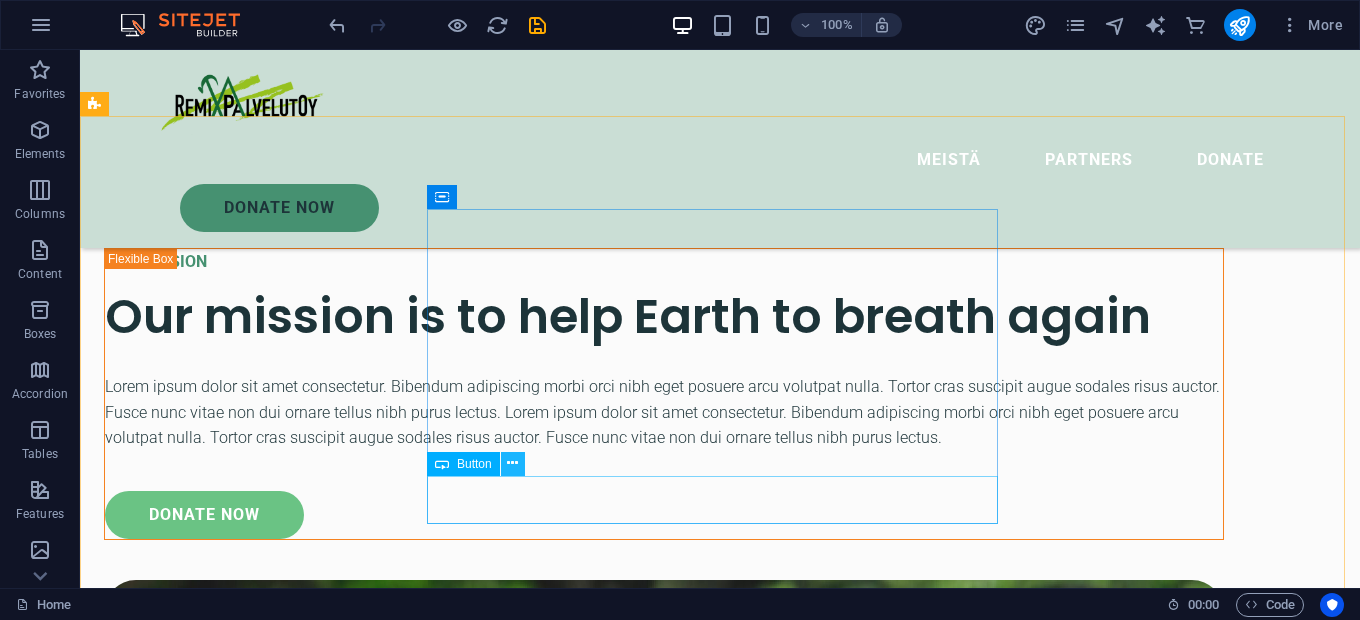 click at bounding box center (512, 463) 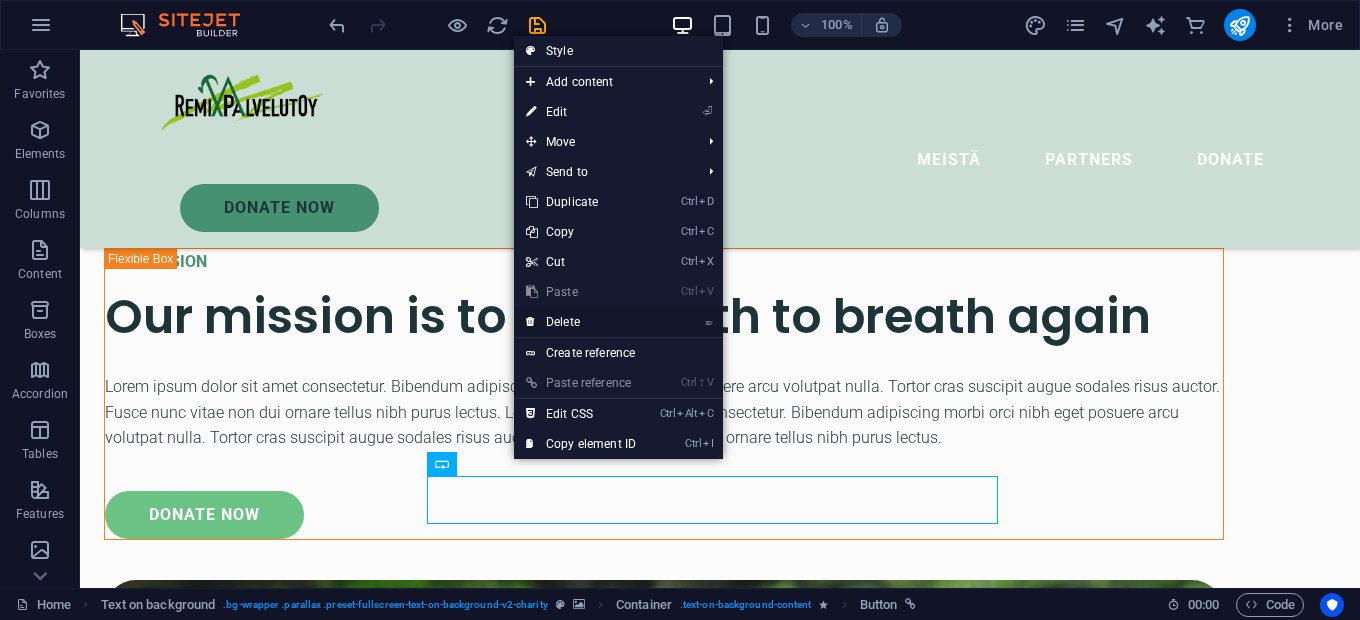 click on "⌦  Delete" at bounding box center [581, 322] 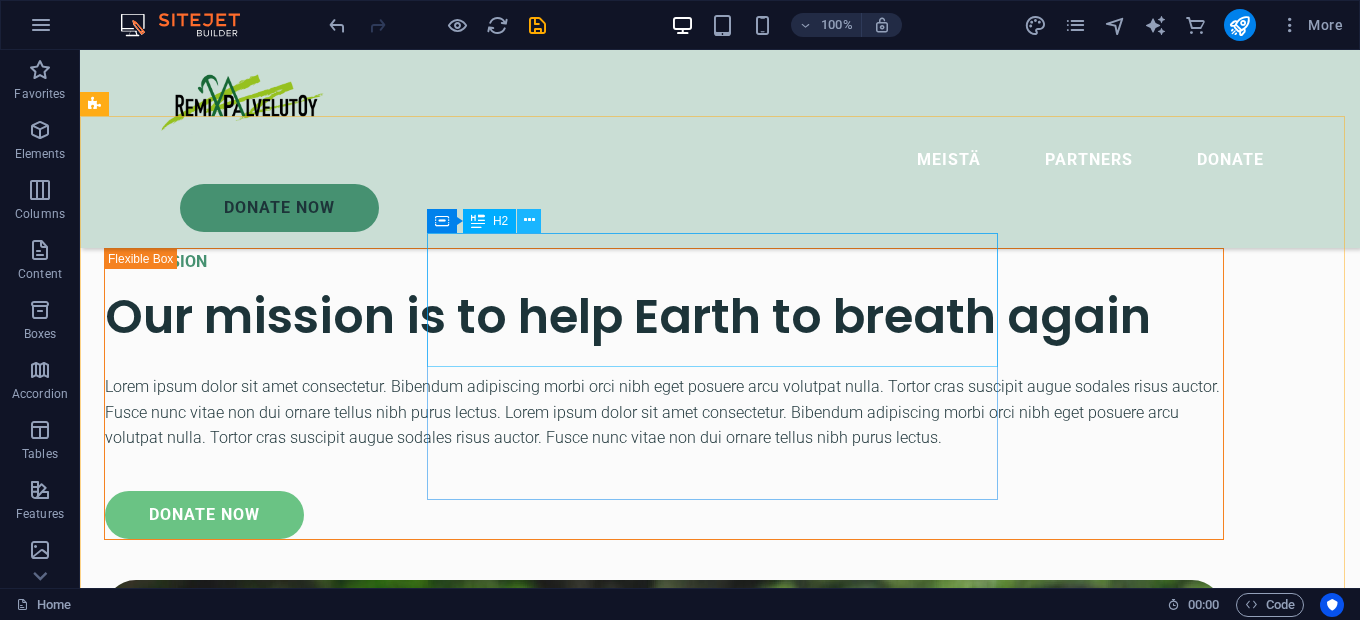 click at bounding box center [529, 220] 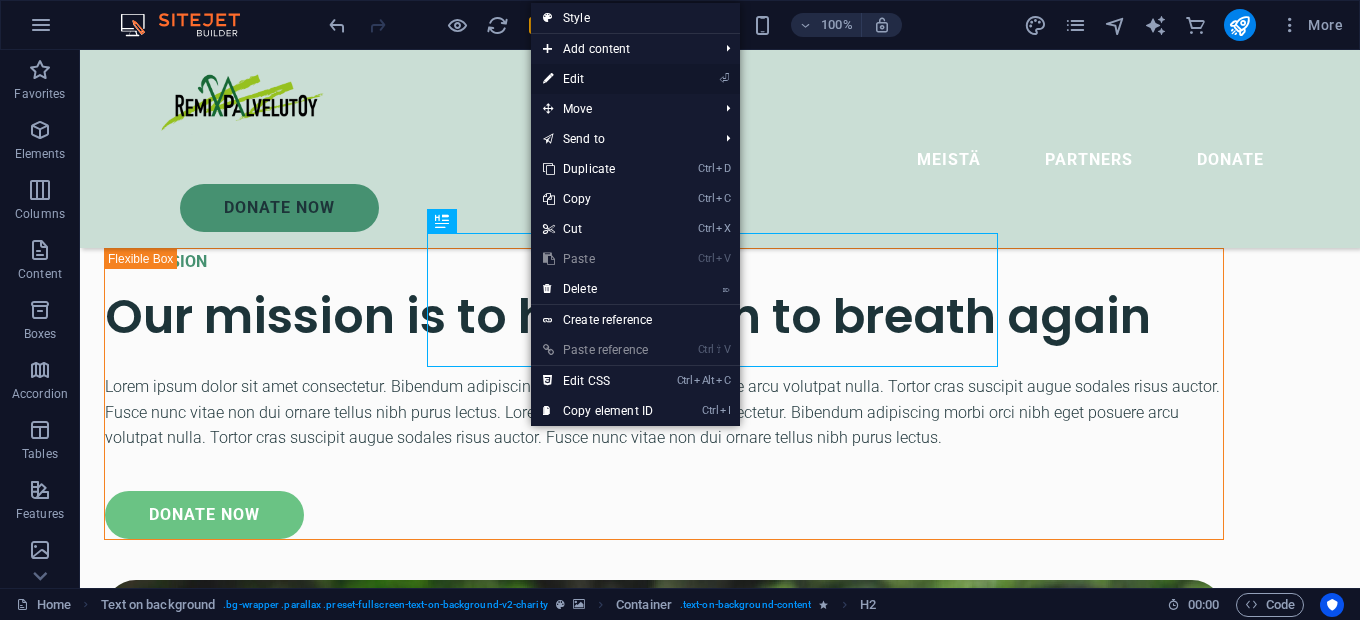 click on "⏎  Edit" at bounding box center [598, 79] 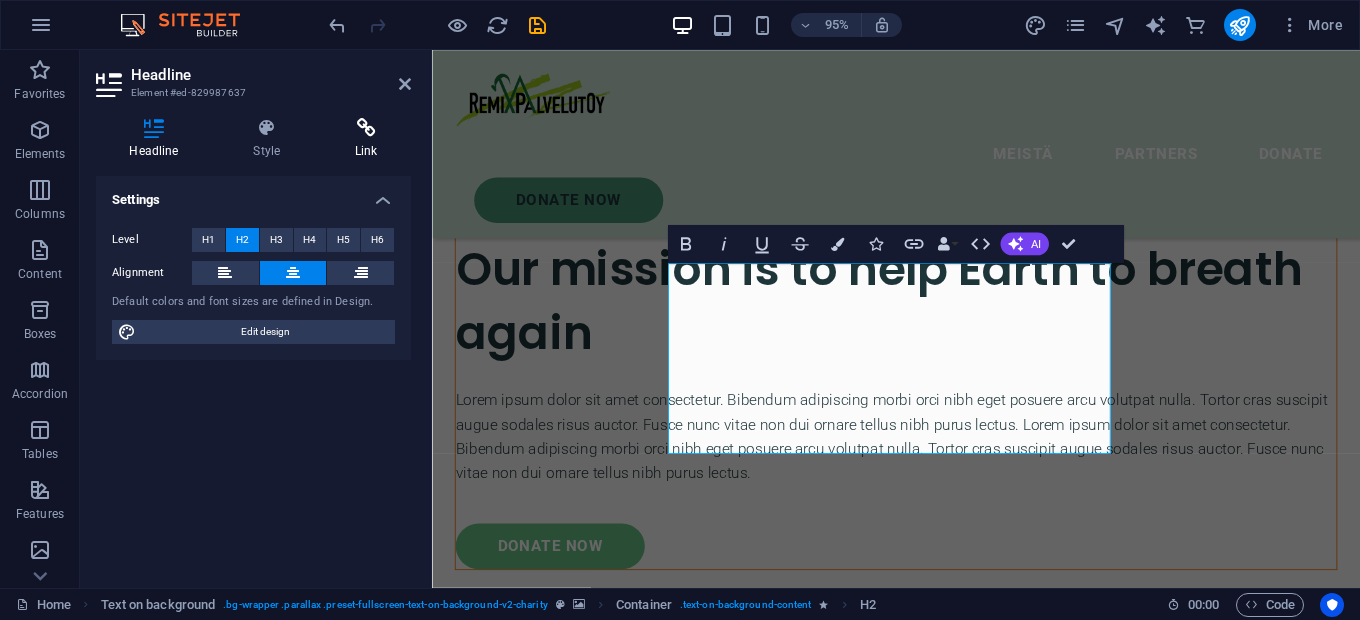 click at bounding box center (366, 128) 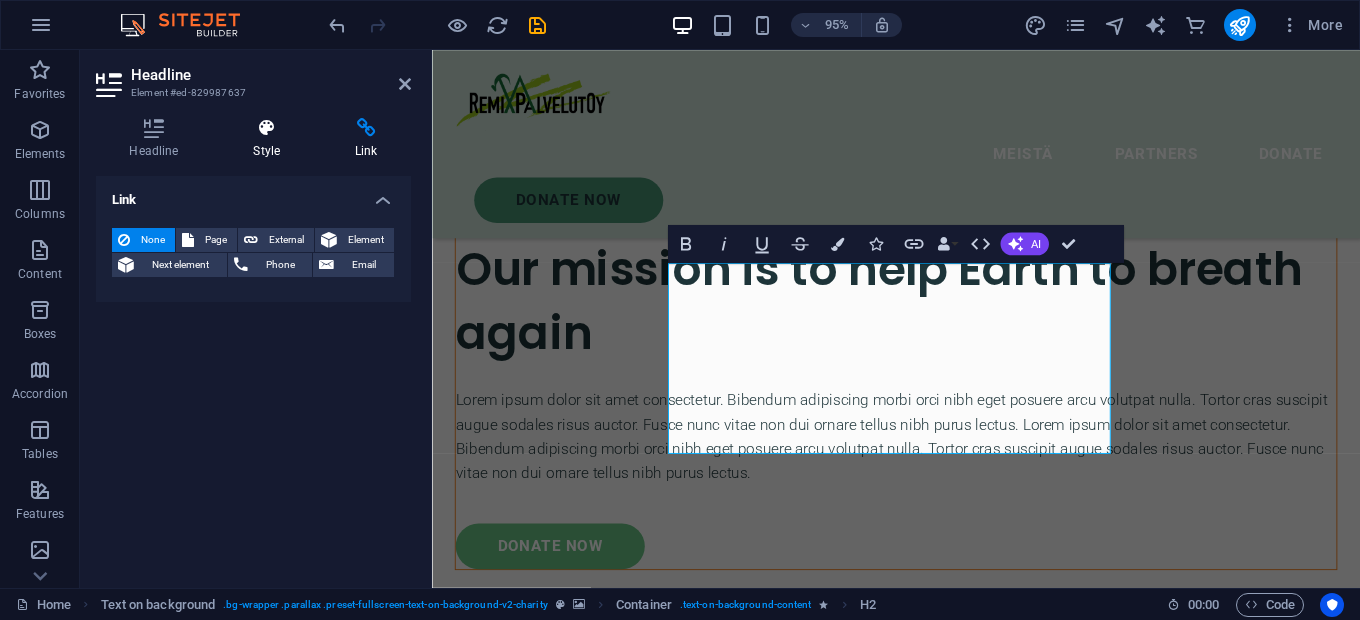 click at bounding box center [267, 128] 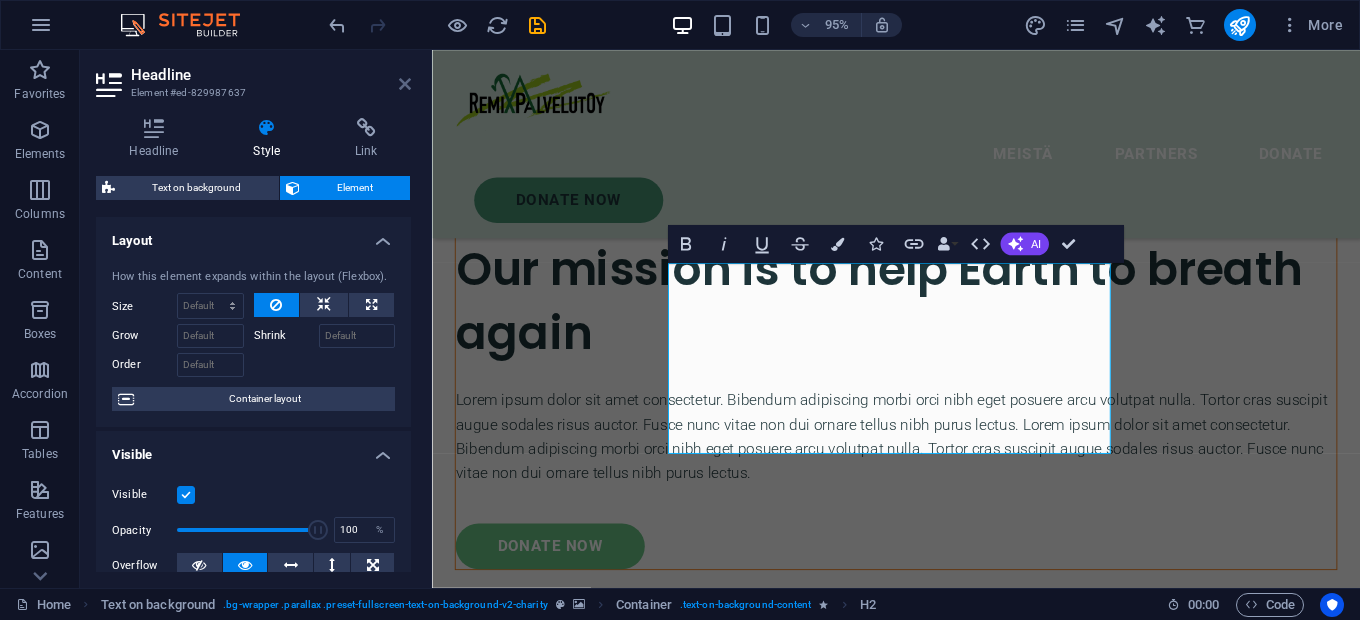 click at bounding box center [405, 84] 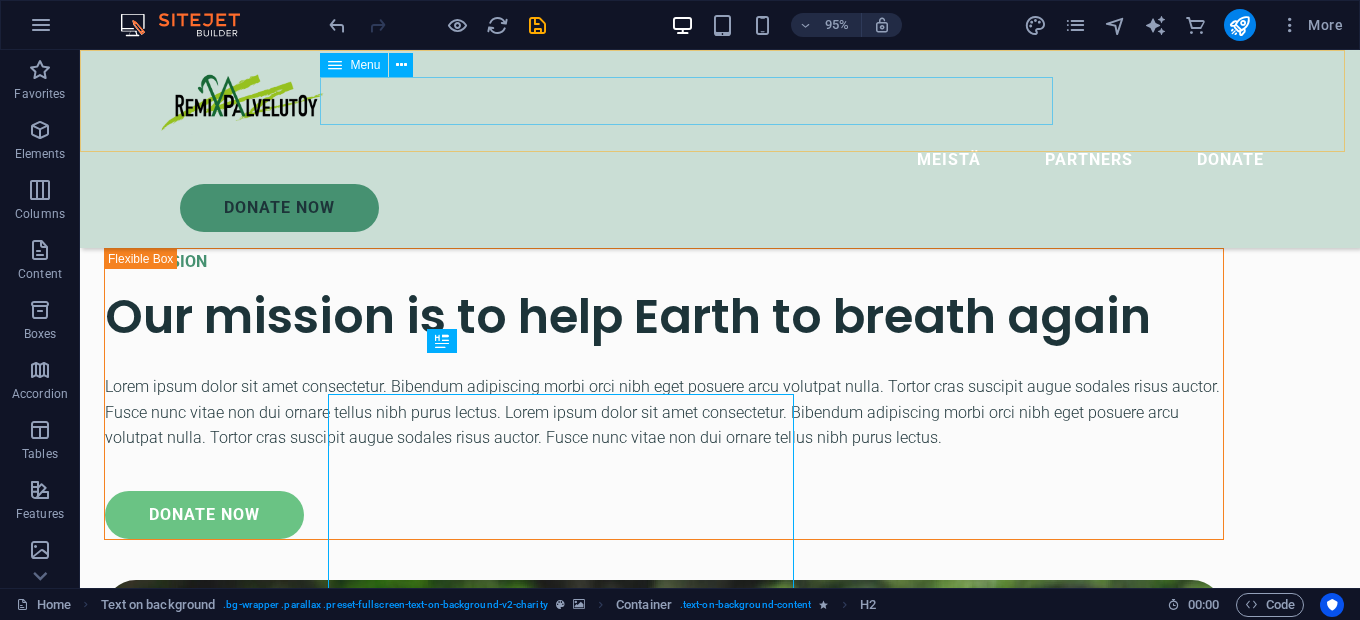 scroll, scrollTop: 6230, scrollLeft: 0, axis: vertical 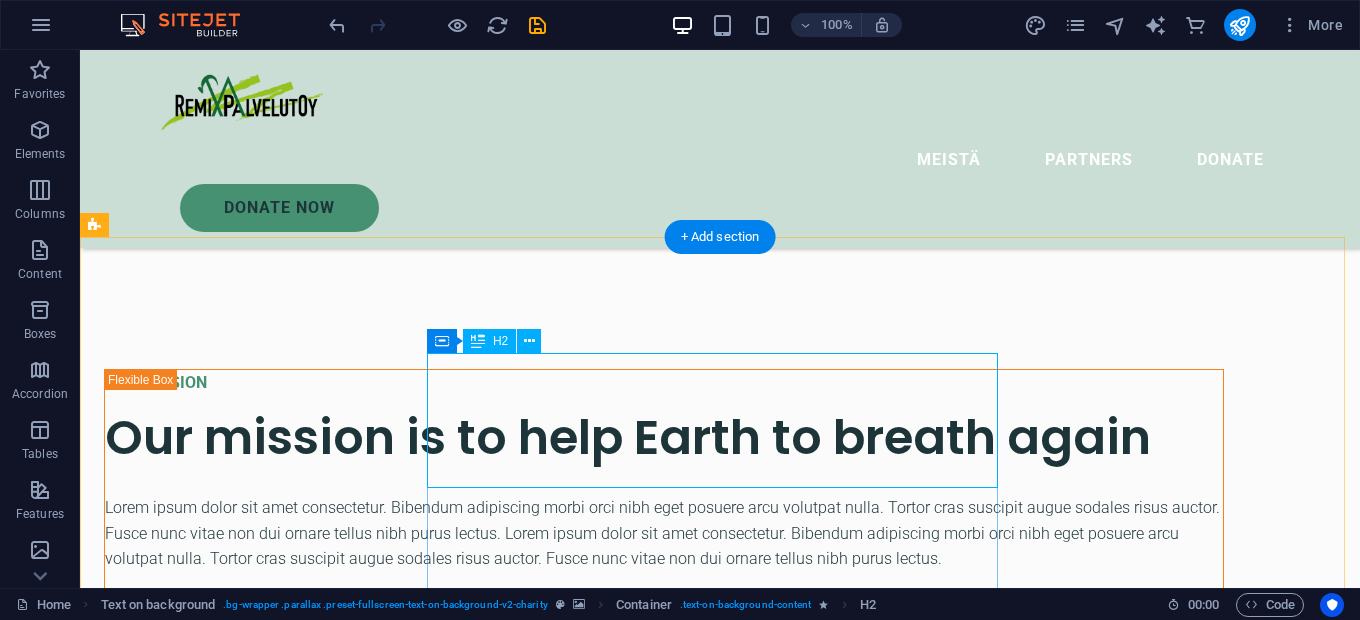 click on "Let’s make a positive impact together" at bounding box center (720, 9884) 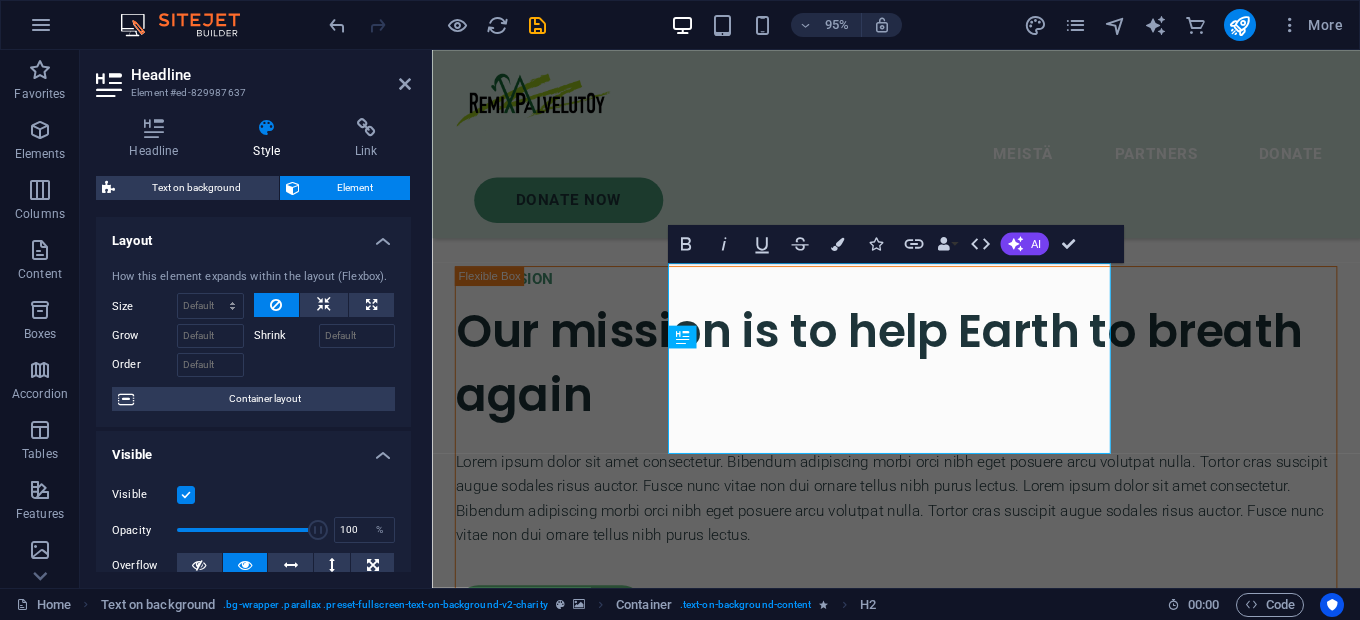 click at bounding box center (920, 8261) 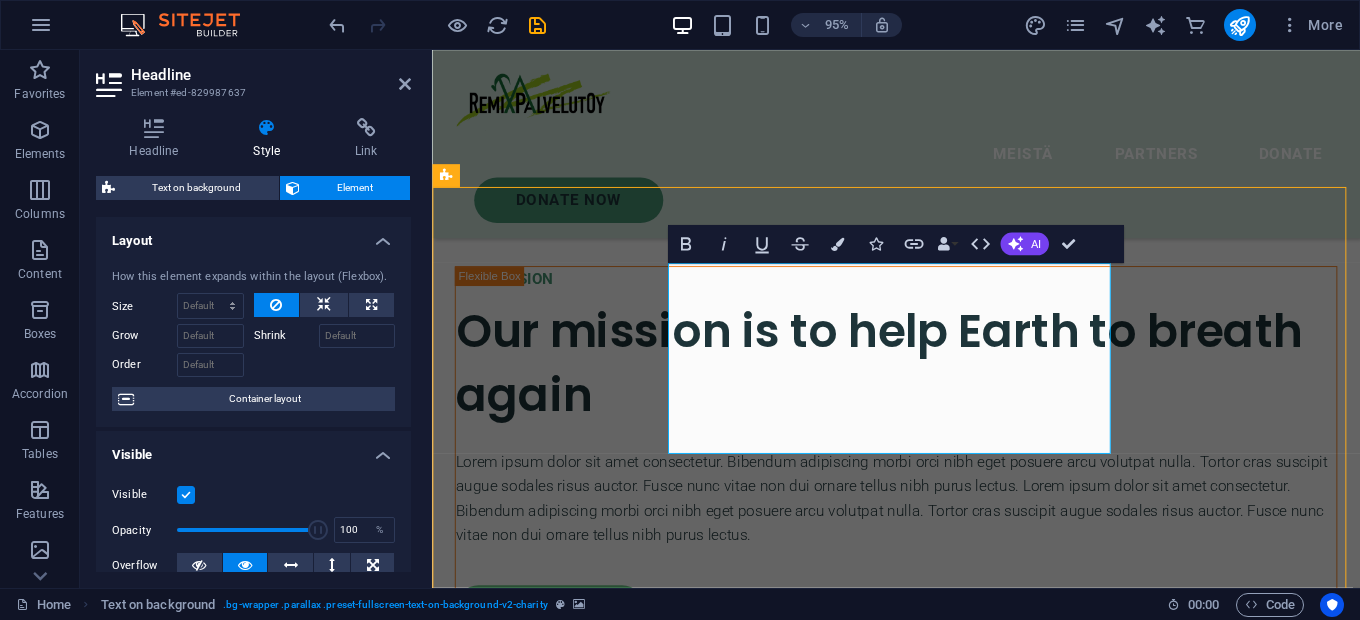 scroll, scrollTop: 6230, scrollLeft: 0, axis: vertical 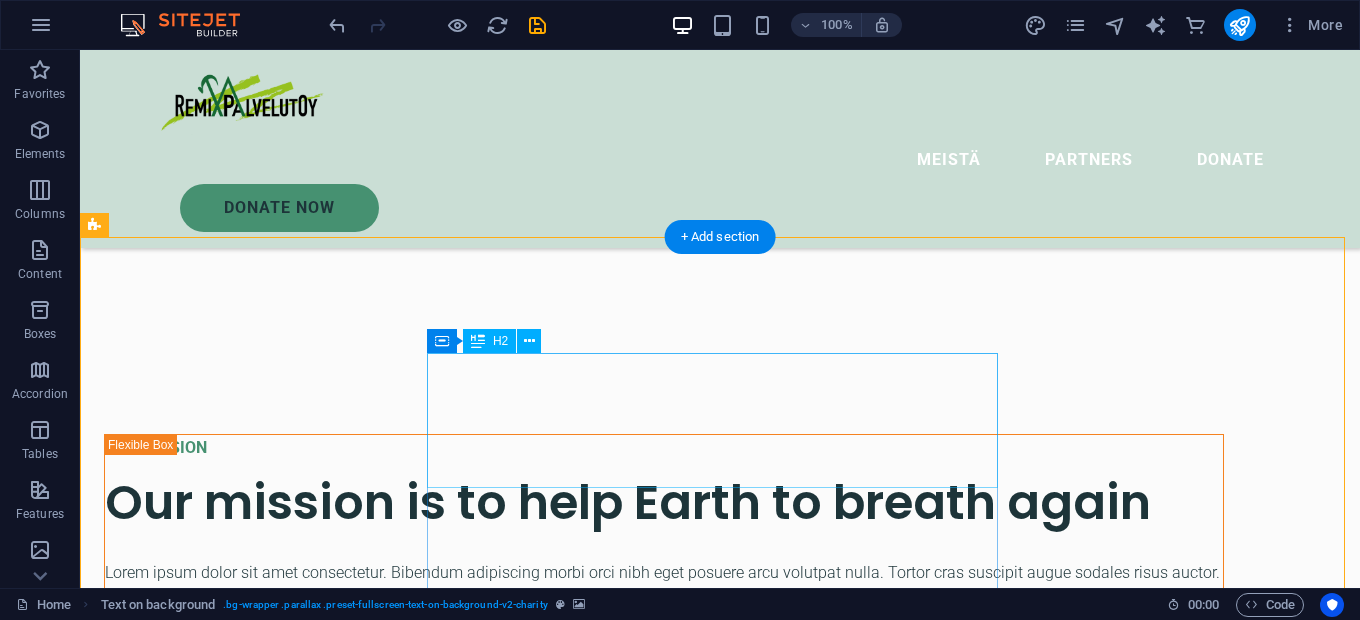 click on "Let’s make a positive impact together" at bounding box center [720, 9963] 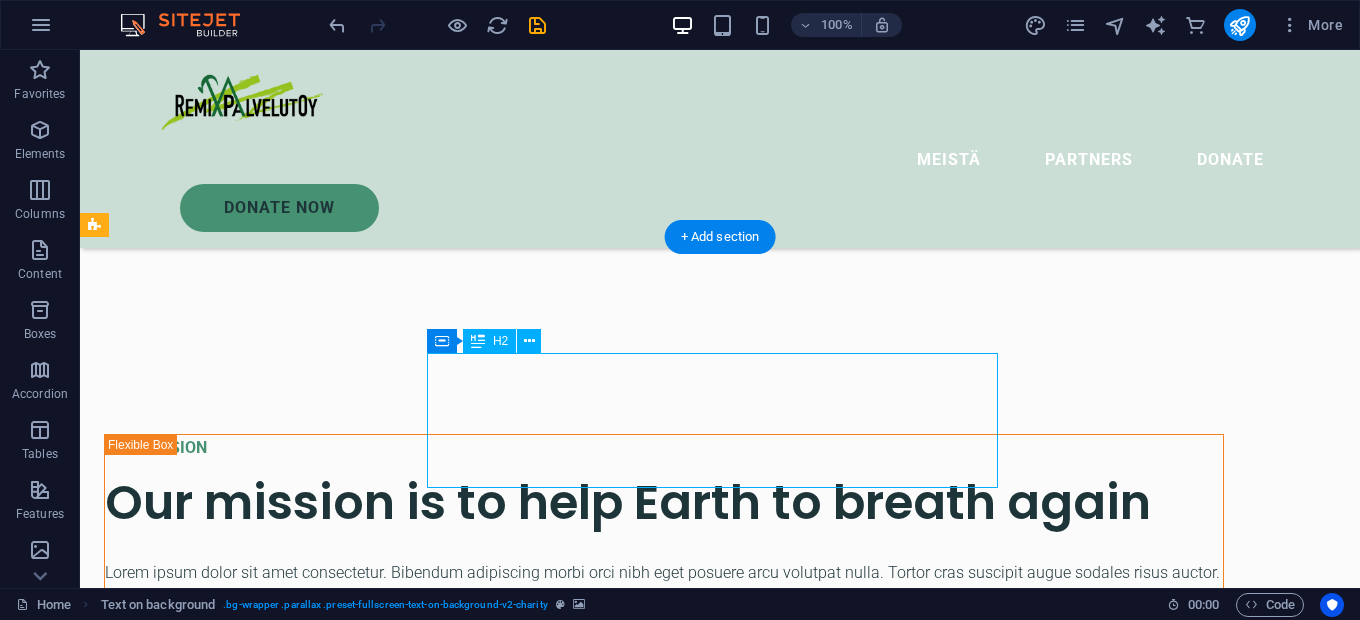 drag, startPoint x: 200, startPoint y: 429, endPoint x: 546, endPoint y: 410, distance: 346.52127 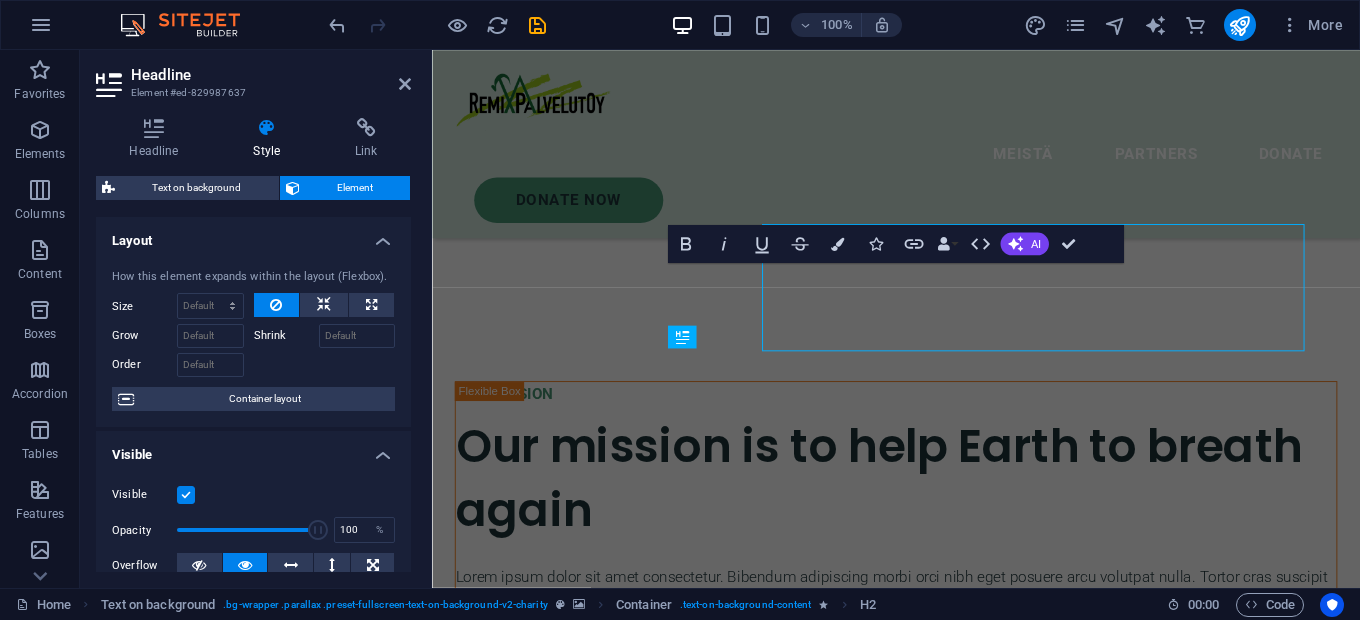 scroll, scrollTop: 6351, scrollLeft: 0, axis: vertical 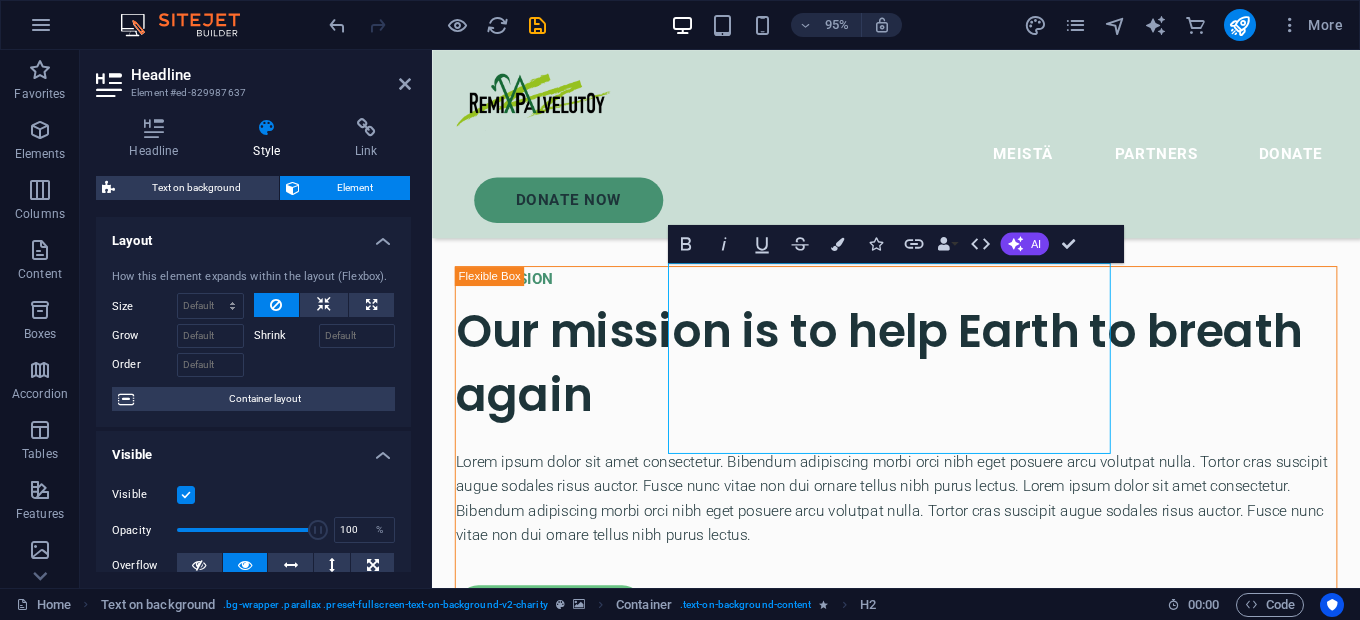 click at bounding box center (920, 8261) 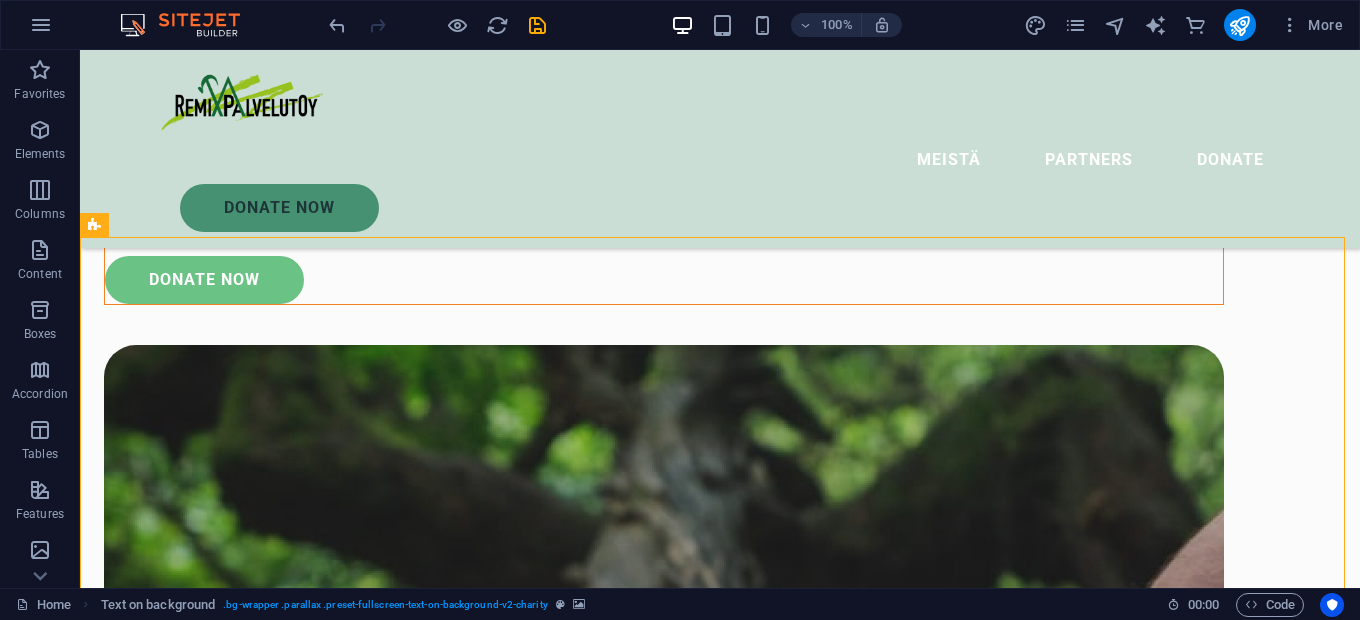 scroll, scrollTop: 6719, scrollLeft: 0, axis: vertical 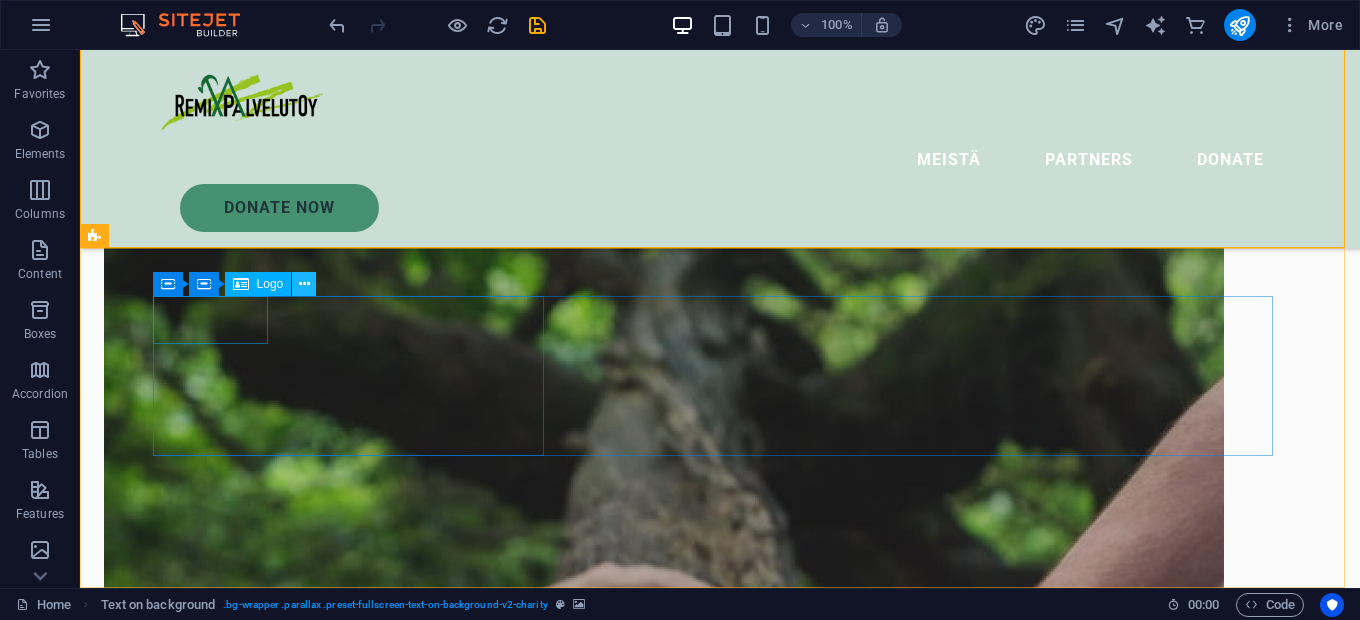 click at bounding box center (304, 284) 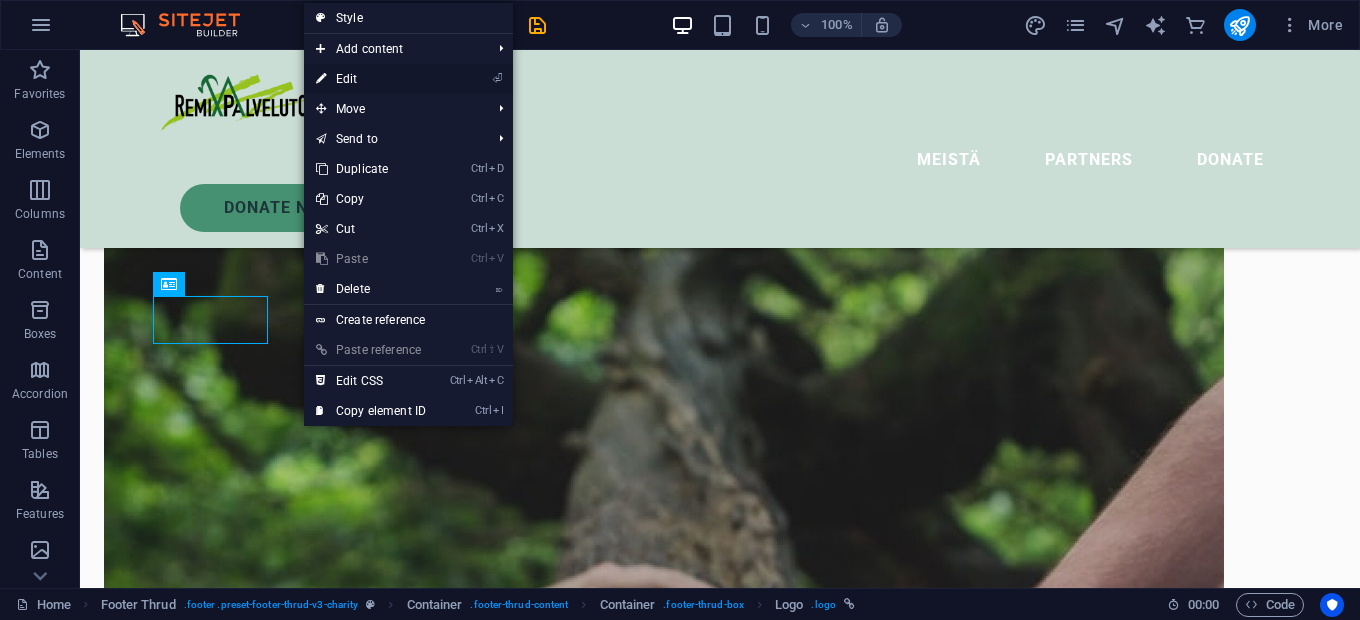 click on "⏎  Edit" at bounding box center (371, 79) 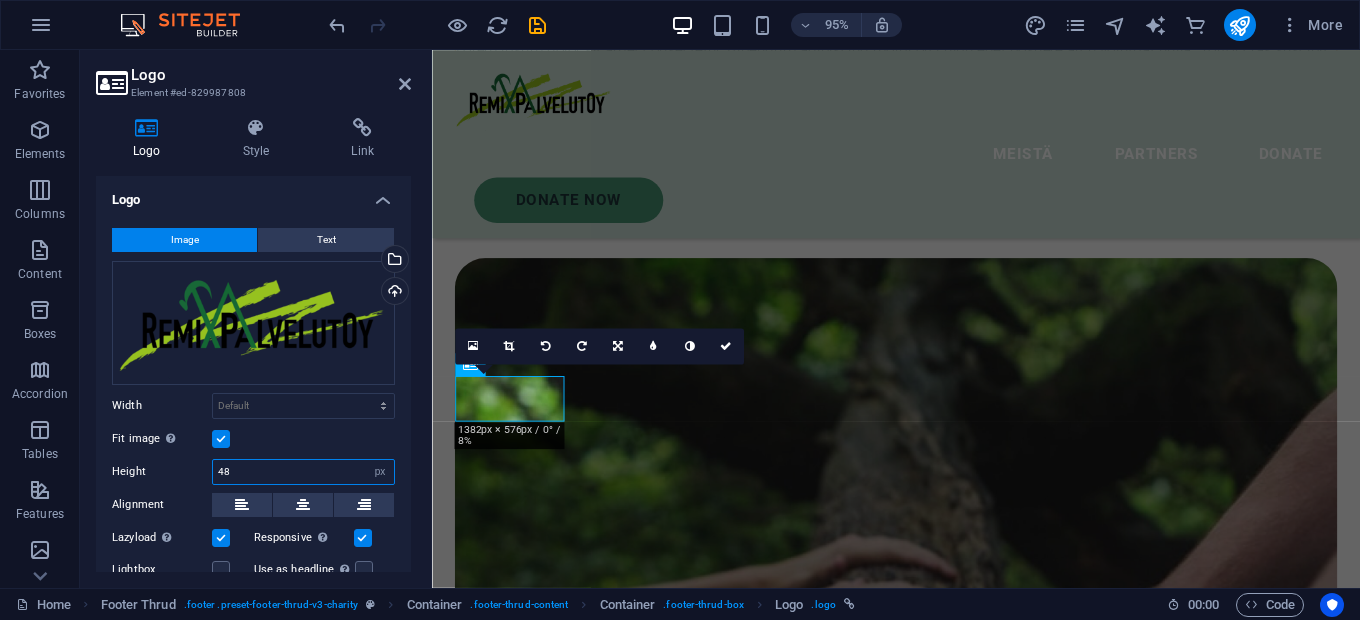 click on "48" at bounding box center [303, 472] 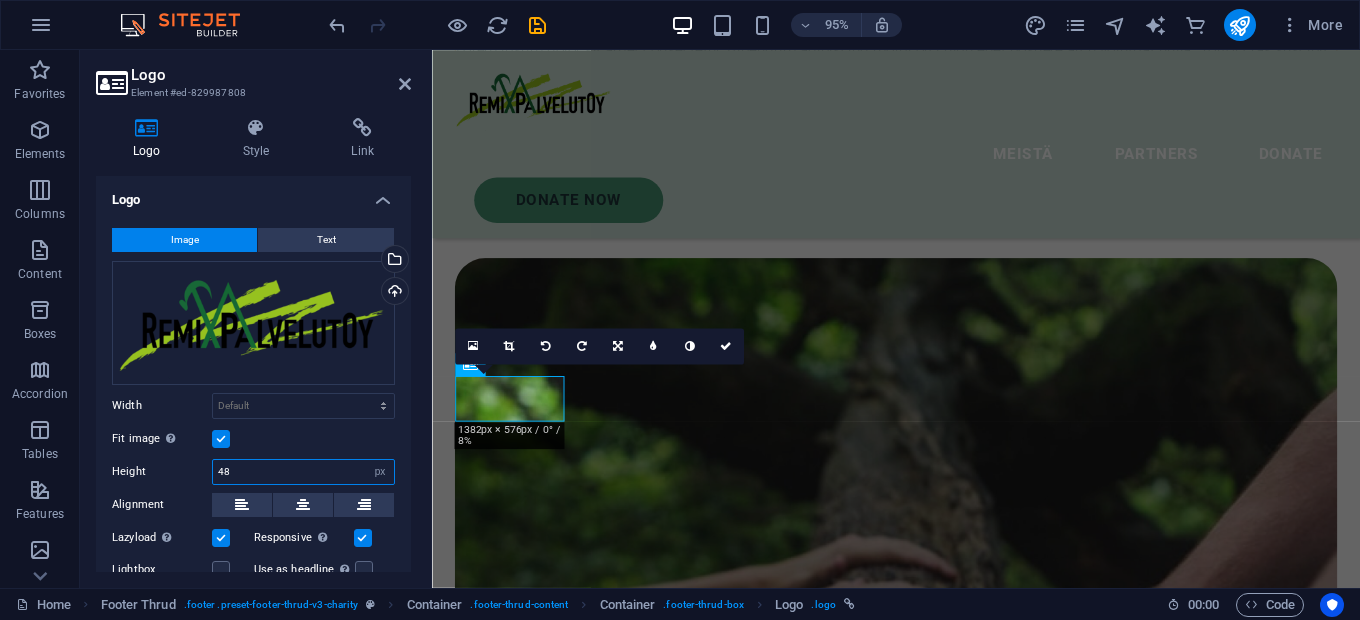 type on "4" 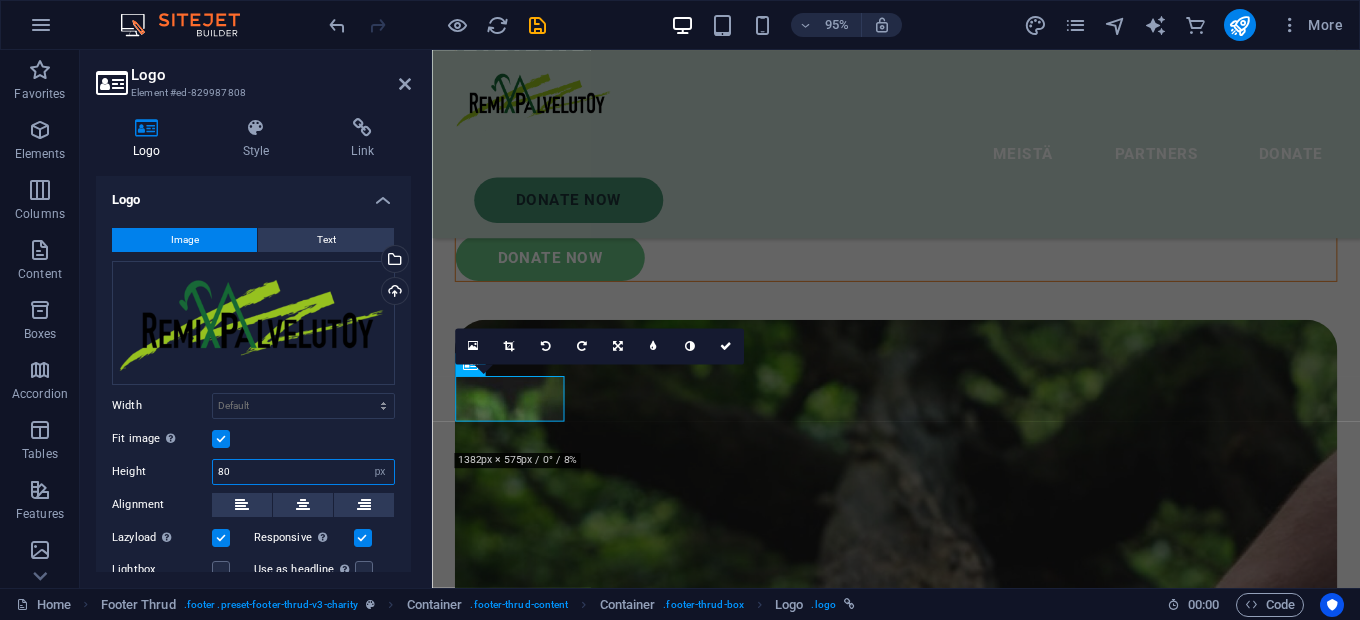 click on "80" at bounding box center [303, 472] 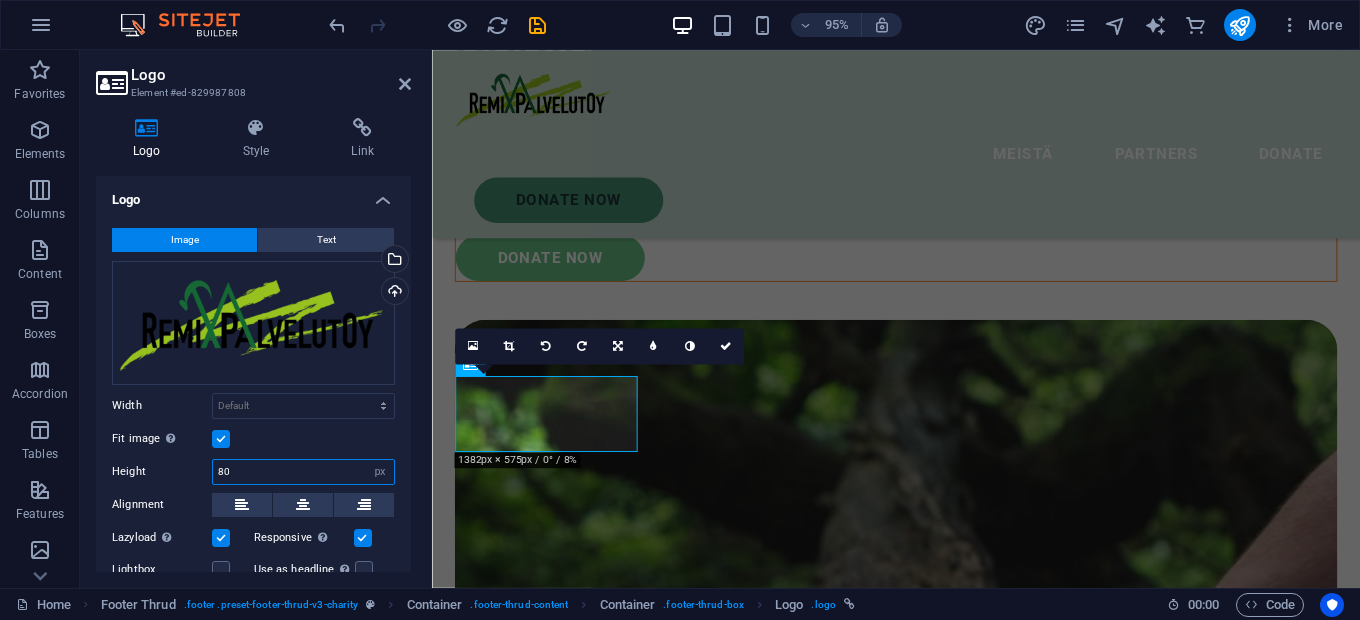 type on "8" 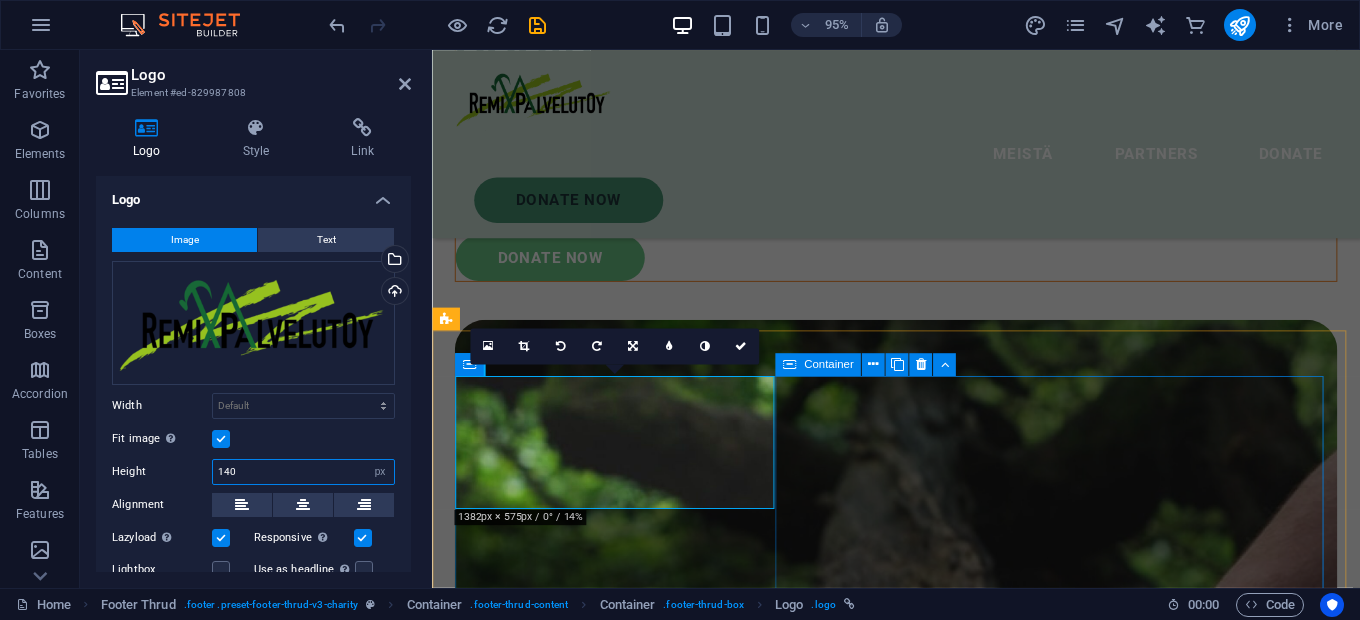 click on "Container" at bounding box center [828, 364] 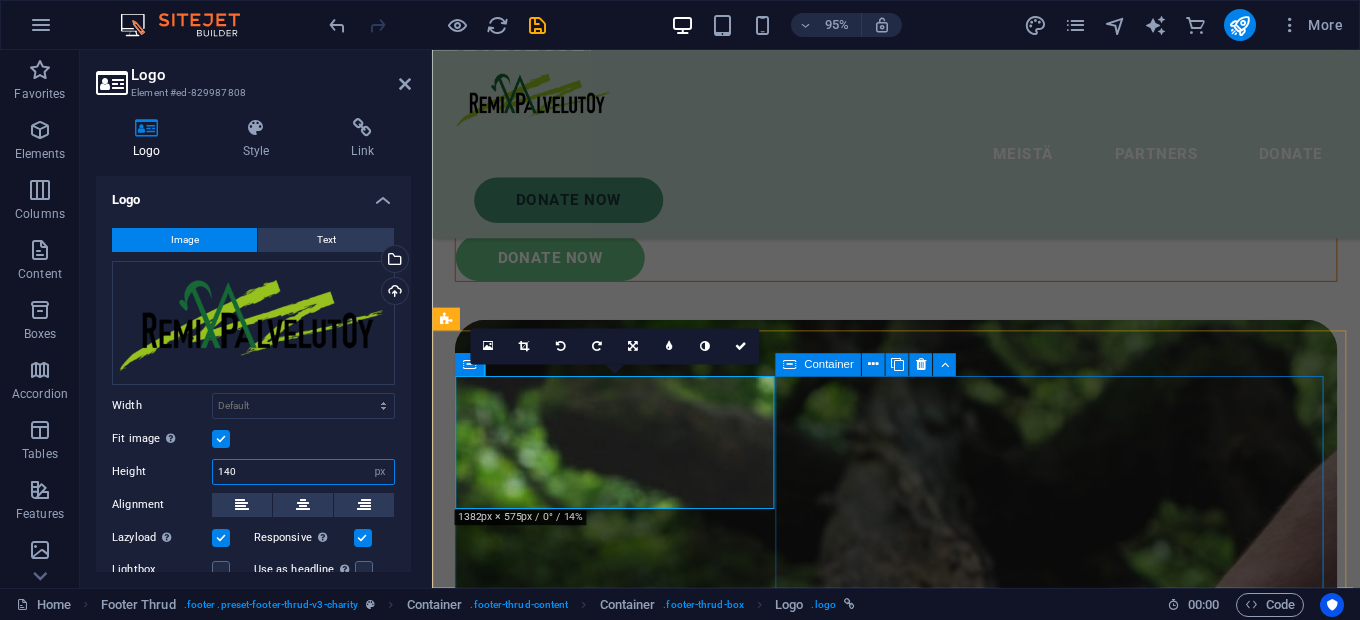 type on "140" 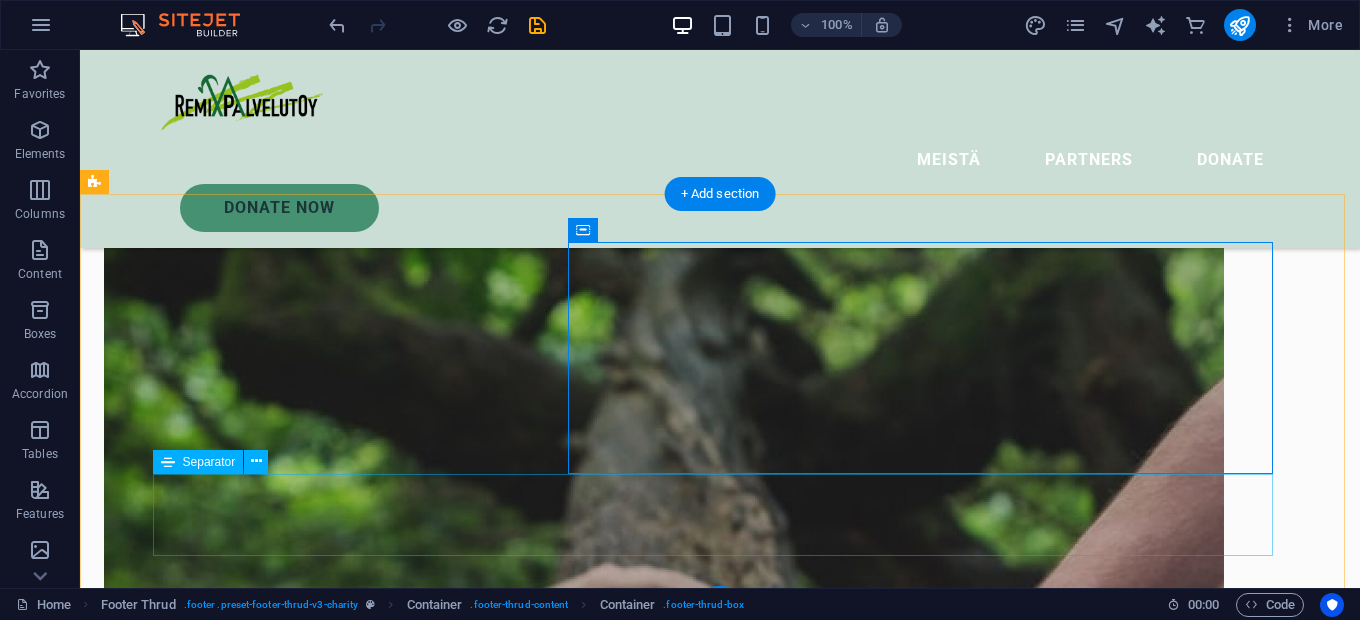 scroll, scrollTop: 6790, scrollLeft: 0, axis: vertical 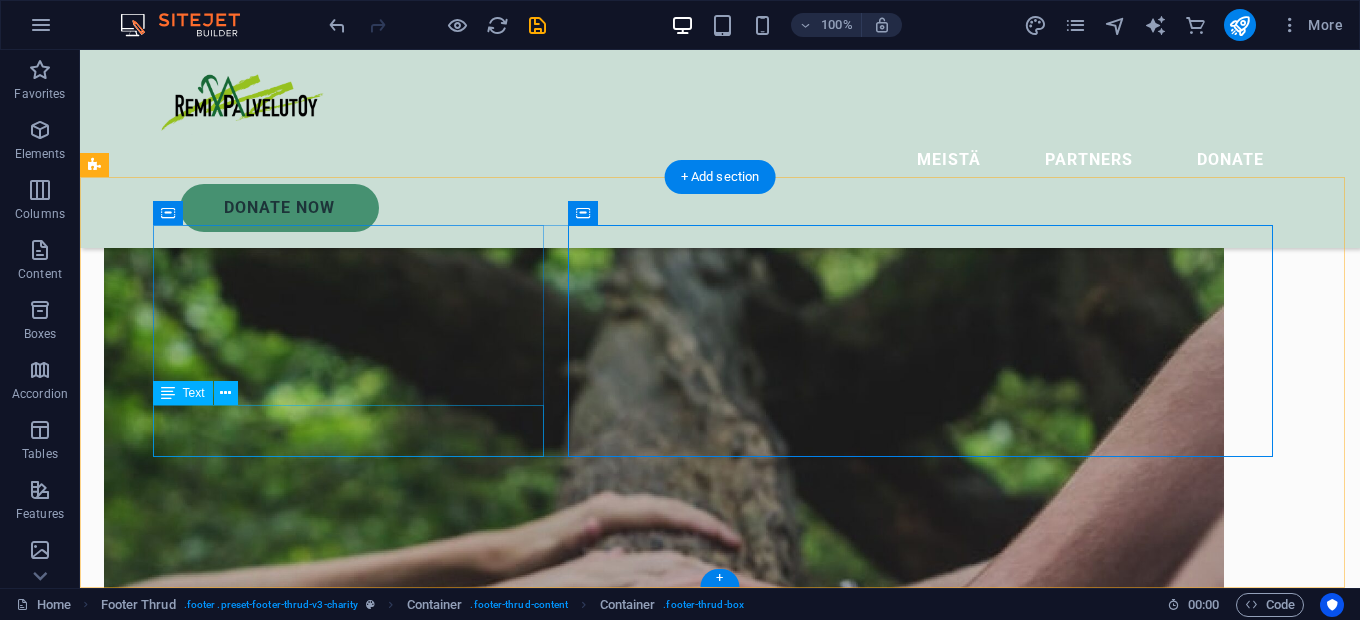 click on "Lorem ipsum dolor sit amet, consectetur adipiscing elit. Consectetur auctor id viverra nunc, ultrices convallis sit." at bounding box center [356, 9798] 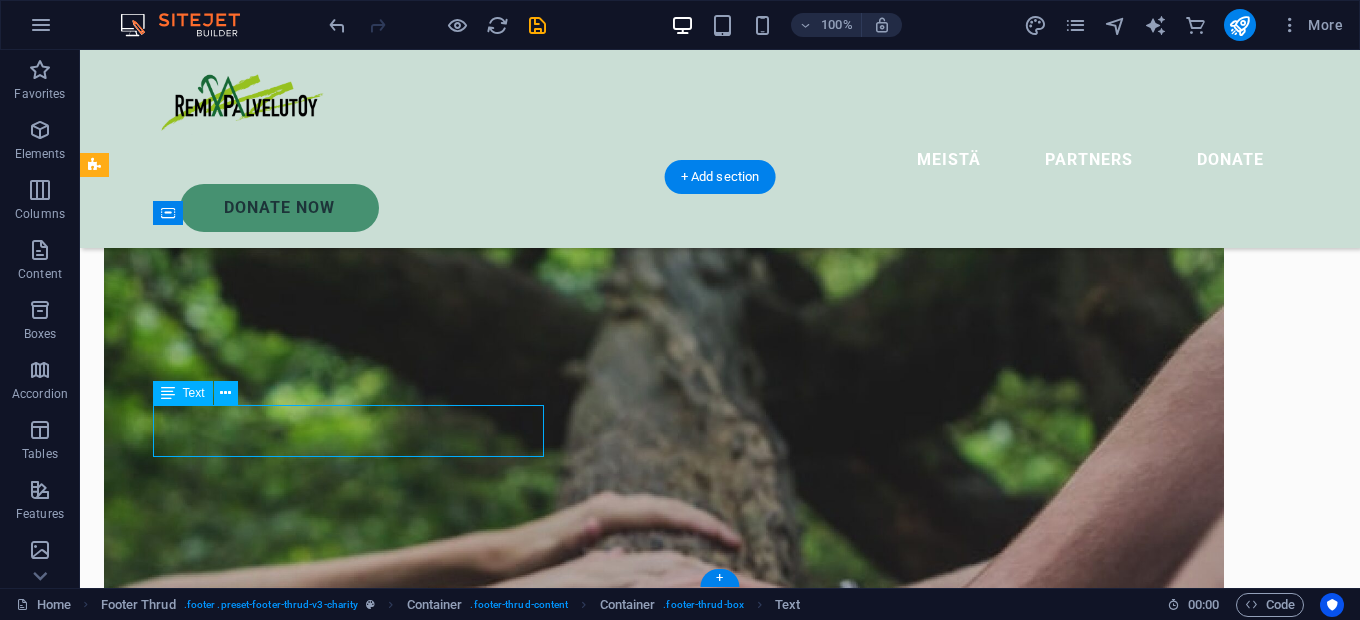 click on "Lorem ipsum dolor sit amet, consectetur adipiscing elit. Consectetur auctor id viverra nunc, ultrices convallis sit." at bounding box center [356, 9798] 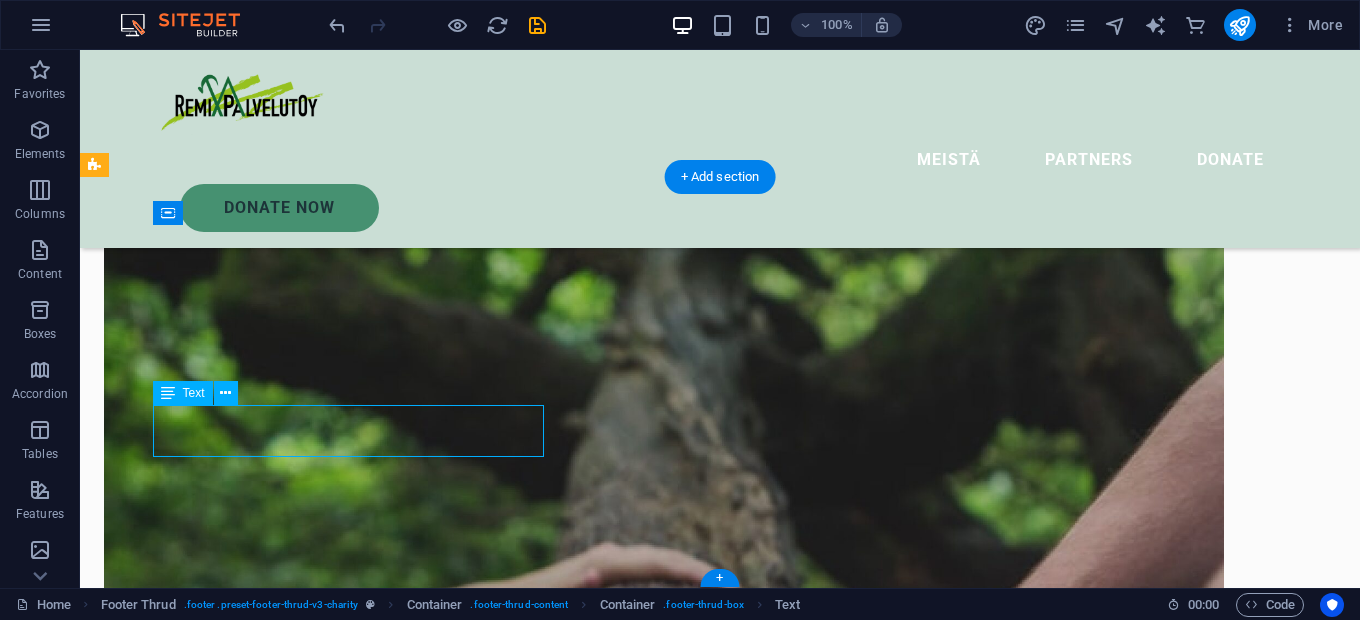 click on "Drag here to replace the existing content. Press “Ctrl” if you want to create a new element.
H1   Banner   Banner   Container   Menu Bar   Menu   Menu Bar   Logo   Spacer   Text   Button   Text   Icon   H2   Container   Spacer   Image   Image tabs   Unequal Columns   Container   Image   Container   Container   Image   Container   Container   Image   Container   Container   Image   Container   Container   Image   Container   Footer Thrud   Container   Container   Container   Spacer   Text   Text on background   Container   Spacer   Button   Container   H2   Button   Container   Social Media Icons   Container   Logo   Menu   Separator   Text   Container + Add section +" at bounding box center (720, 319) 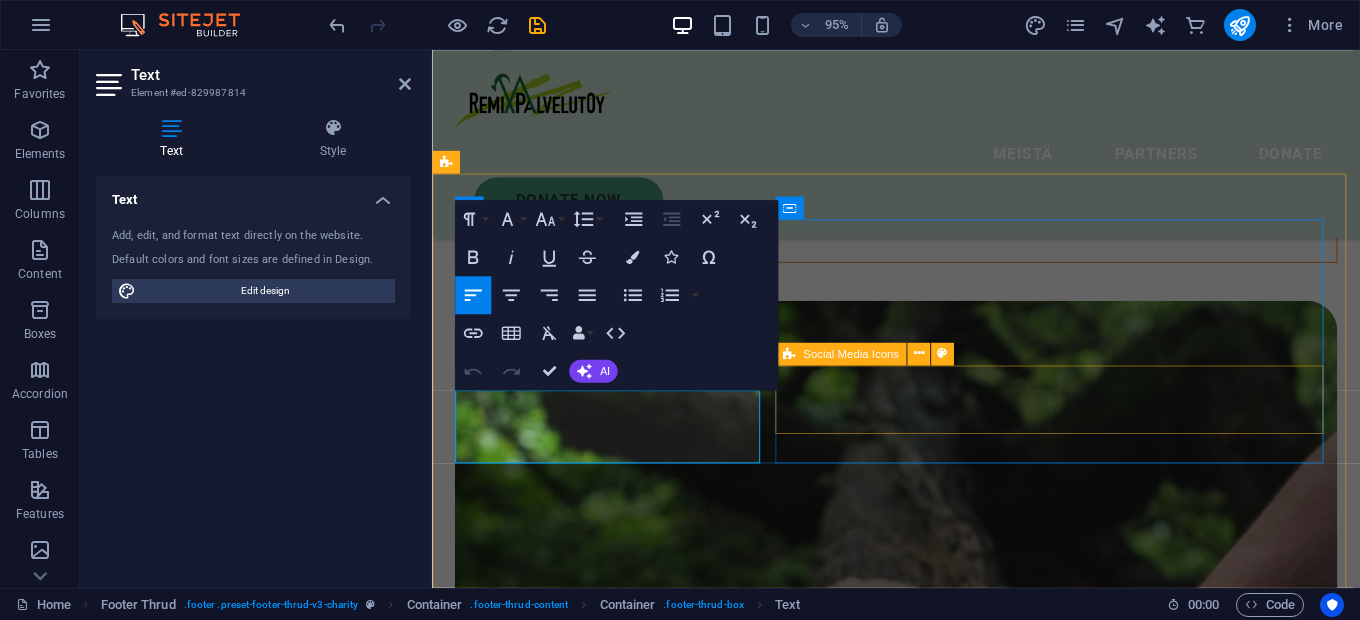 scroll, scrollTop: 6884, scrollLeft: 0, axis: vertical 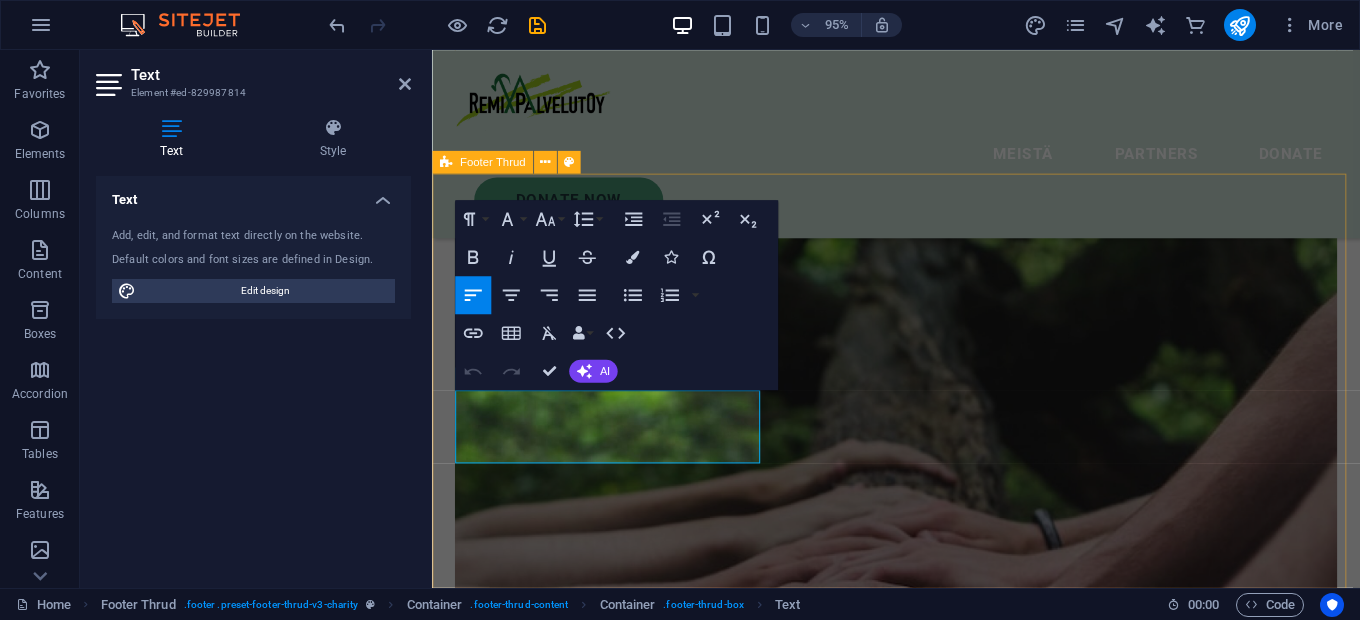 drag, startPoint x: 665, startPoint y: 467, endPoint x: 446, endPoint y: 418, distance: 224.4148 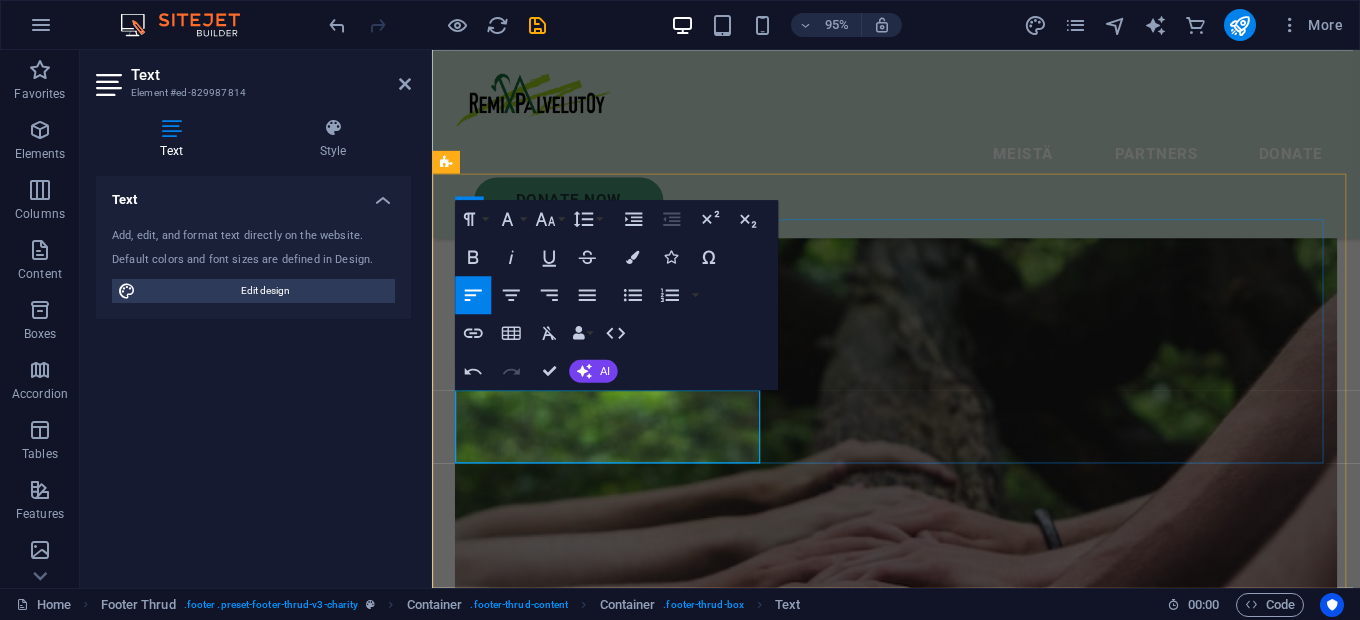 click on "[FIRST] [PHONE]" at bounding box center (619, 8678) 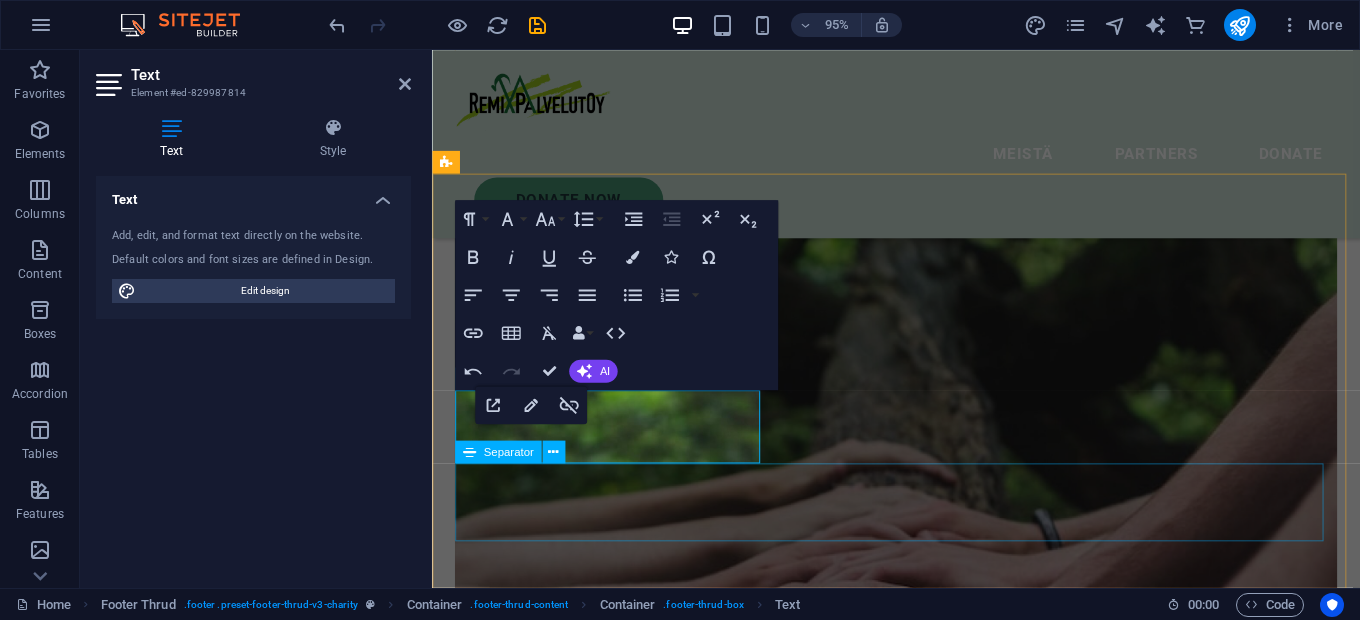 click at bounding box center (920, 9190) 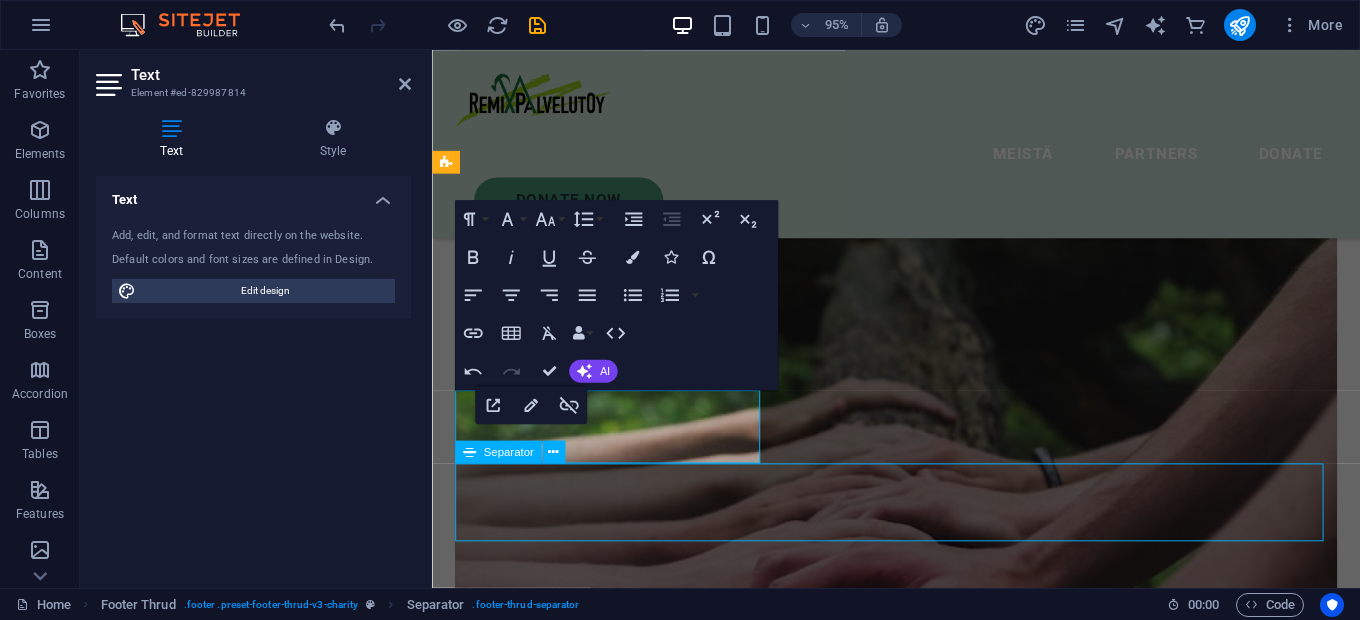 scroll, scrollTop: 6787, scrollLeft: 0, axis: vertical 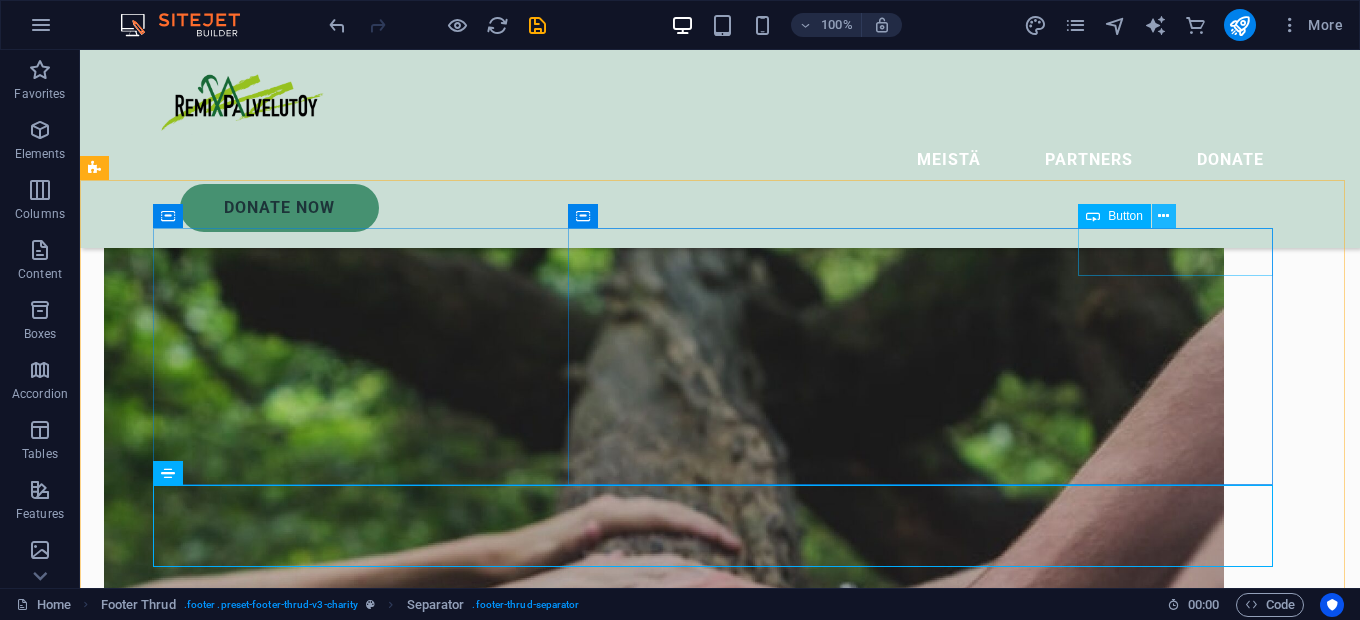 click at bounding box center (1164, 216) 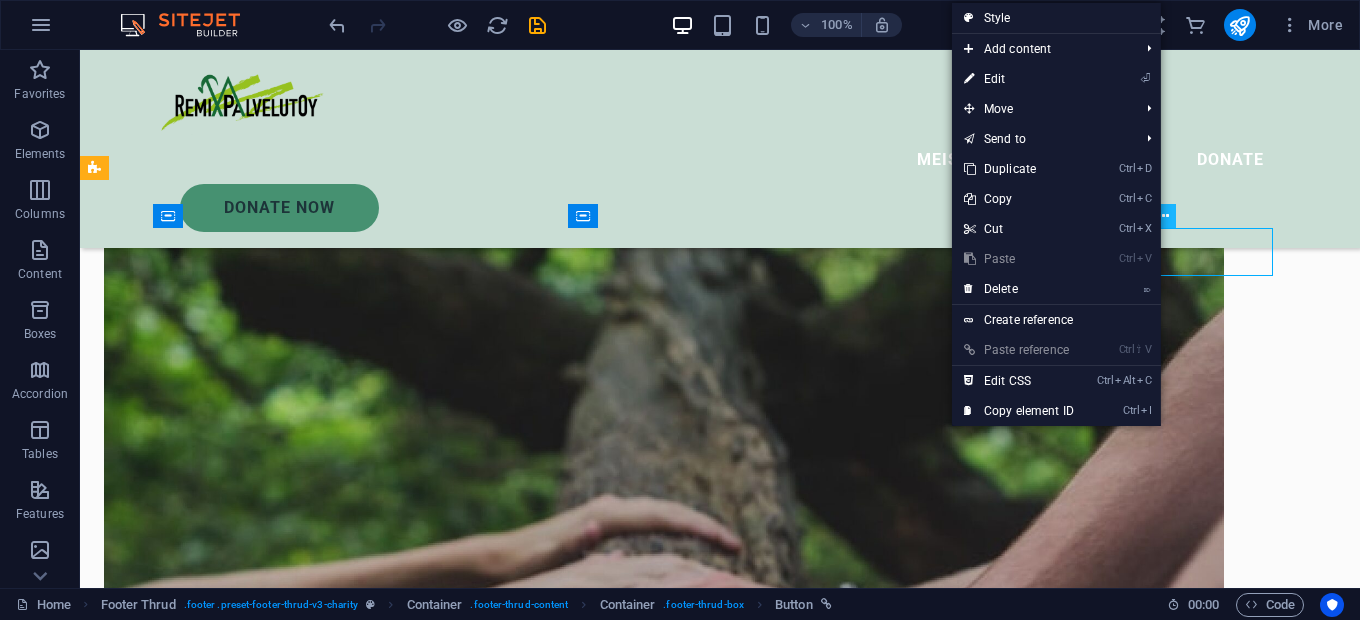 click at bounding box center (1164, 216) 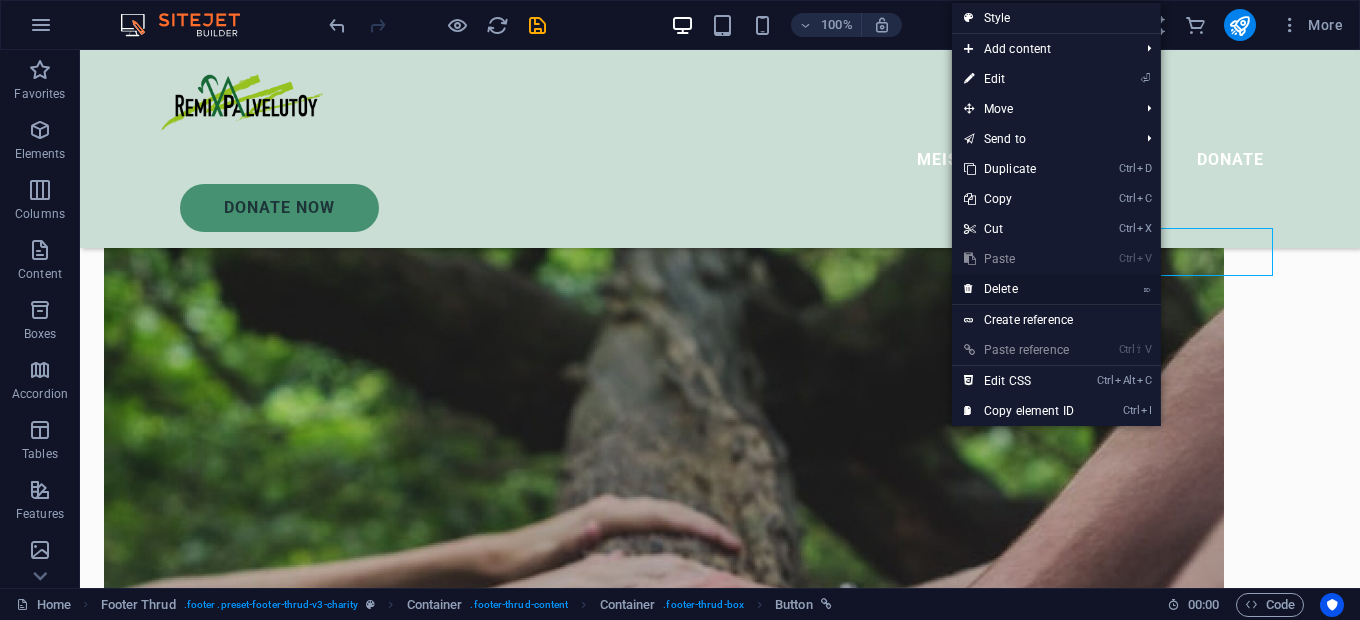 click on "⌦  Delete" at bounding box center [1019, 289] 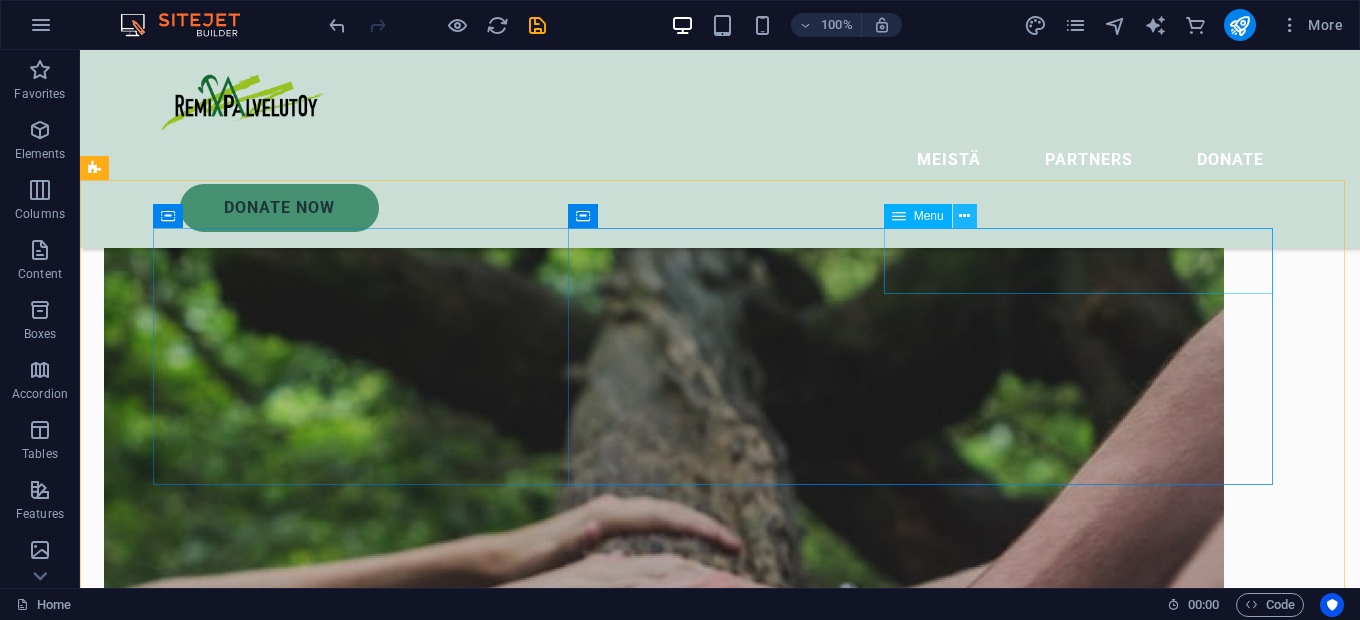 click at bounding box center (964, 216) 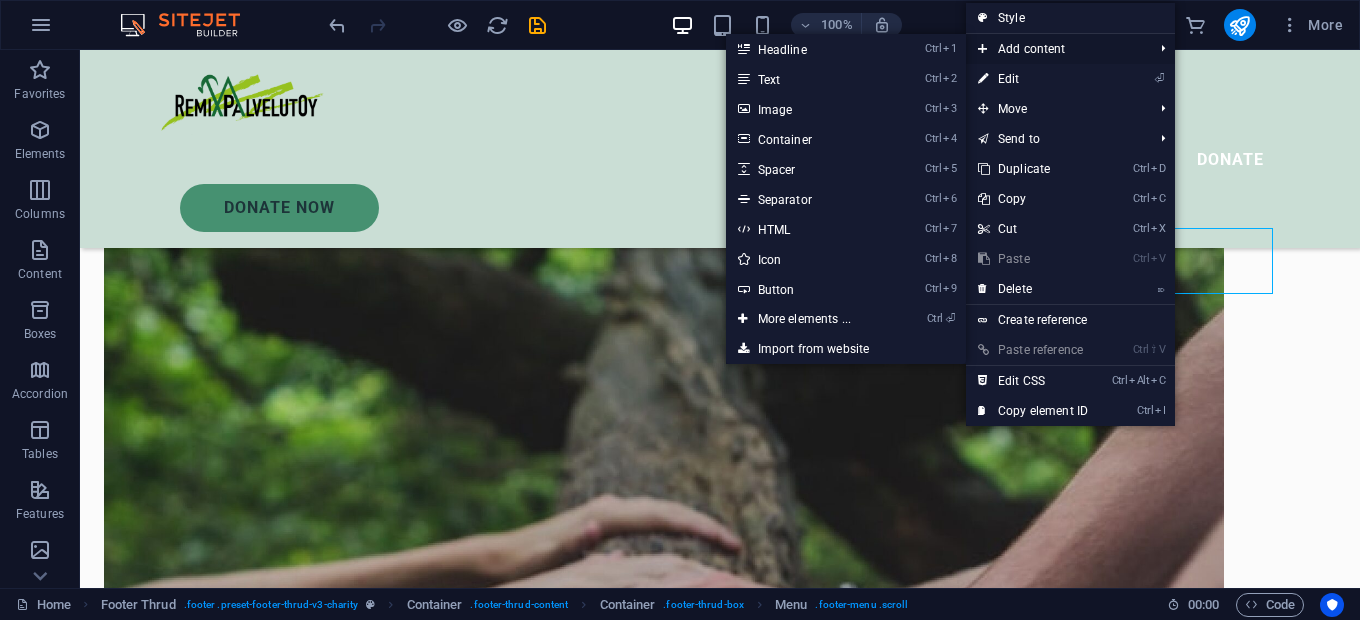 click on "Add content" at bounding box center (1055, 49) 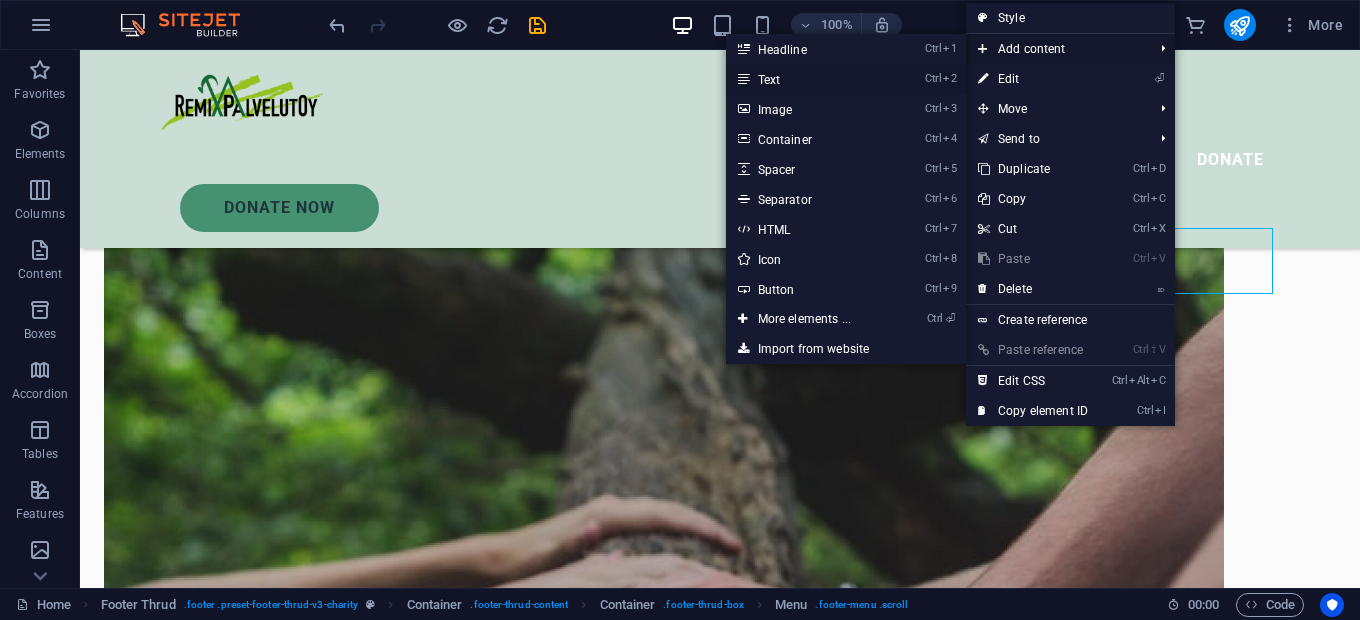 click on "Ctrl 2  Text" at bounding box center [808, 79] 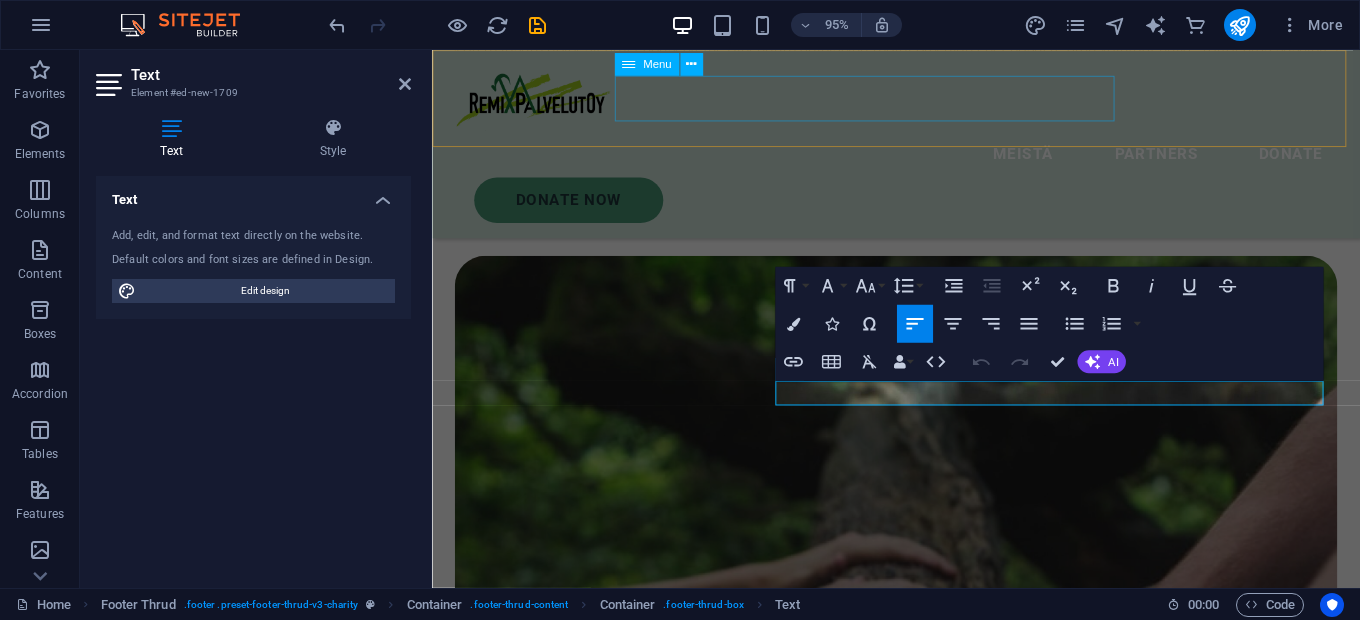 type 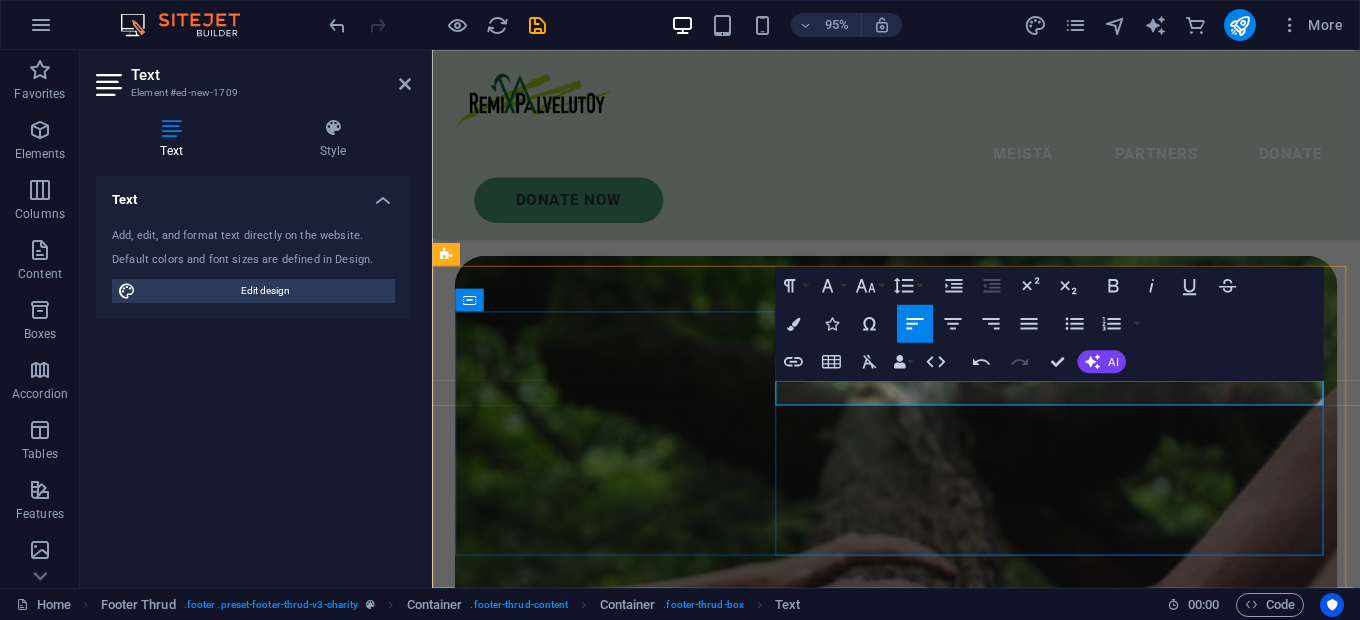 click on "About Partners Donate Olemme Muhoslainen yritys. Alueenamme Muhos ja lähikunnat" at bounding box center [749, 9006] 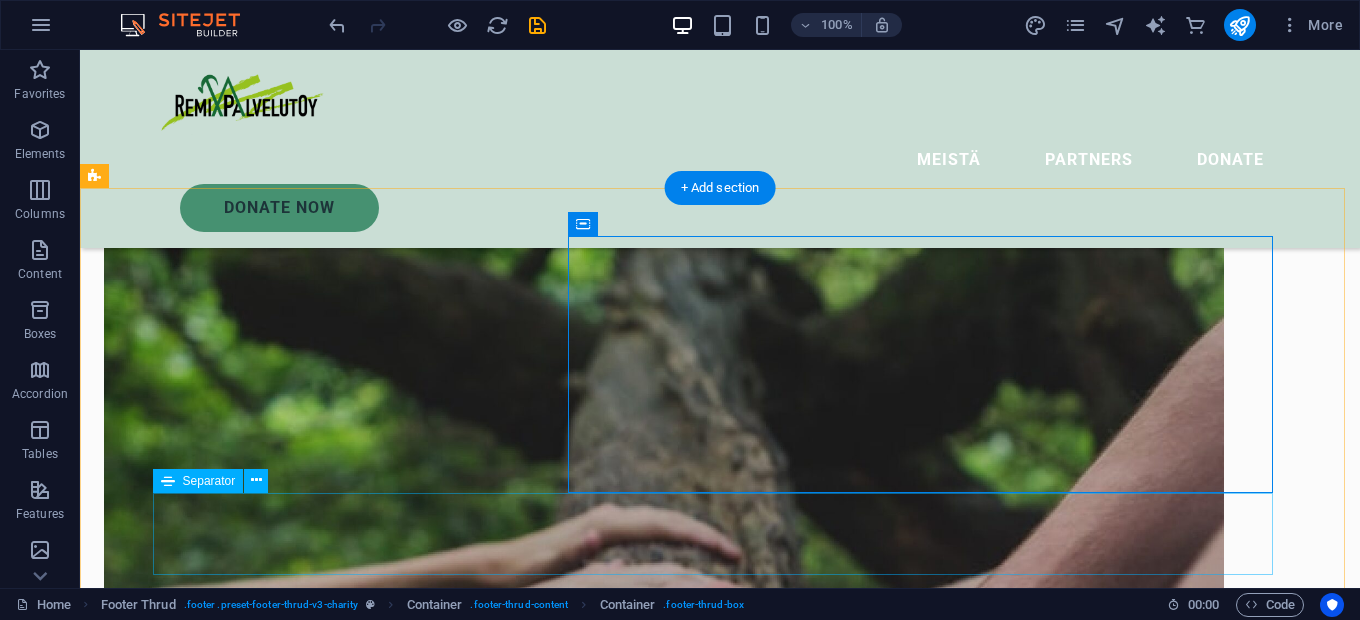 scroll, scrollTop: 6779, scrollLeft: 0, axis: vertical 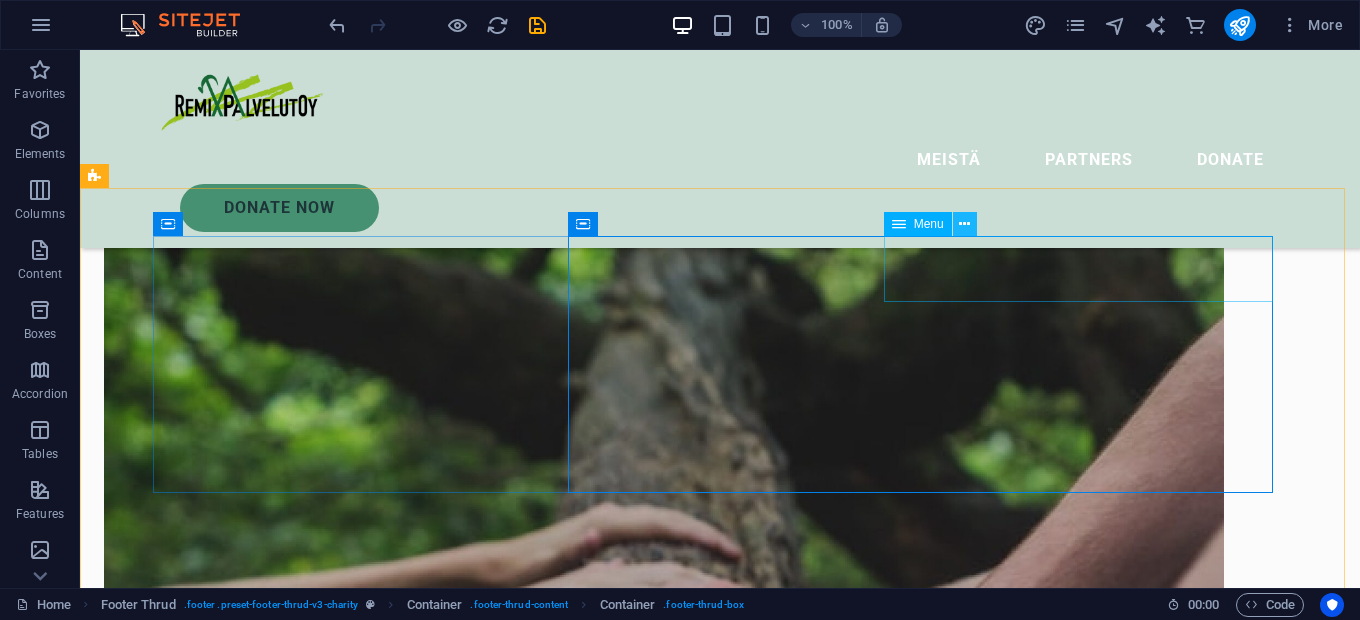 click at bounding box center (964, 224) 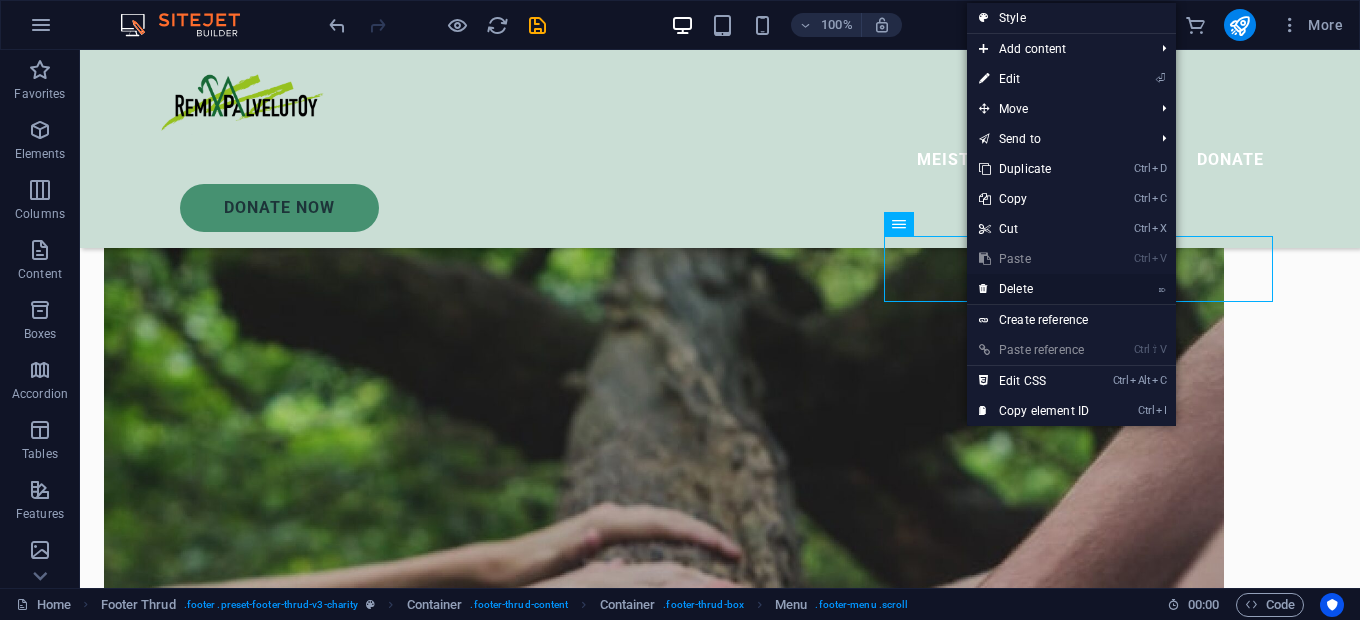 click on "⌦  Delete" at bounding box center [1034, 289] 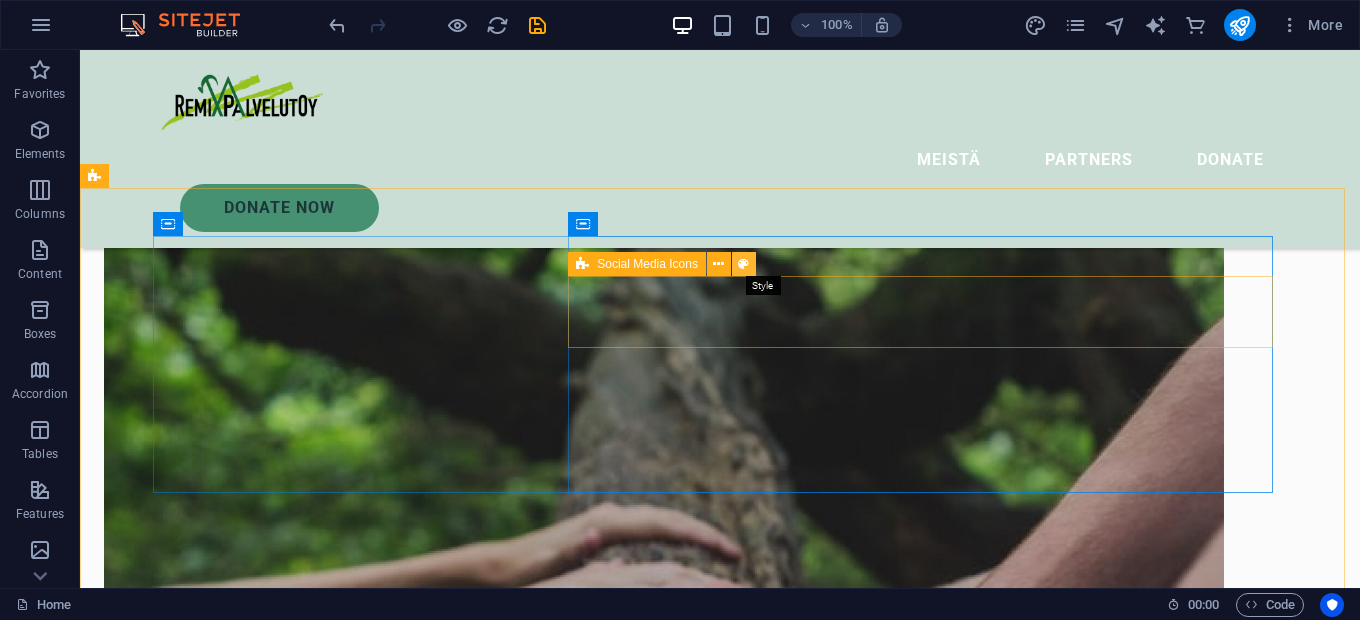 click at bounding box center [743, 264] 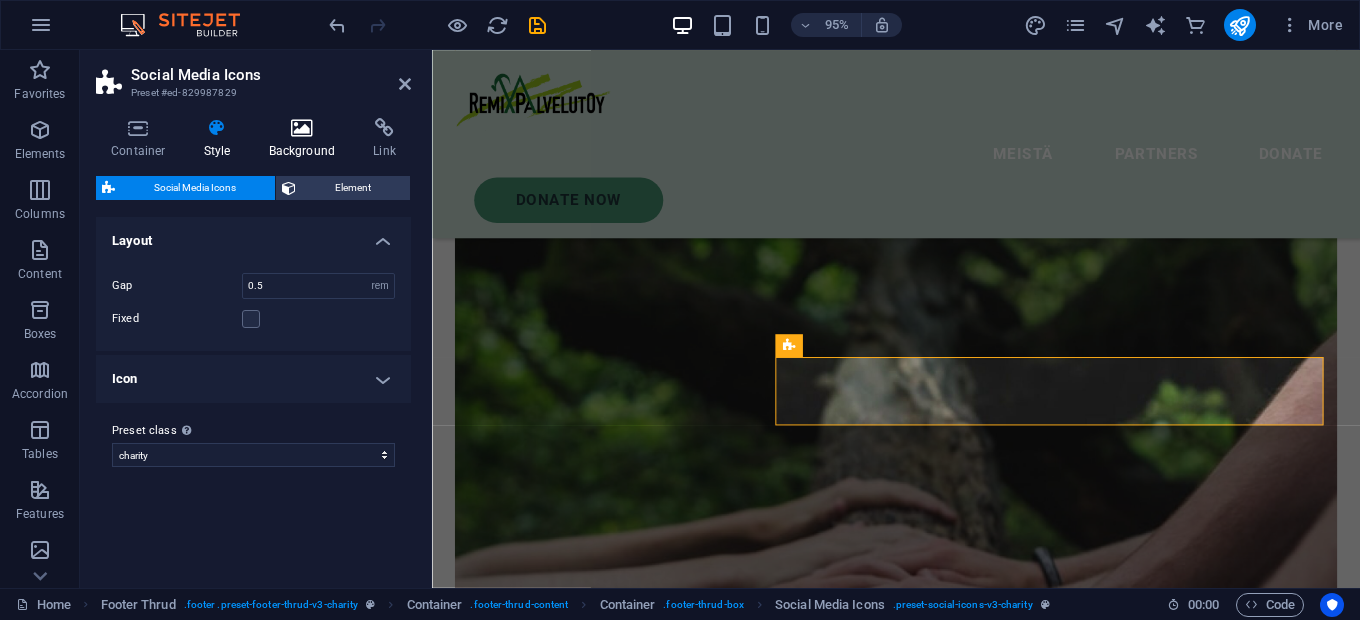 click at bounding box center (302, 128) 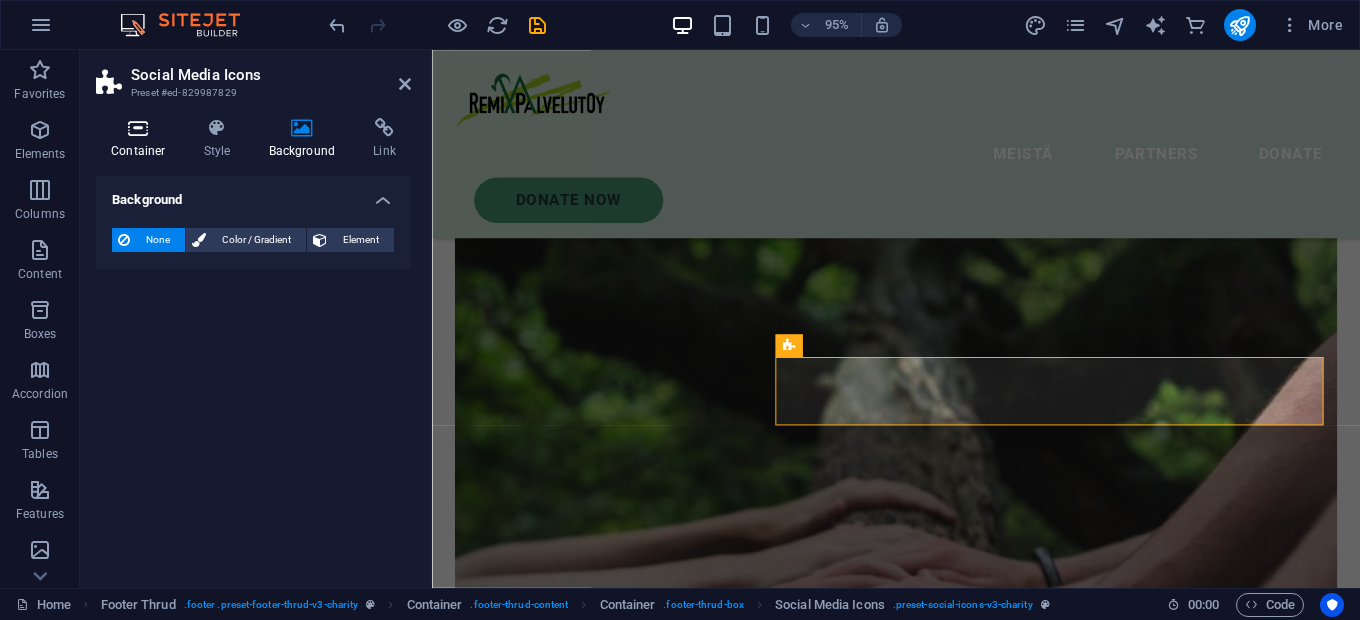 click on "Container" at bounding box center [142, 139] 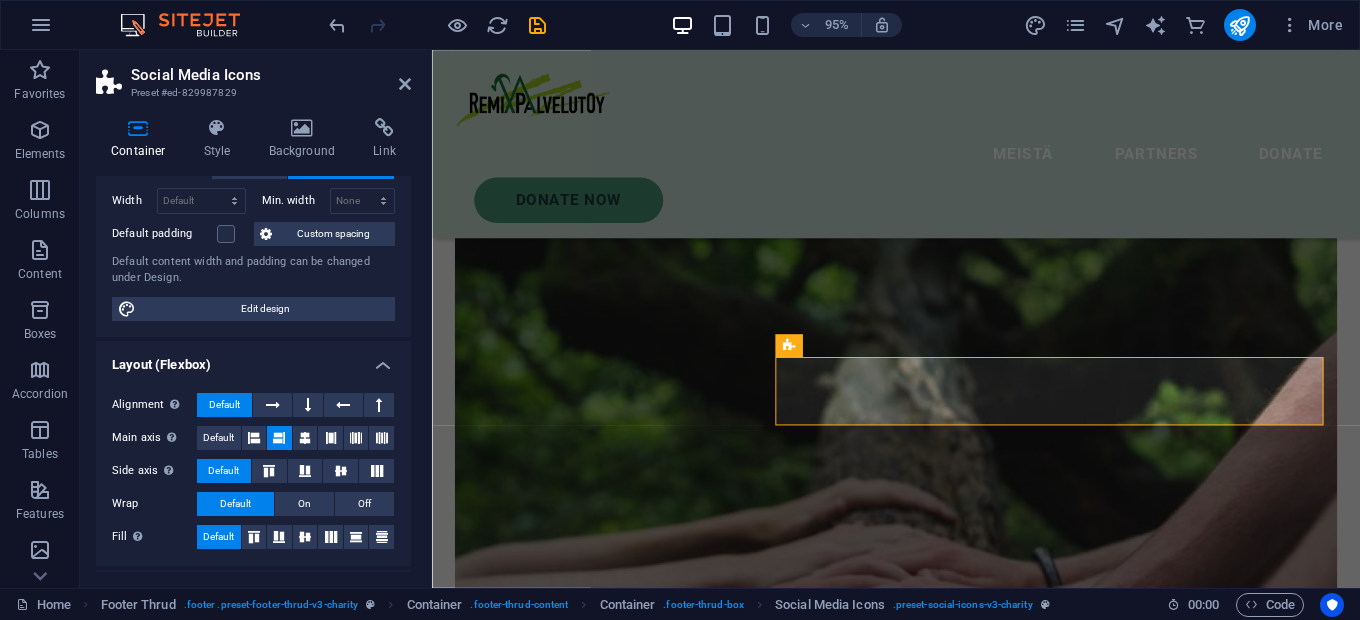 scroll, scrollTop: 140, scrollLeft: 0, axis: vertical 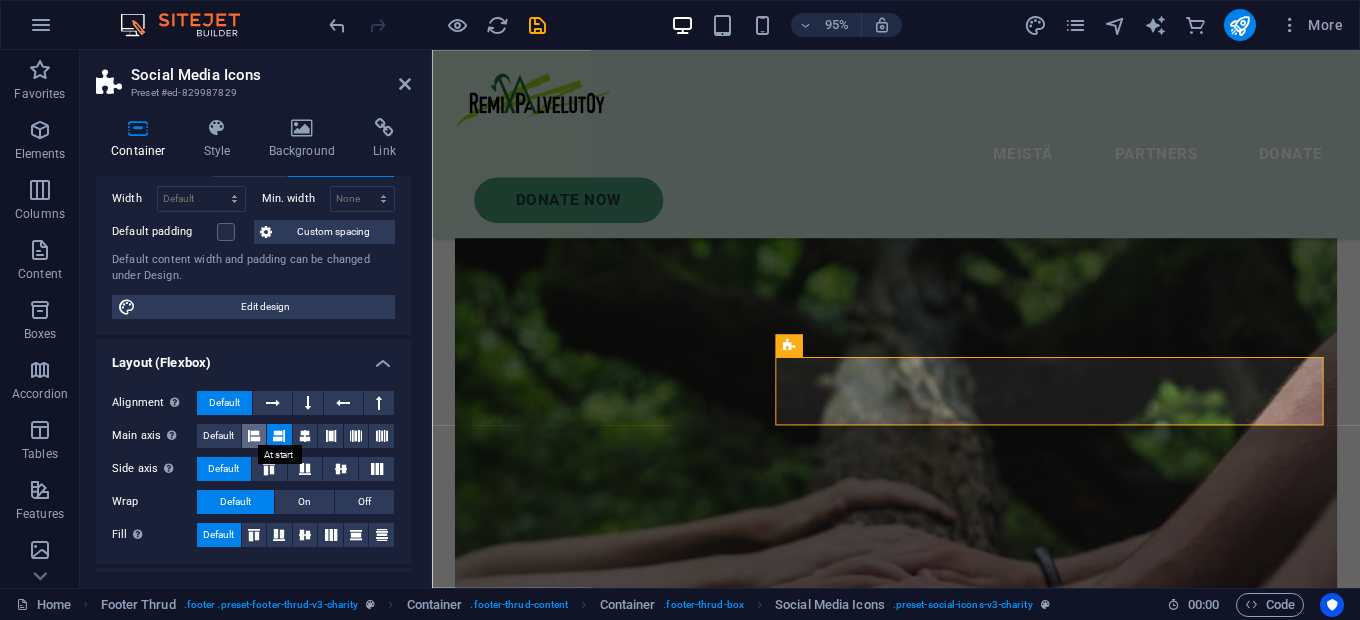 click at bounding box center [254, 436] 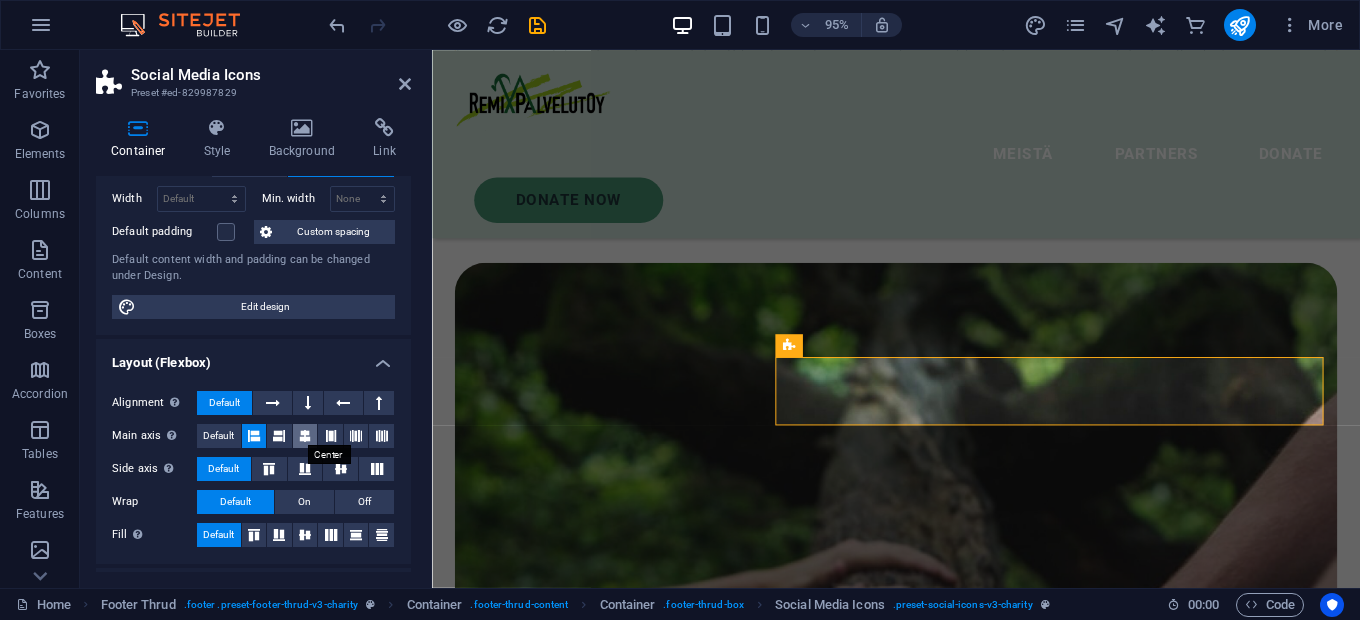 click at bounding box center [305, 436] 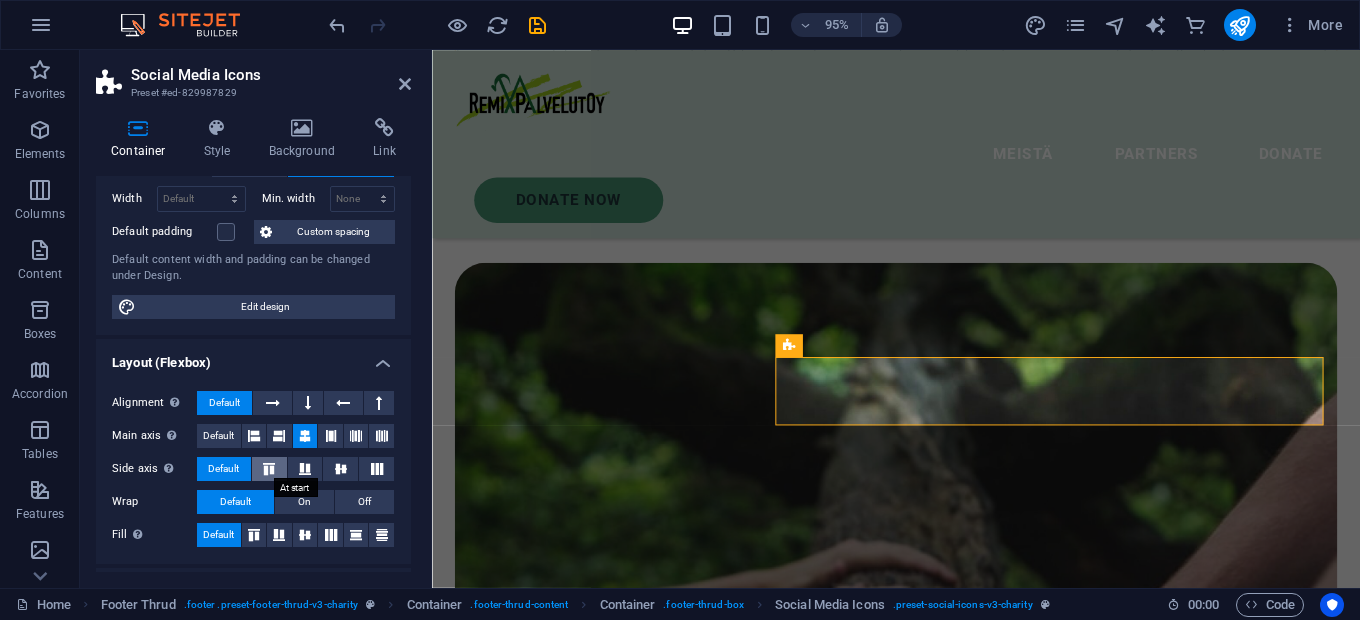 click at bounding box center [269, 469] 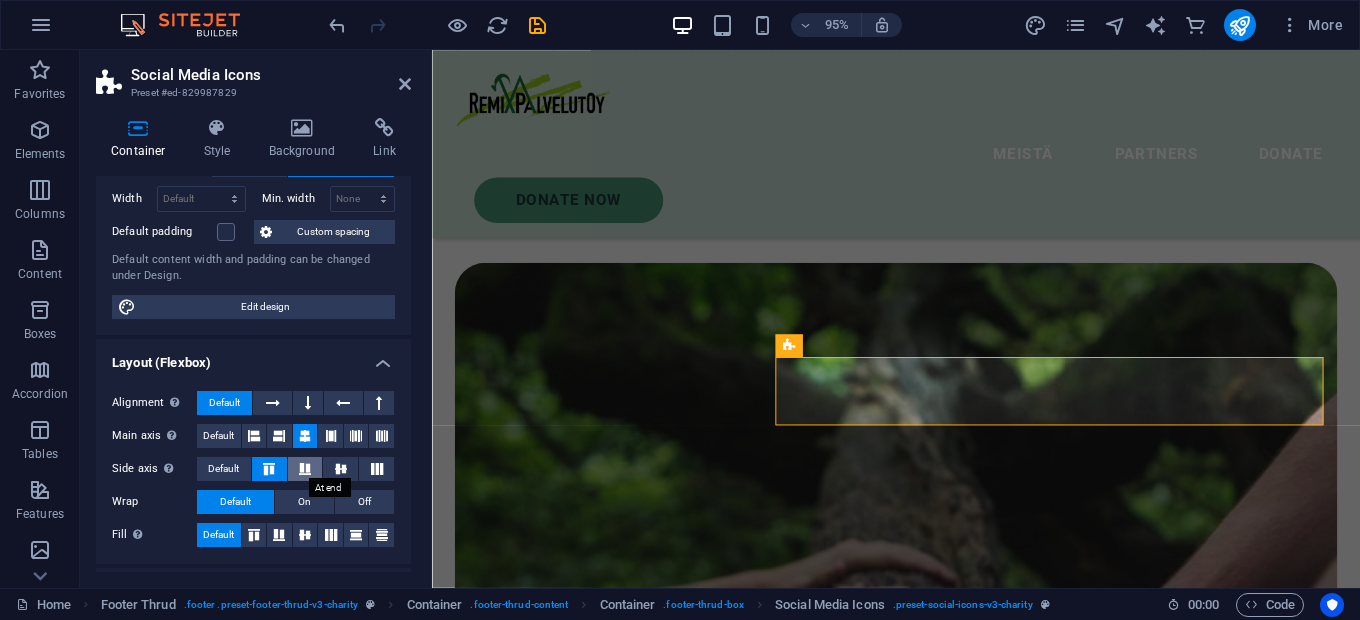 click at bounding box center (305, 469) 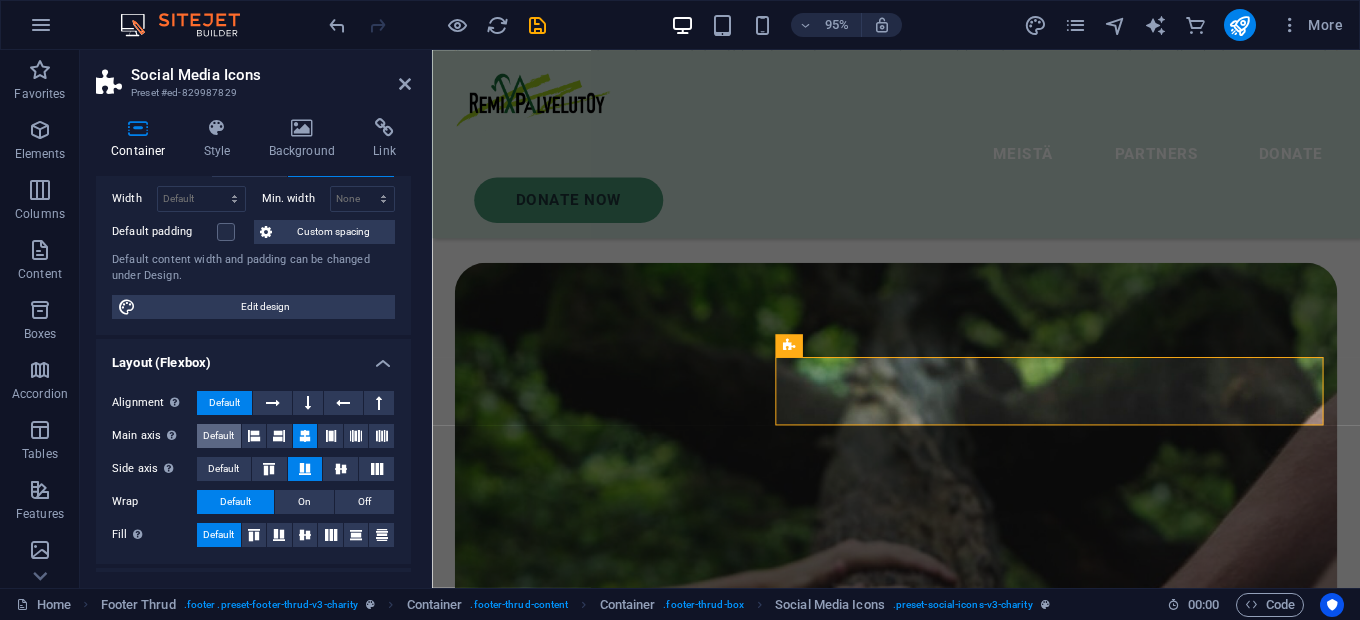 click on "Default" at bounding box center (218, 436) 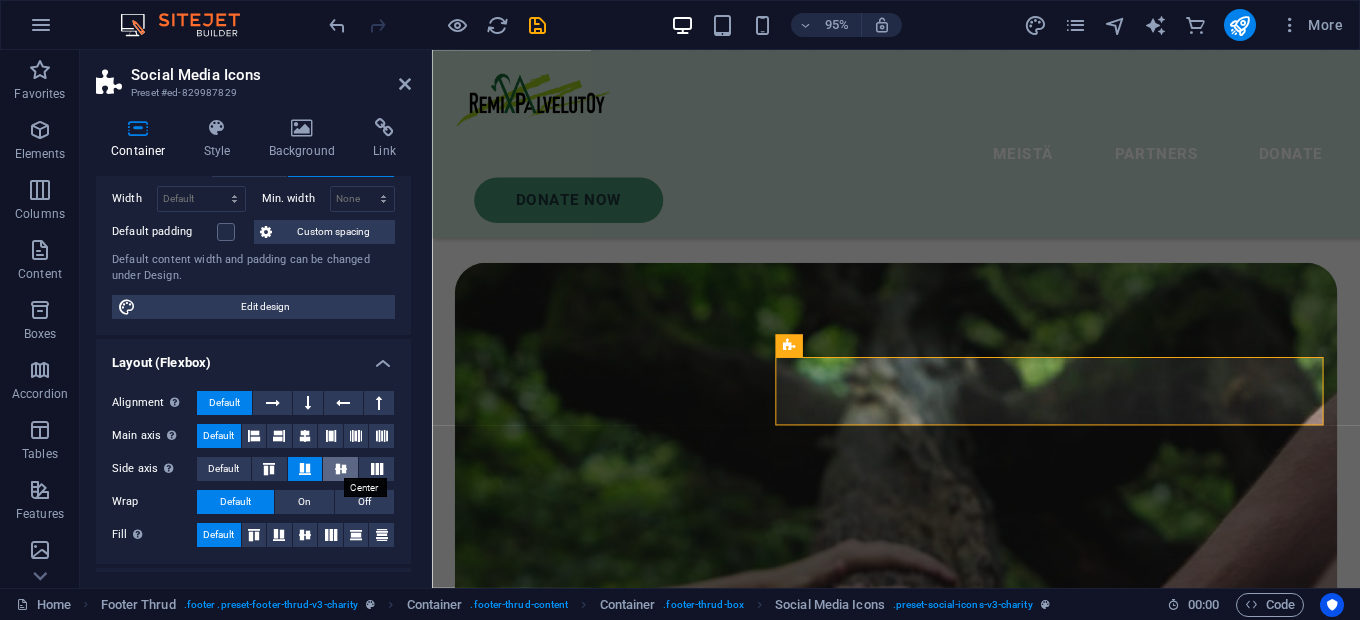 click at bounding box center (341, 469) 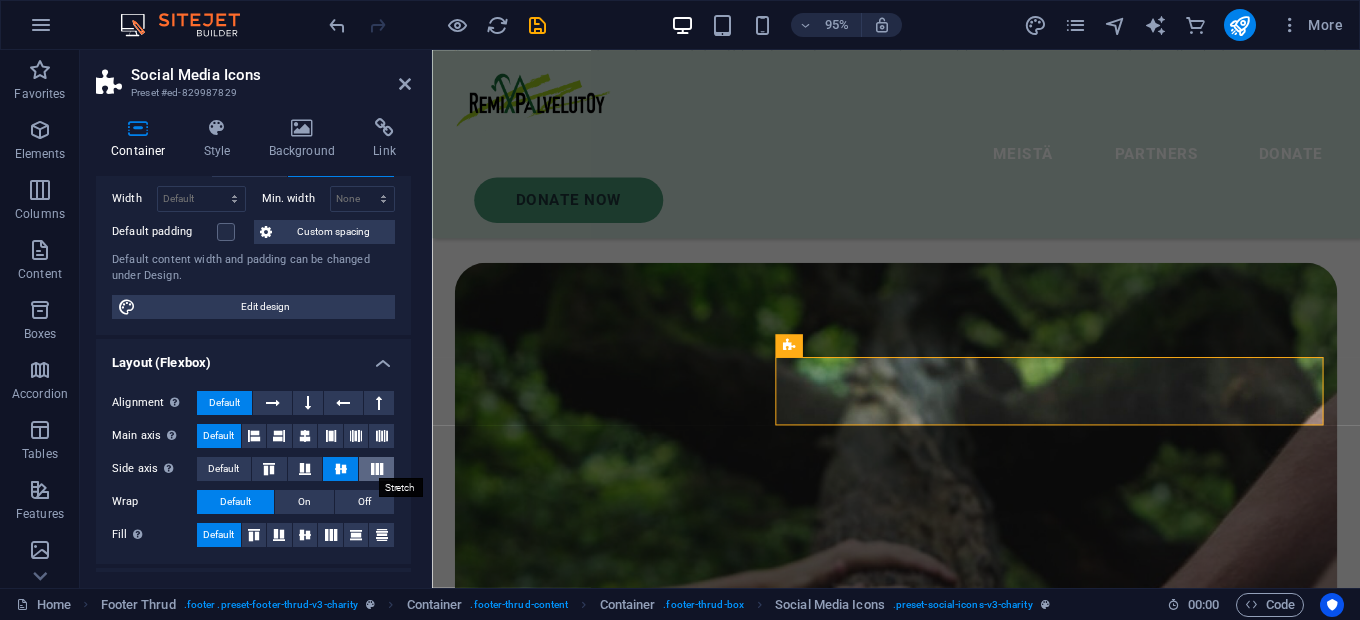click at bounding box center [377, 469] 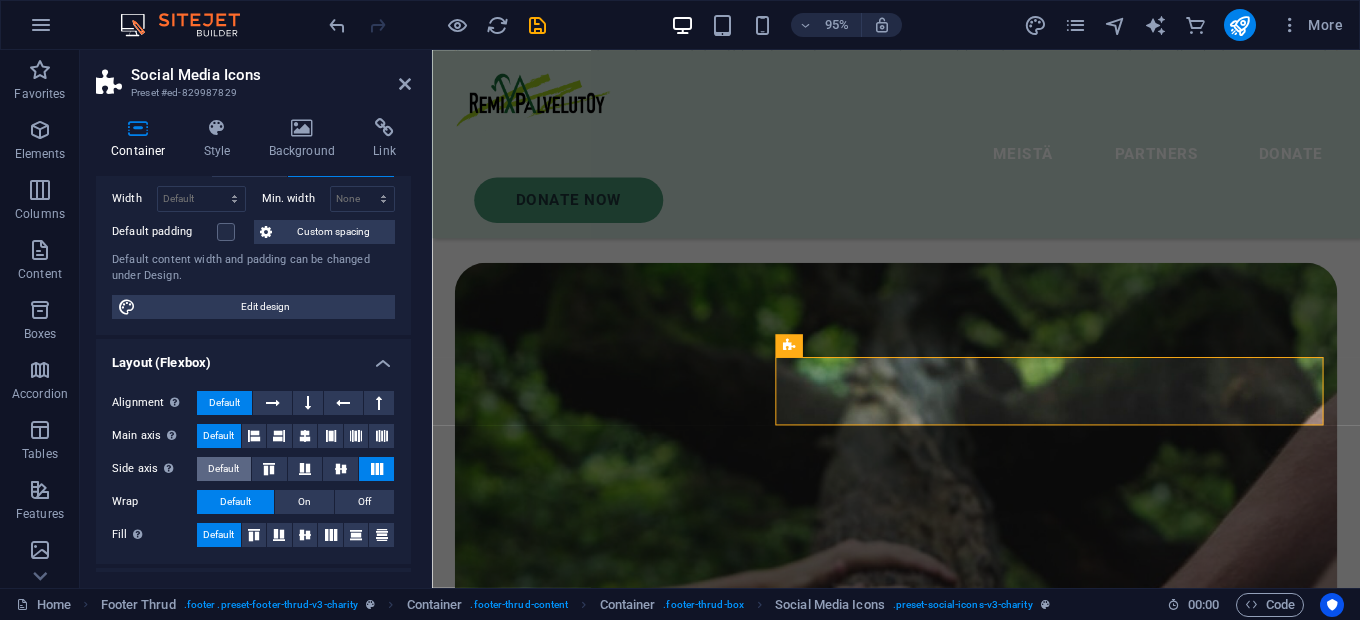 click on "Default" at bounding box center [223, 469] 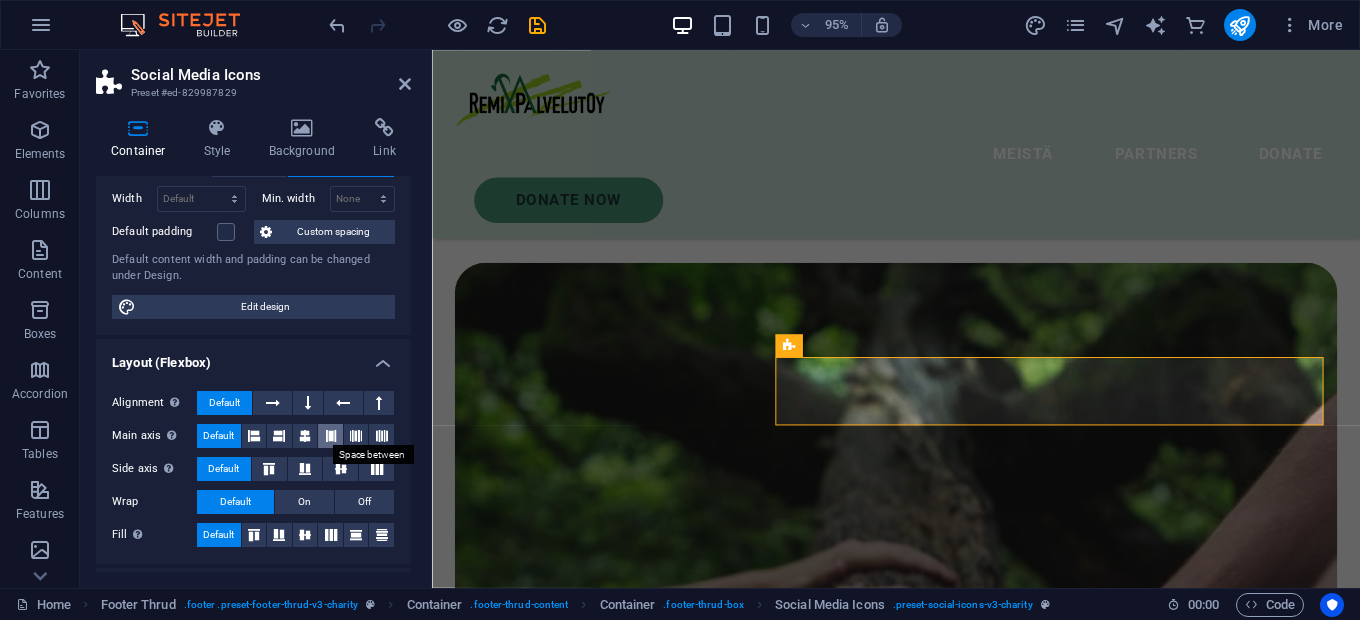 click at bounding box center (331, 436) 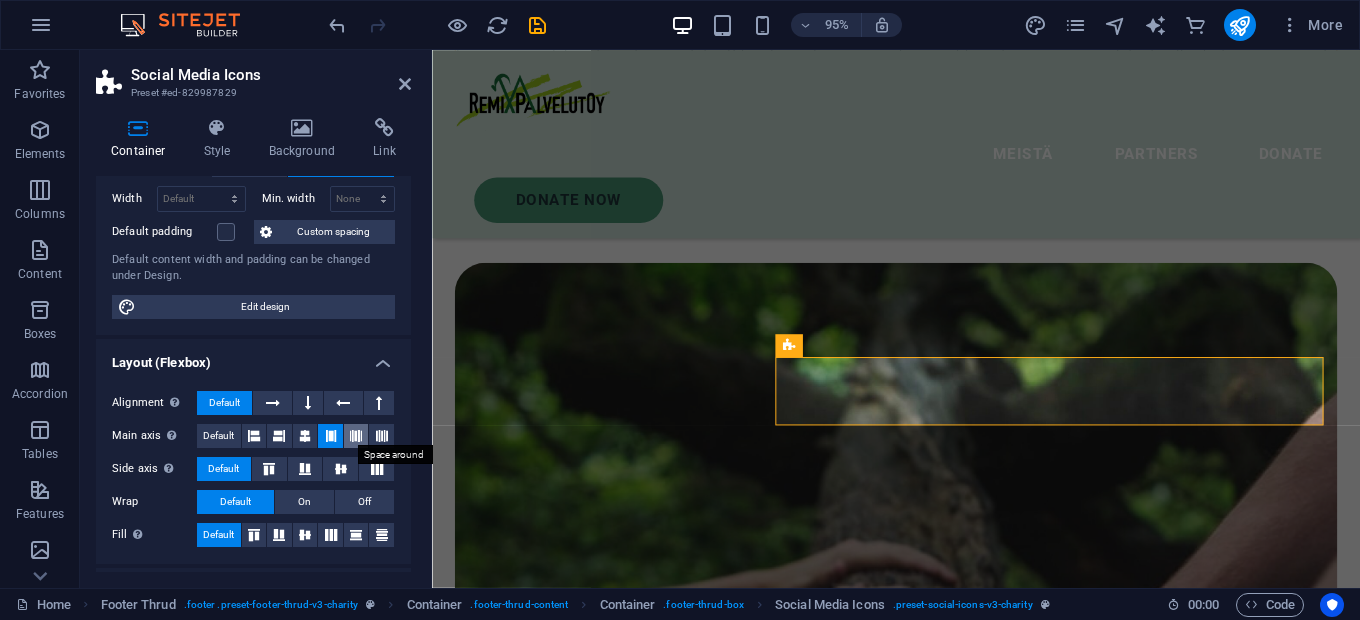 click at bounding box center (356, 436) 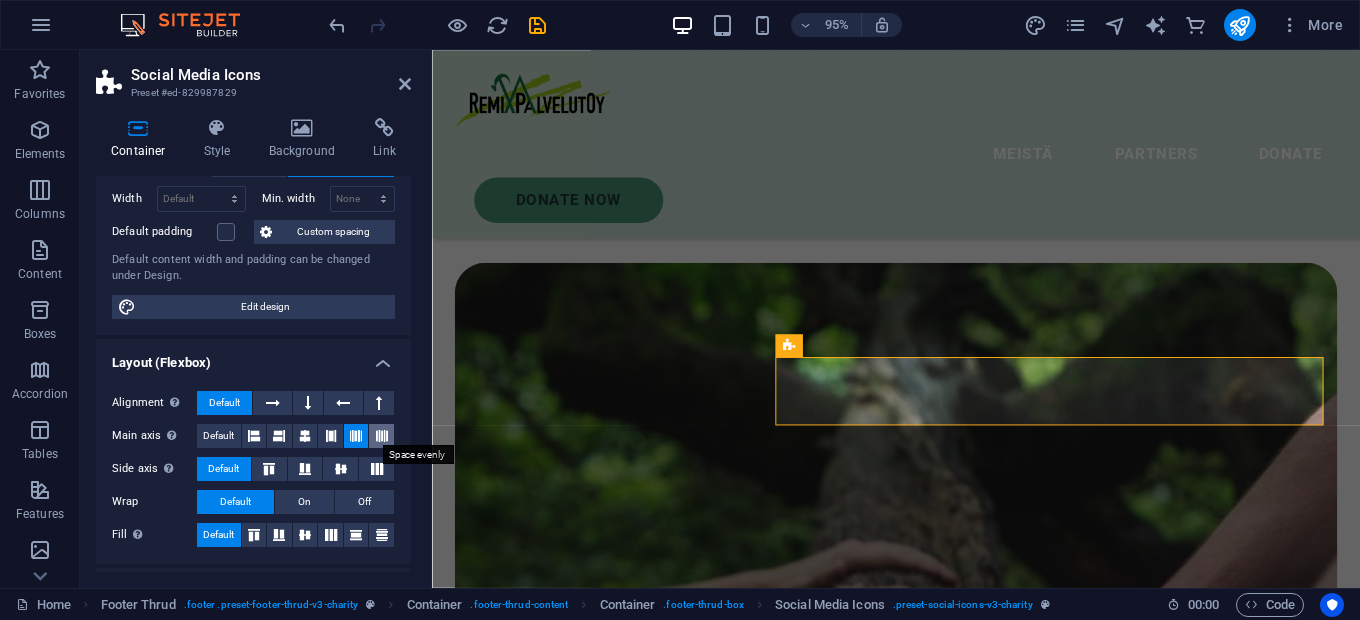 click at bounding box center [382, 436] 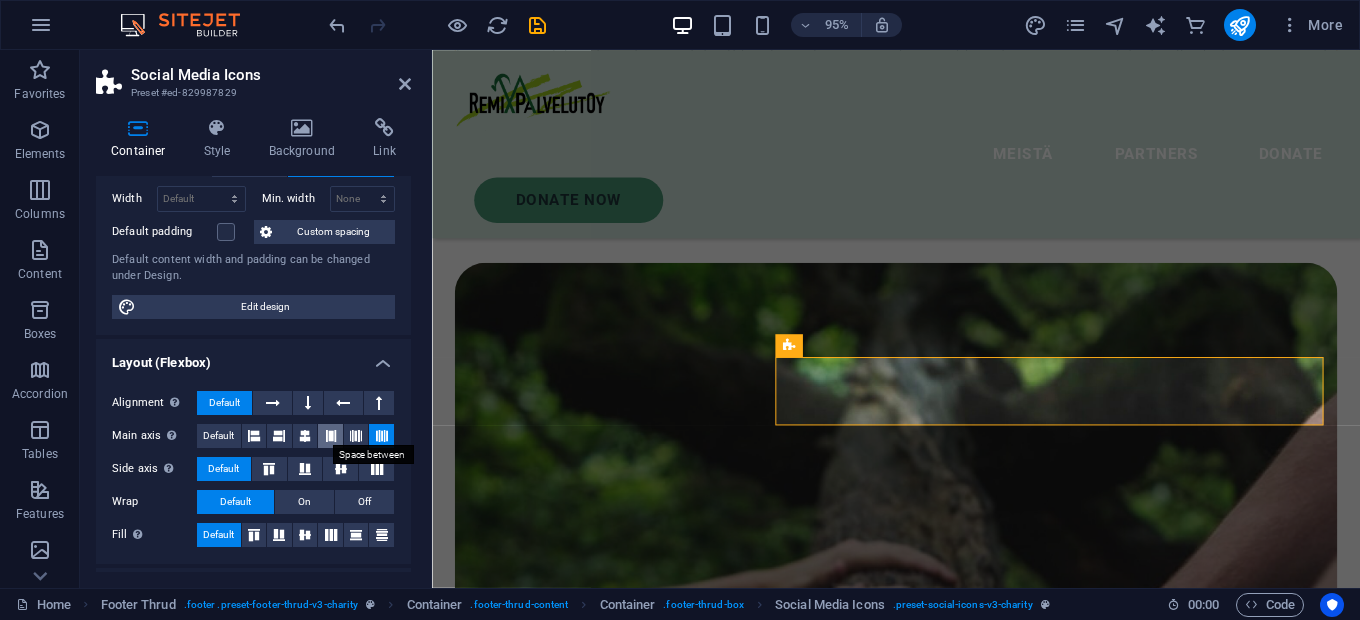 click at bounding box center [331, 436] 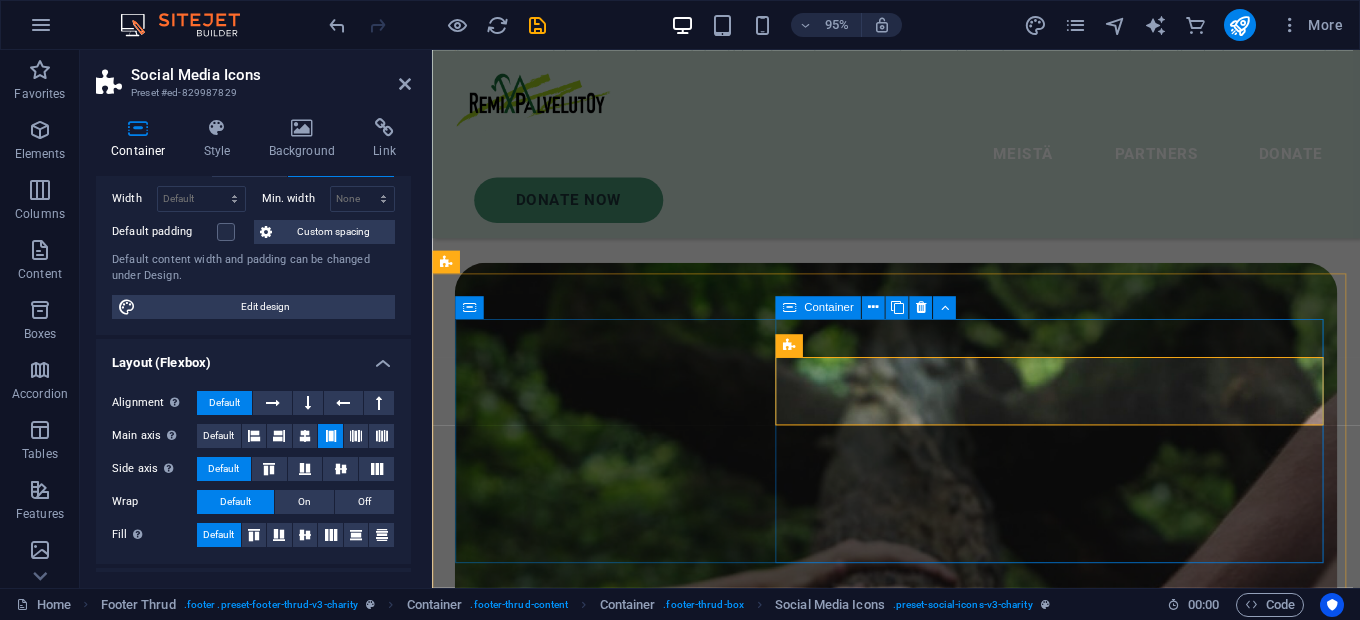 click on "Olemme Muhoslainen yritys. Alueenamme Muhos ja lähikunnat" at bounding box center [749, 8982] 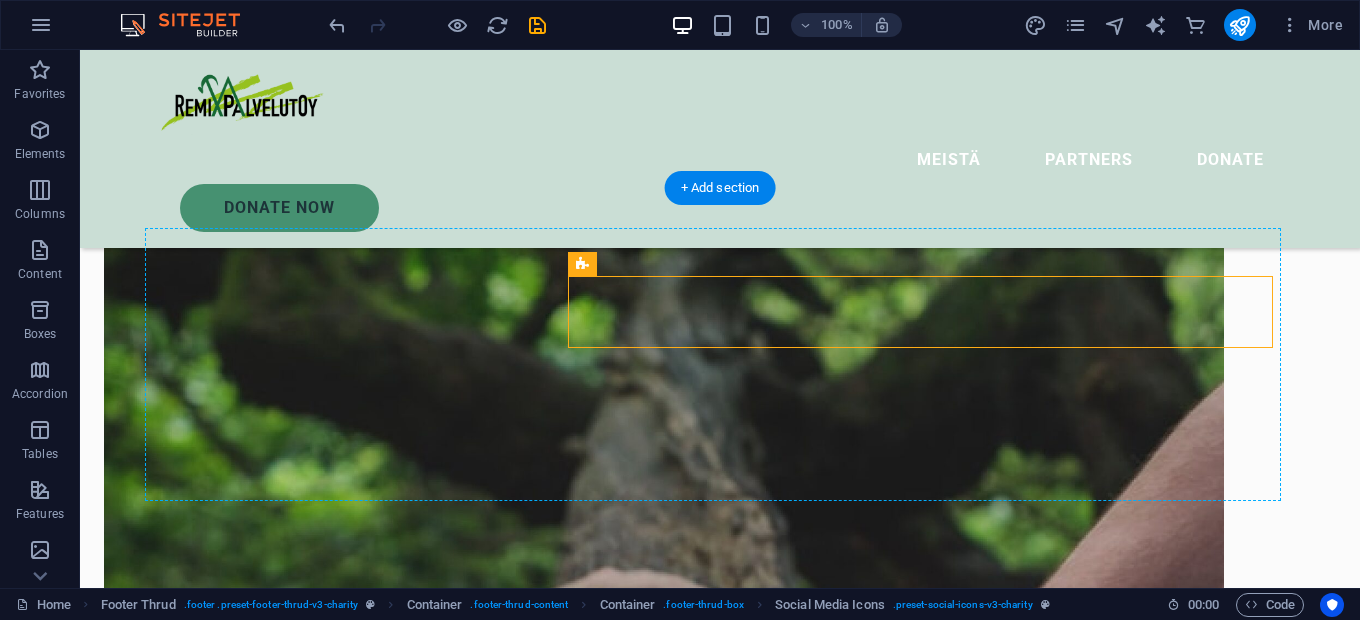 drag, startPoint x: 1018, startPoint y: 284, endPoint x: 991, endPoint y: 459, distance: 177.0706 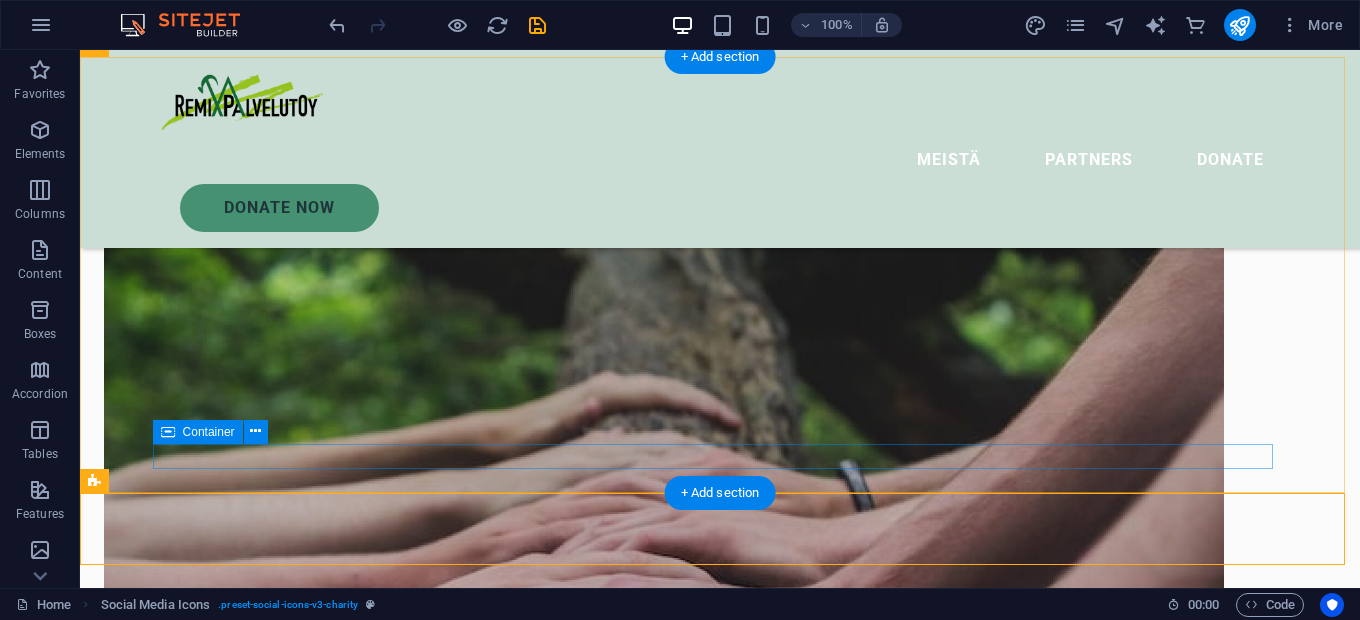 scroll, scrollTop: 6815, scrollLeft: 0, axis: vertical 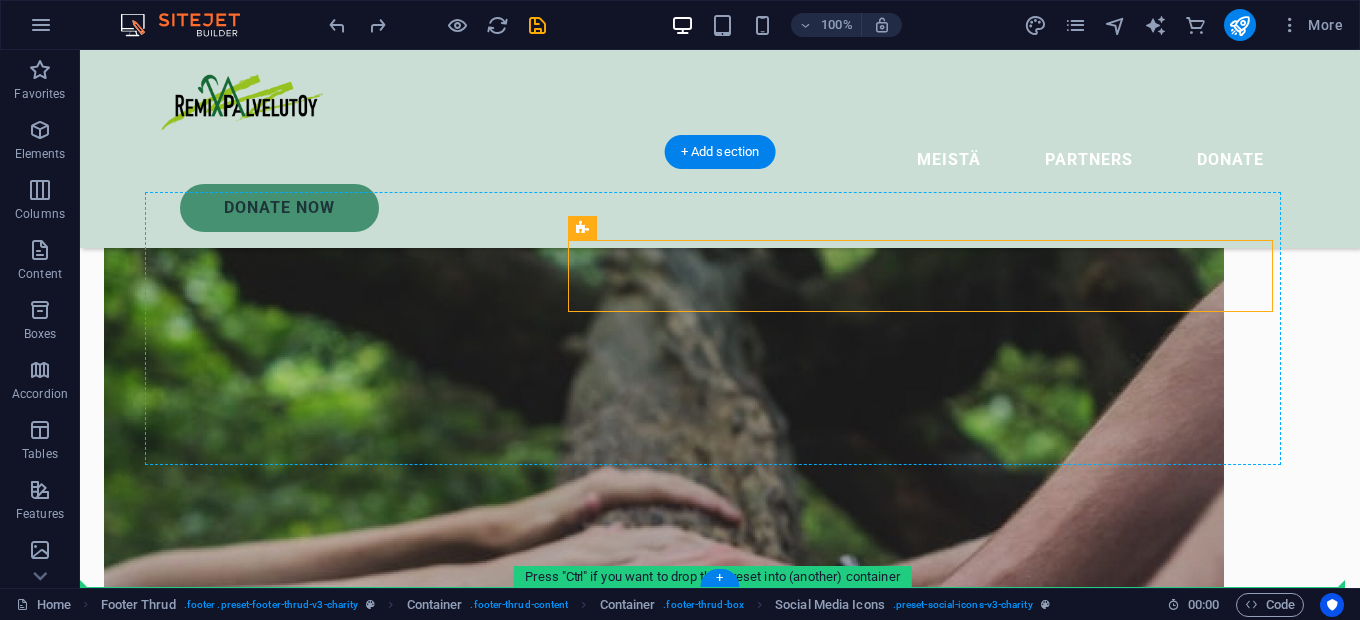 drag, startPoint x: 897, startPoint y: 272, endPoint x: 888, endPoint y: 371, distance: 99.40825 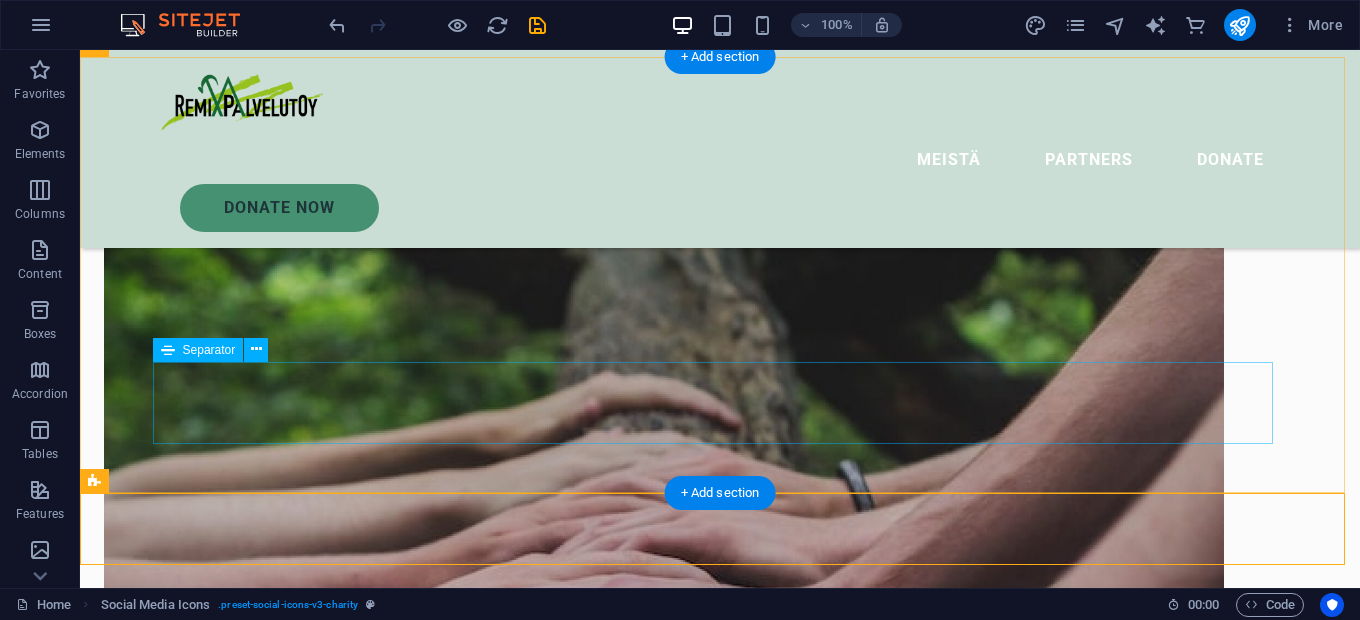 scroll, scrollTop: 6815, scrollLeft: 0, axis: vertical 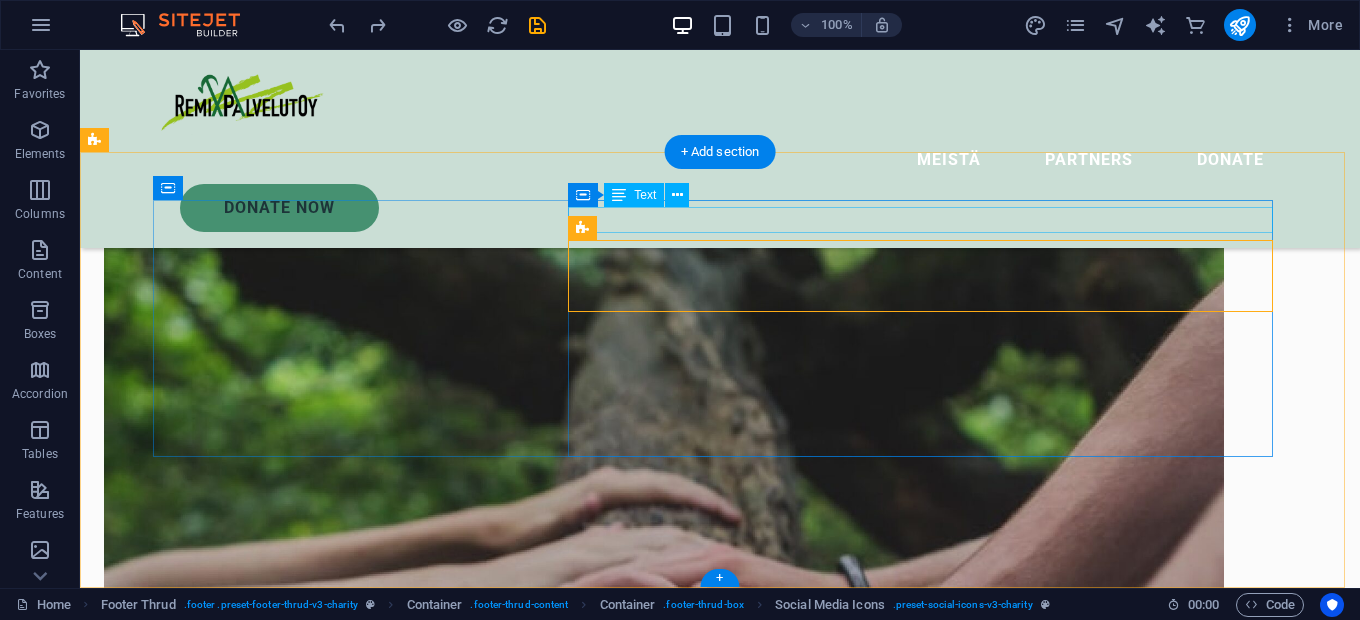 click on "Olemme Muhoslainen yritys. Alueenamme Muhos ja lähikunnat" at bounding box center [512, 9846] 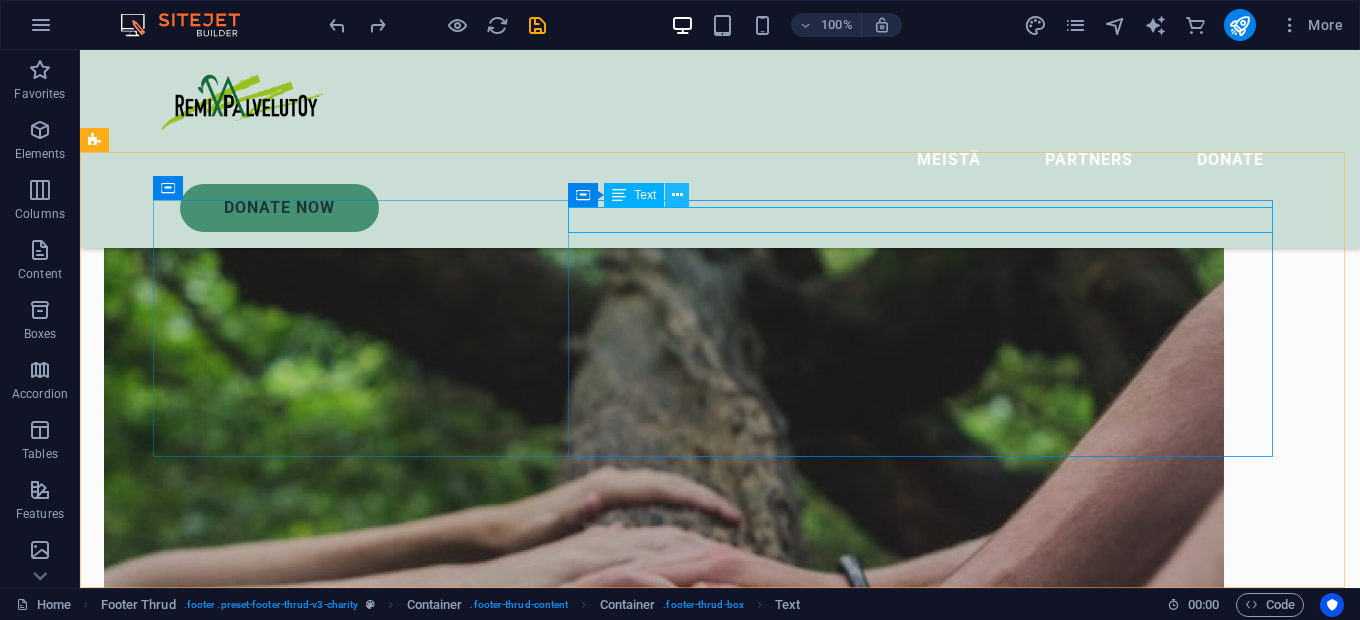 click at bounding box center (677, 195) 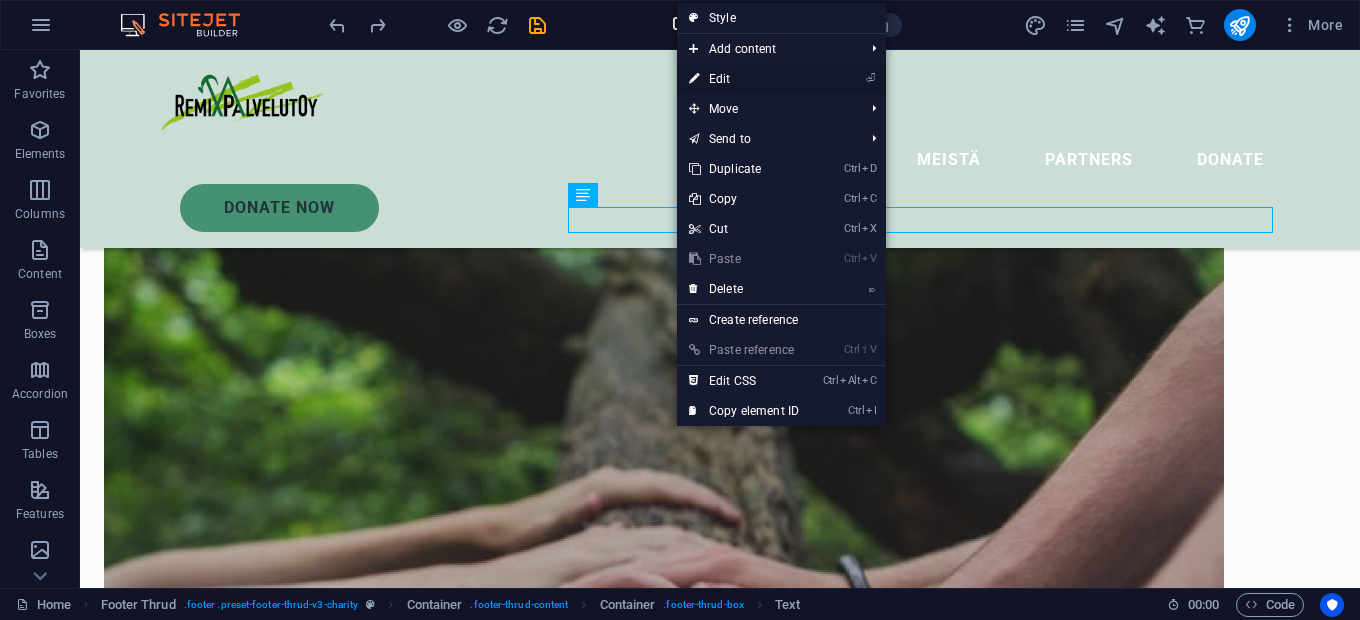 click on "⏎  Edit" at bounding box center (744, 79) 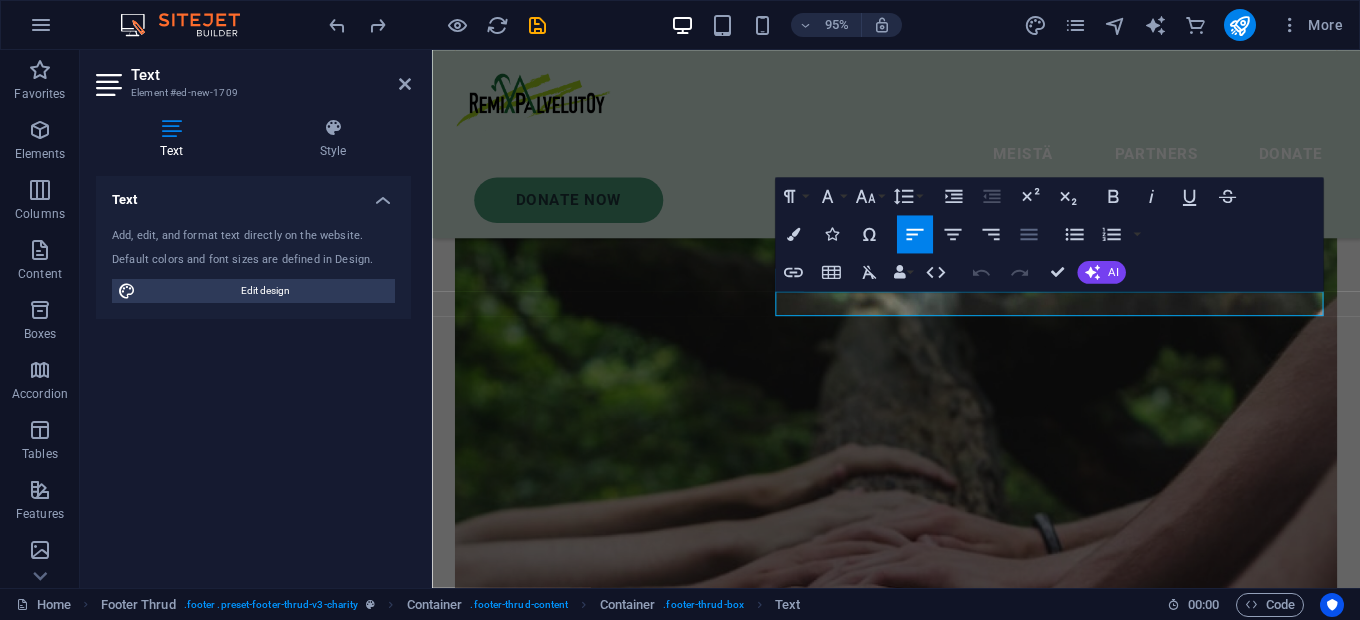 click 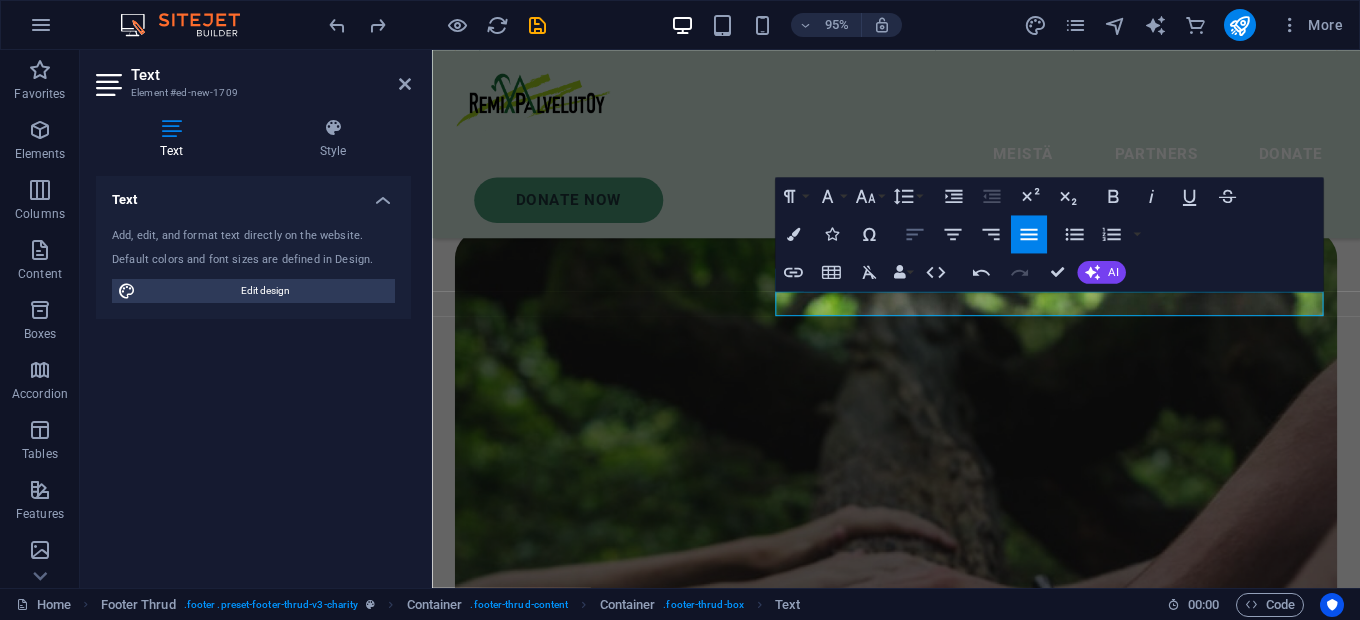 click 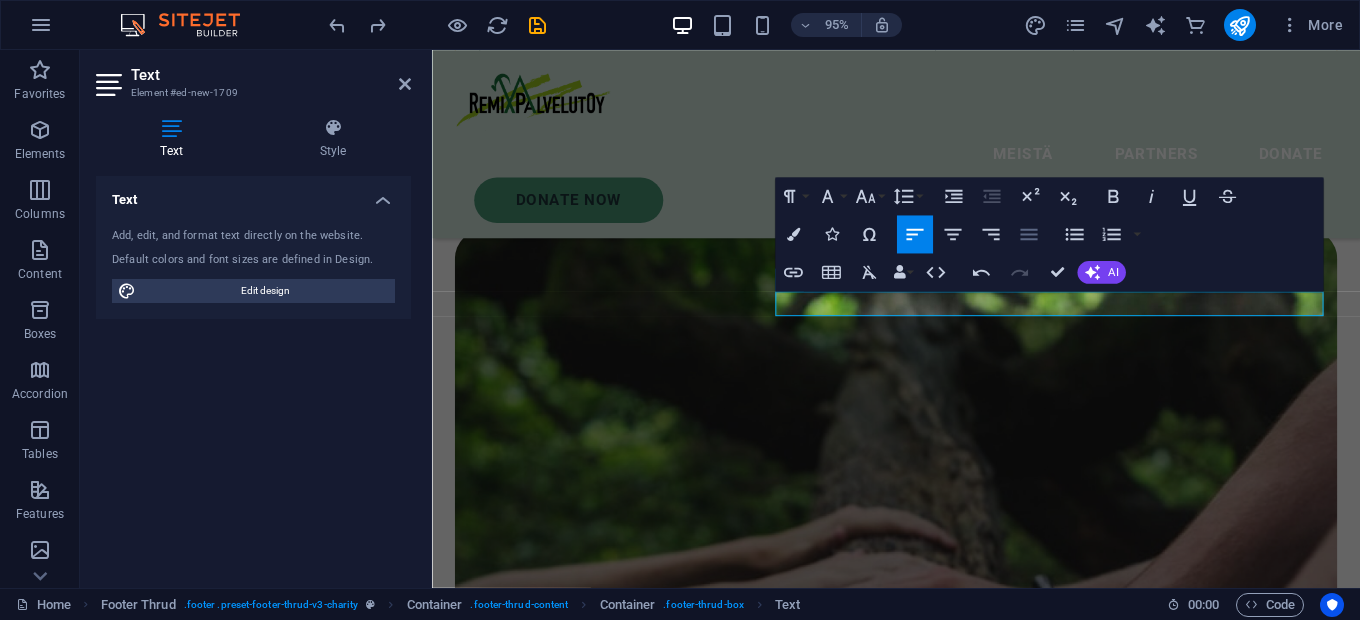 click 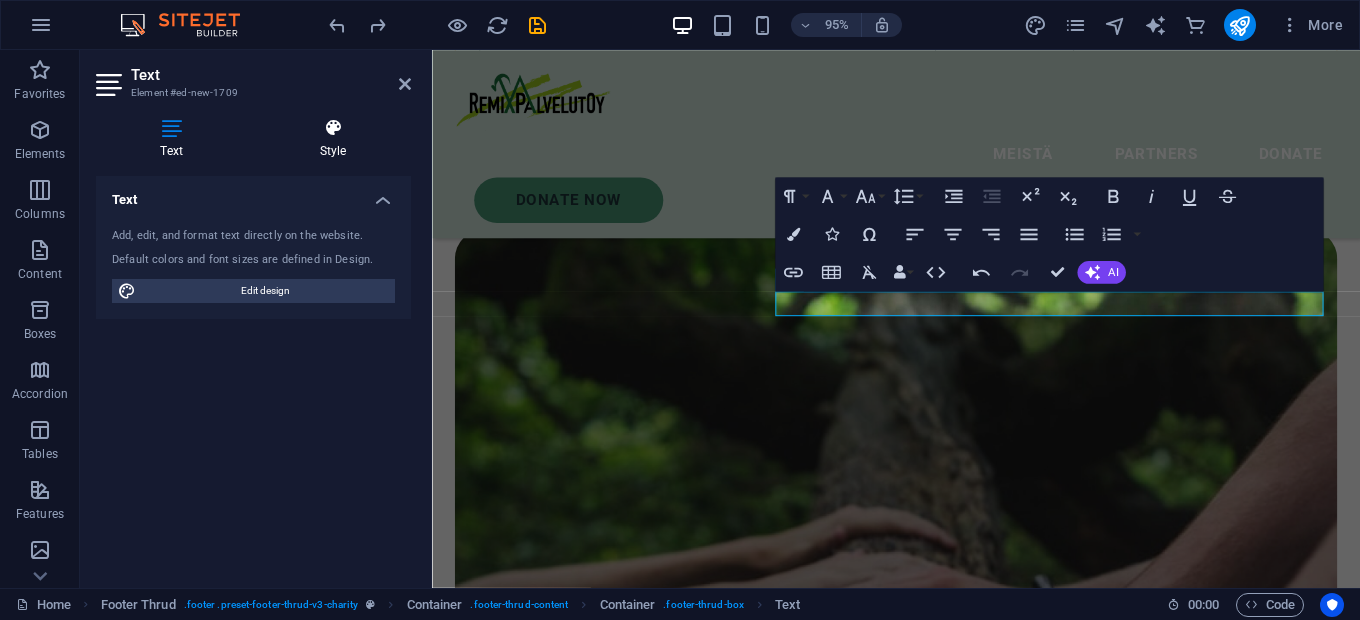 click at bounding box center [333, 128] 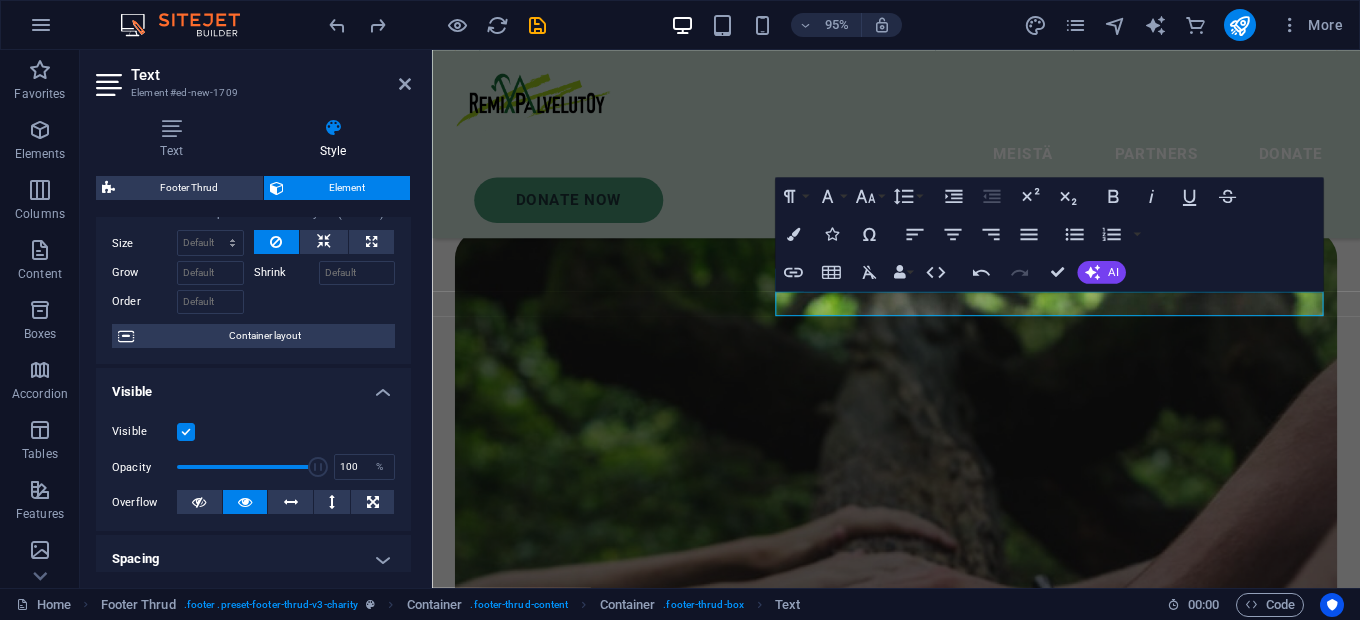 scroll, scrollTop: 67, scrollLeft: 0, axis: vertical 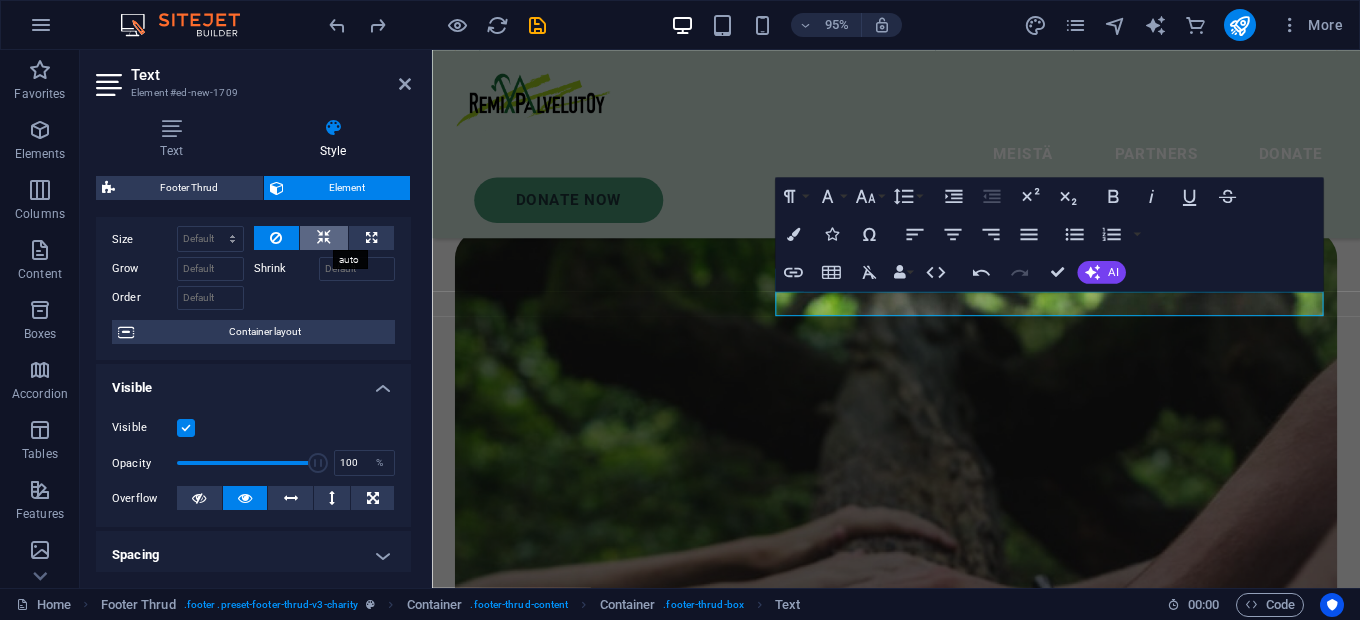 click at bounding box center (324, 238) 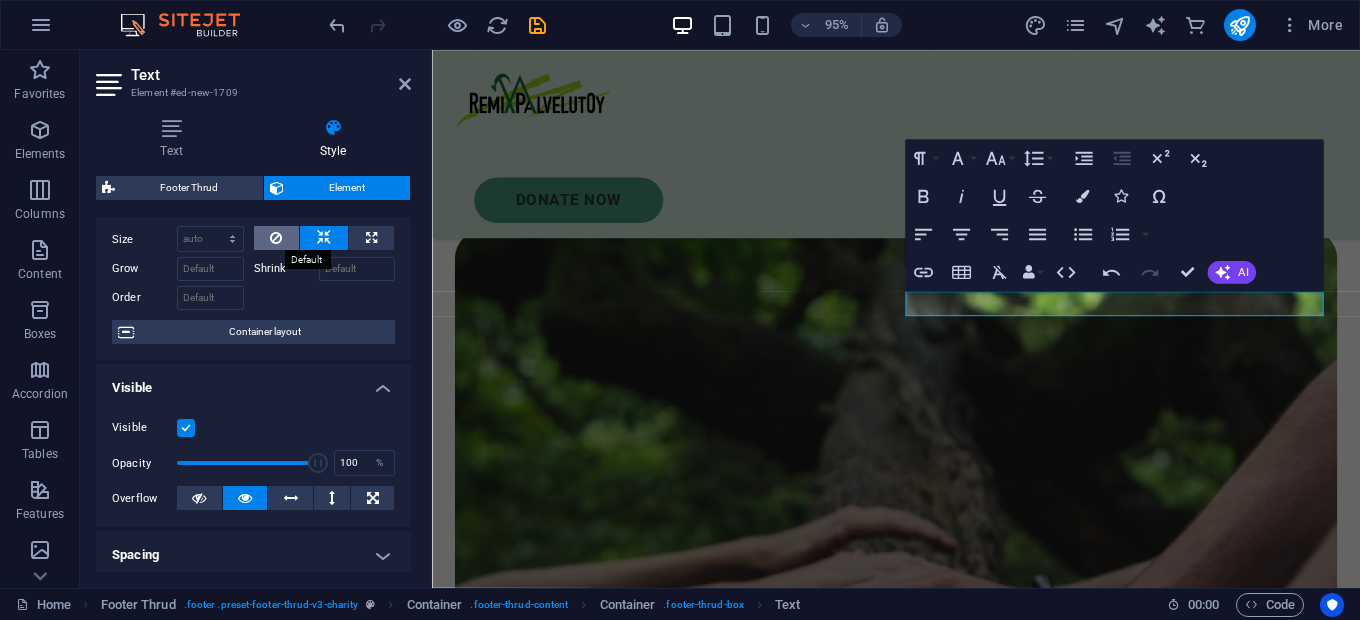 click at bounding box center [276, 238] 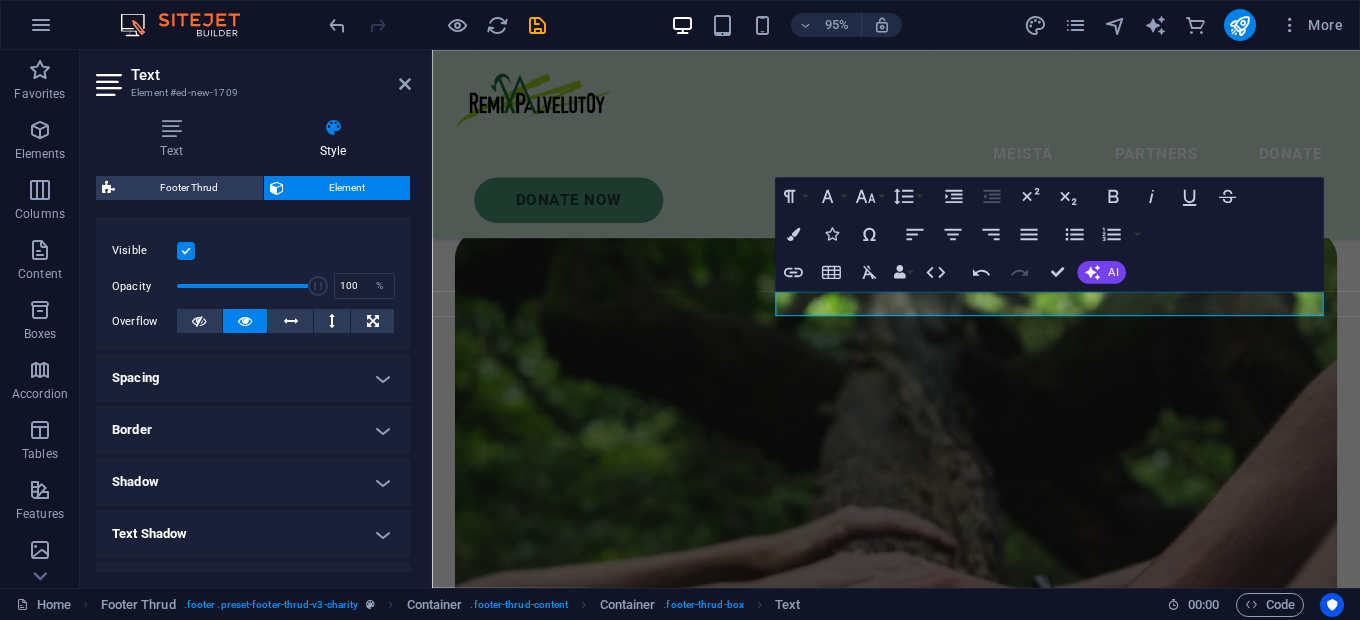 scroll, scrollTop: 234, scrollLeft: 0, axis: vertical 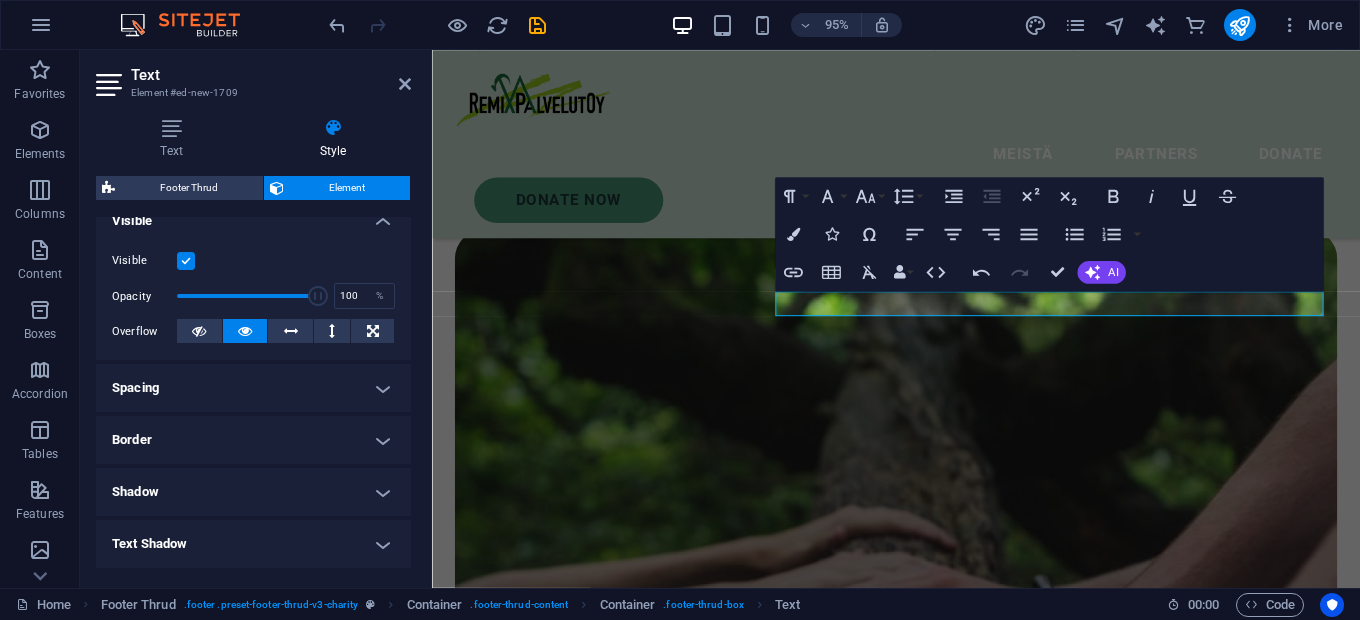 click on "Spacing" at bounding box center (253, 388) 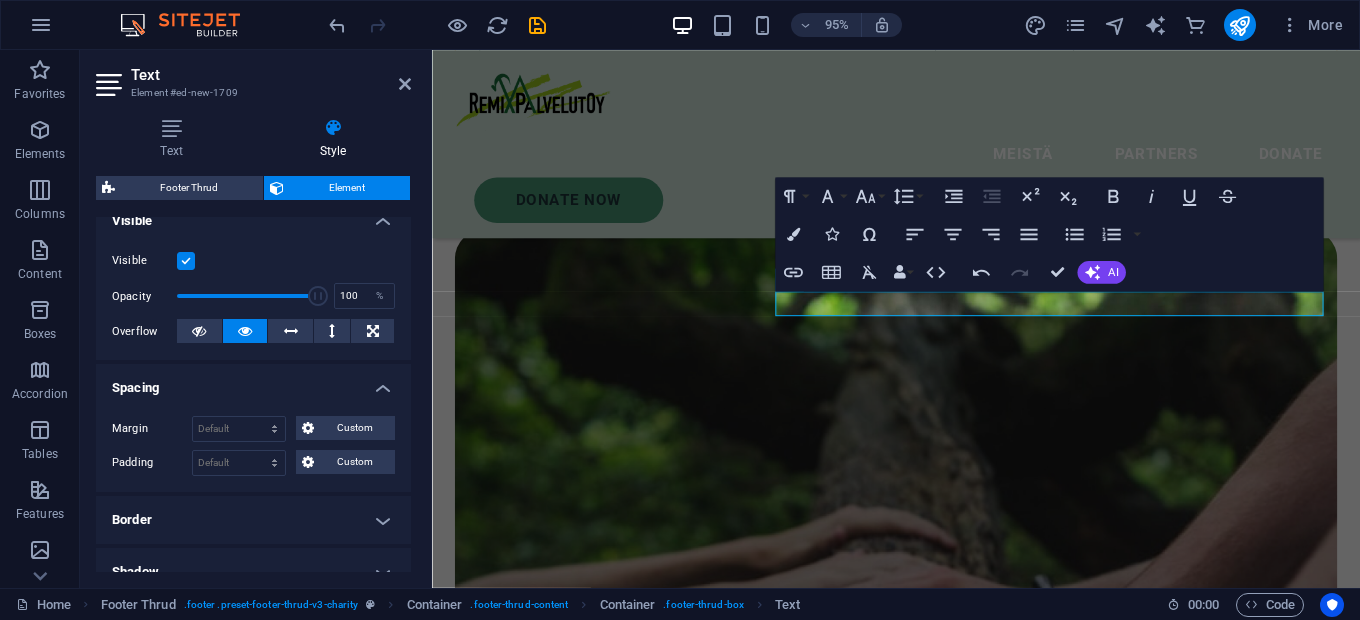 click on "Border" at bounding box center [253, 520] 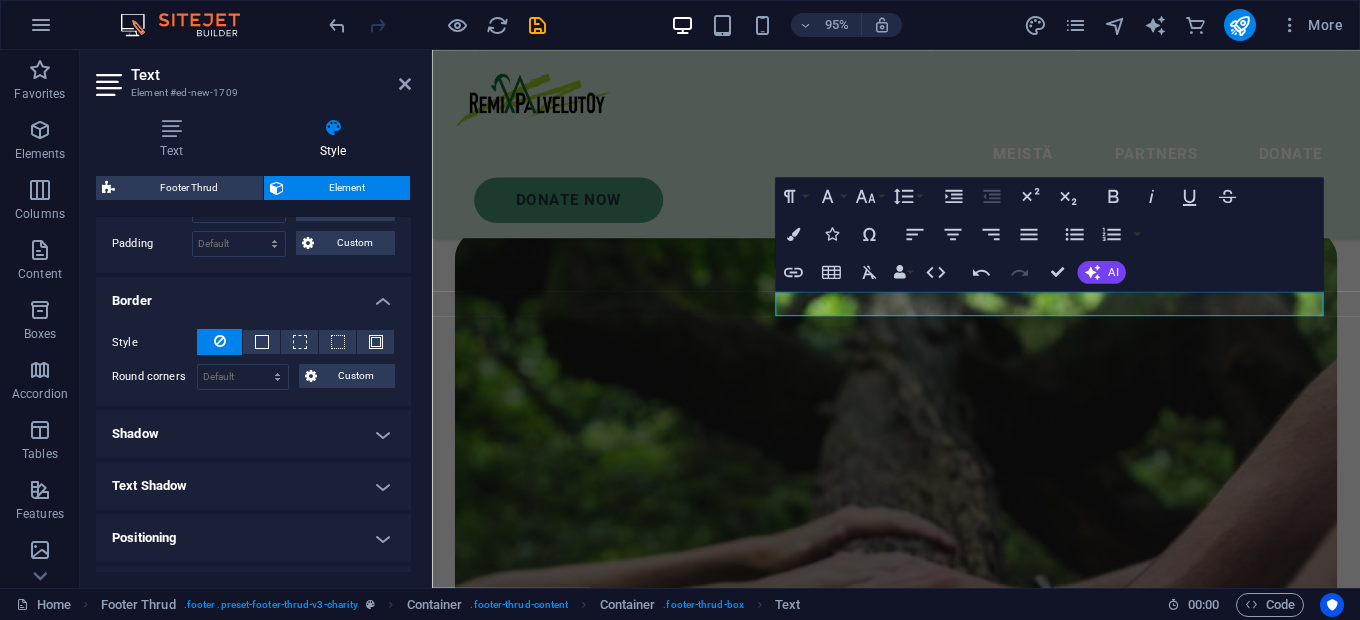 scroll, scrollTop: 472, scrollLeft: 0, axis: vertical 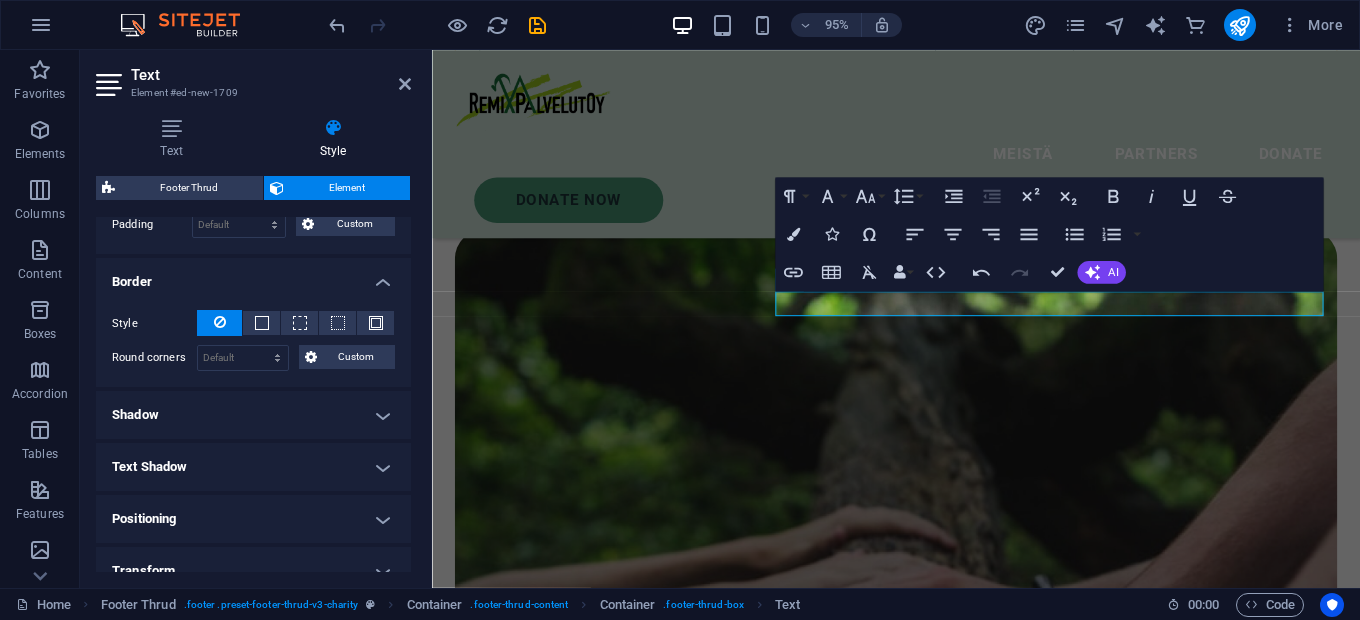 click on "Shadow" at bounding box center (253, 415) 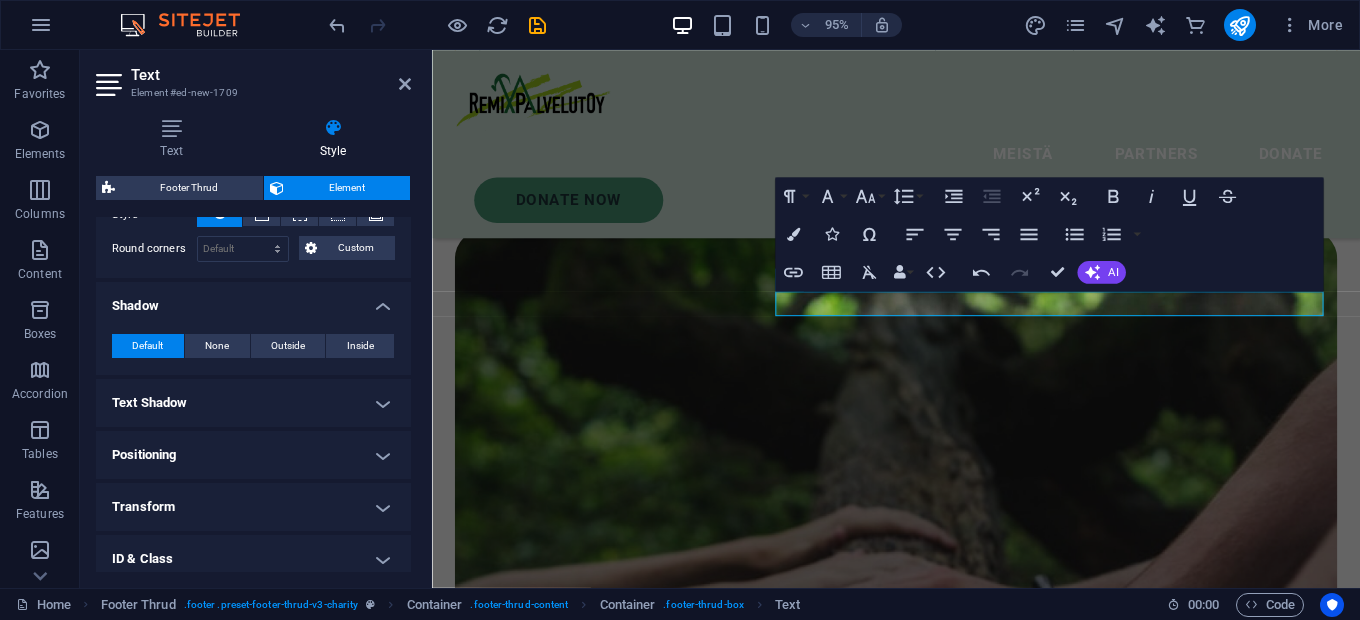 scroll, scrollTop: 586, scrollLeft: 0, axis: vertical 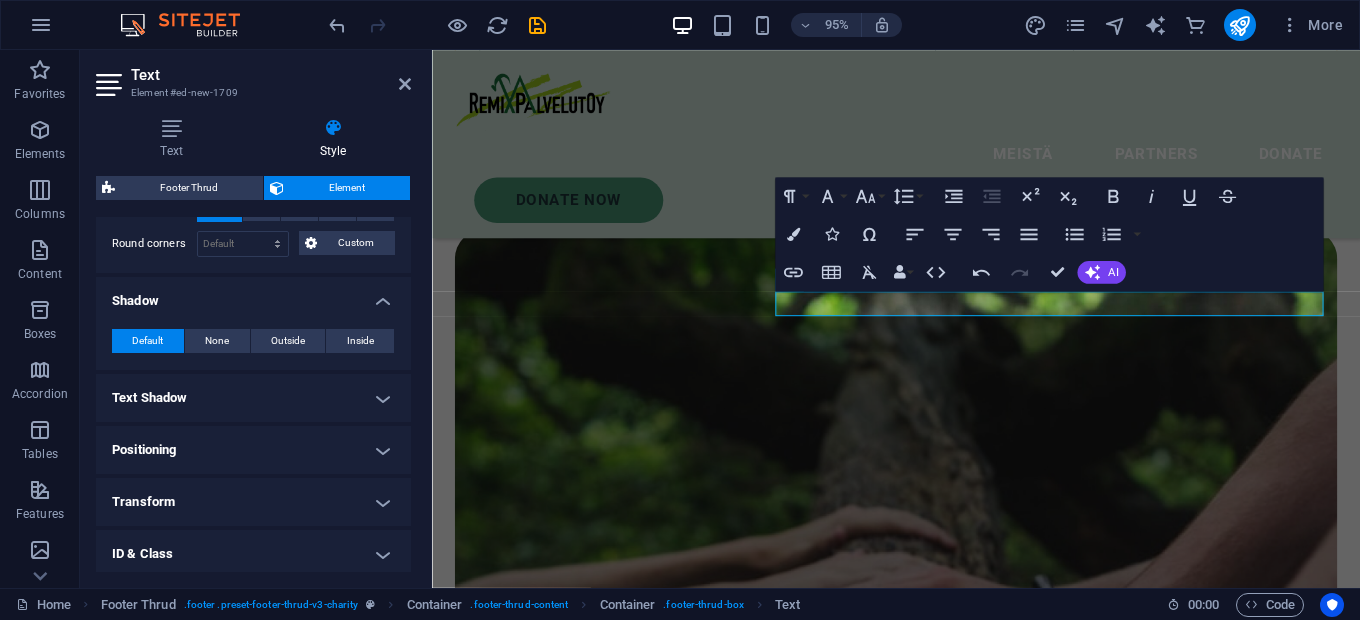 click on "Text Shadow" at bounding box center (253, 398) 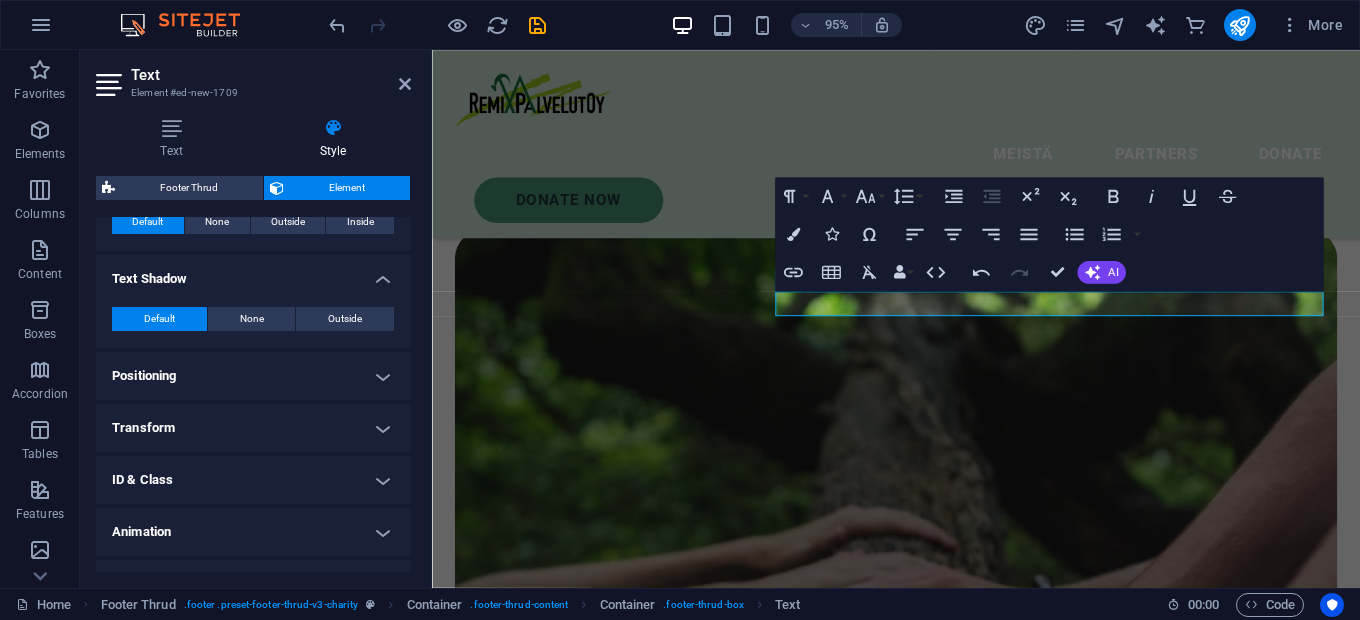 scroll, scrollTop: 737, scrollLeft: 0, axis: vertical 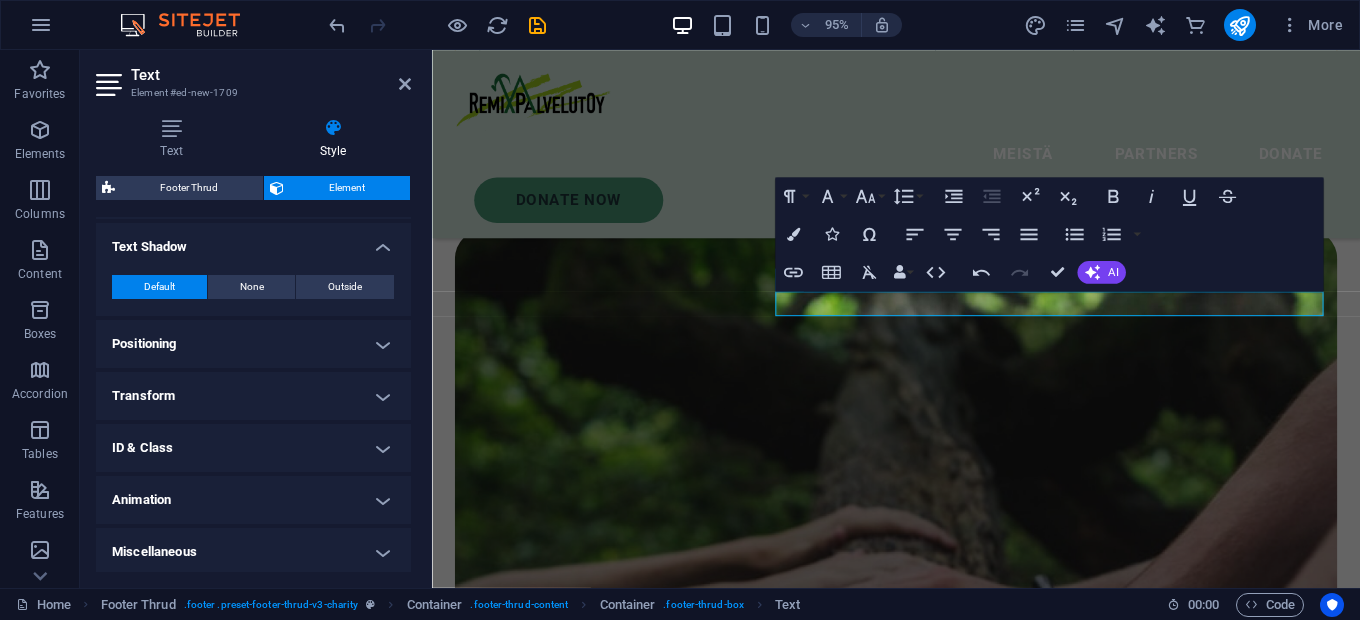 click on "Positioning" at bounding box center [253, 344] 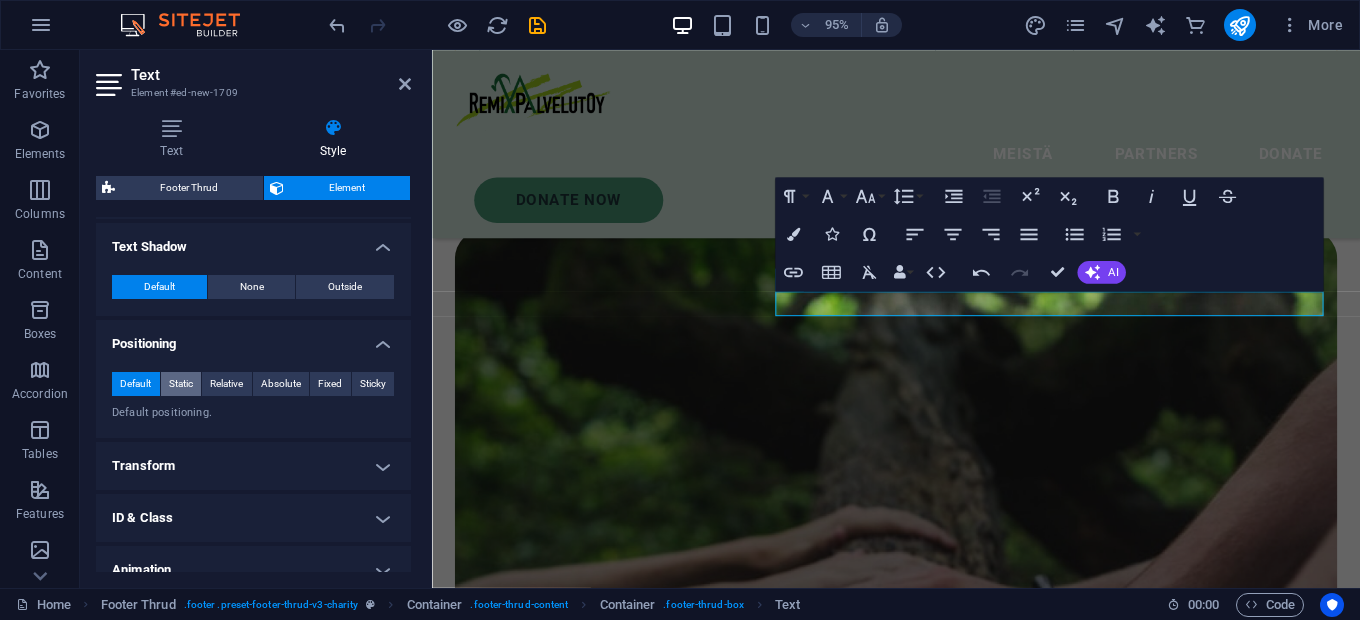 click on "Static" at bounding box center (181, 384) 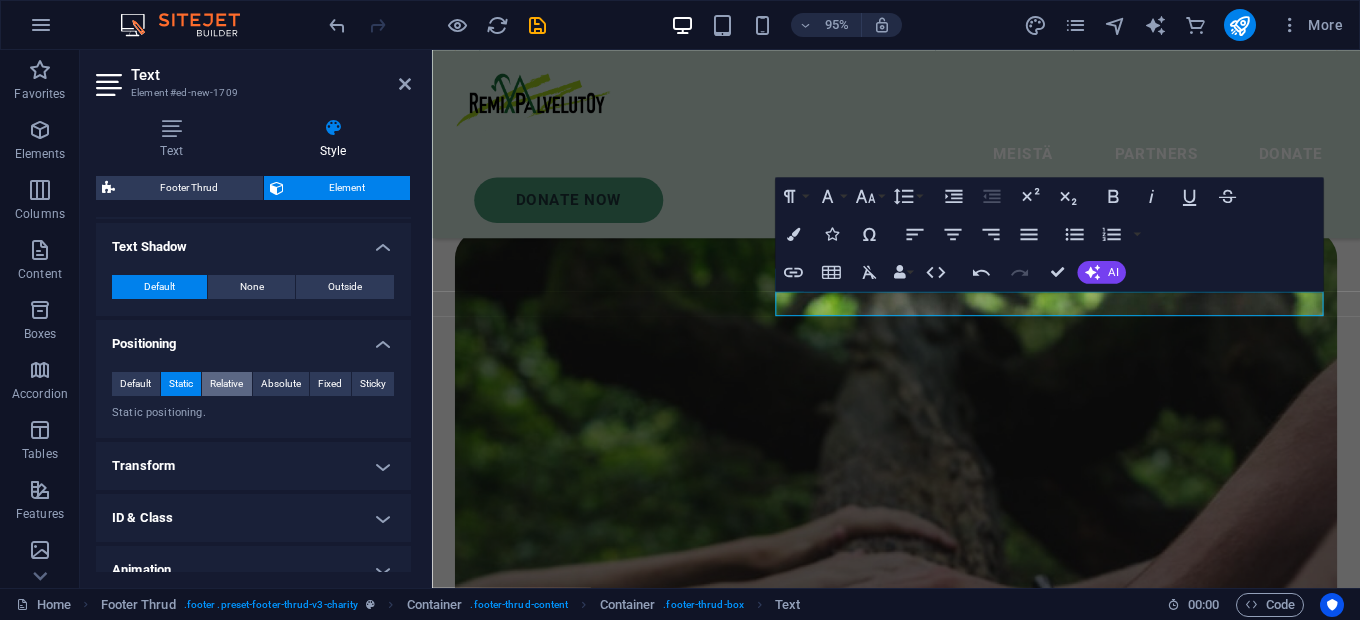 click on "Relative" at bounding box center (226, 384) 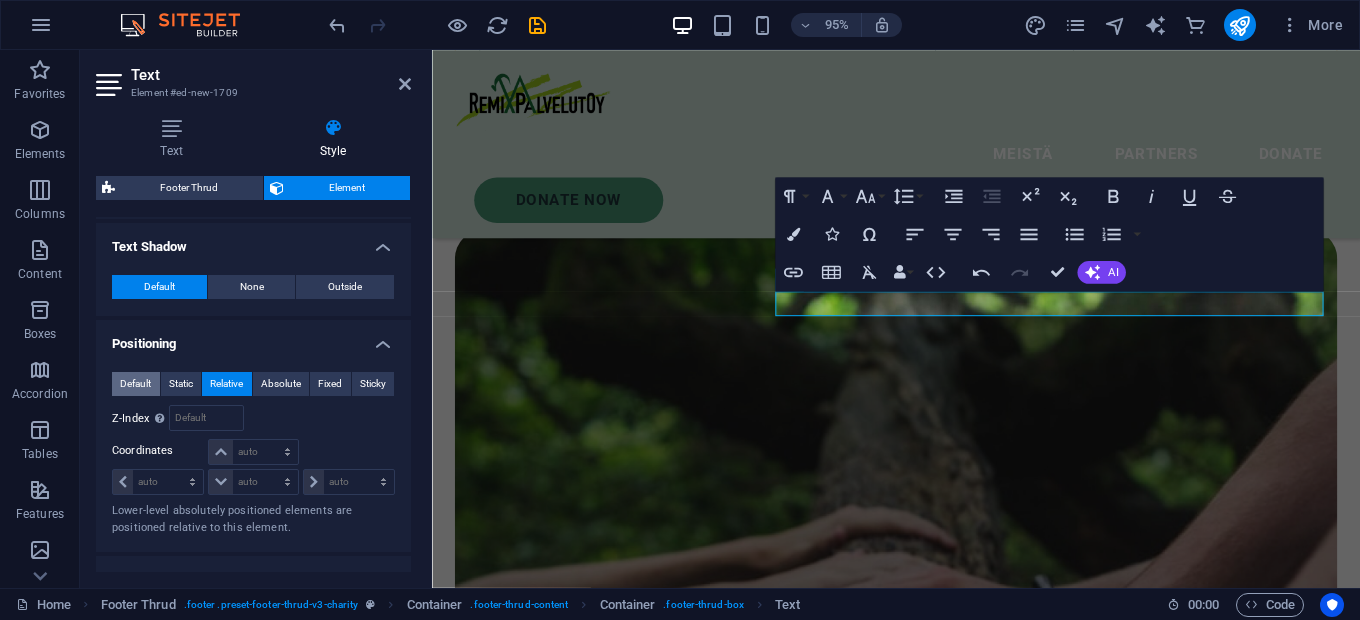 click on "Default" at bounding box center (135, 384) 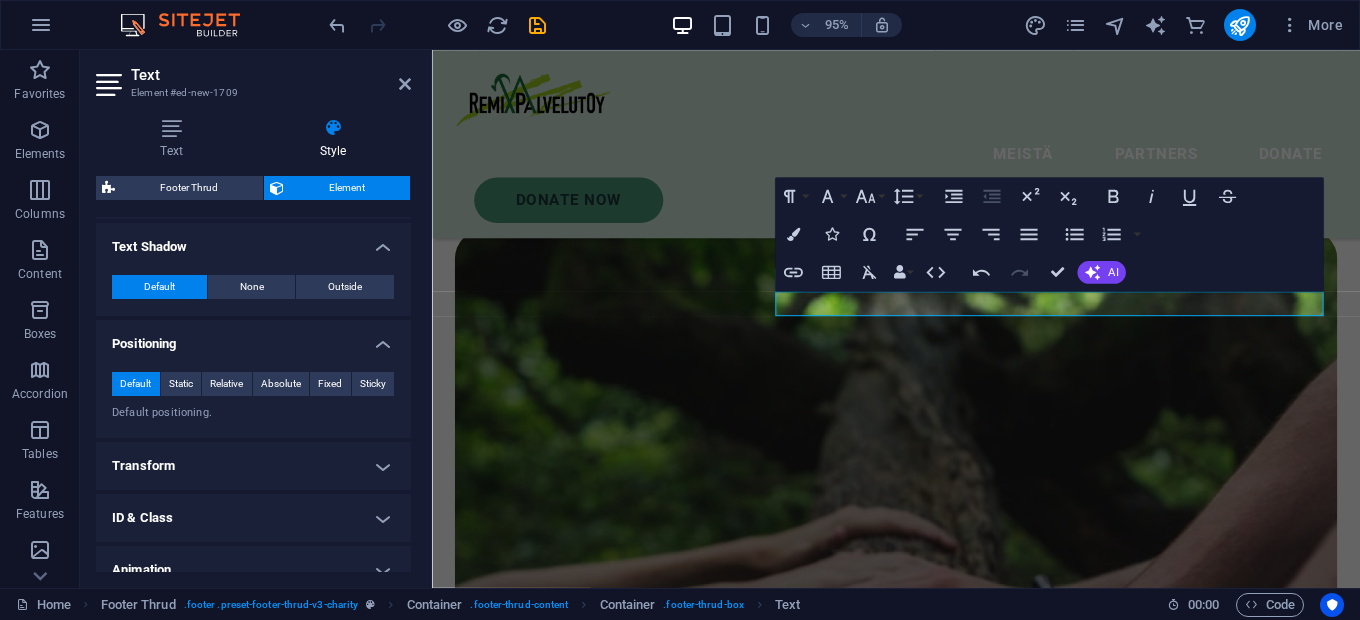 click on "Transform" at bounding box center (253, 466) 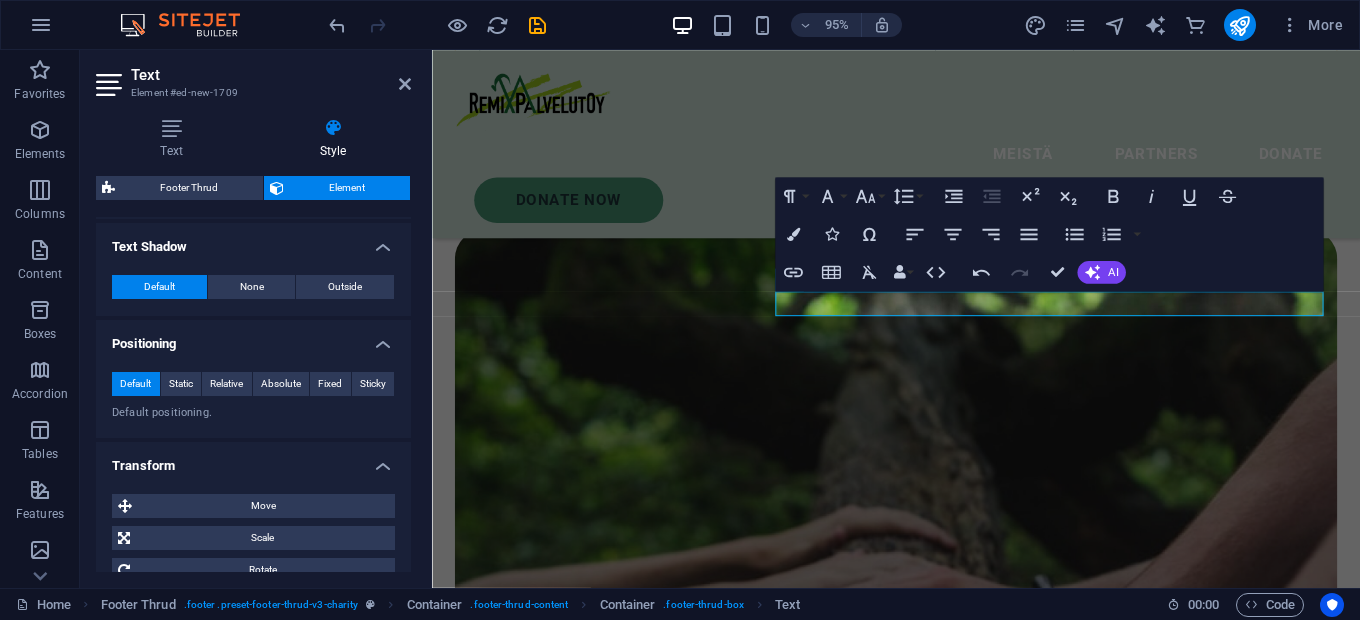 scroll, scrollTop: 947, scrollLeft: 0, axis: vertical 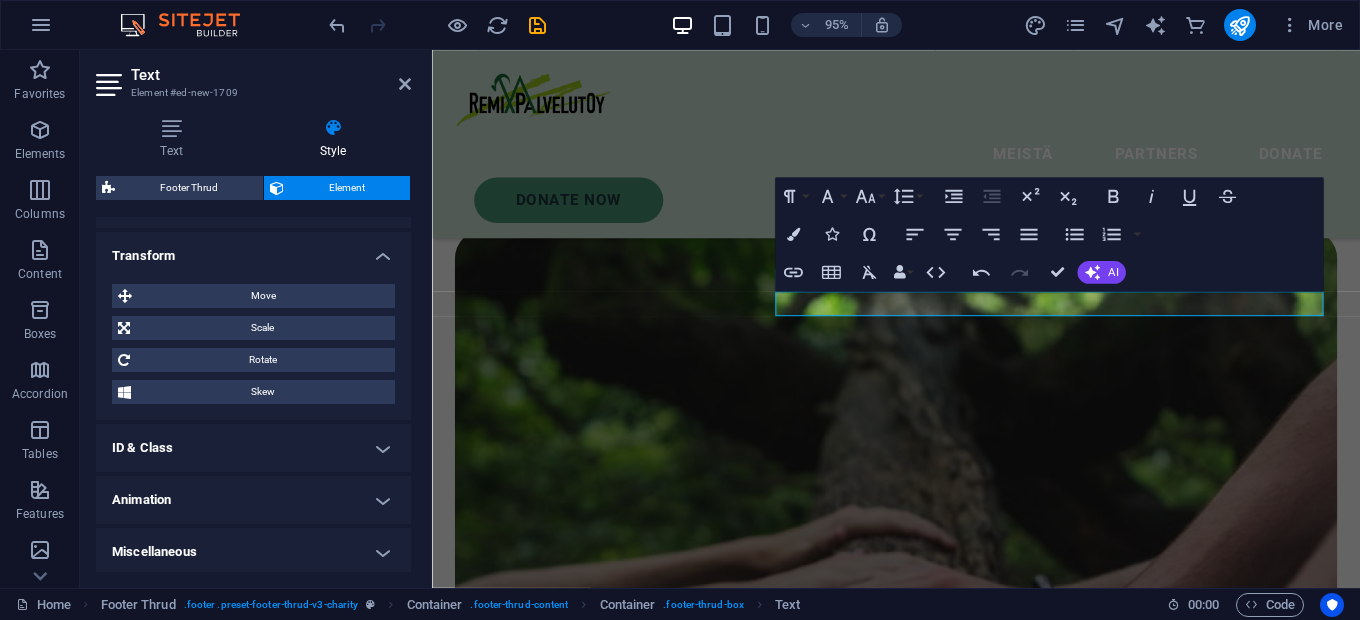 click on "ID & Class" at bounding box center [253, 448] 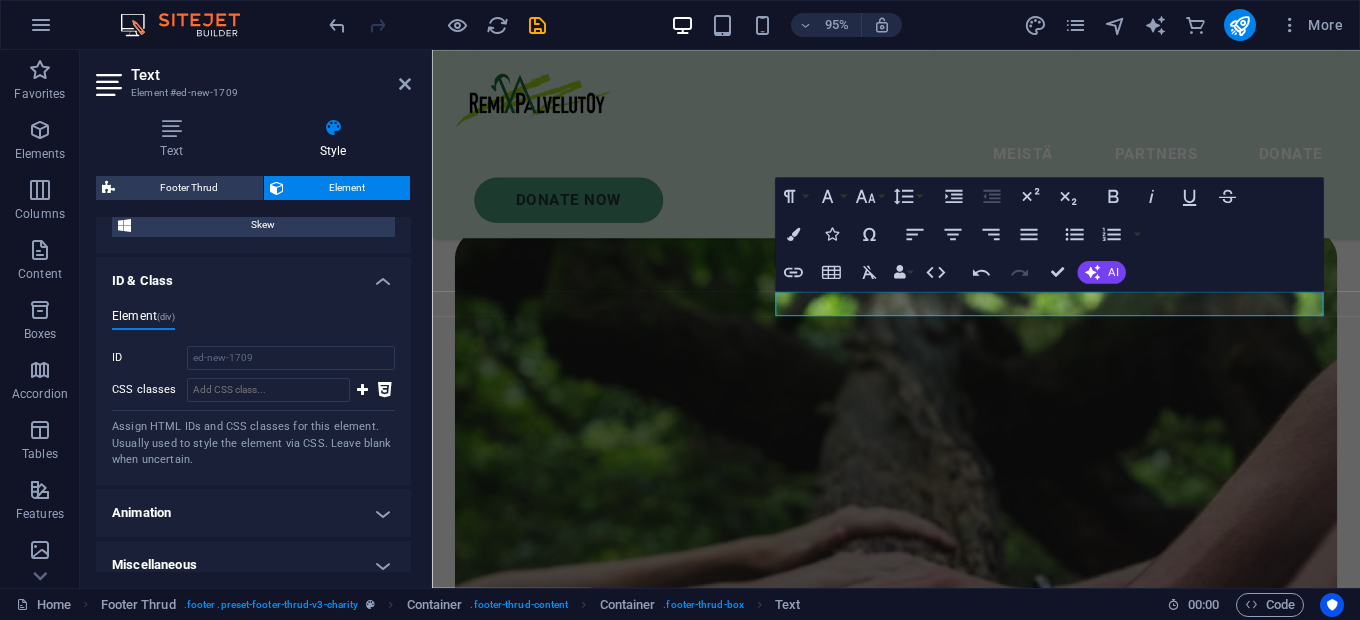 scroll, scrollTop: 1126, scrollLeft: 0, axis: vertical 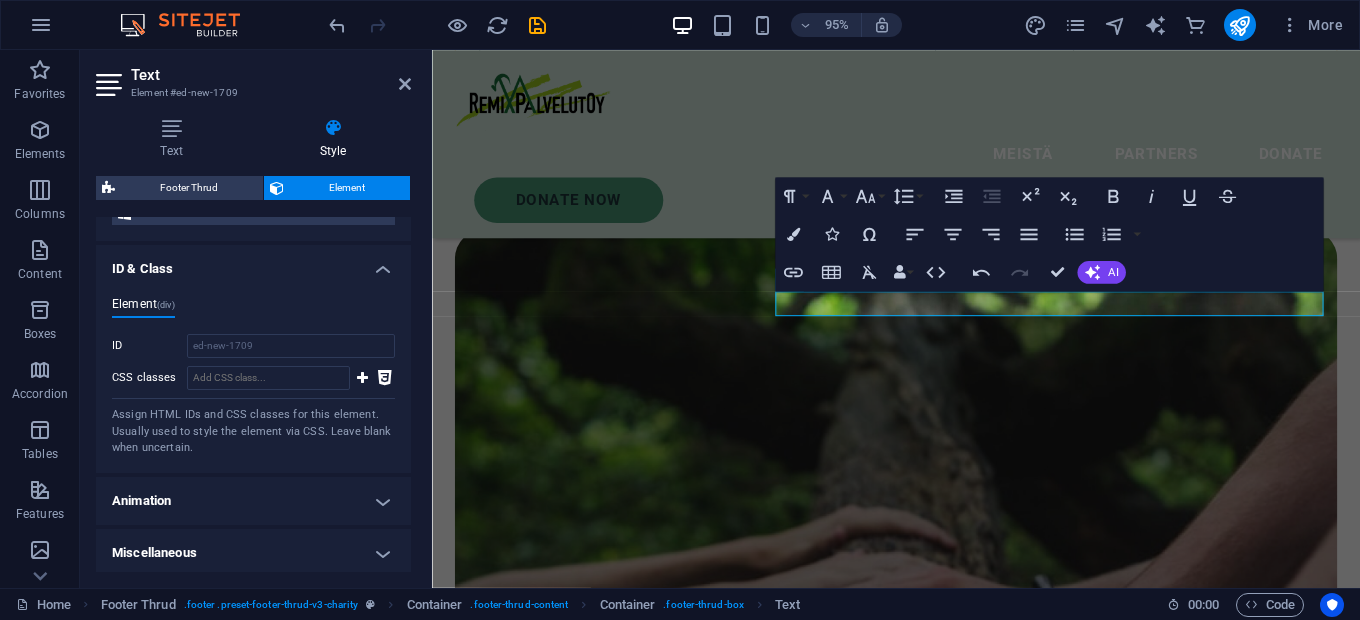 click on "Animation" at bounding box center (253, 501) 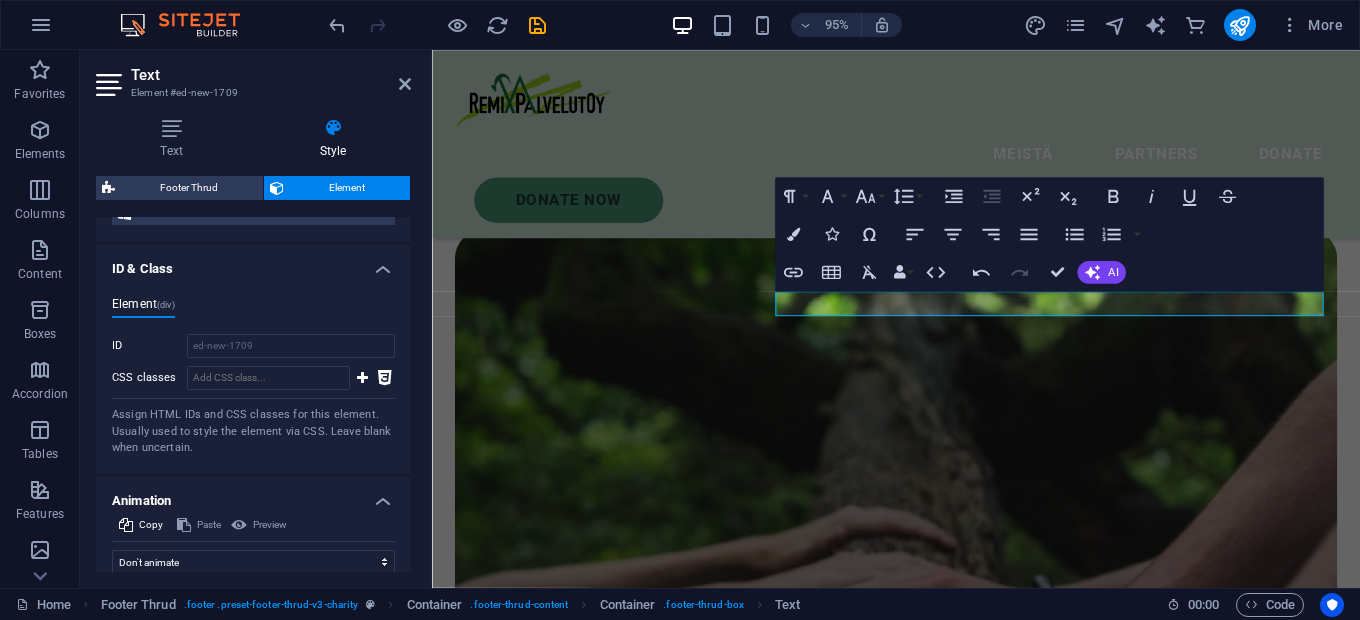 scroll, scrollTop: 1191, scrollLeft: 0, axis: vertical 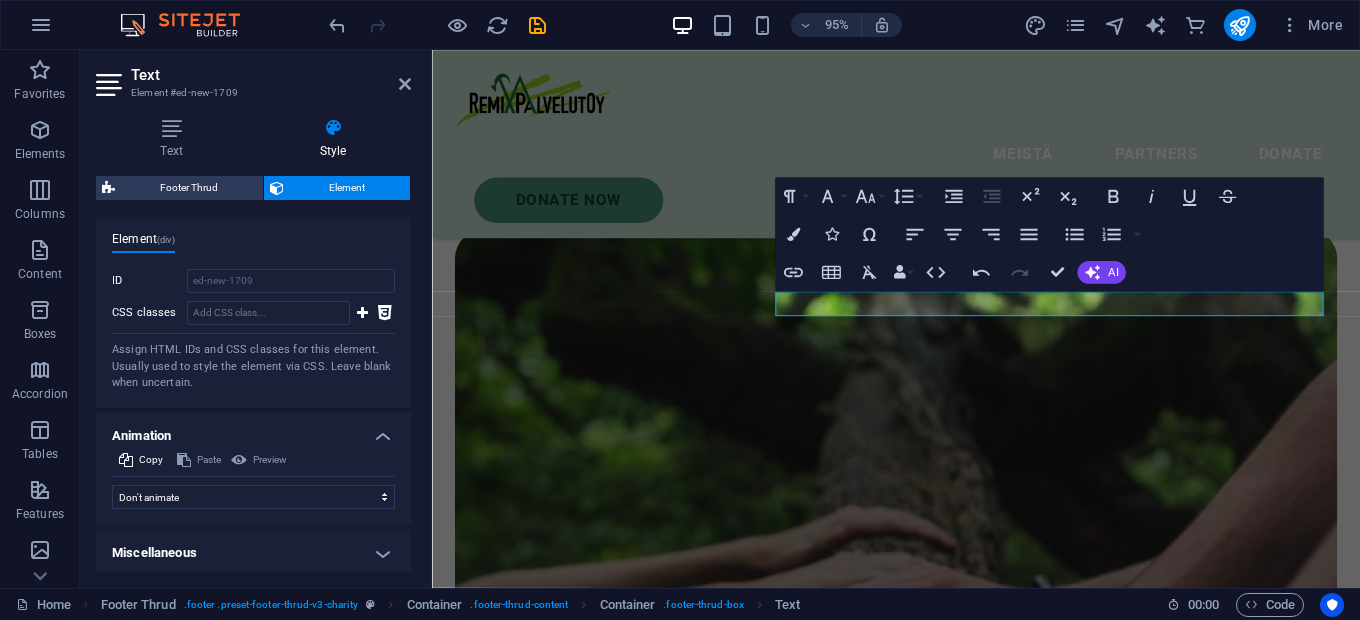 click on "Miscellaneous" at bounding box center (253, 553) 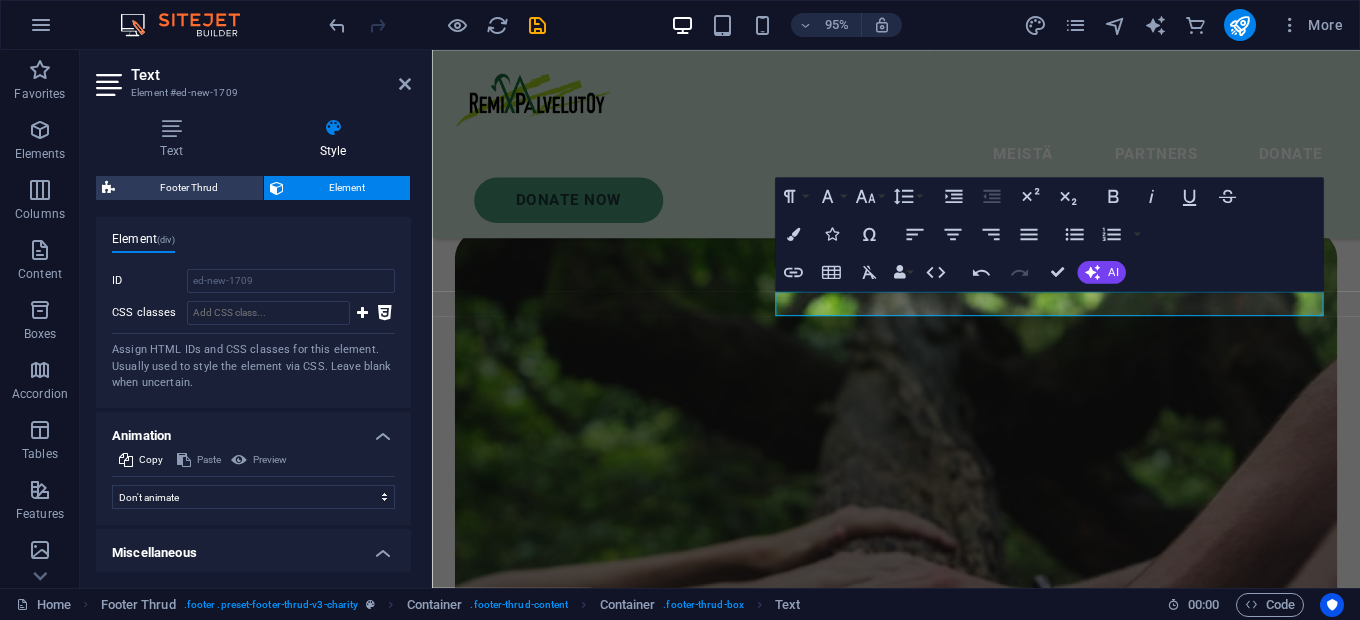 click on "Miscellaneous" at bounding box center [253, 547] 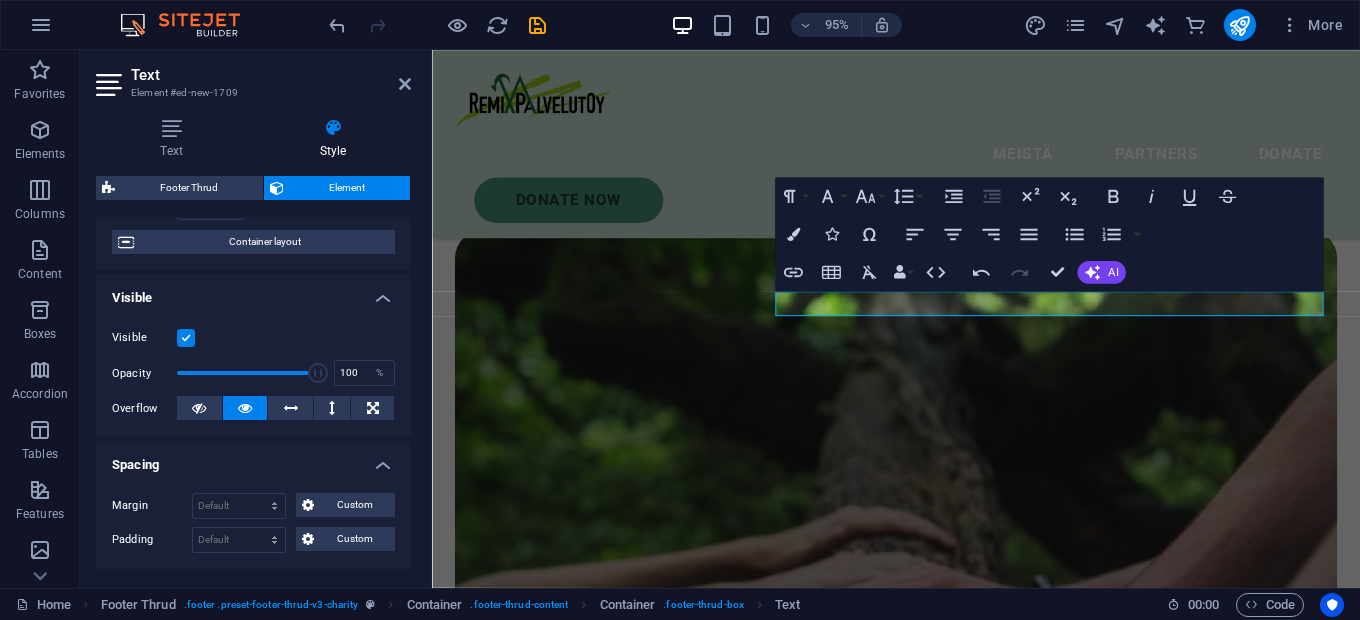 scroll, scrollTop: 0, scrollLeft: 0, axis: both 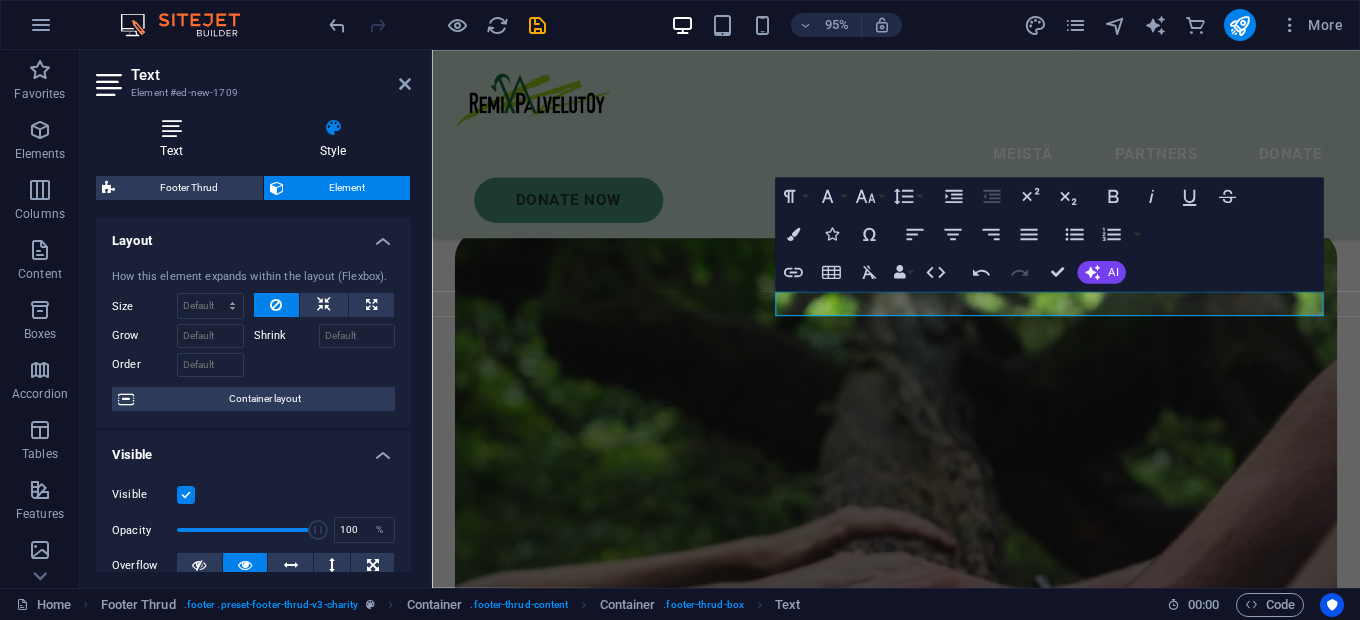click on "Text" at bounding box center (175, 139) 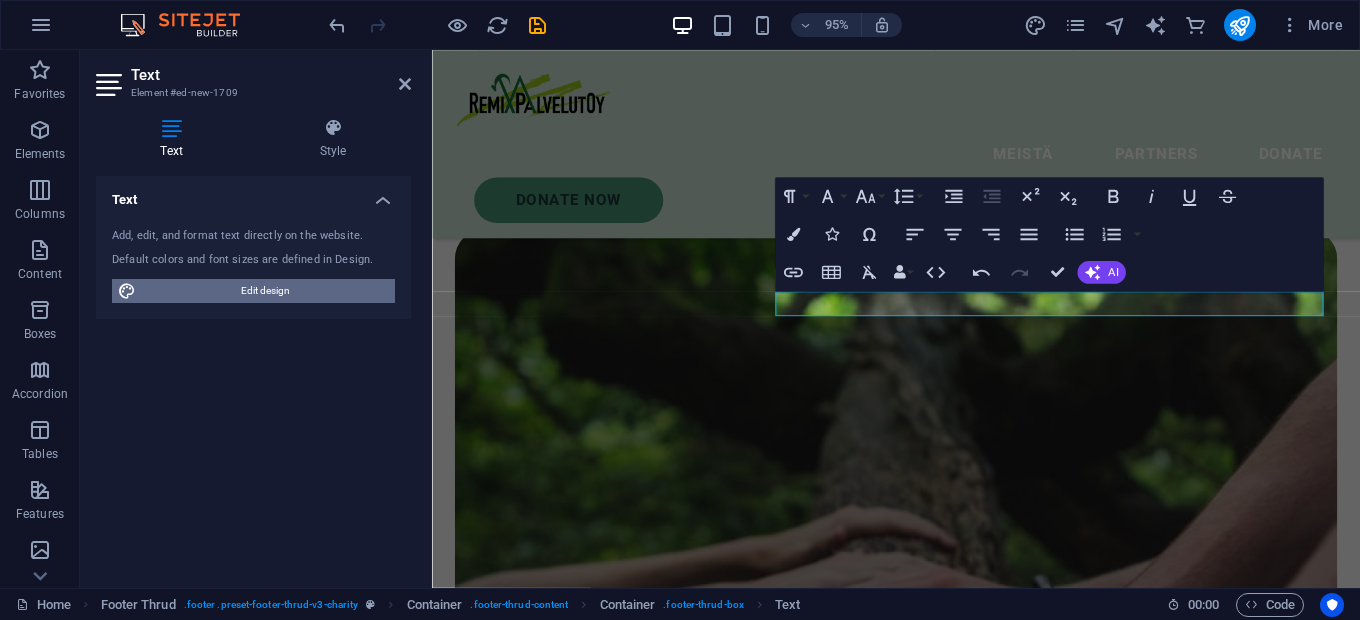 click on "Edit design" at bounding box center [265, 291] 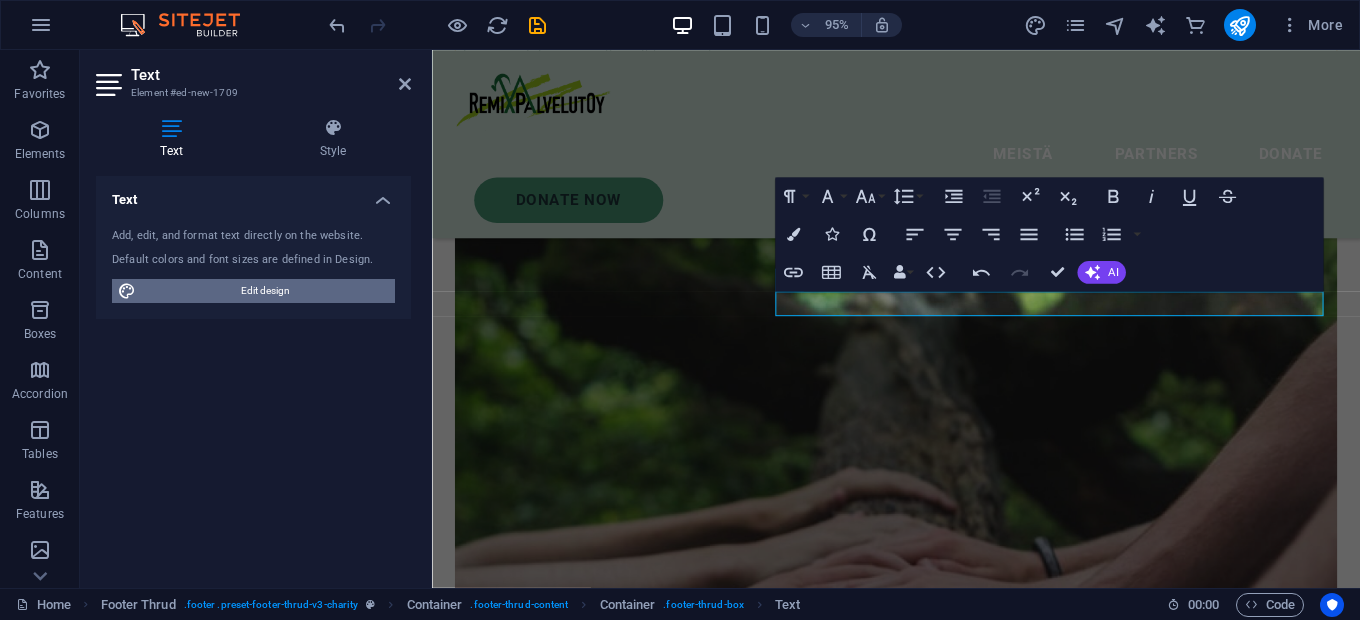scroll, scrollTop: 6772, scrollLeft: 0, axis: vertical 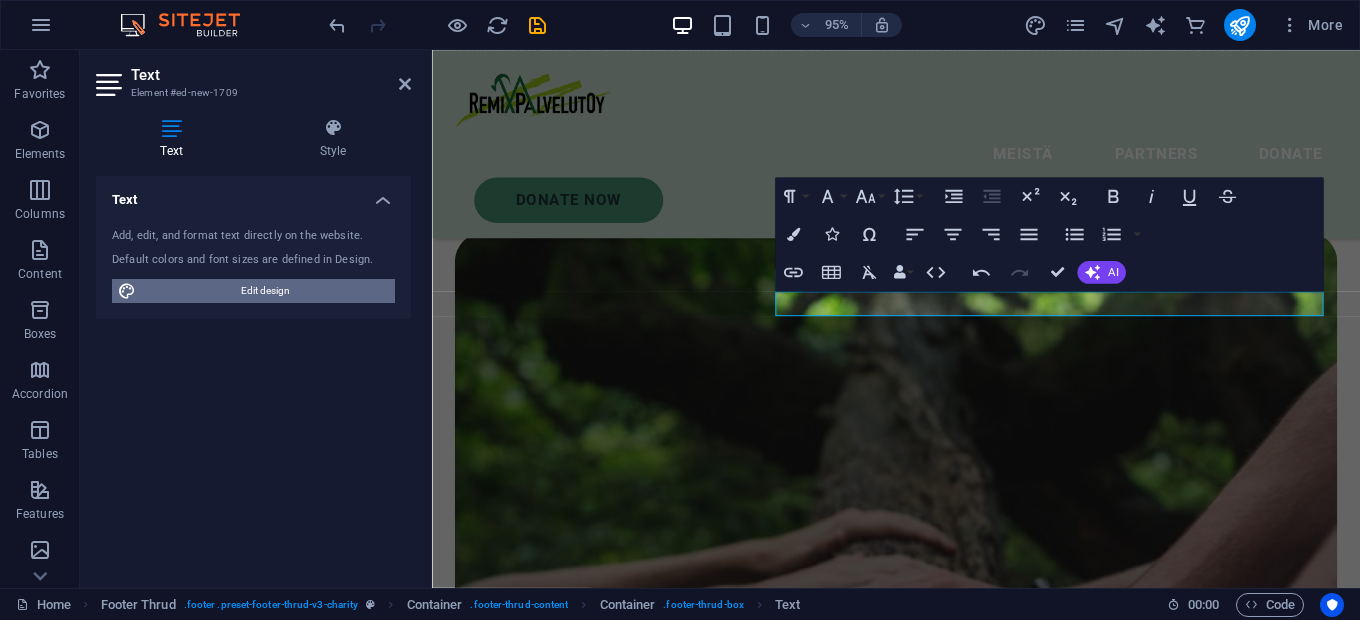 select on "px" 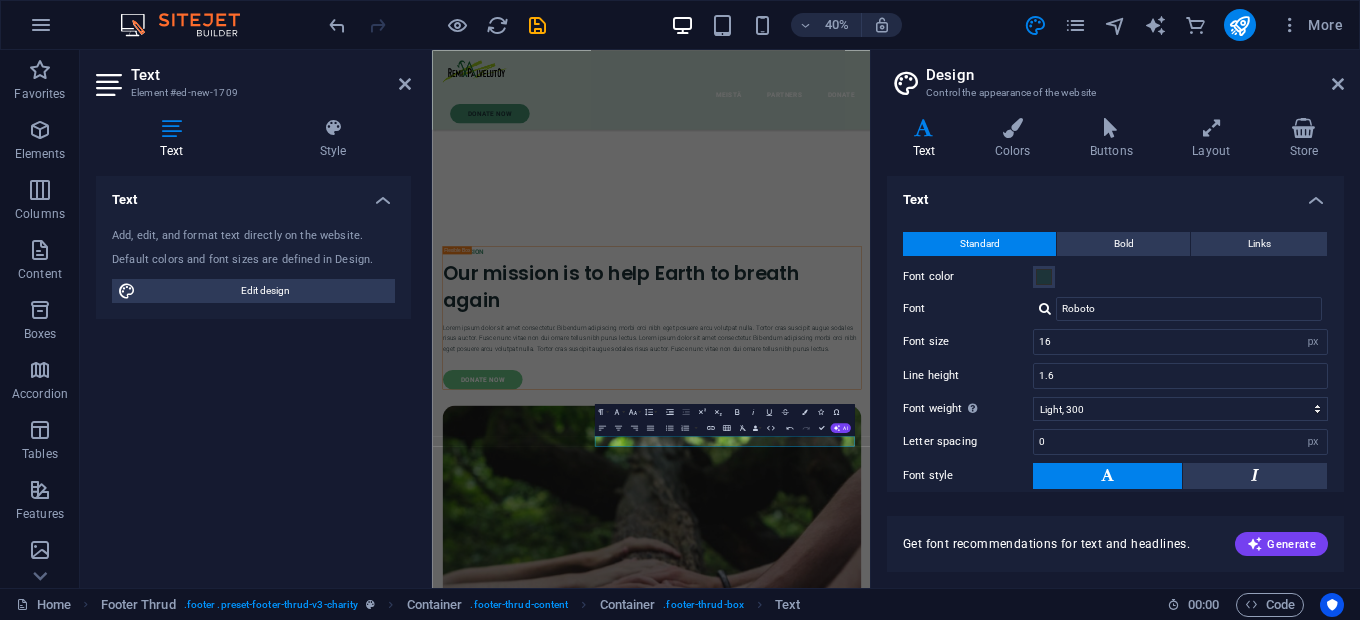 scroll, scrollTop: 136, scrollLeft: 0, axis: vertical 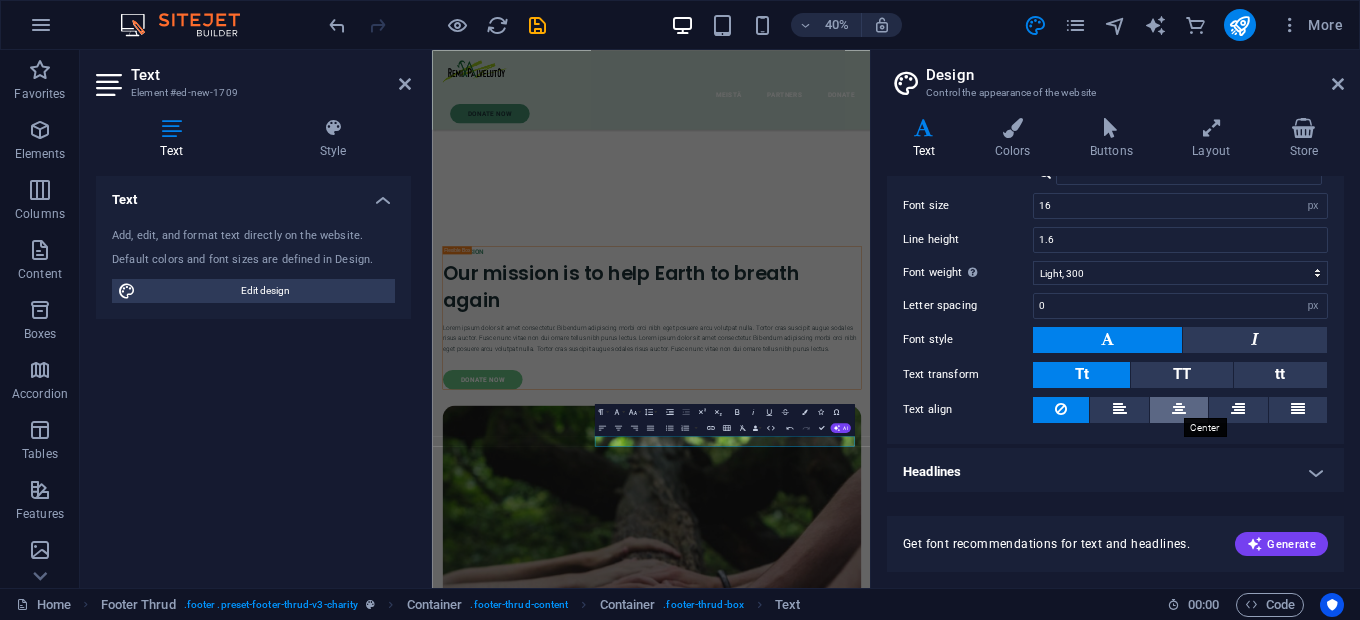 click at bounding box center [1179, 409] 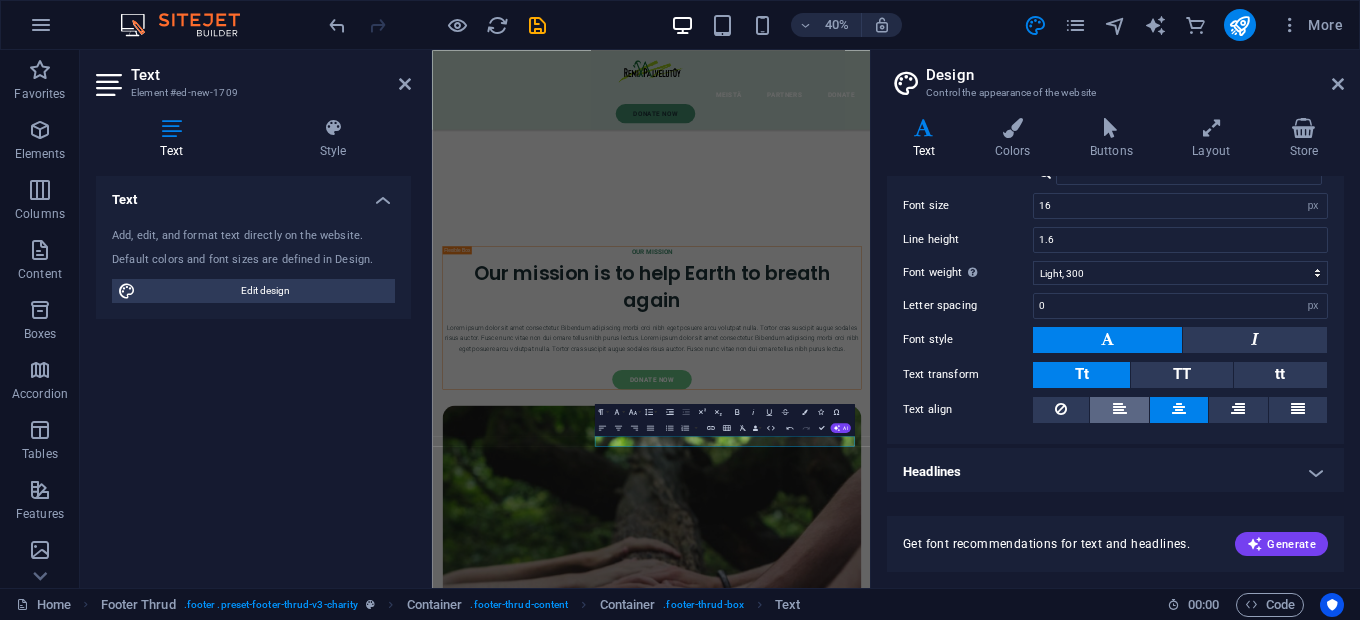click at bounding box center (1119, 410) 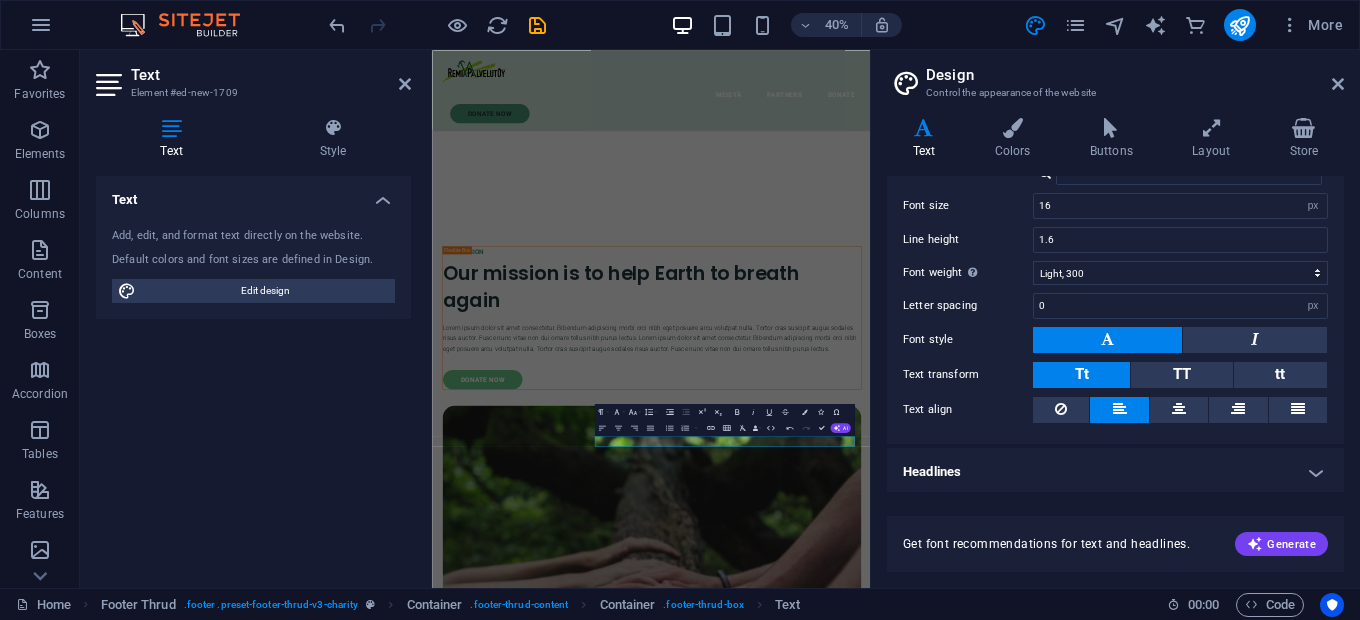 click on "Design Control the appearance of the website" at bounding box center (1117, 76) 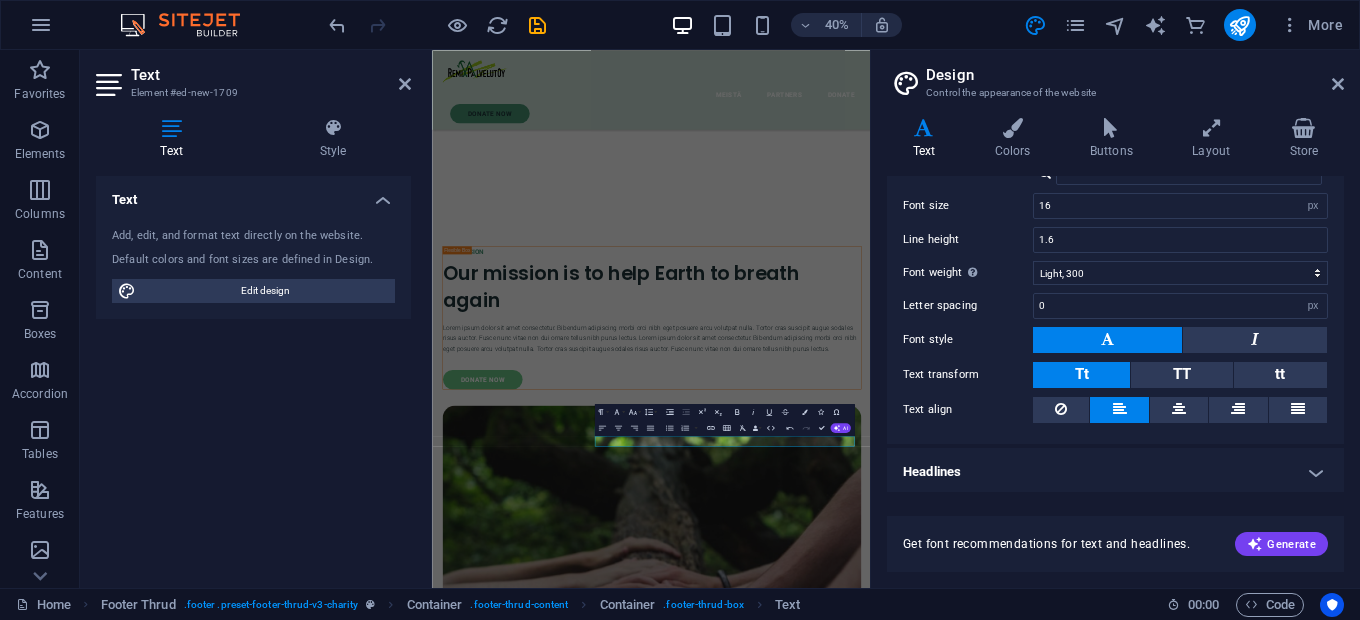 click on "Design Control the appearance of the website" at bounding box center [1117, 76] 